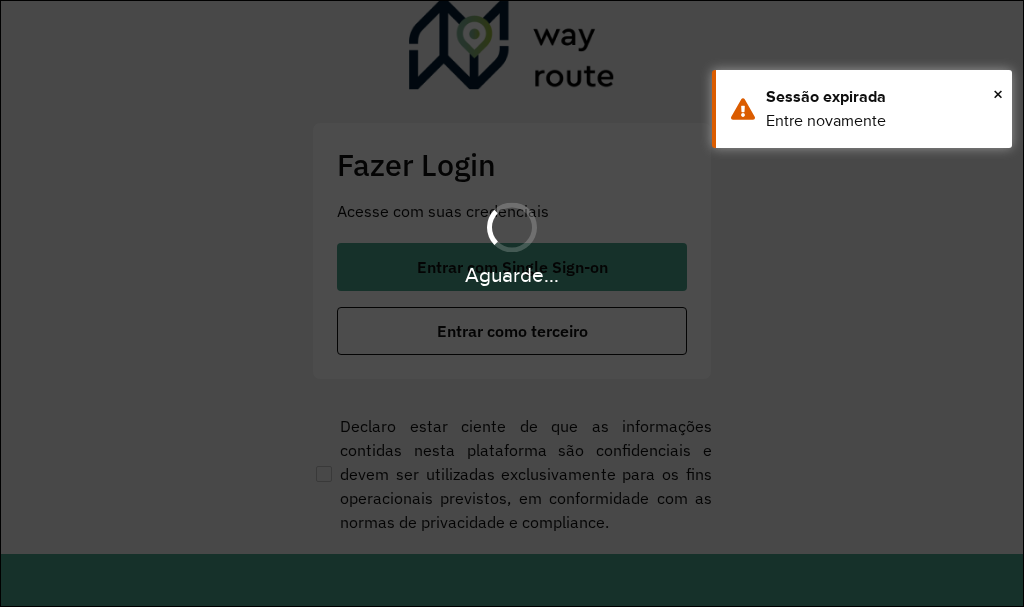 scroll, scrollTop: 0, scrollLeft: 0, axis: both 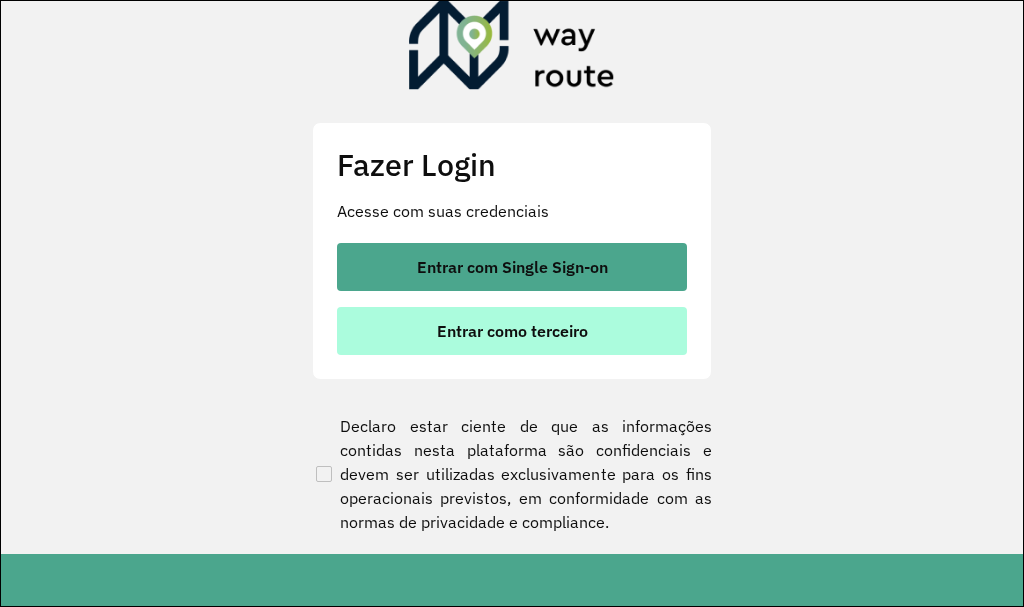 click on "Entrar como terceiro" at bounding box center [512, 331] 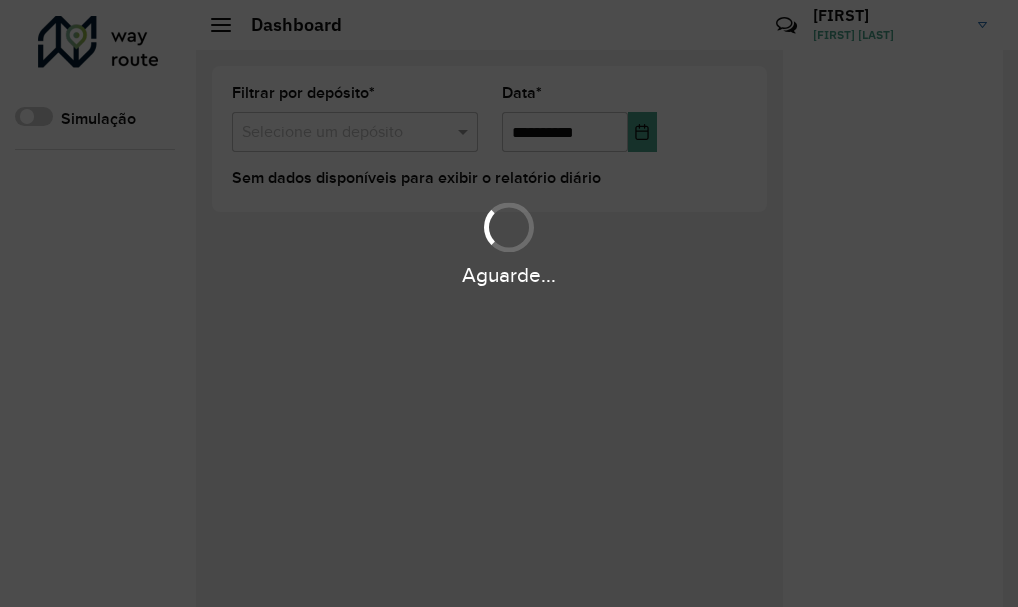scroll, scrollTop: 0, scrollLeft: 0, axis: both 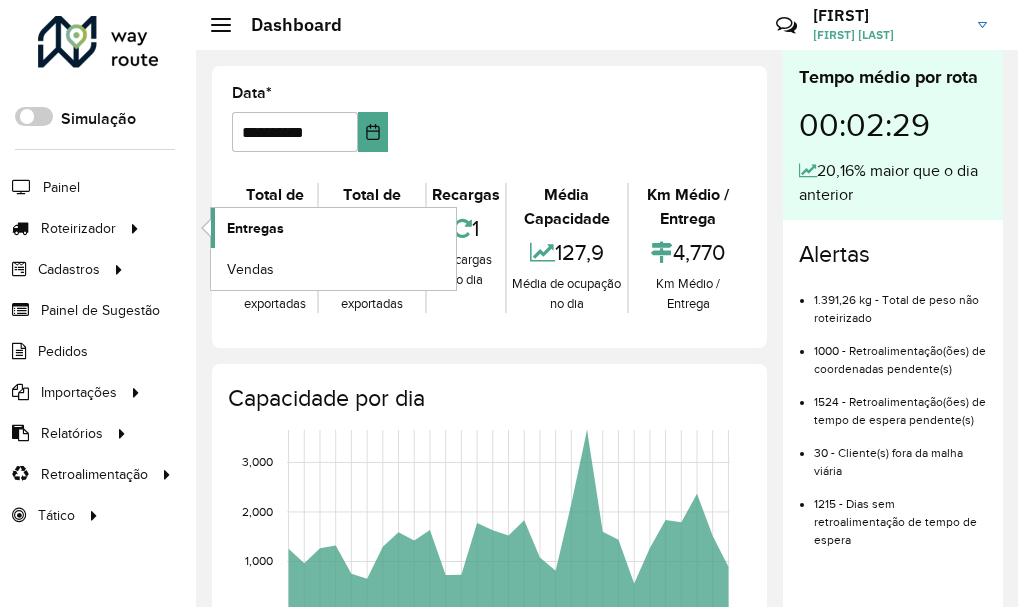 click on "Entregas" 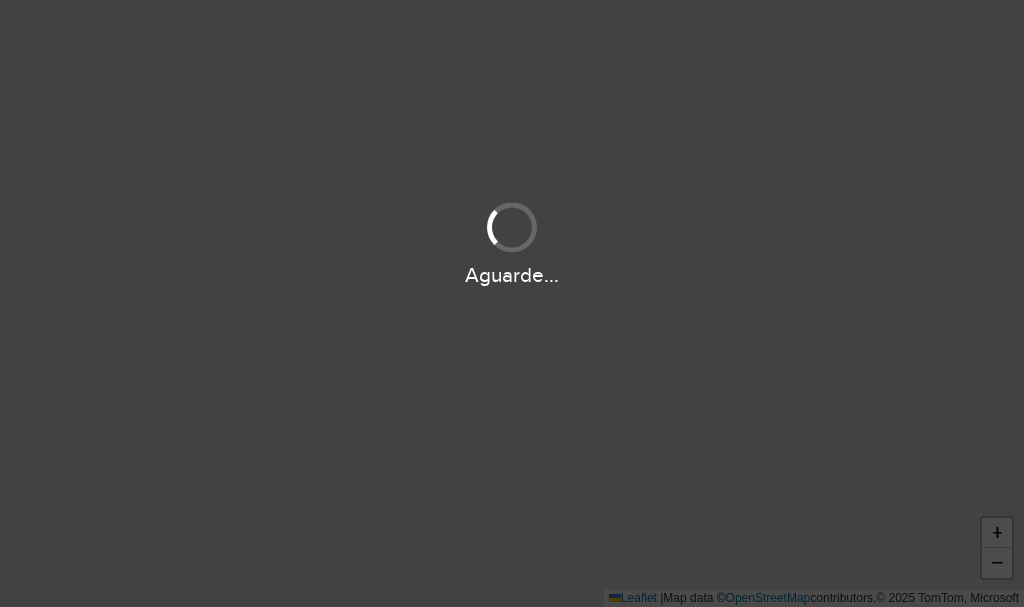 scroll, scrollTop: 0, scrollLeft: 0, axis: both 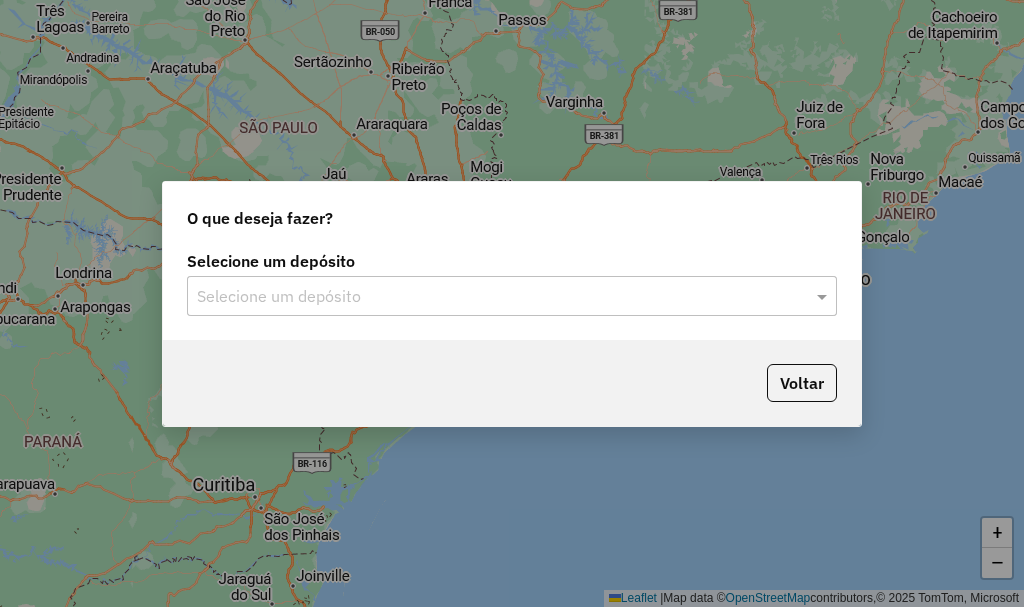 click 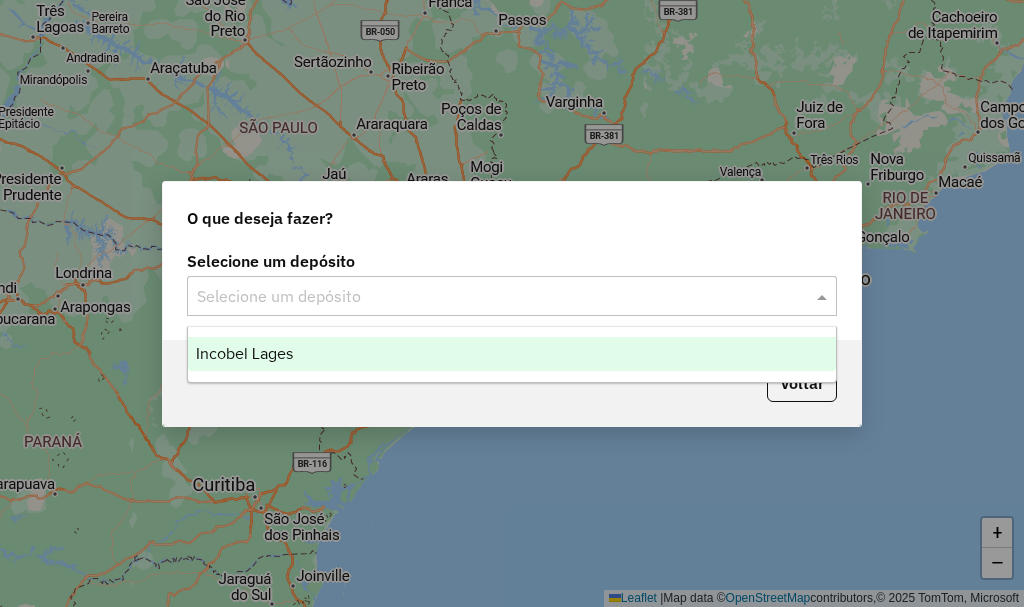 click on "Incobel Lages" at bounding box center (512, 354) 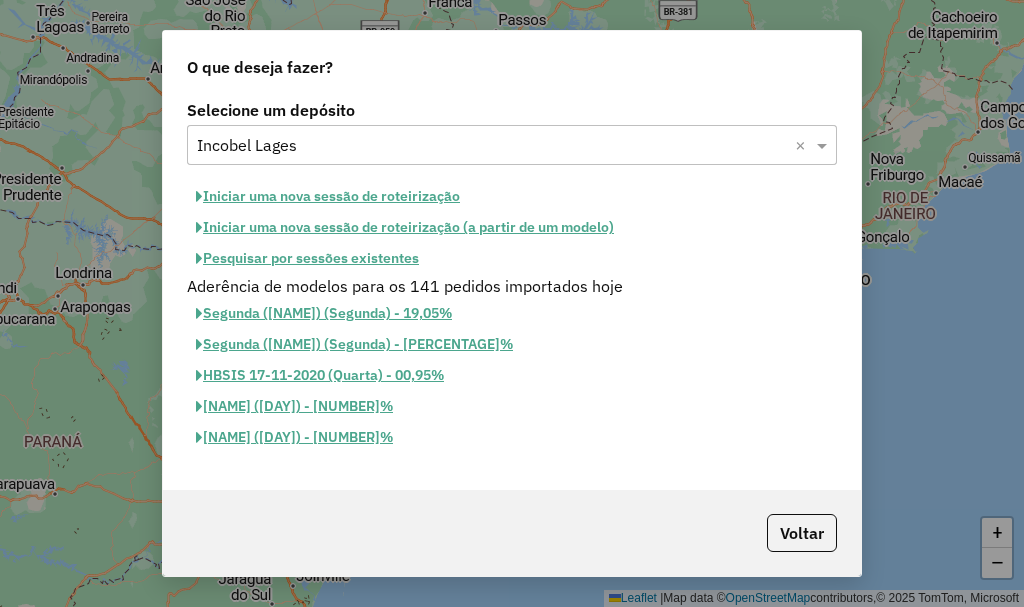 click on "Iniciar uma nova sessão de roteirização" 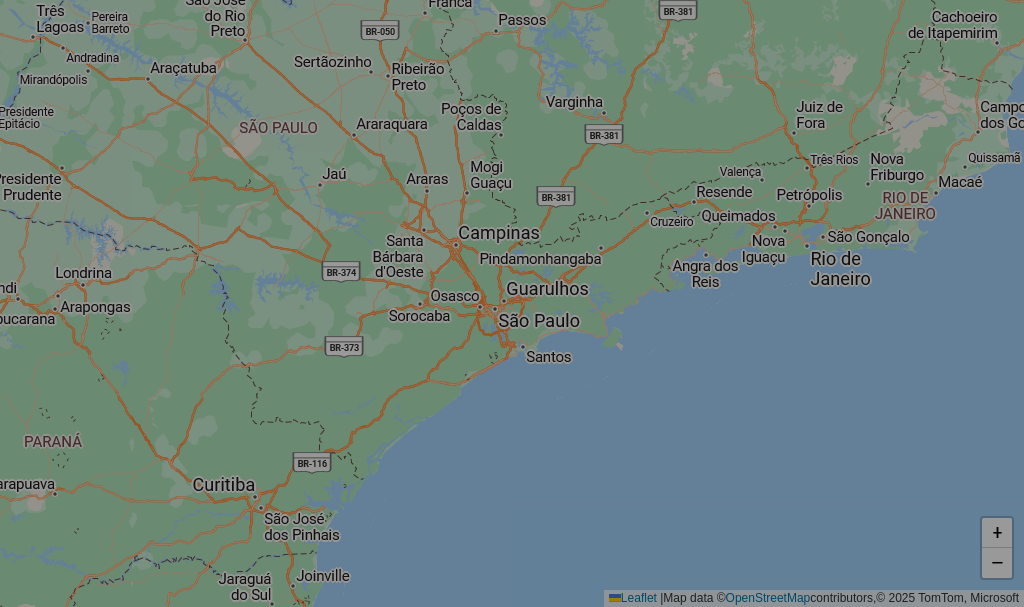 select on "*" 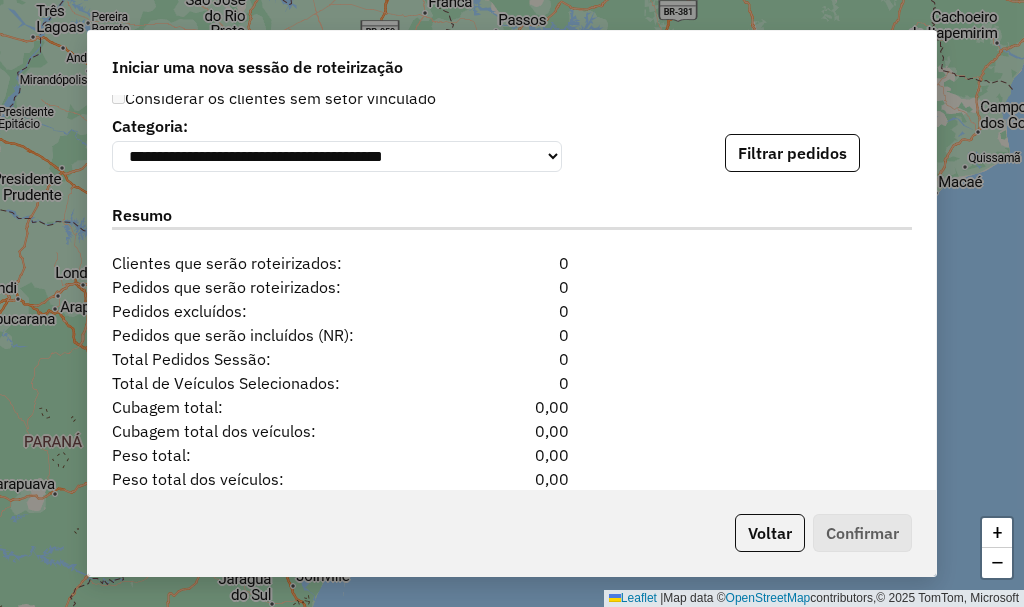 scroll, scrollTop: 1941, scrollLeft: 0, axis: vertical 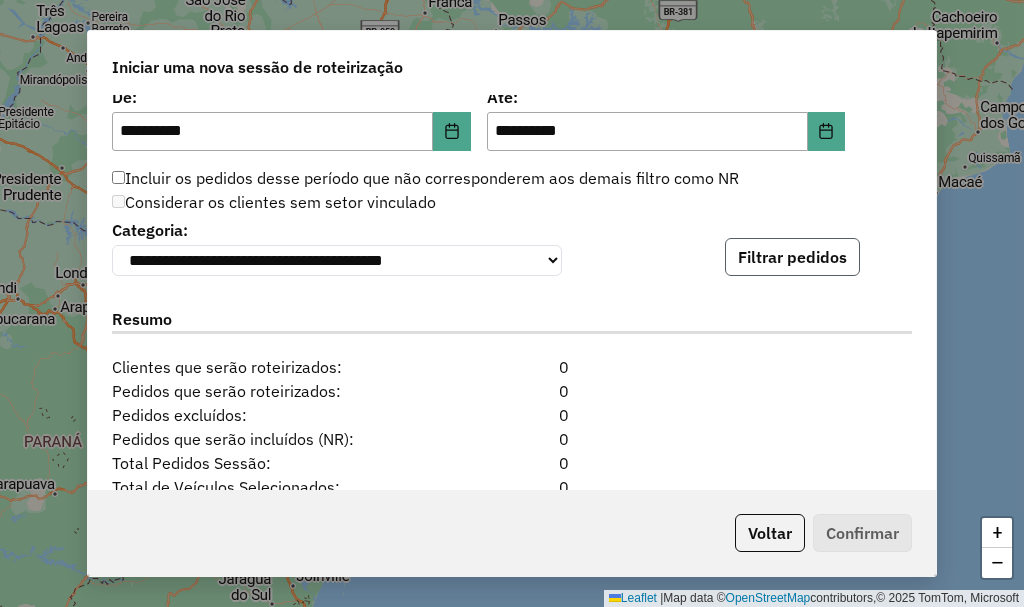 click on "Filtrar pedidos" 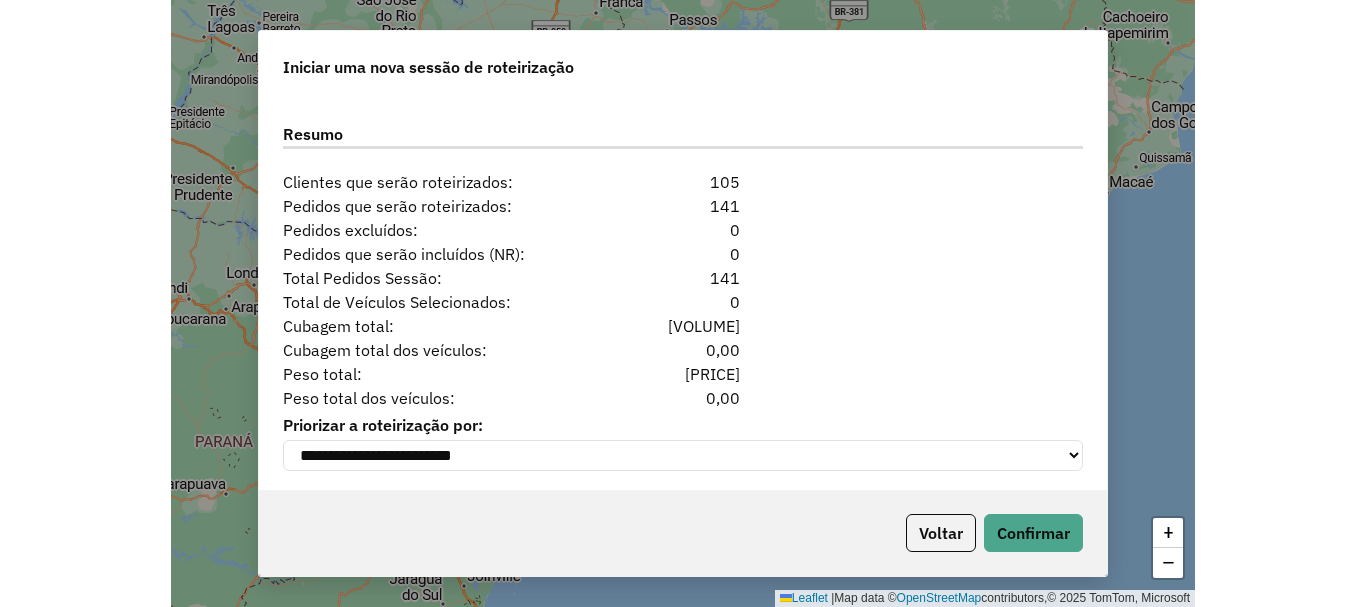 scroll, scrollTop: 2541, scrollLeft: 0, axis: vertical 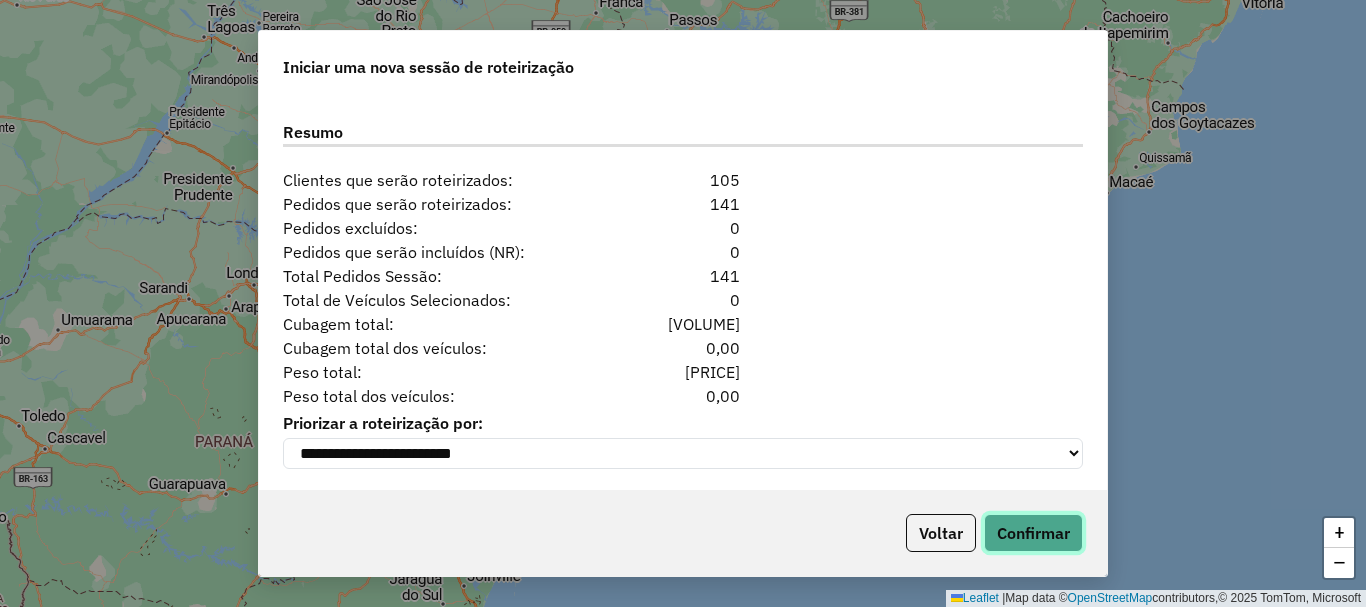 click on "Confirmar" 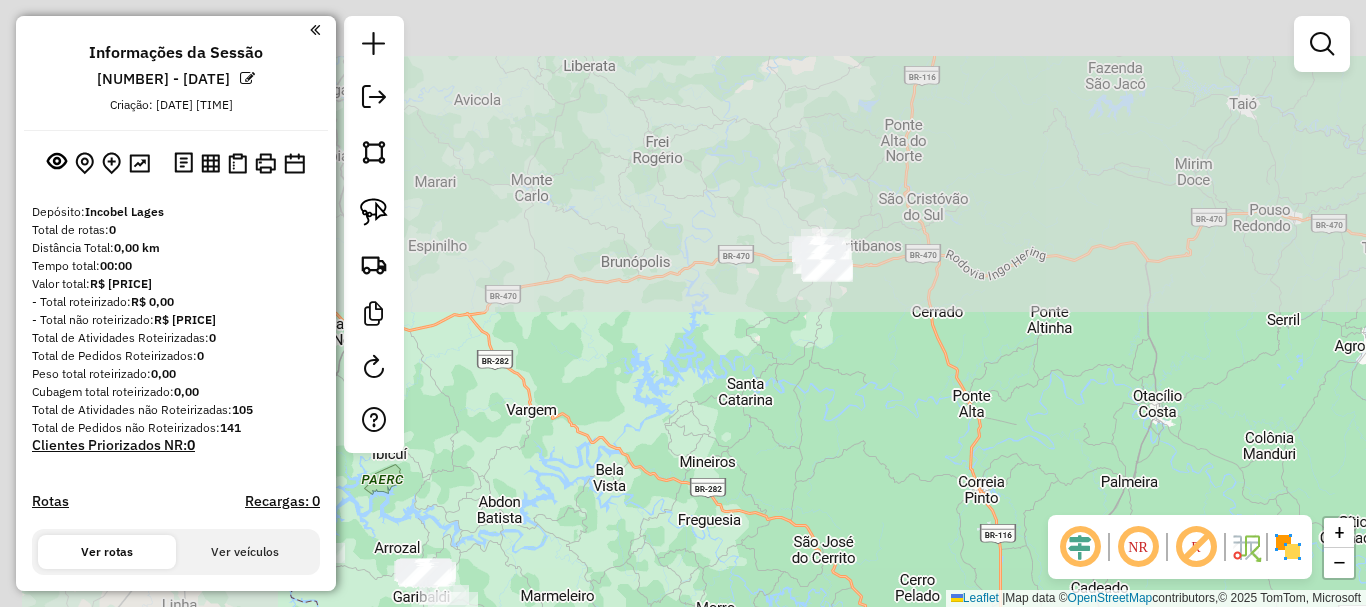 drag, startPoint x: 745, startPoint y: 269, endPoint x: 965, endPoint y: 509, distance: 325.57642 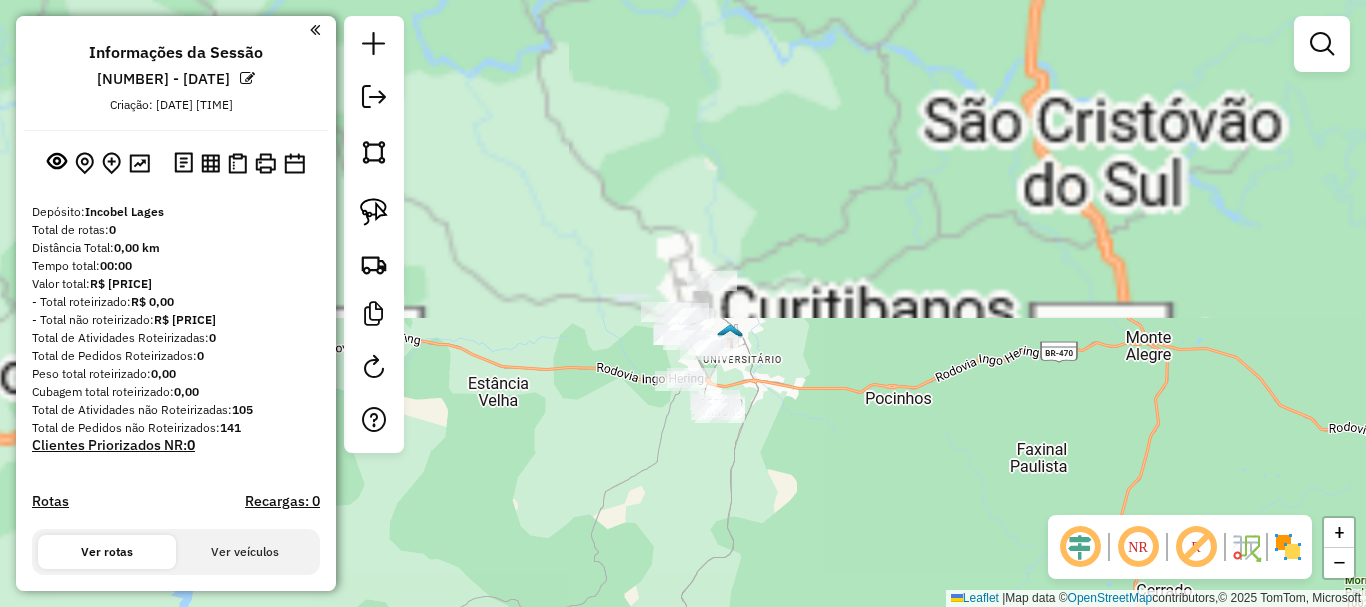 drag, startPoint x: 868, startPoint y: 309, endPoint x: 944, endPoint y: 500, distance: 205.56508 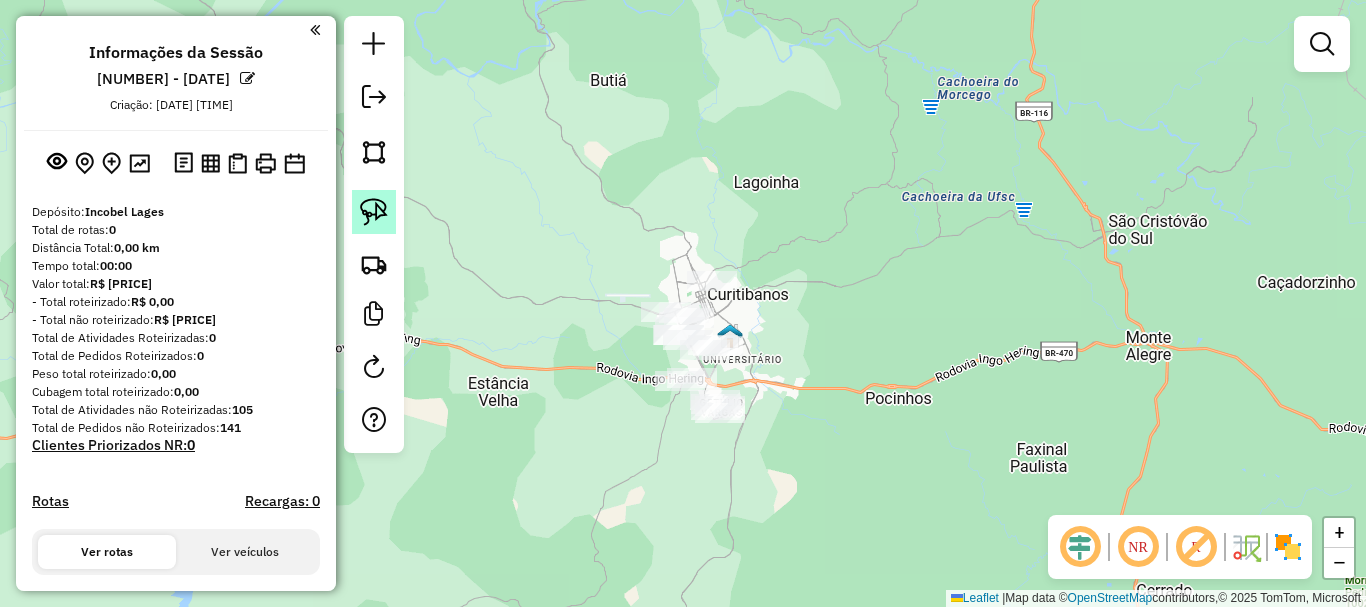 click 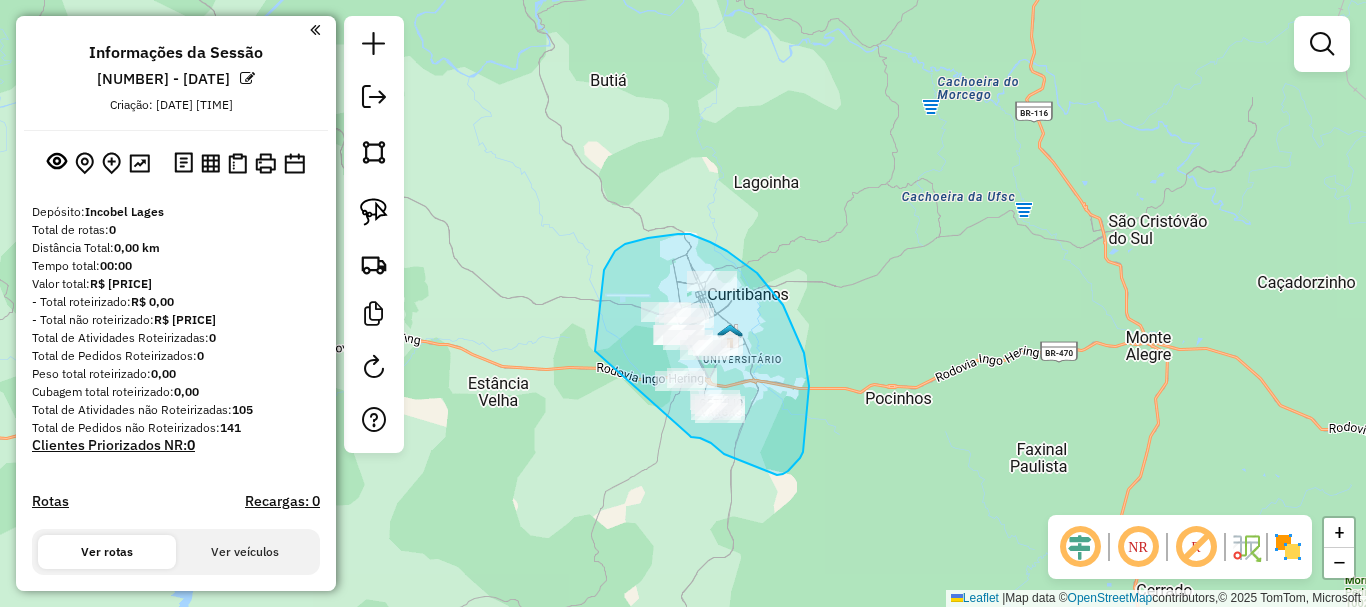 drag, startPoint x: 595, startPoint y: 343, endPoint x: 687, endPoint y: 434, distance: 129.40247 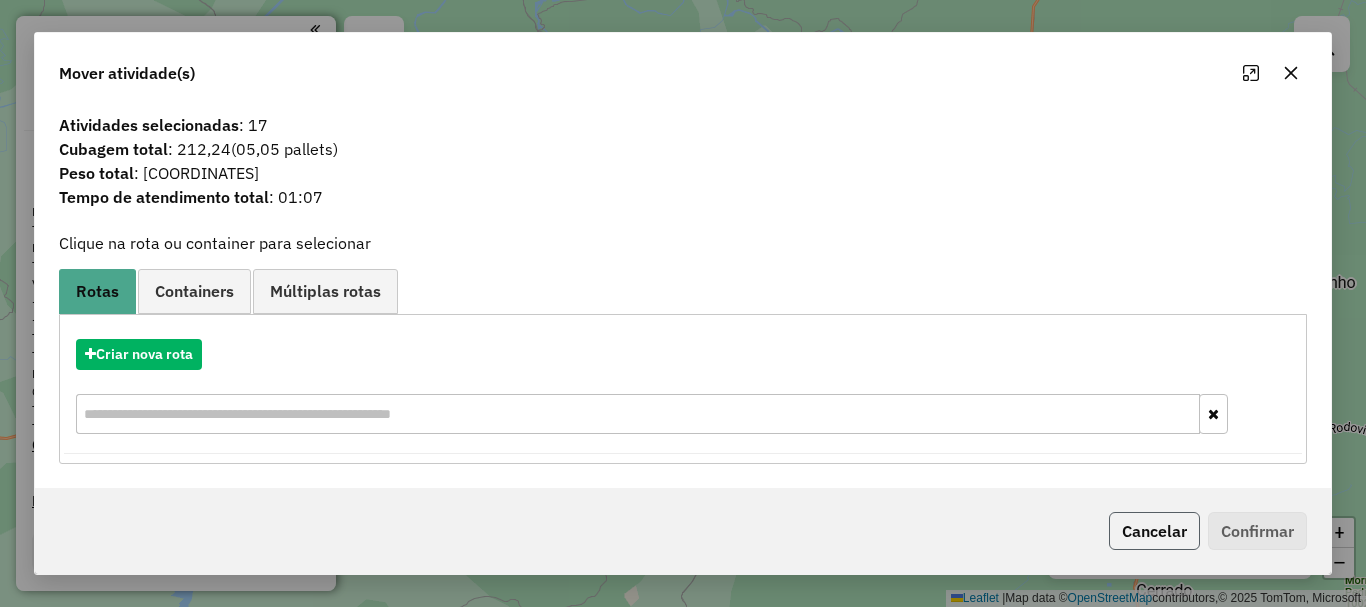 click on "Cancelar" 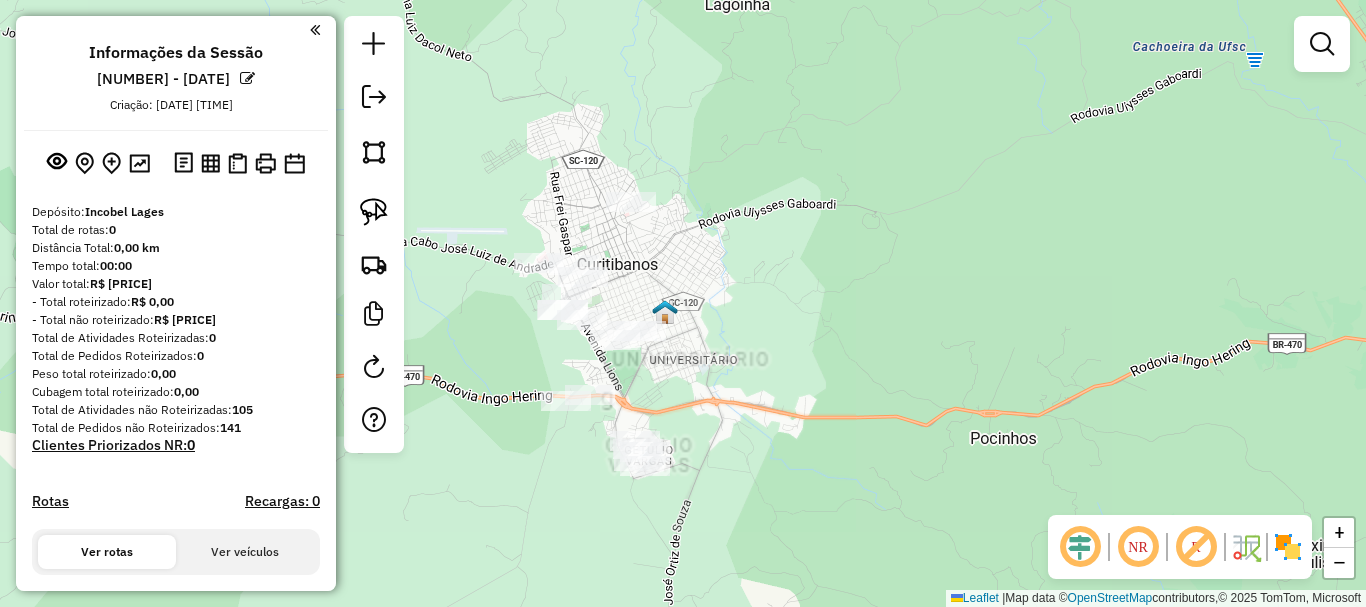 click on "Janela de atendimento Grade de atendimento Capacidade Transportadoras Veículos Cliente Pedidos  Rotas Selecione os dias de semana para filtrar as janelas de atendimento  Seg   Ter   Qua   Qui   Sex   Sáb   Dom  Informe o período da janela de atendimento: De: Até:  Filtrar exatamente a janela do cliente  Considerar janela de atendimento padrão  Selecione os dias de semana para filtrar as grades de atendimento  Seg   Ter   Qua   Qui   Sex   Sáb   Dom   Considerar clientes sem dia de atendimento cadastrado  Clientes fora do dia de atendimento selecionado Filtrar as atividades entre os valores definidos abaixo:  Peso mínimo:   Peso máximo:   Cubagem mínima:   Cubagem máxima:   De:   Até:  Filtrar as atividades entre o tempo de atendimento definido abaixo:  De:   Até:   Considerar capacidade total dos clientes não roteirizados Transportadora: Selecione um ou mais itens Tipo de veículo: Selecione um ou mais itens Veículo: Selecione um ou mais itens Motorista: Selecione um ou mais itens Nome: Rótulo:" 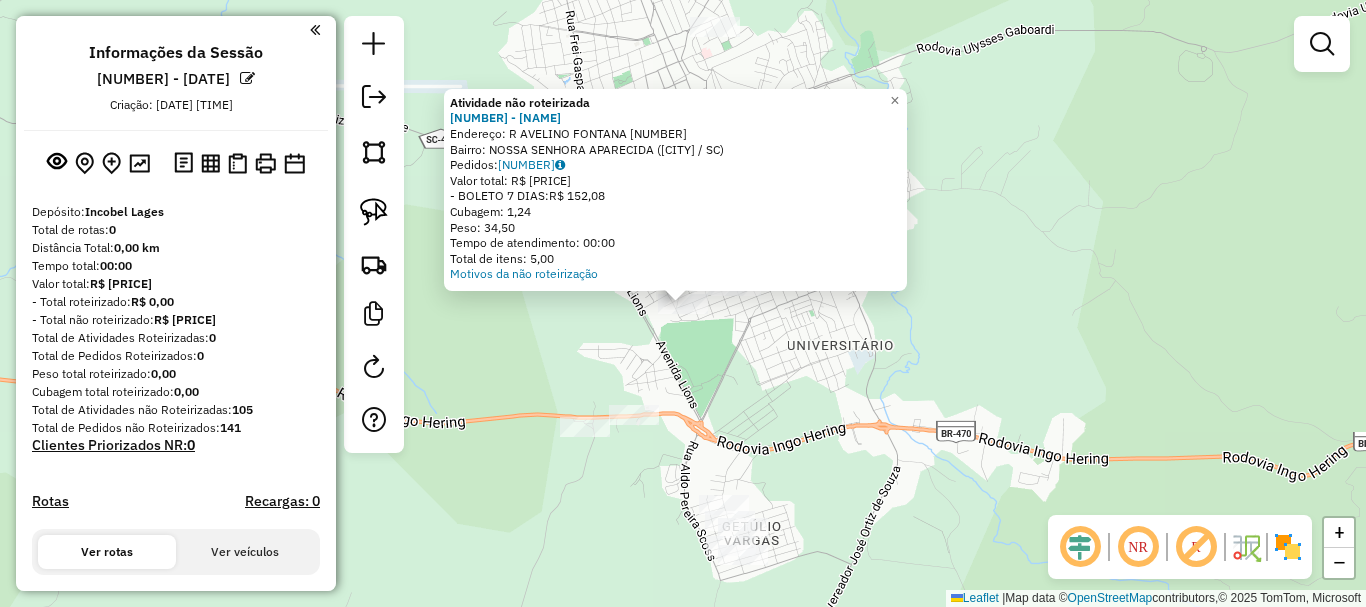 click on "Atividade não roteirizada 6112 - [NAME] Endereço: R AVELINO FONTANA [NUMBER] Bairro: NOSSA SENHORA APARECIDA ([CITY] / SC) Pedidos: [ORDER_ID] Valor total: R$ [PRICE] - BOLETO 7 DIAS: R$ [PRICE] Cubagem: [VOLUME] Peso: [WEIGHT] Tempo de atendimento: 00:00 Total de itens: [QUANTITY] Motivos da não roteirização × Janela de atendimento Grade de atendimento Capacidade Transportadoras Veículos Cliente Pedidos Rotas Selecione os dias de semana para filtrar as janelas de atendimento Seg Ter Qua Qui Sex Sáb Dom Informe o período da janela de atendimento: De: Até: Filtrar exatamente a janela do cliente Considerar janela de atendimento padrão Selecione os dias de semana para filtrar as grades de atendimento Seg Ter Qua Qui Sex Sáb Dom Considerar clientes sem dia de atendimento cadastrado Clientes fora do dia de atendimento selecionado Filtrar as atividades entre os valores definidos abaixo: Peso mínimo: Peso máximo: Cubagem mínima:" 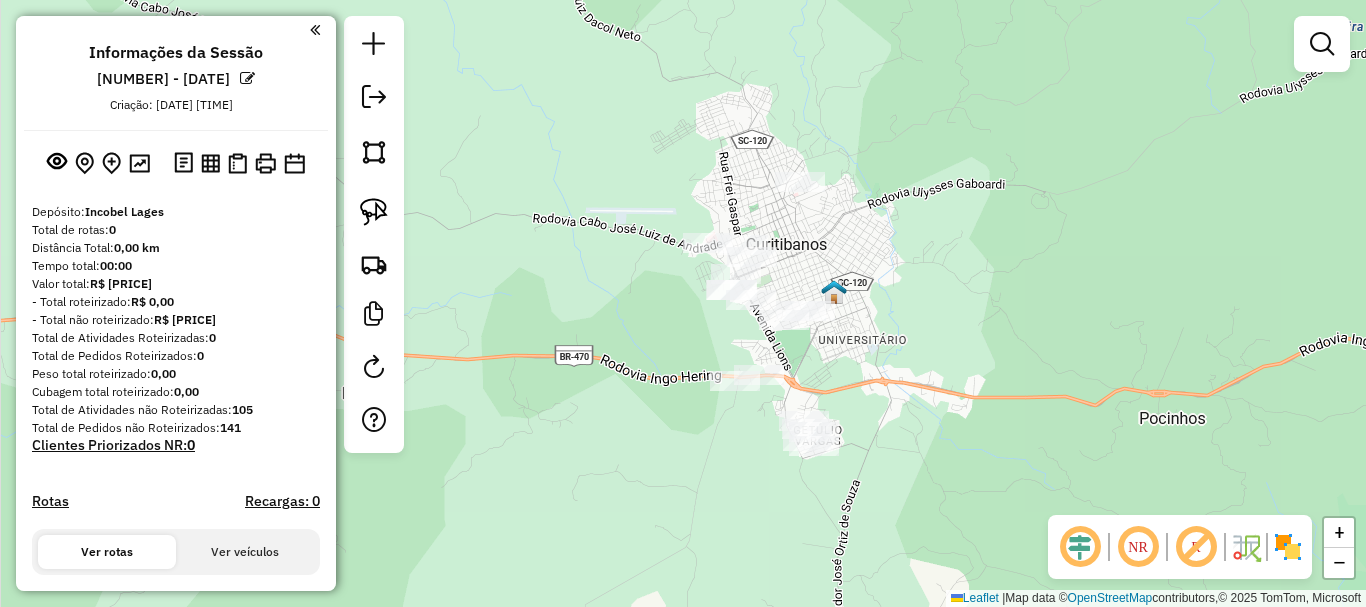 drag, startPoint x: 886, startPoint y: 356, endPoint x: 893, endPoint y: 345, distance: 13.038404 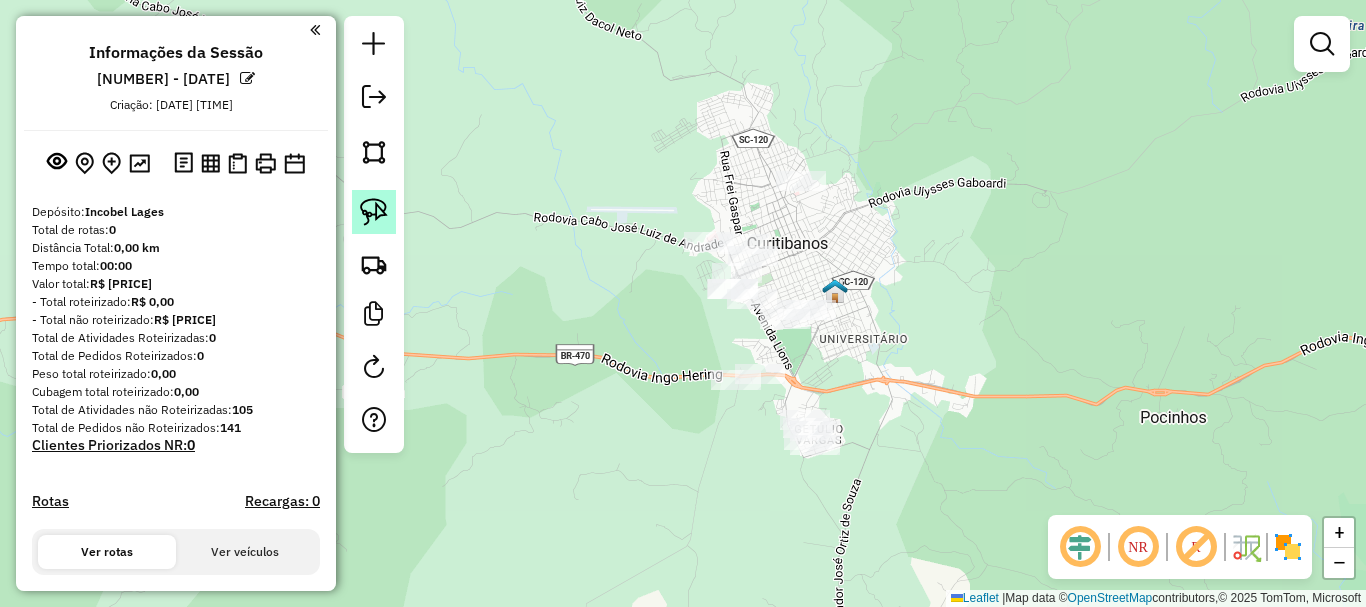 click 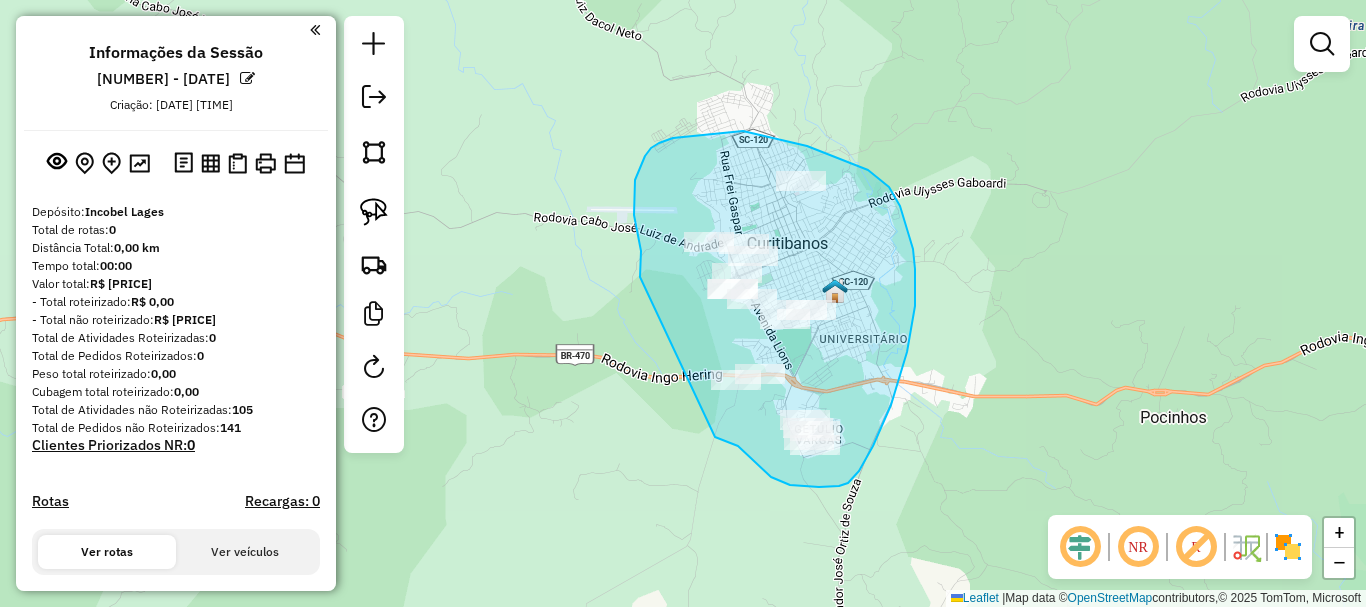 drag, startPoint x: 634, startPoint y: 215, endPoint x: 715, endPoint y: 437, distance: 236.31546 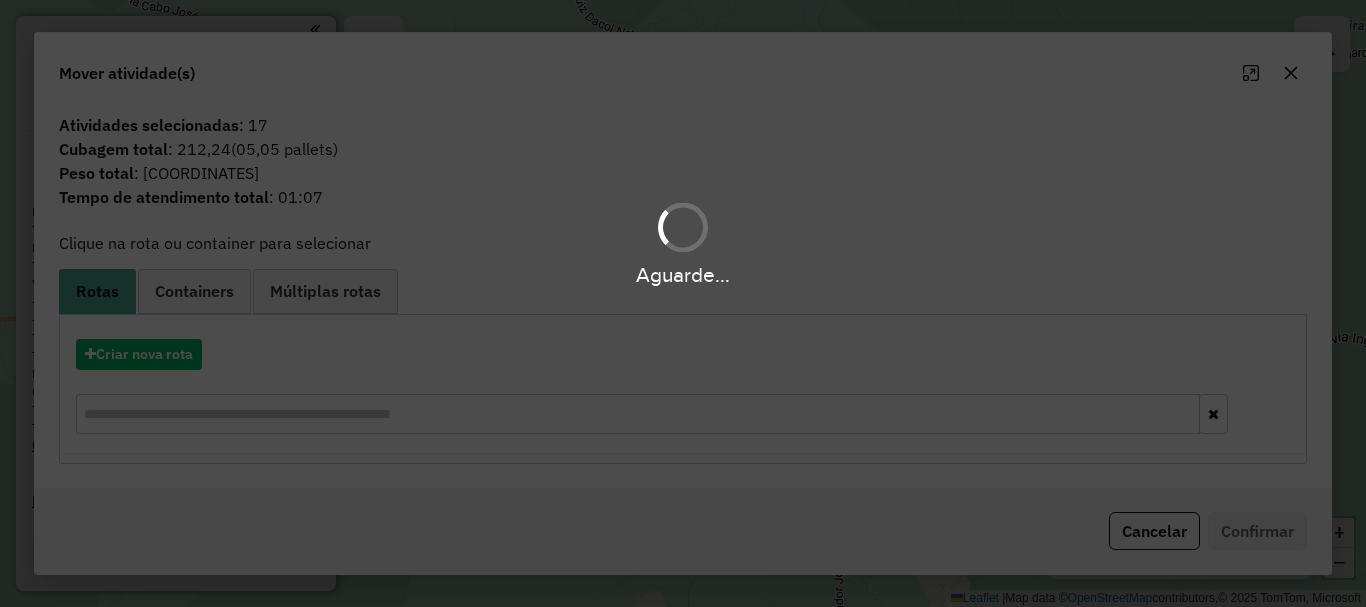 click on "**********" at bounding box center [683, 303] 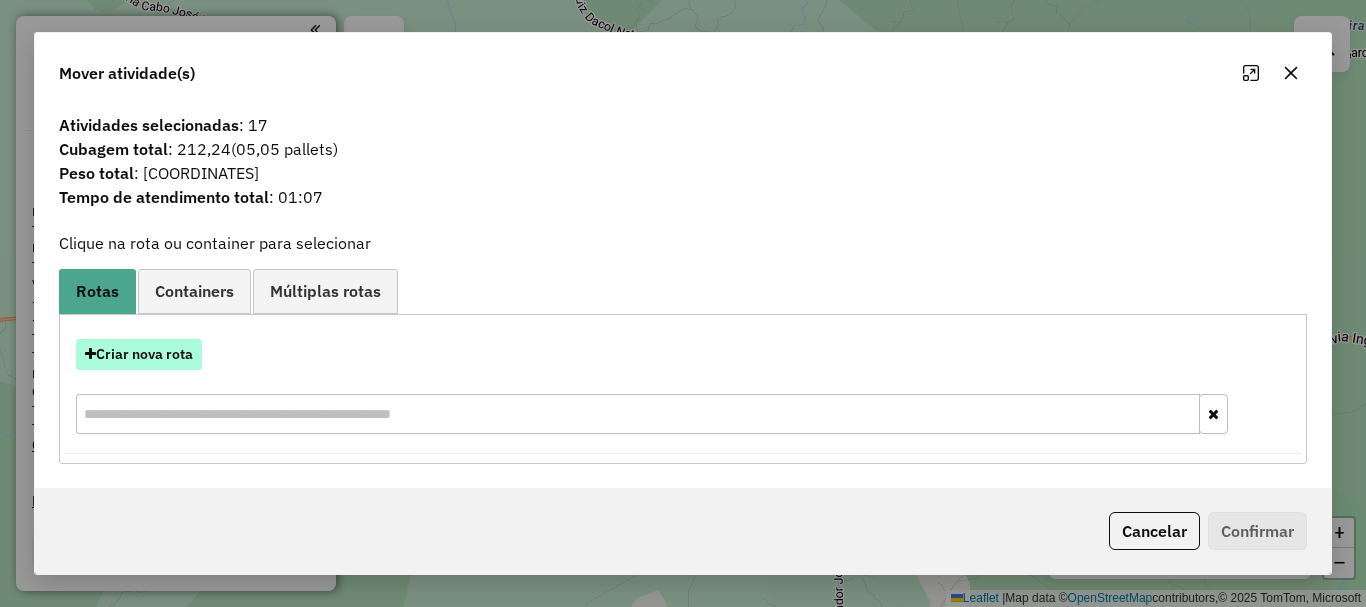 click on "Criar nova rota" at bounding box center (139, 354) 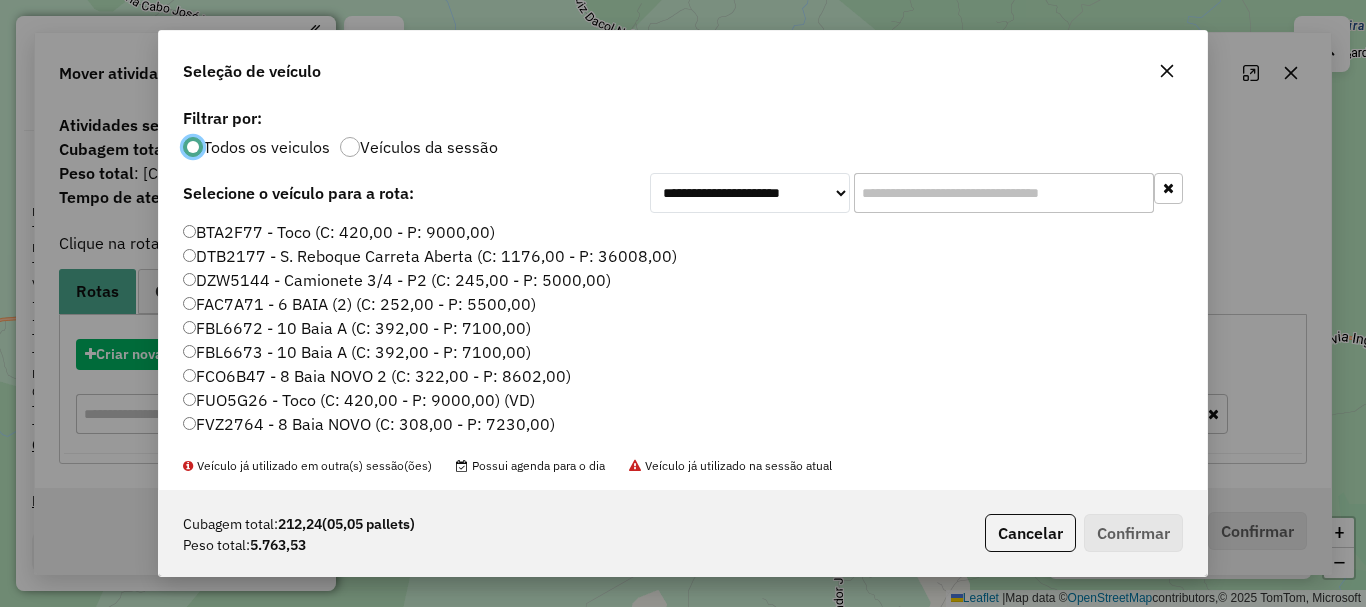 scroll, scrollTop: 11, scrollLeft: 6, axis: both 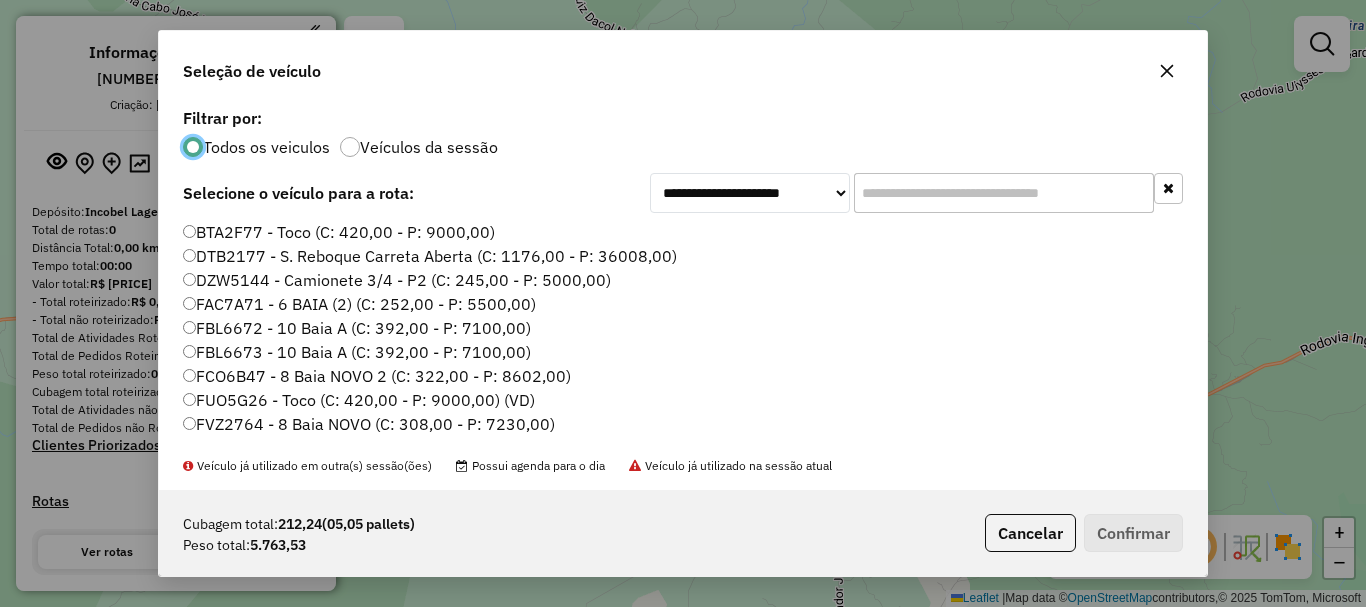 click 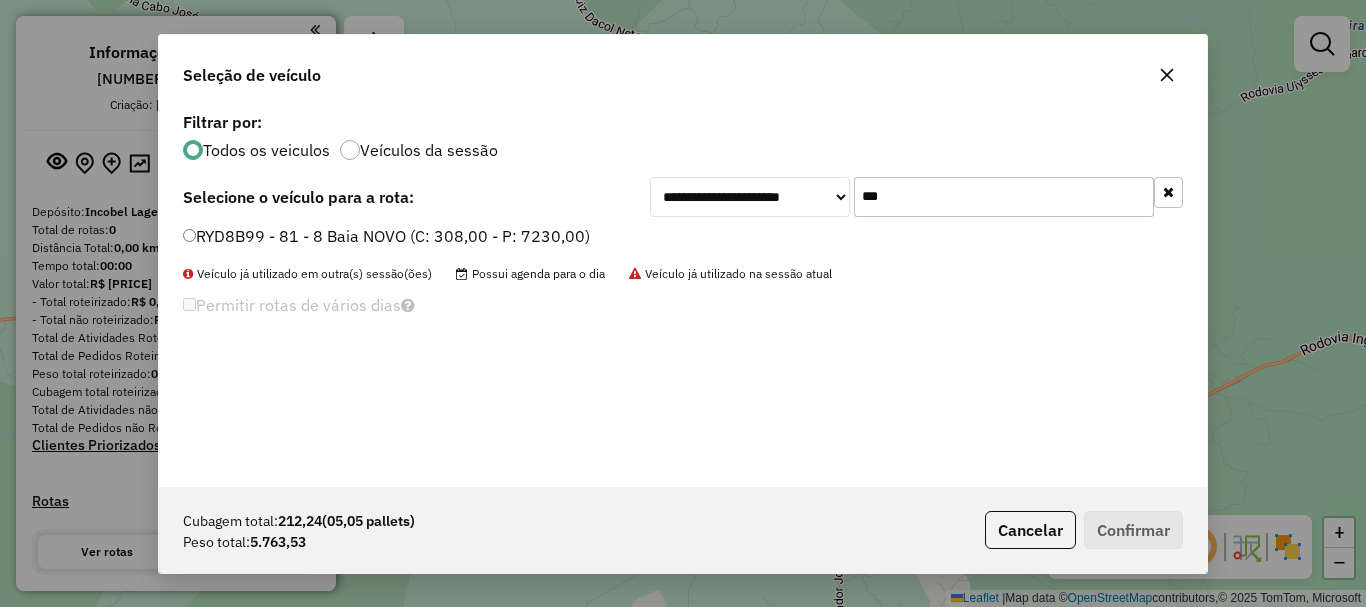 type on "***" 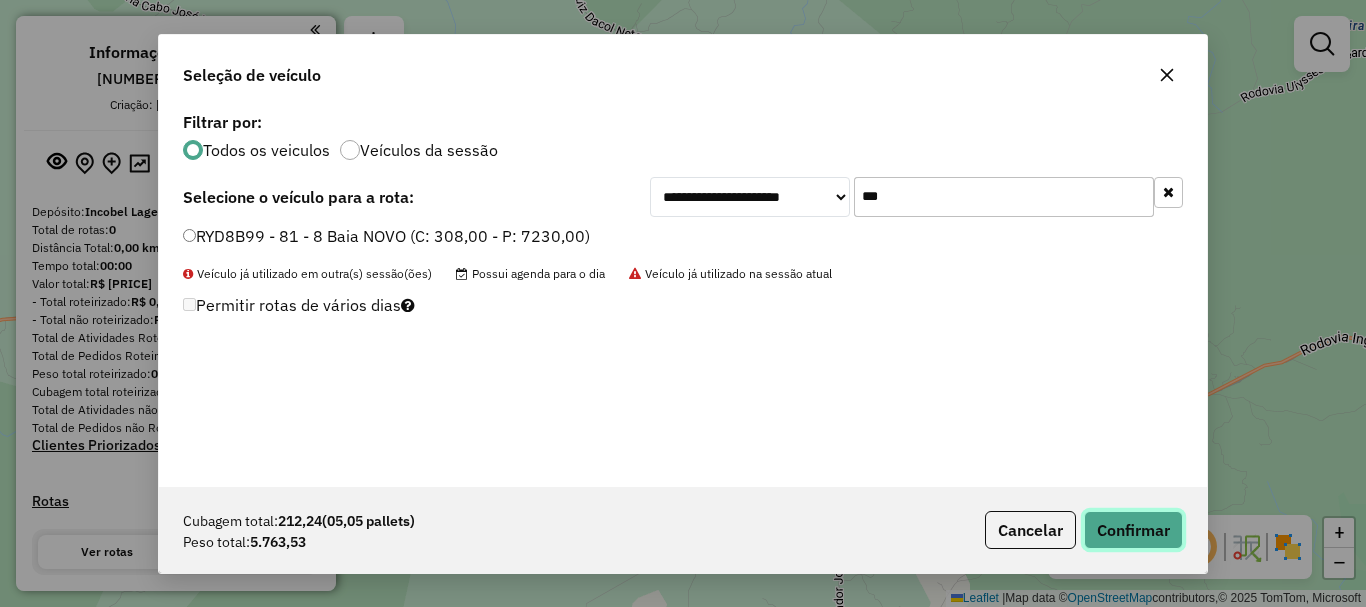 click on "Confirmar" 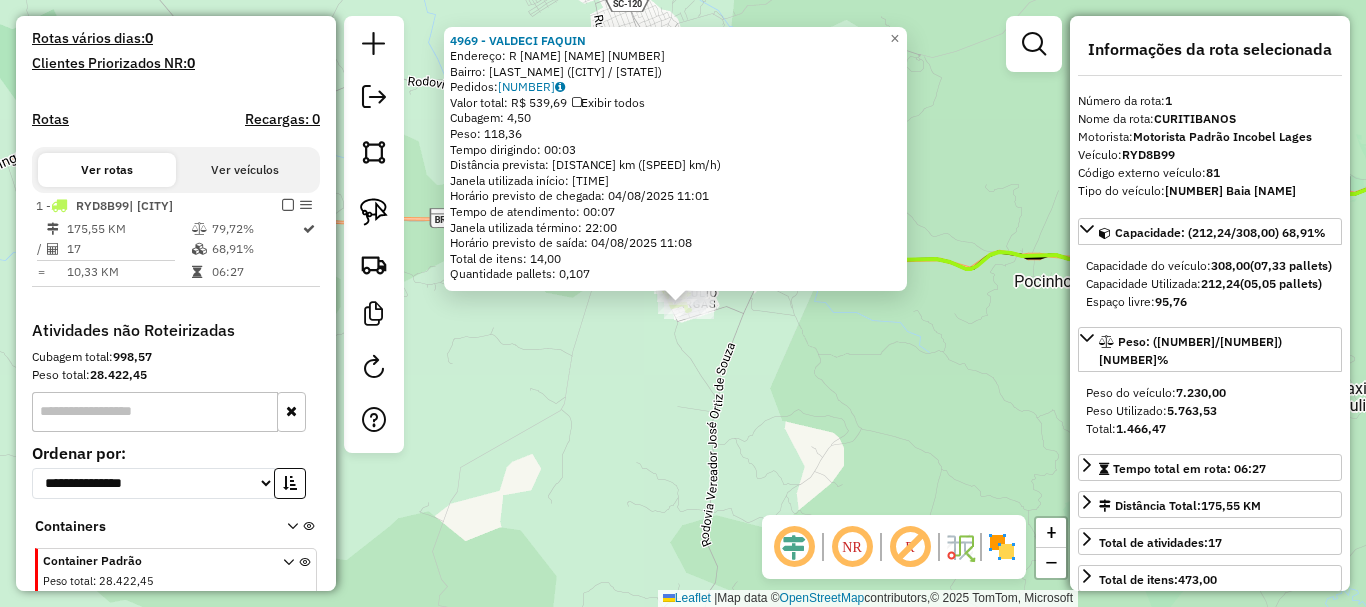 scroll, scrollTop: 622, scrollLeft: 0, axis: vertical 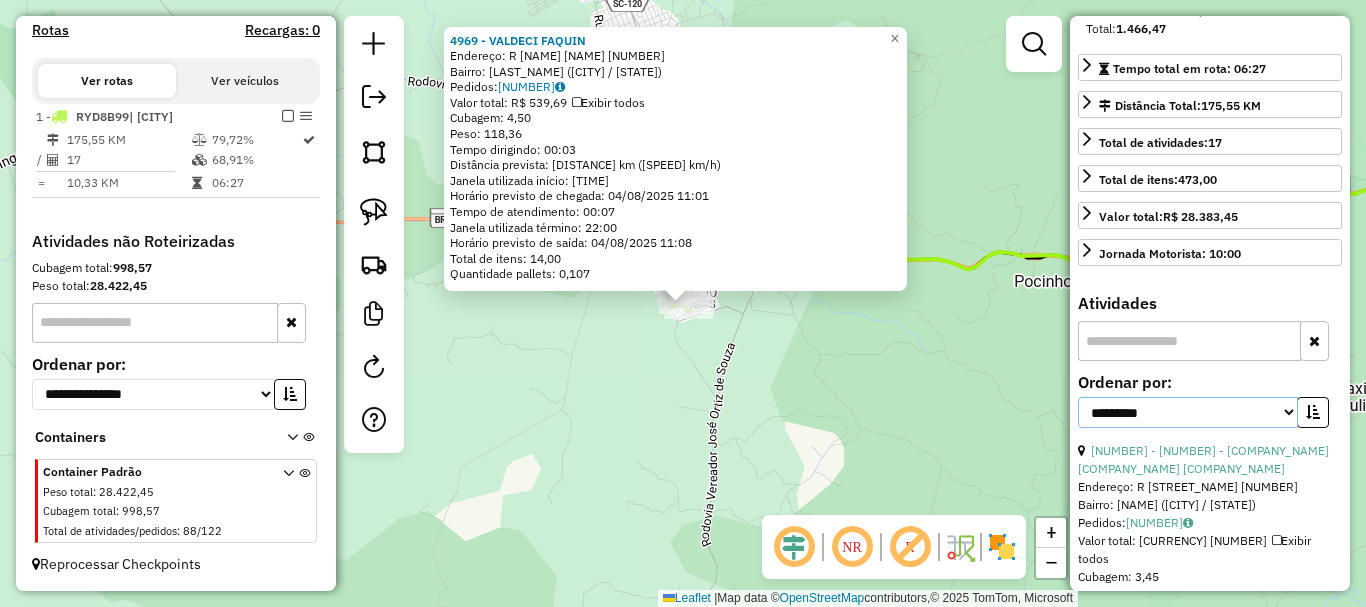 click on "**********" at bounding box center [1188, 412] 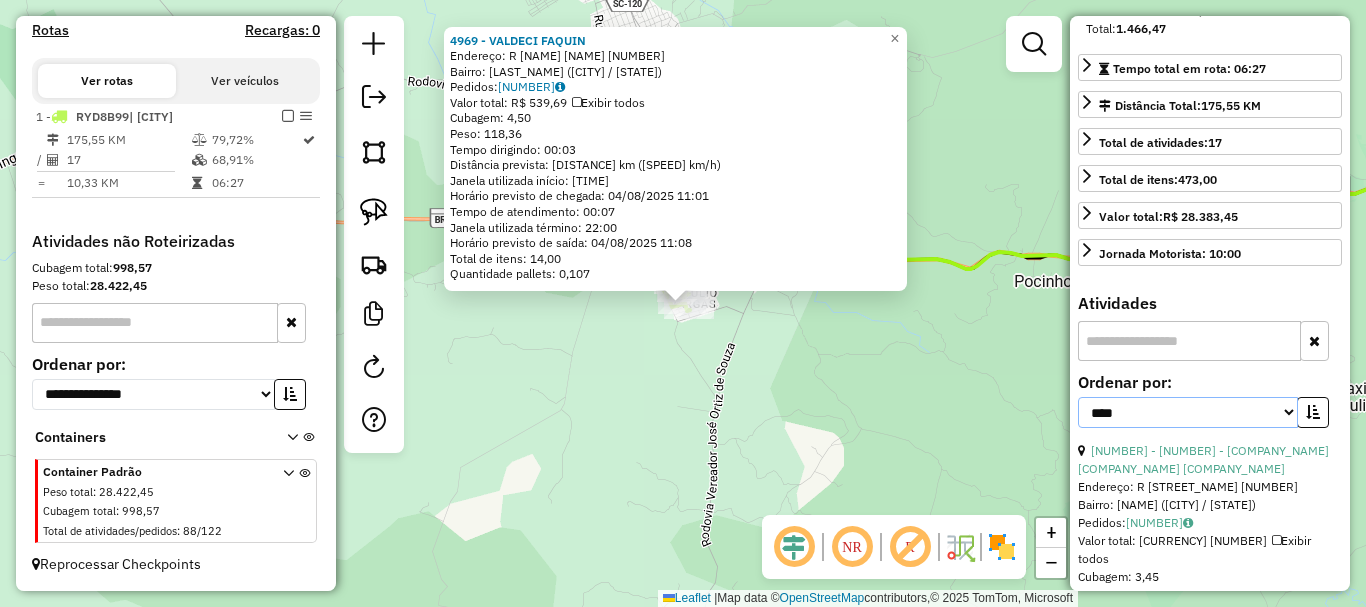 click on "**********" at bounding box center (1188, 412) 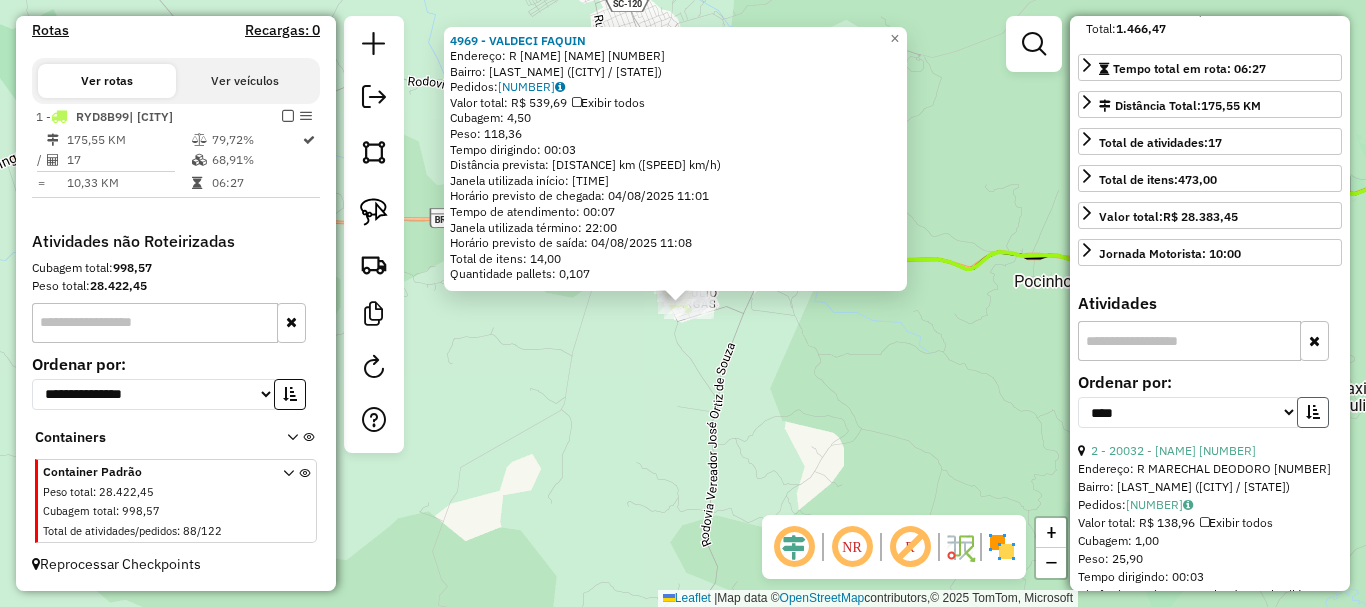 click at bounding box center (1313, 412) 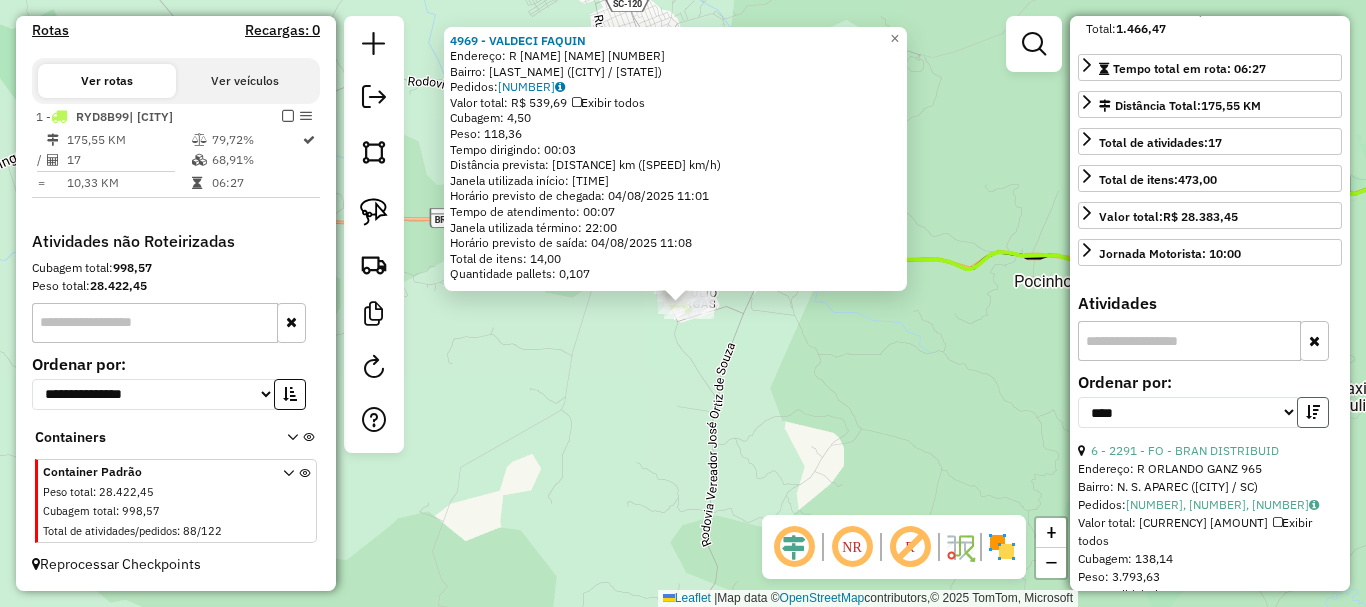 click at bounding box center [1313, 412] 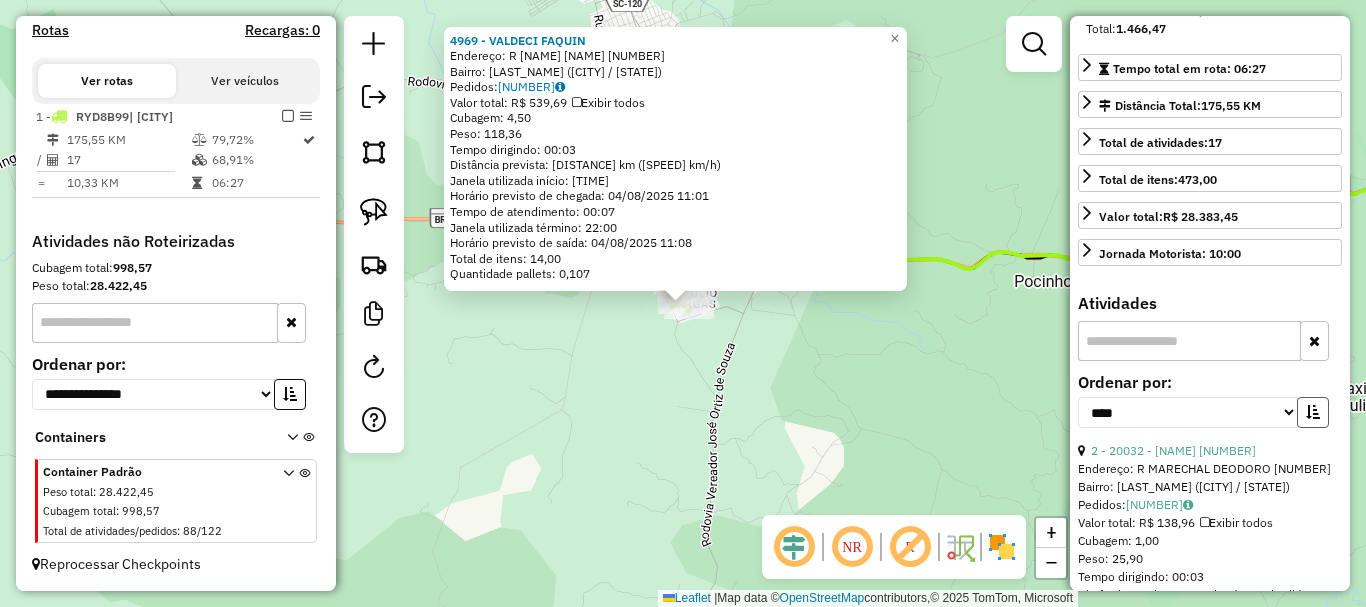 click at bounding box center [1313, 412] 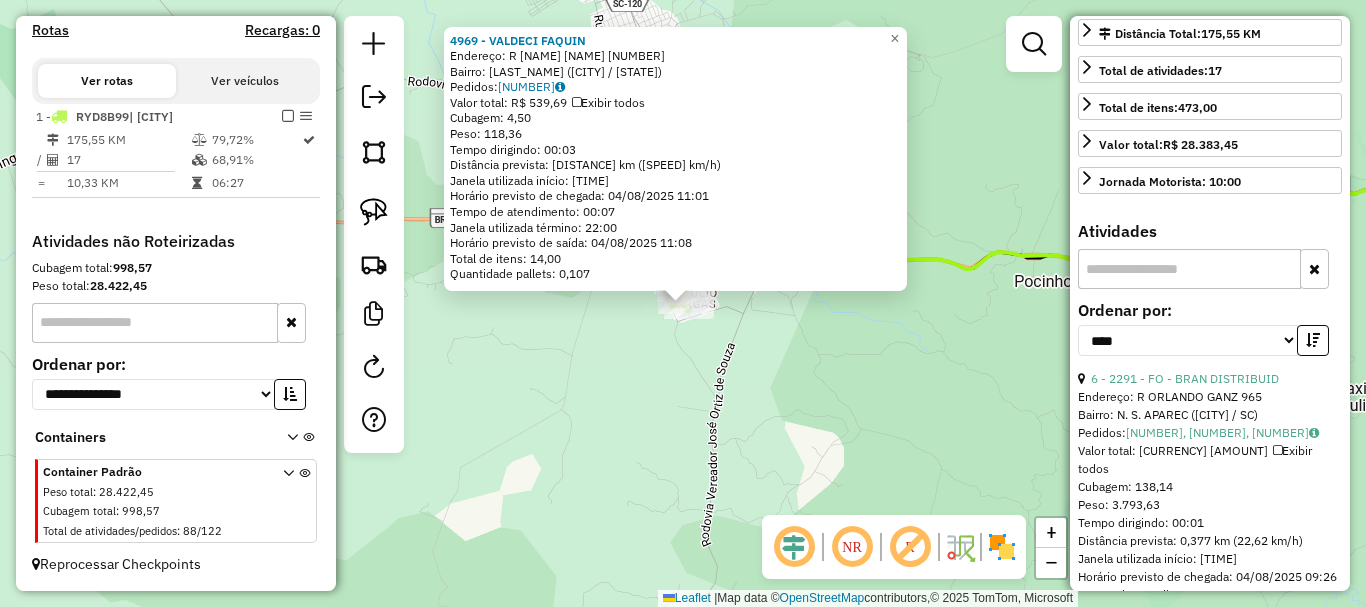 scroll, scrollTop: 500, scrollLeft: 0, axis: vertical 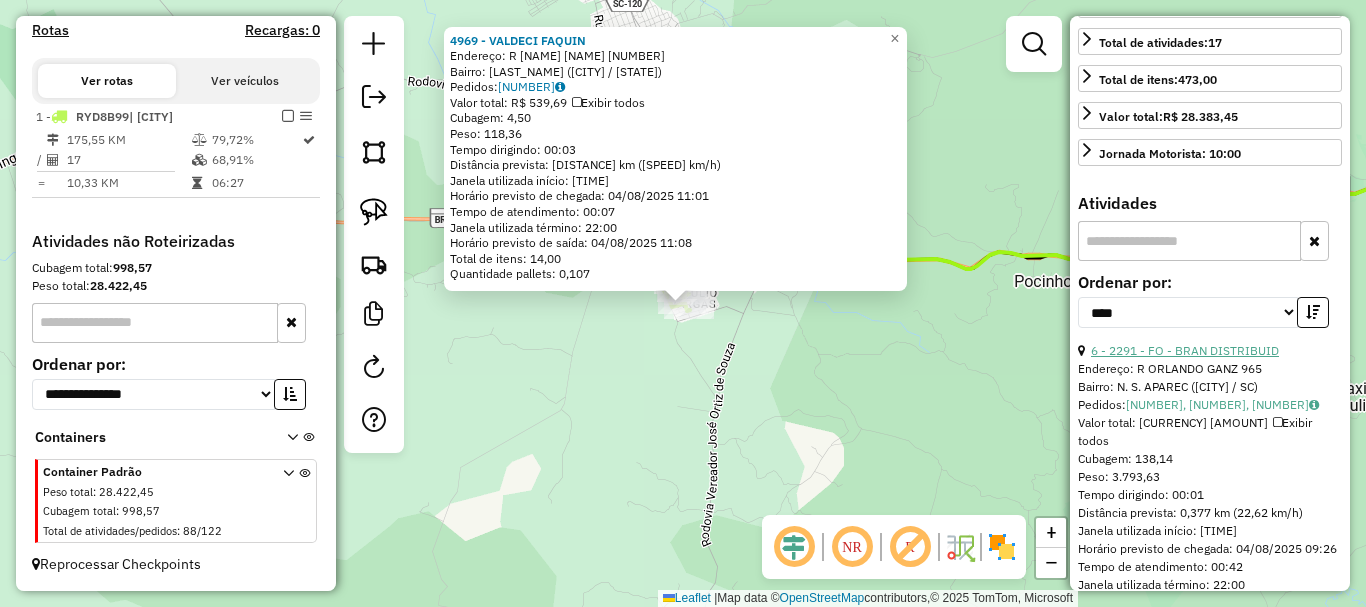 click on "6 - 2291 - FO - BRAN DISTRIBUID" at bounding box center (1185, 350) 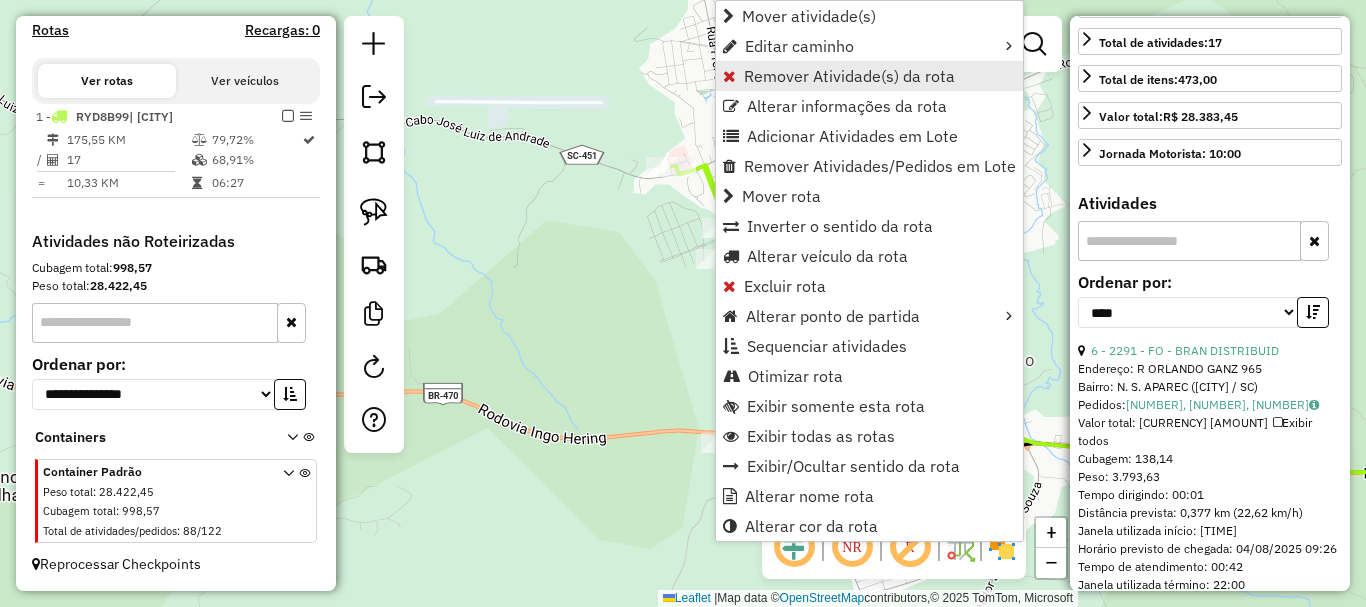 click on "Remover Atividade(s) da rota" at bounding box center (849, 76) 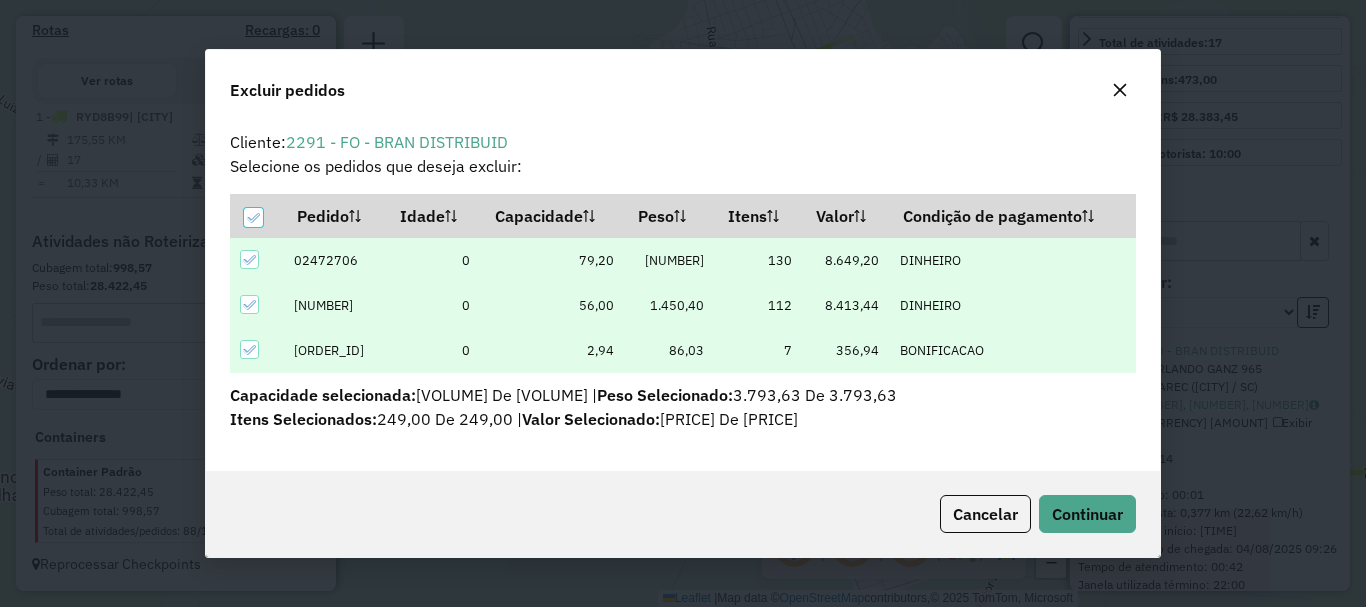 scroll, scrollTop: 0, scrollLeft: 0, axis: both 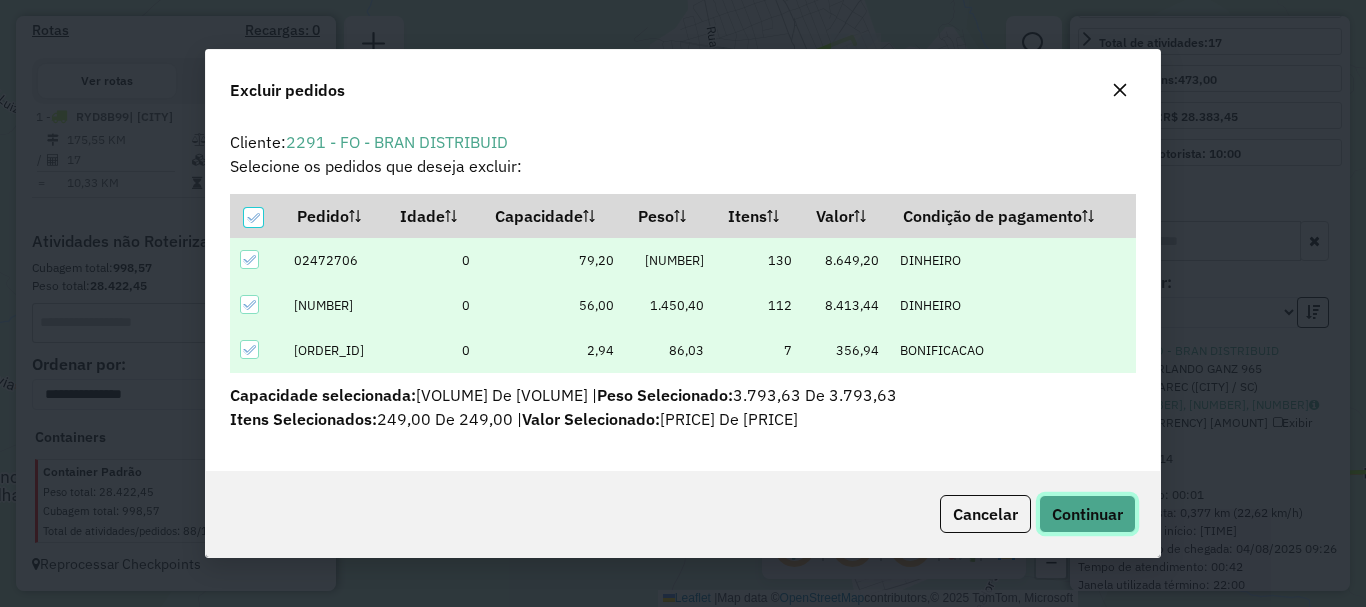 click on "Continuar" 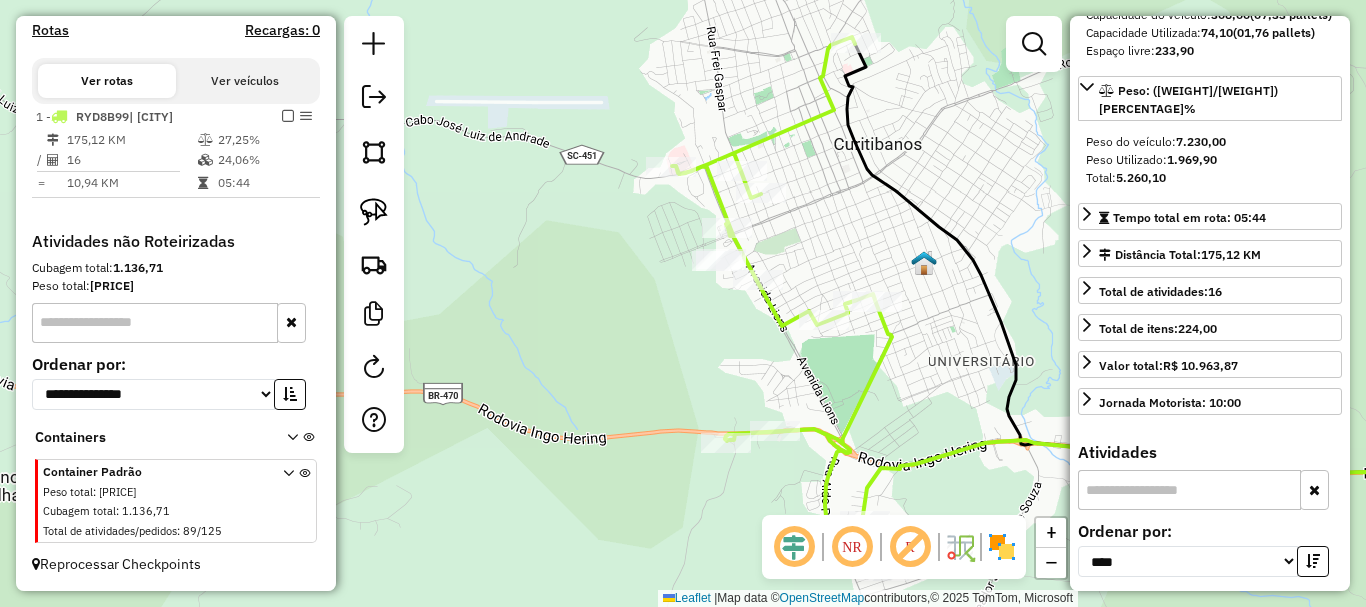 scroll, scrollTop: 82, scrollLeft: 0, axis: vertical 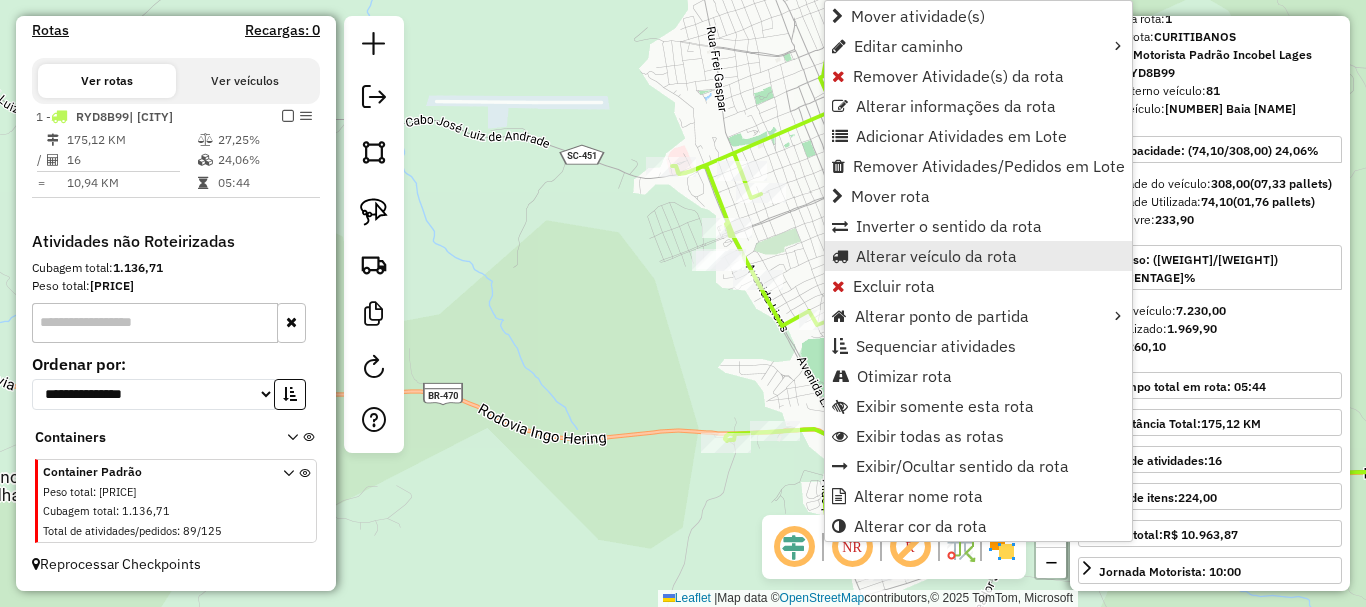 click on "Alterar veículo da rota" at bounding box center (936, 256) 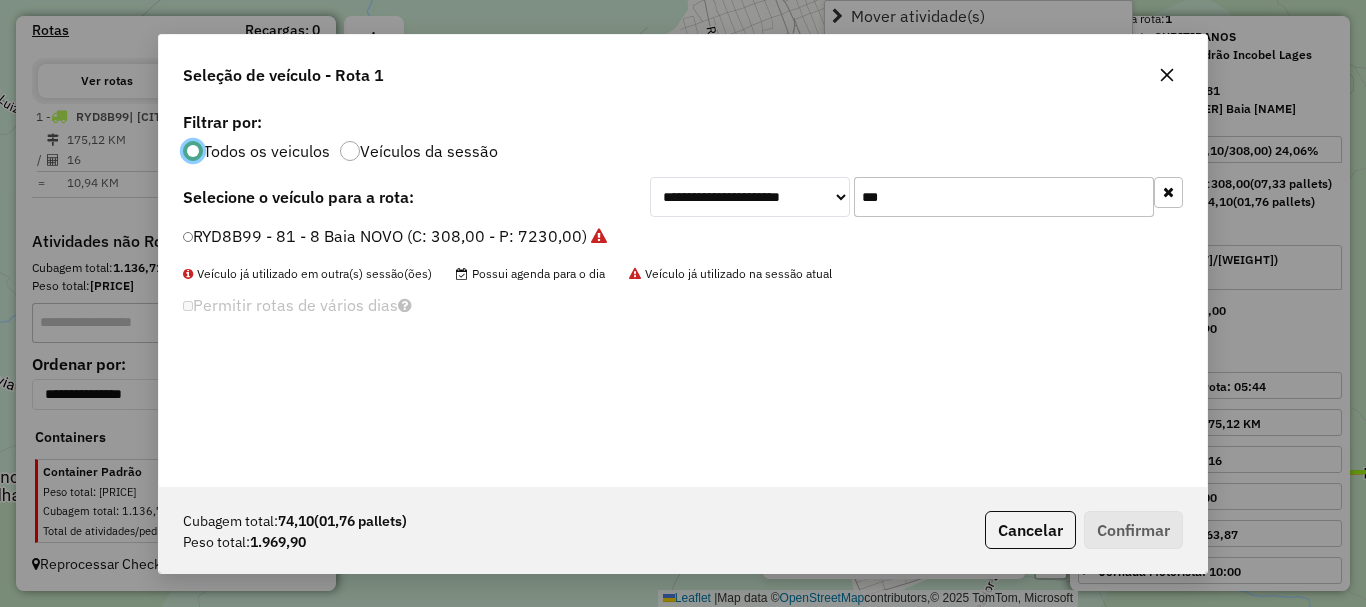 scroll, scrollTop: 11, scrollLeft: 6, axis: both 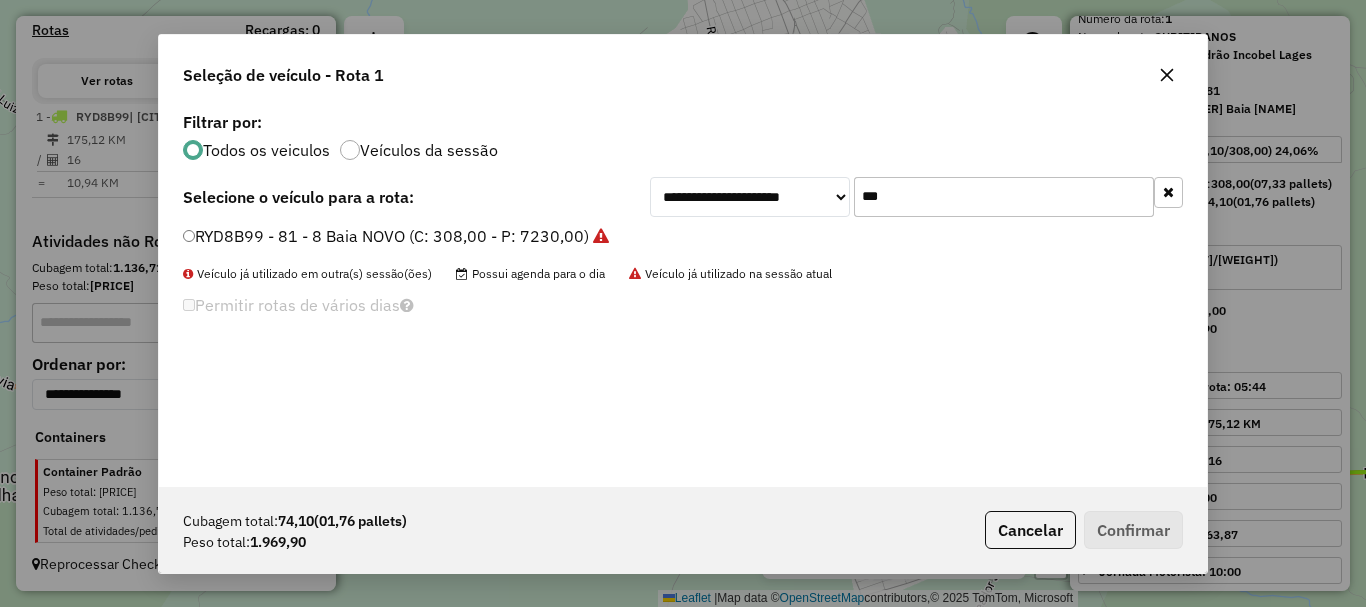 drag, startPoint x: 922, startPoint y: 204, endPoint x: 713, endPoint y: 191, distance: 209.40392 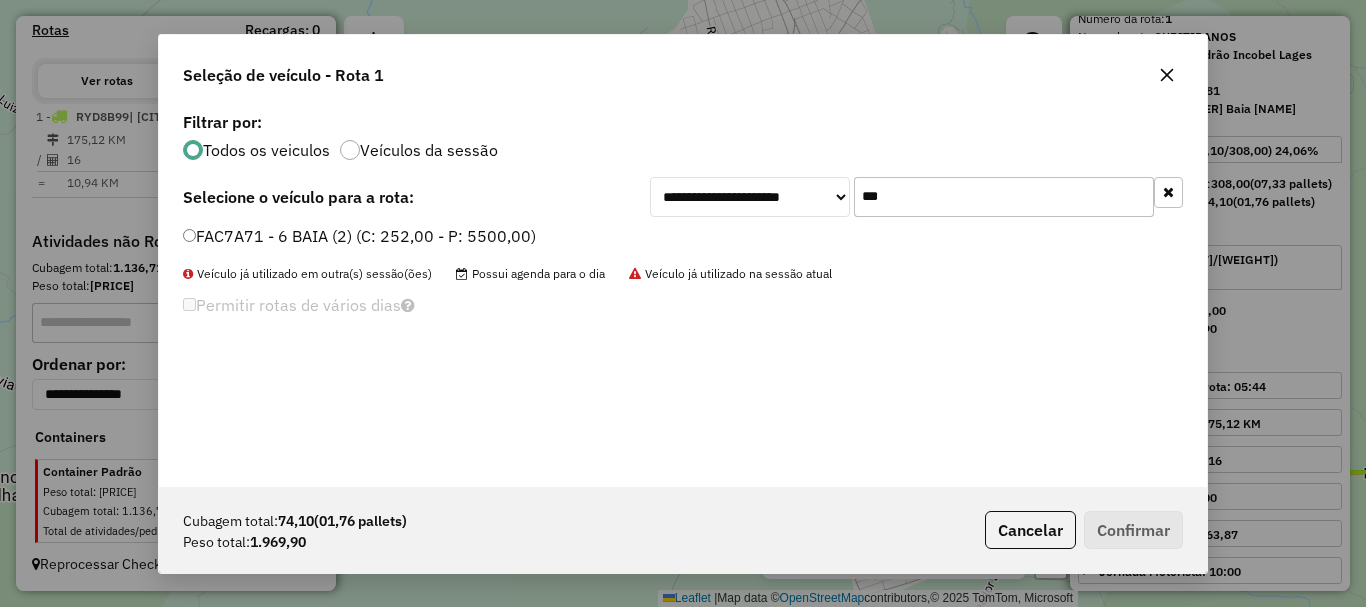 type on "***" 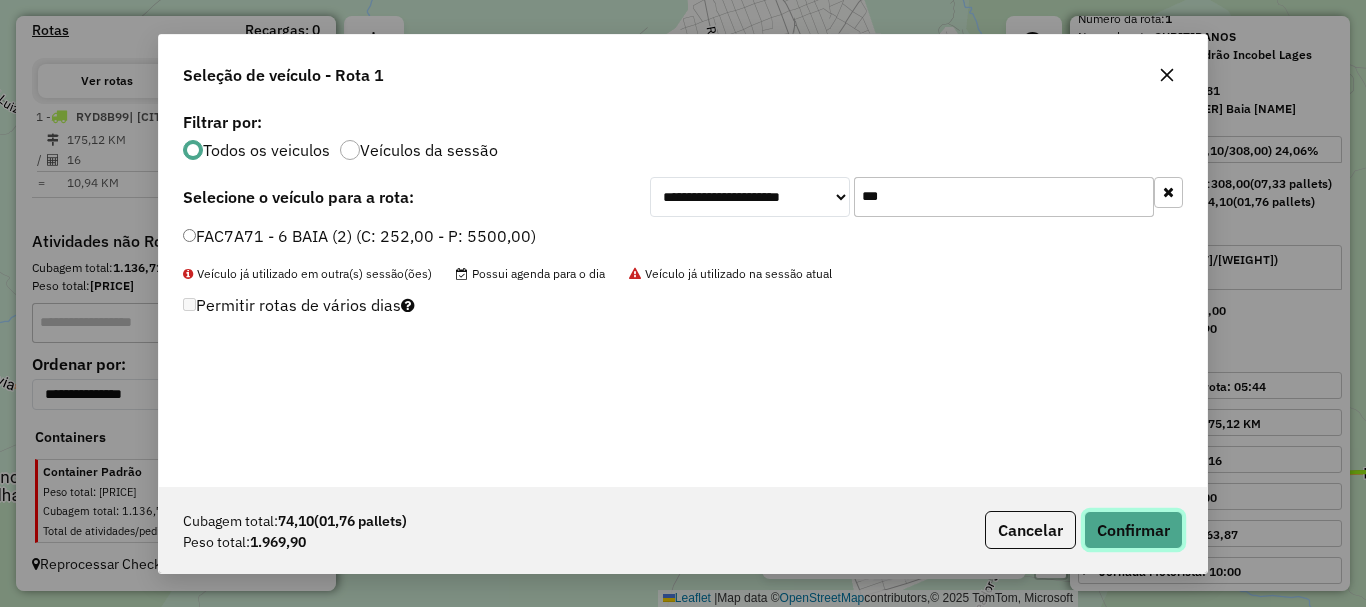 click on "Confirmar" 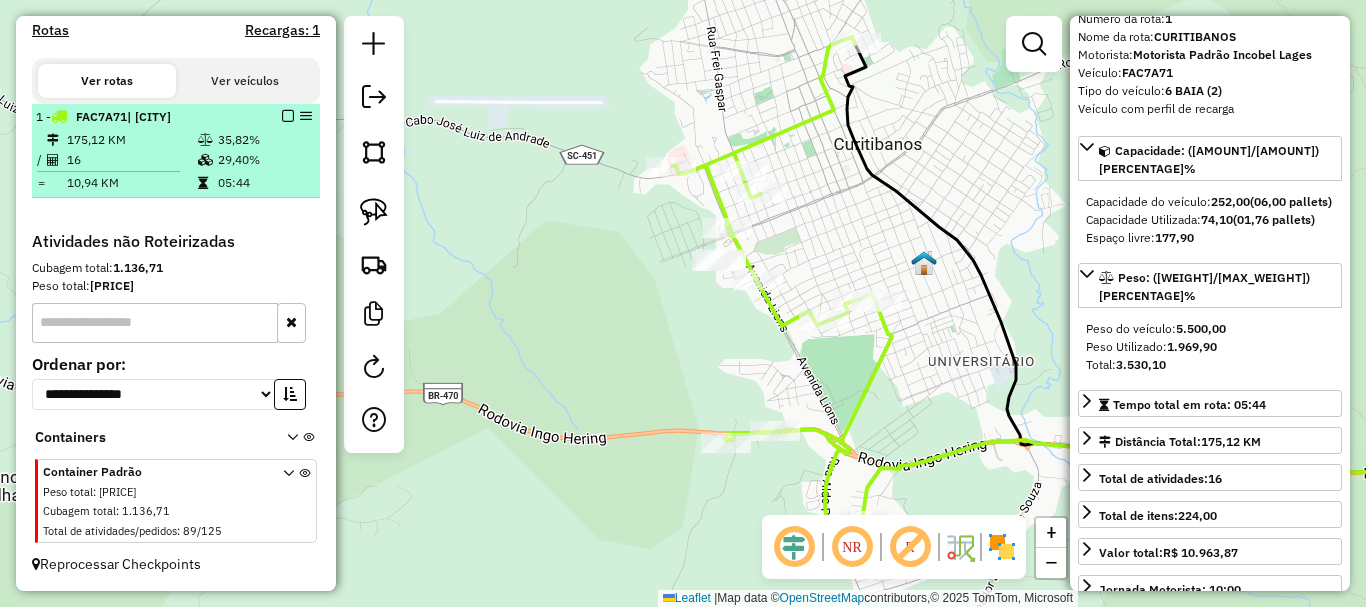 click at bounding box center [282, 116] 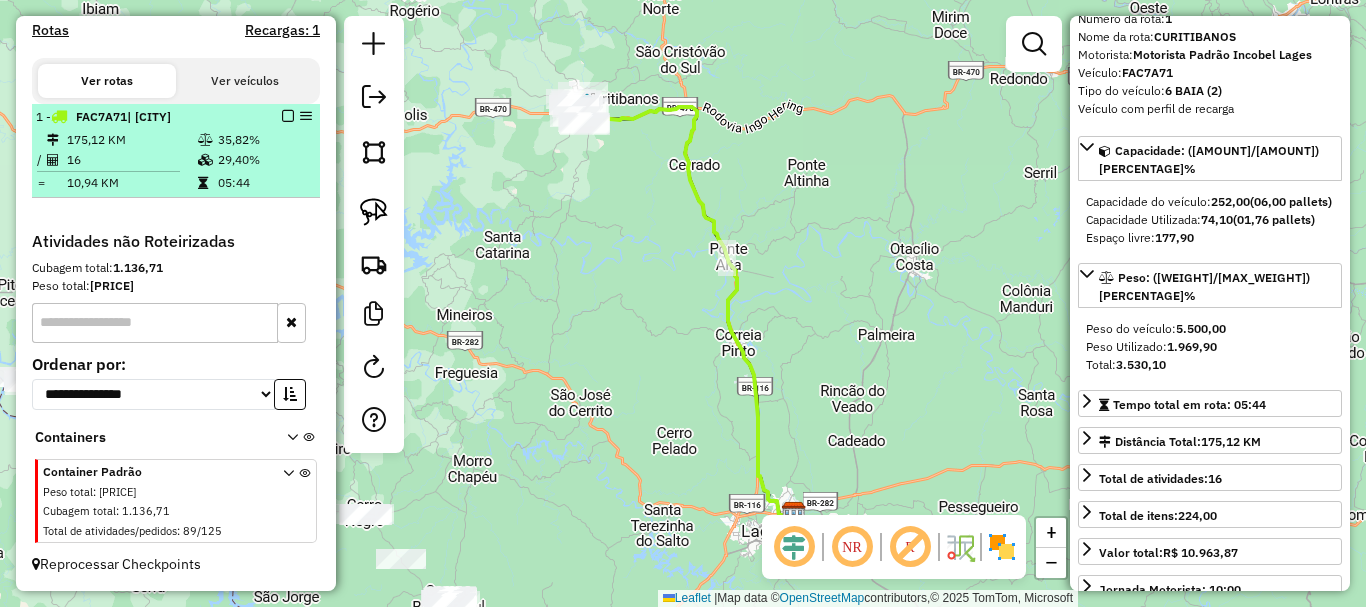 click at bounding box center (288, 116) 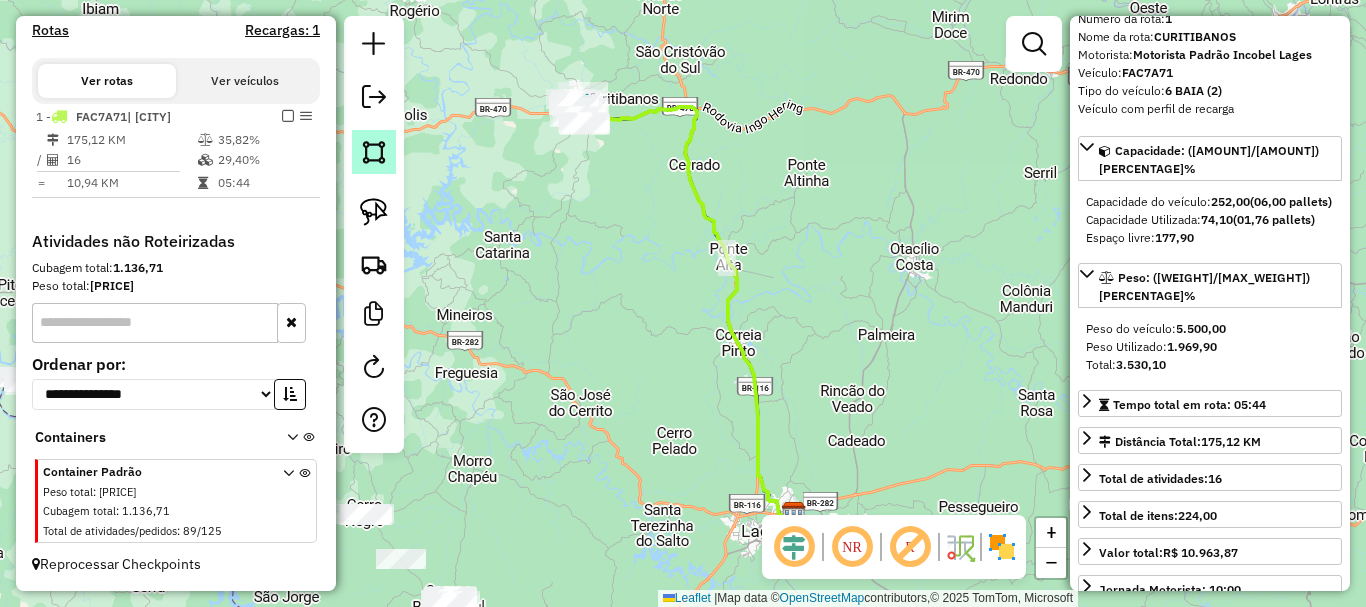 scroll, scrollTop: 555, scrollLeft: 0, axis: vertical 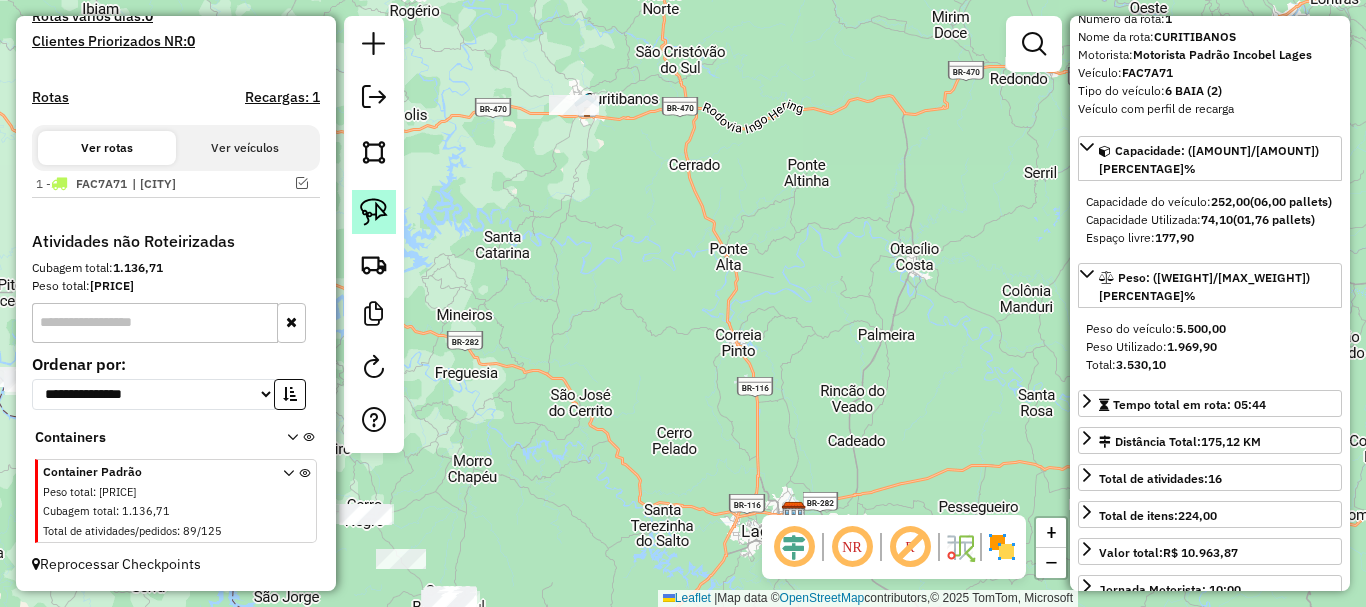 drag, startPoint x: 375, startPoint y: 208, endPoint x: 544, endPoint y: 172, distance: 172.79178 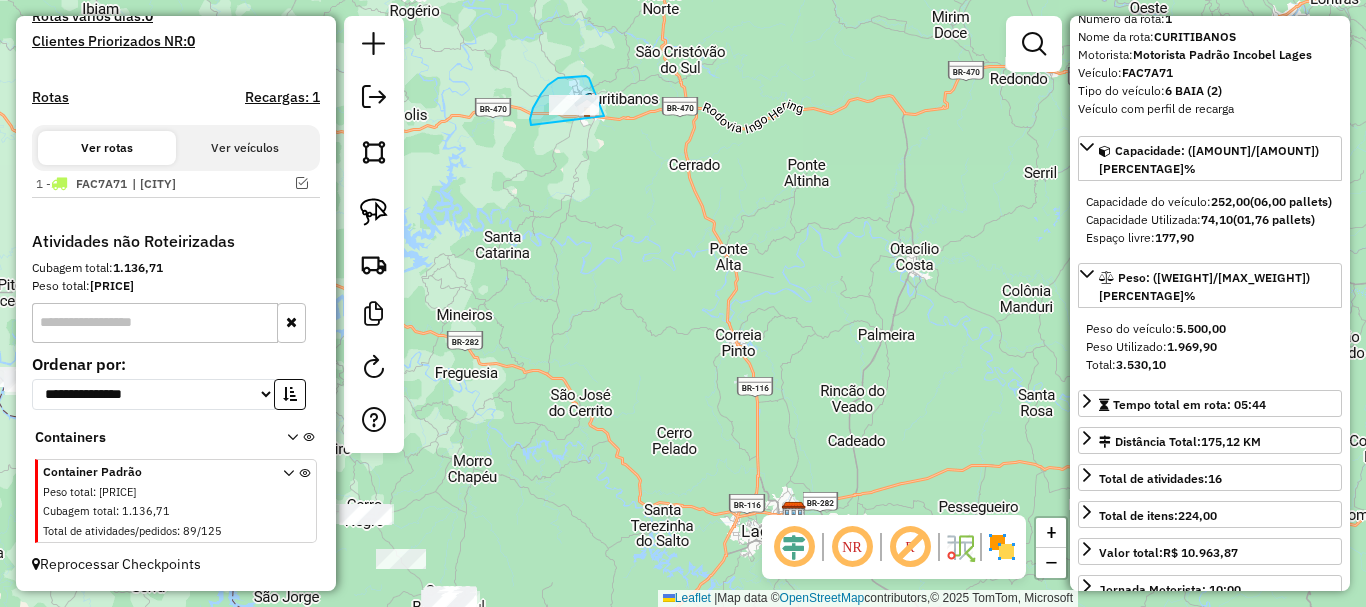drag, startPoint x: 530, startPoint y: 122, endPoint x: 610, endPoint y: 134, distance: 80.895 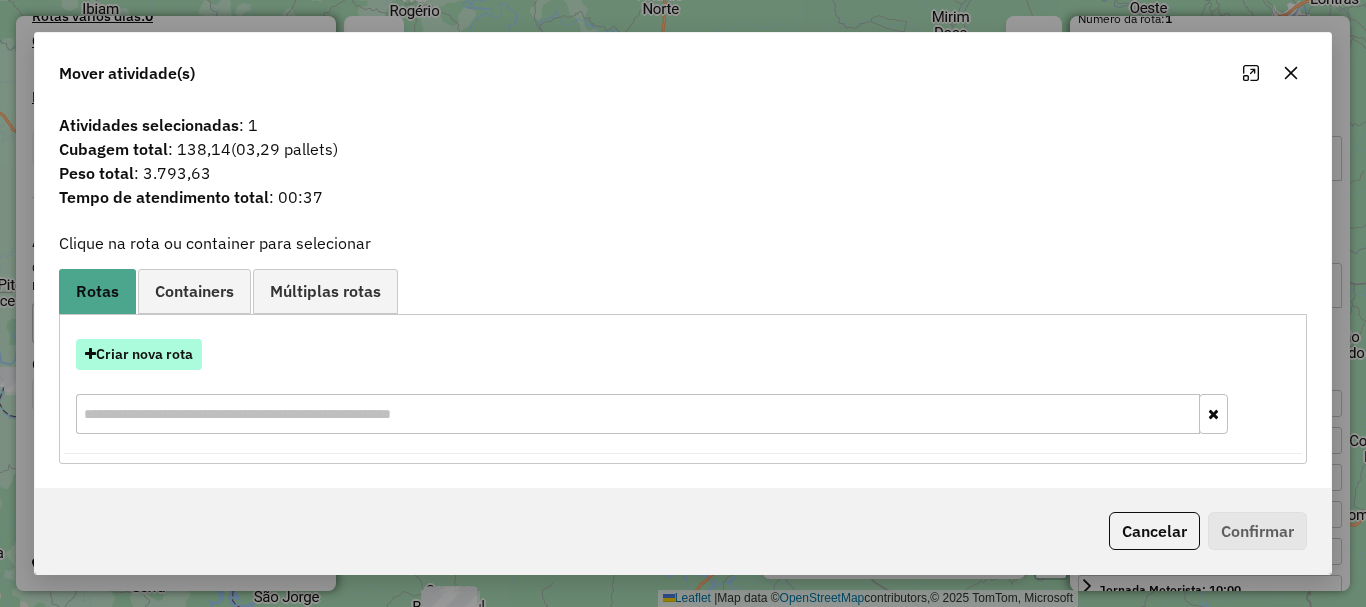 click on "Criar nova rota" at bounding box center (139, 354) 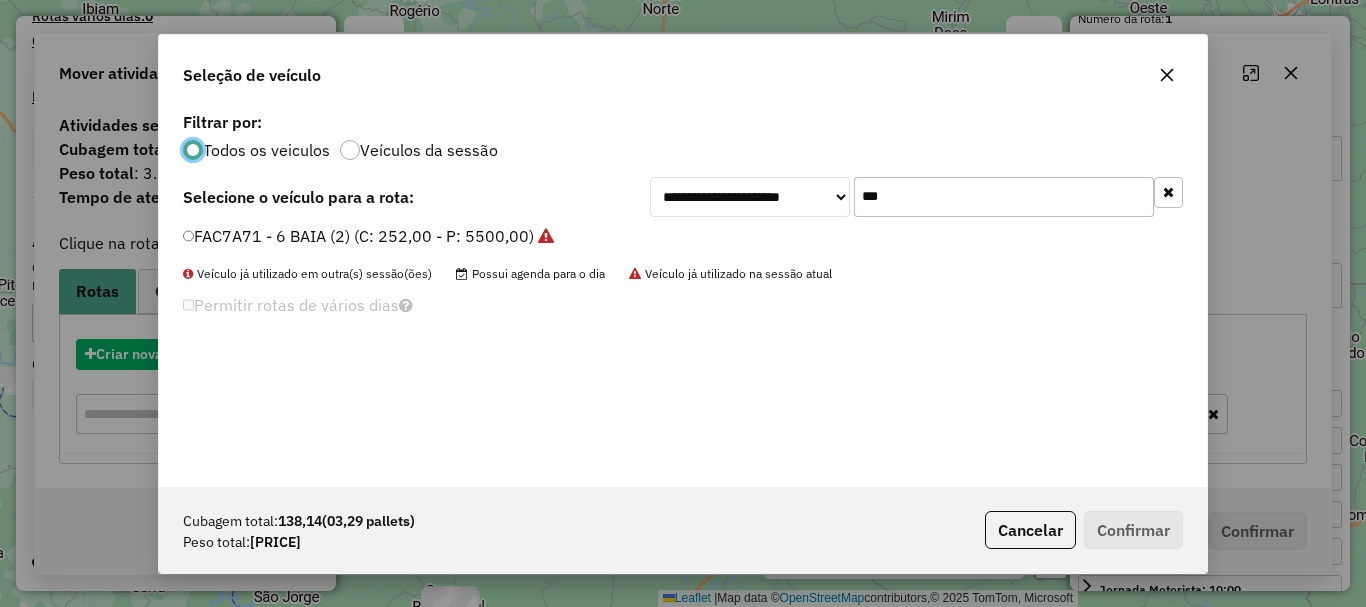 scroll, scrollTop: 11, scrollLeft: 6, axis: both 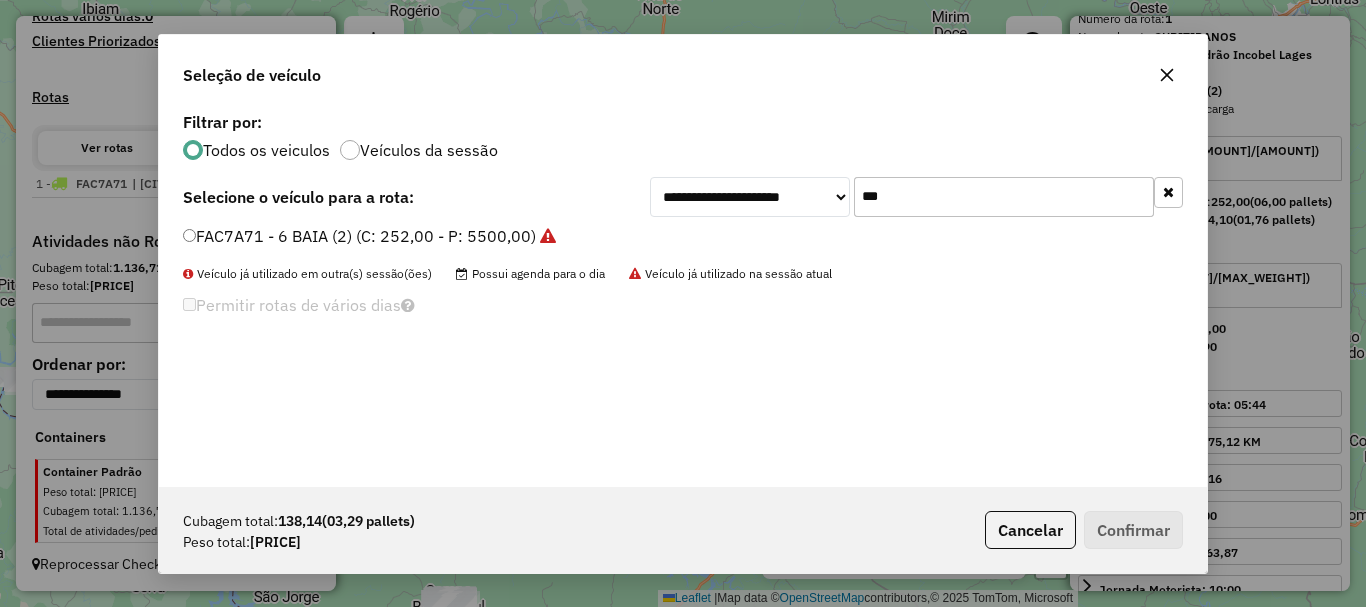 drag, startPoint x: 922, startPoint y: 186, endPoint x: 763, endPoint y: 194, distance: 159.20113 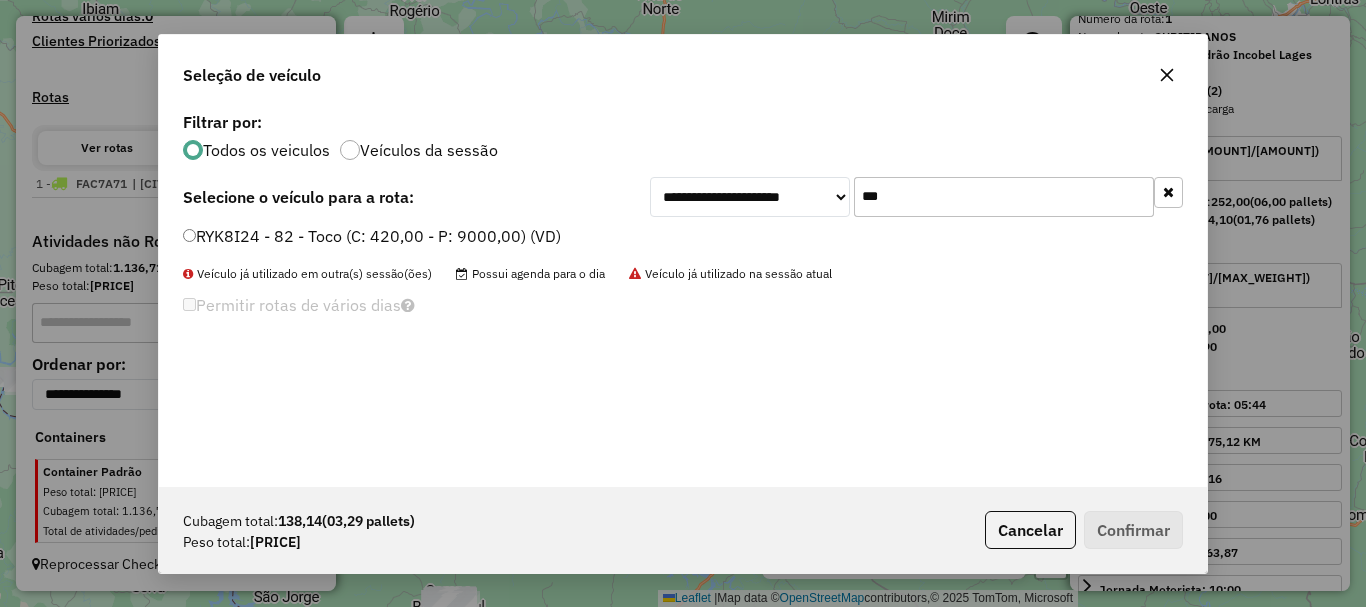 type on "***" 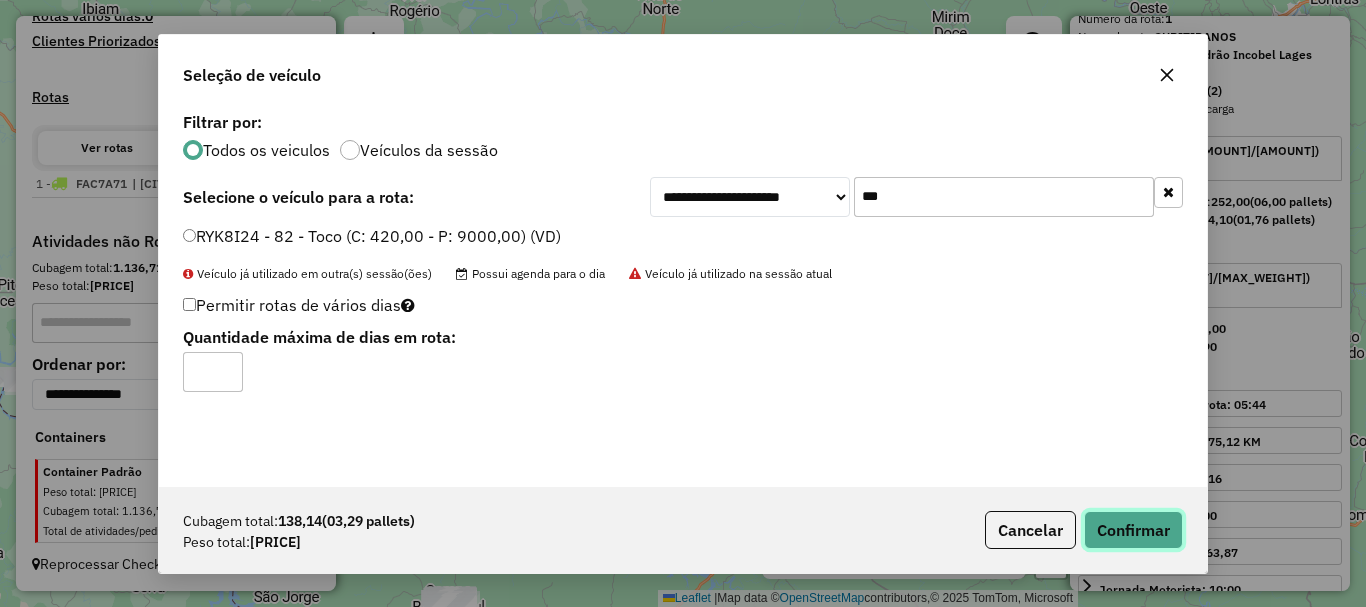 click on "Confirmar" 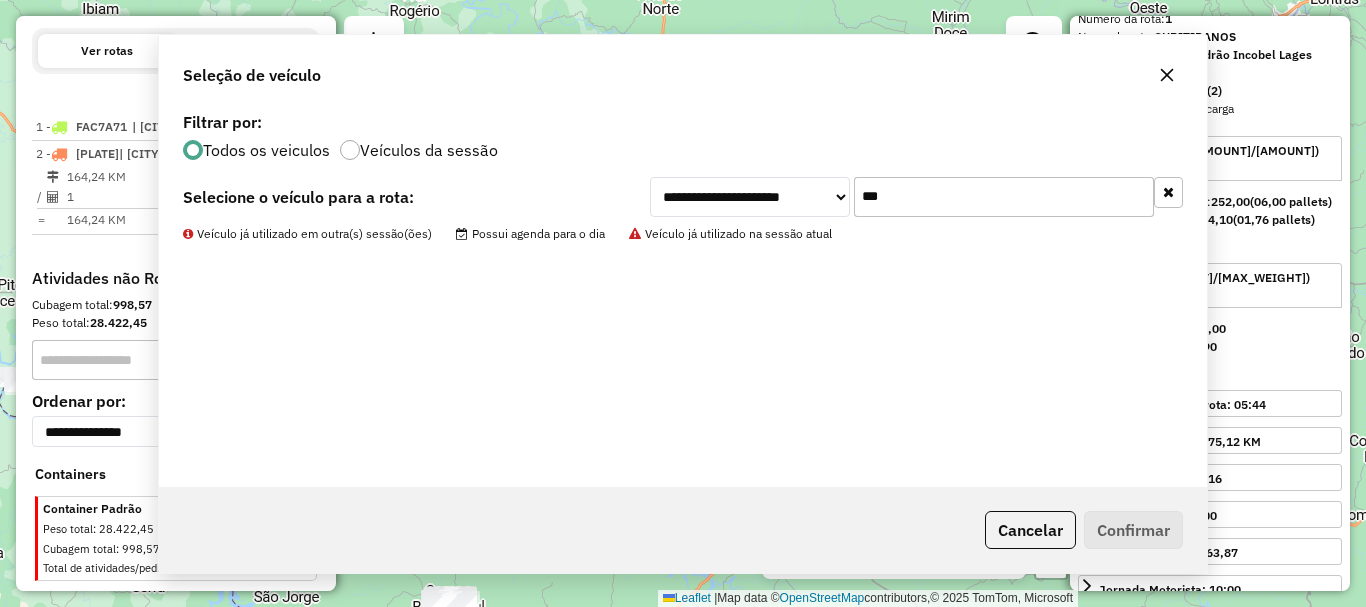scroll, scrollTop: 710, scrollLeft: 0, axis: vertical 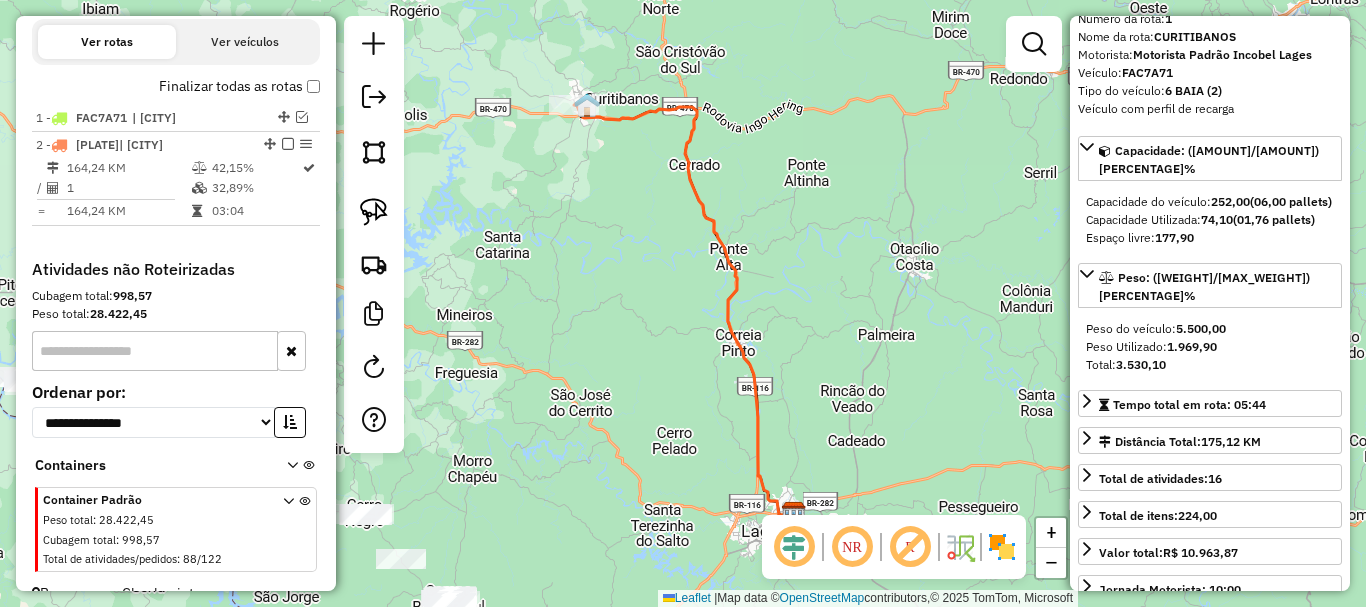 click at bounding box center (288, 144) 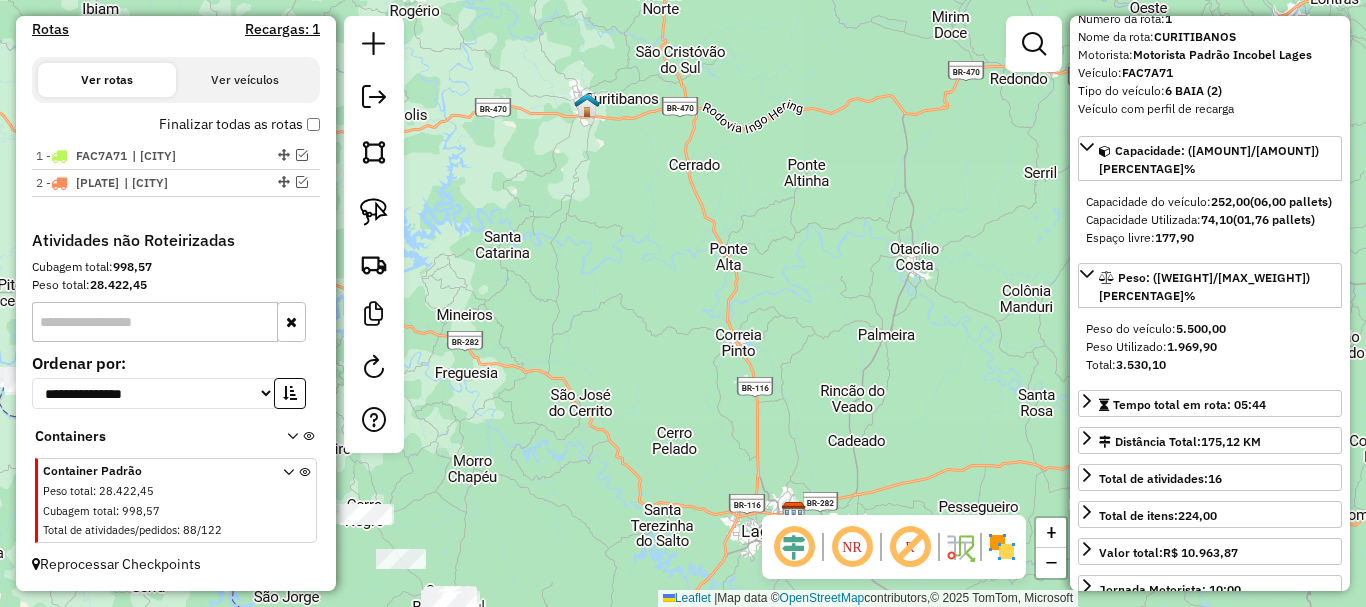 scroll, scrollTop: 672, scrollLeft: 0, axis: vertical 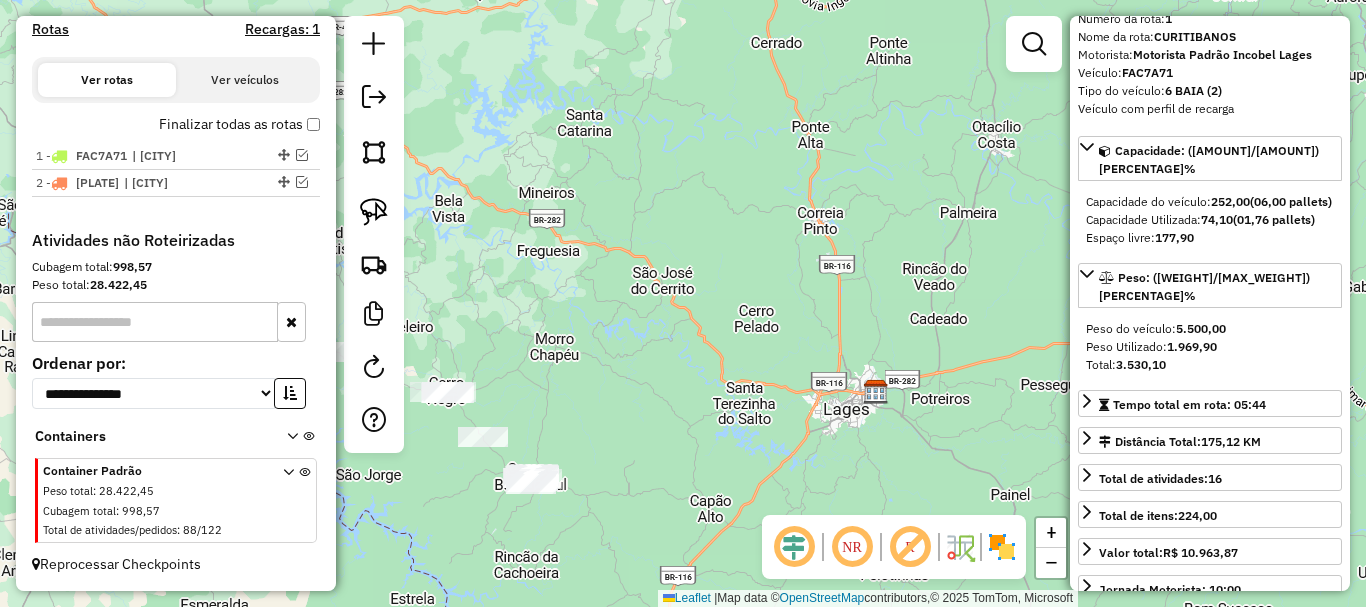 drag, startPoint x: 555, startPoint y: 319, endPoint x: 623, endPoint y: 210, distance: 128.47179 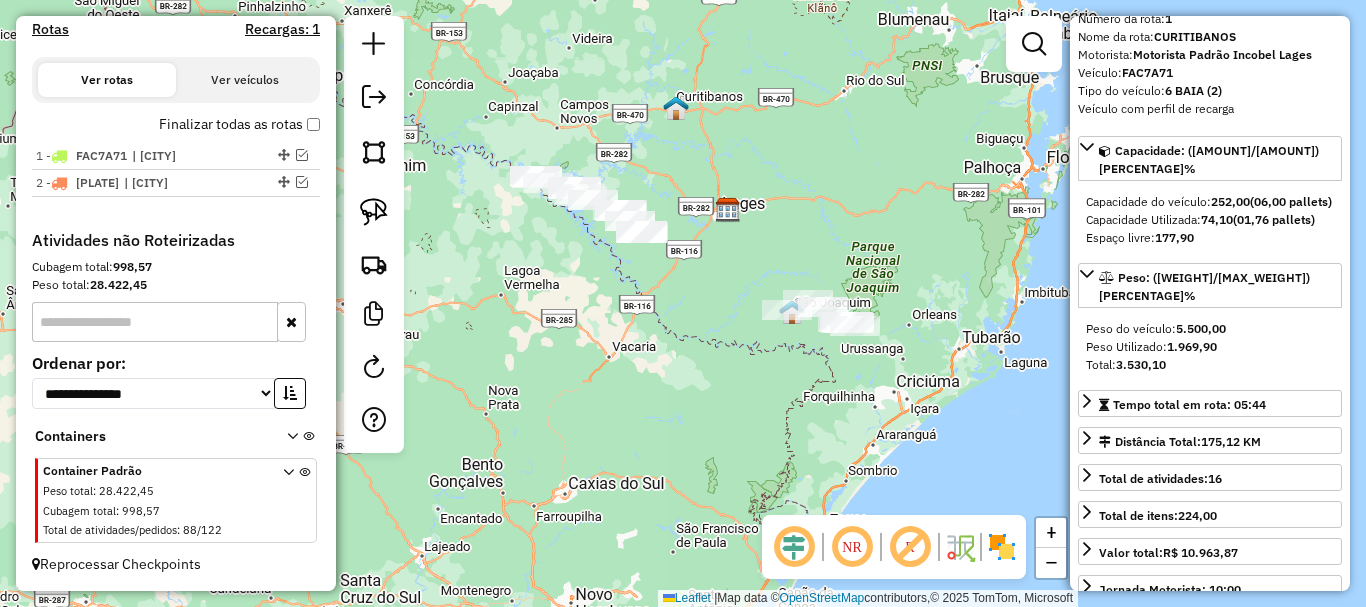 drag, startPoint x: 553, startPoint y: 213, endPoint x: 669, endPoint y: 180, distance: 120.60265 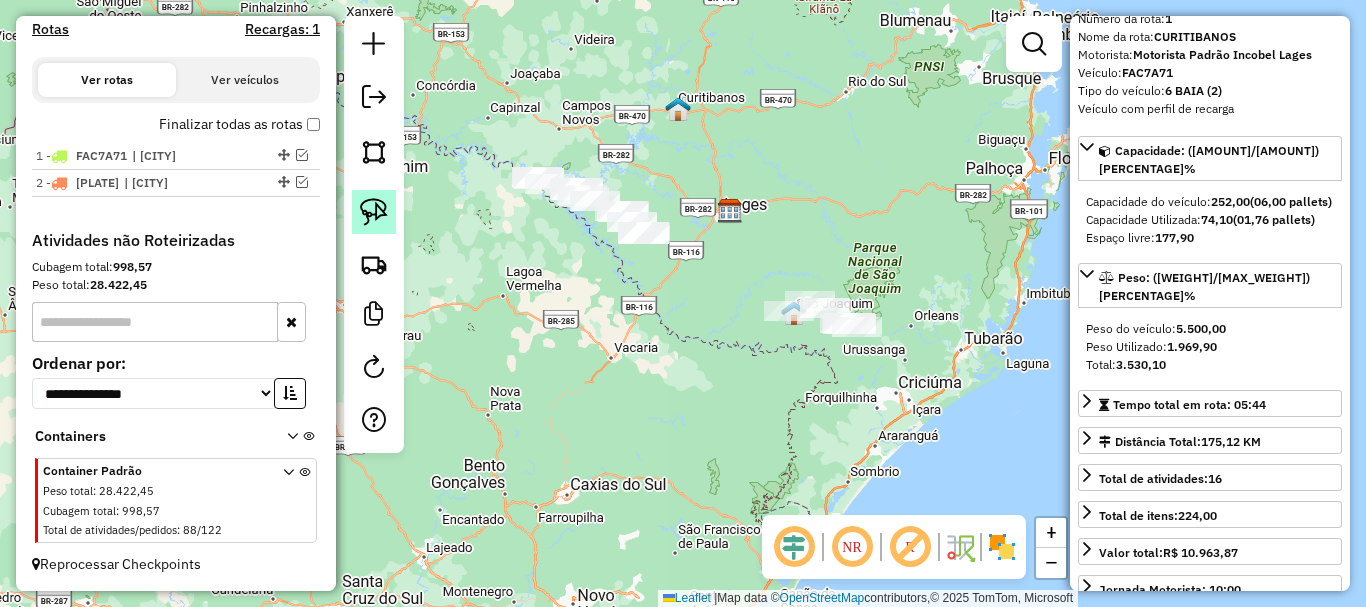 click 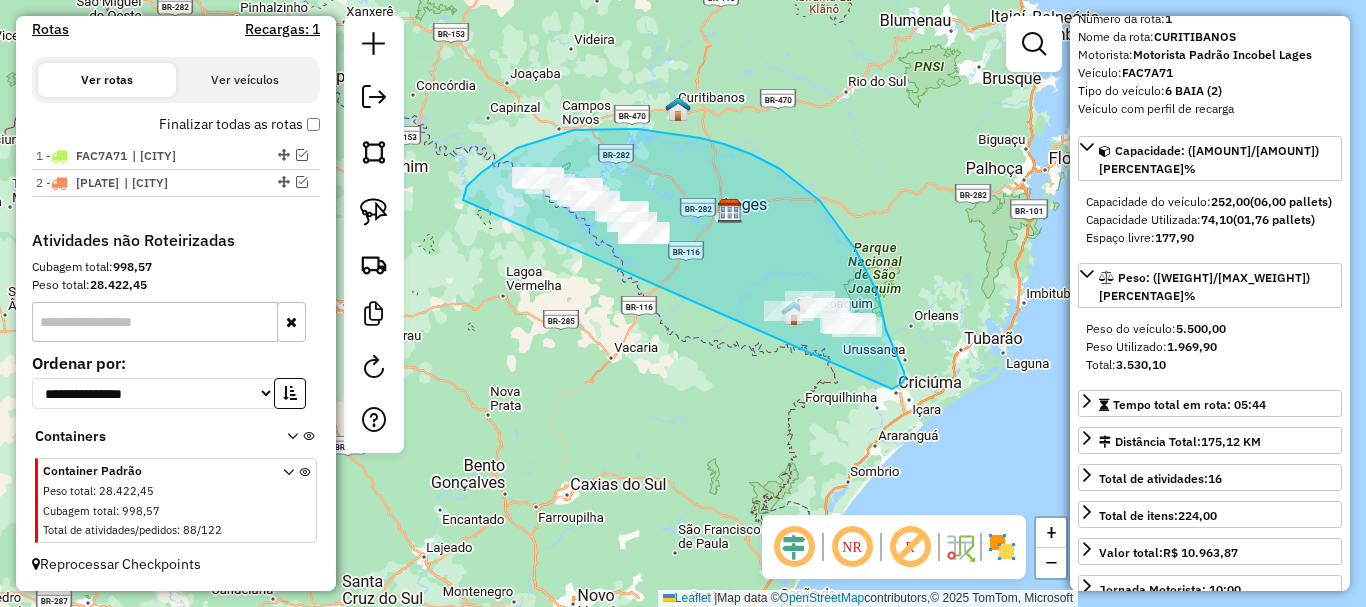 drag, startPoint x: 482, startPoint y: 172, endPoint x: 855, endPoint y: 392, distance: 433.04617 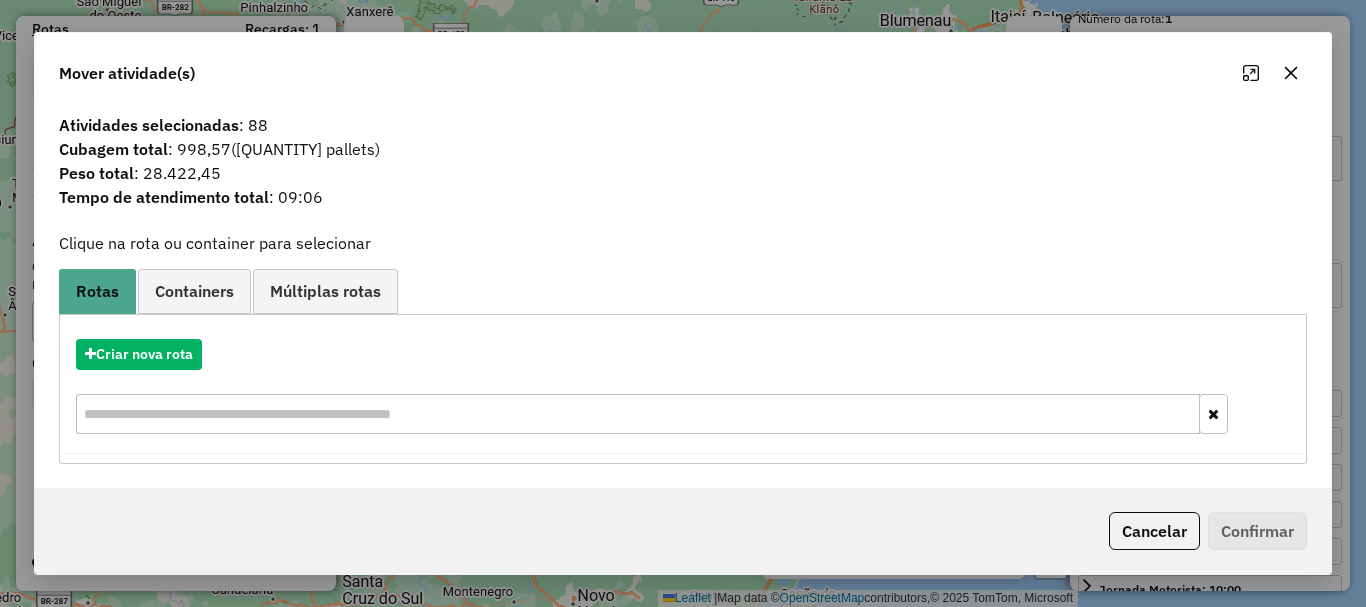 click 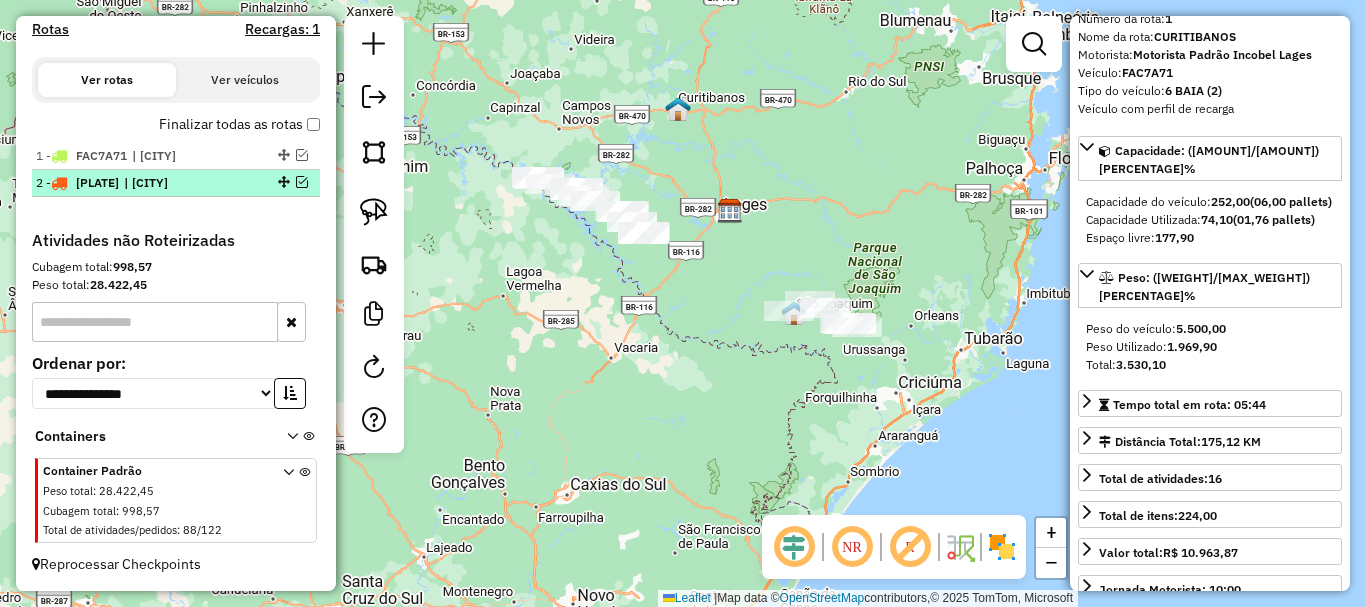 click at bounding box center [302, 182] 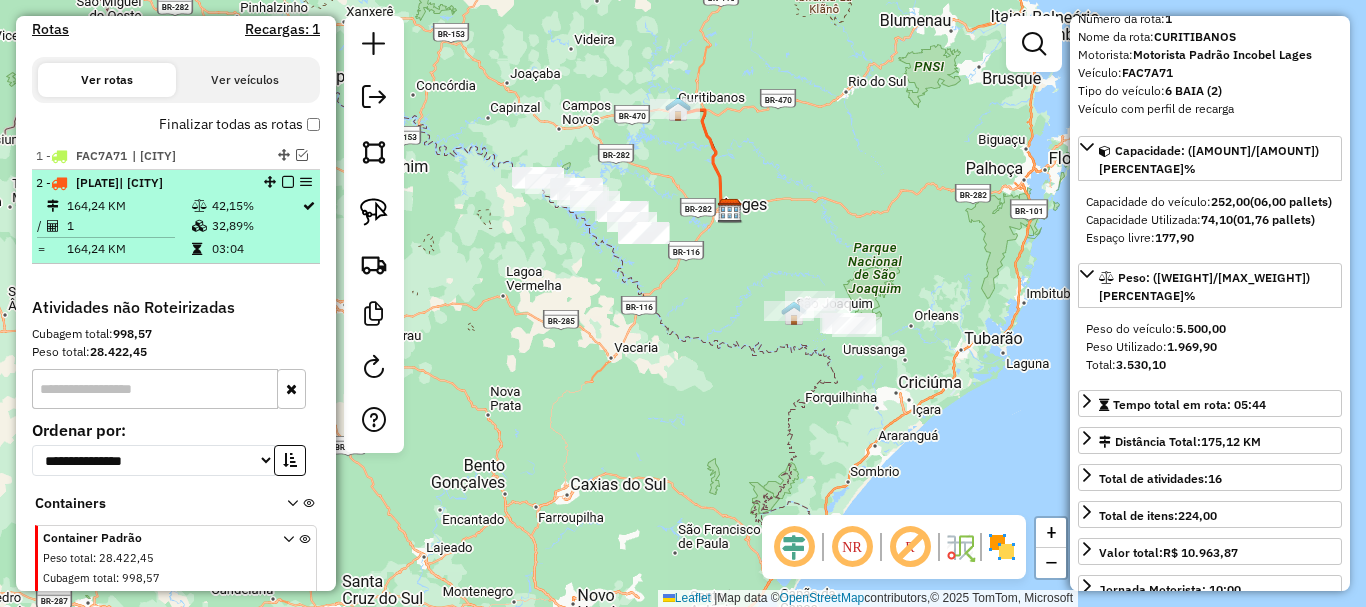 scroll, scrollTop: 710, scrollLeft: 0, axis: vertical 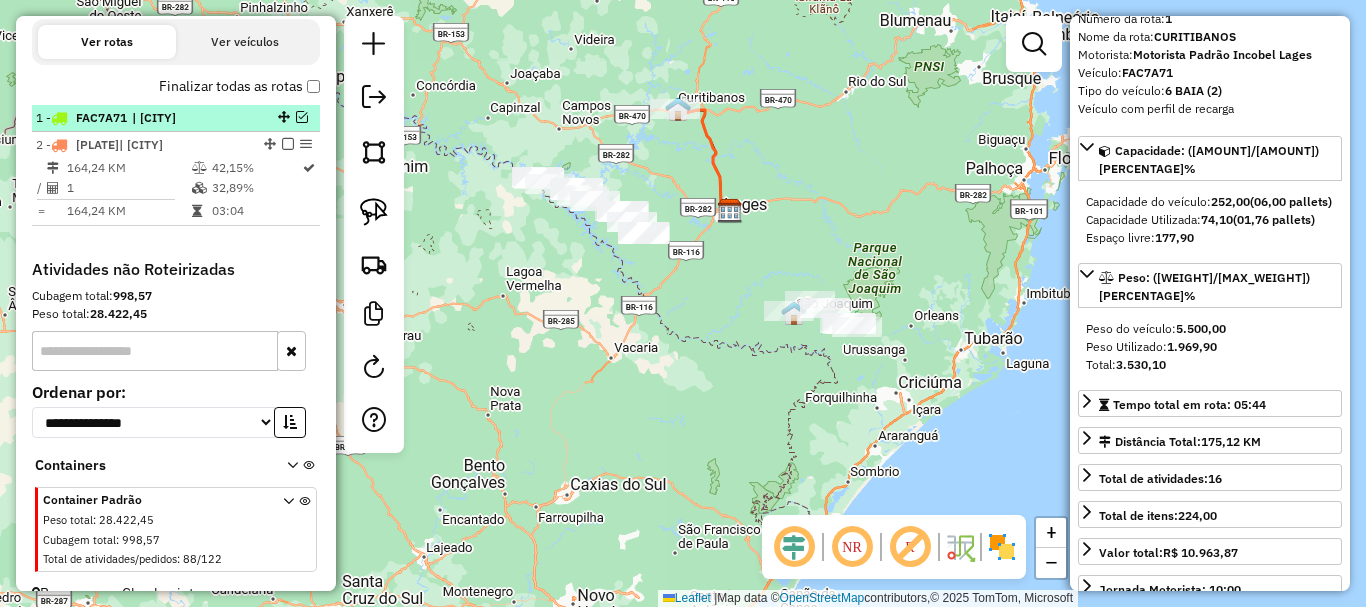 click at bounding box center (302, 117) 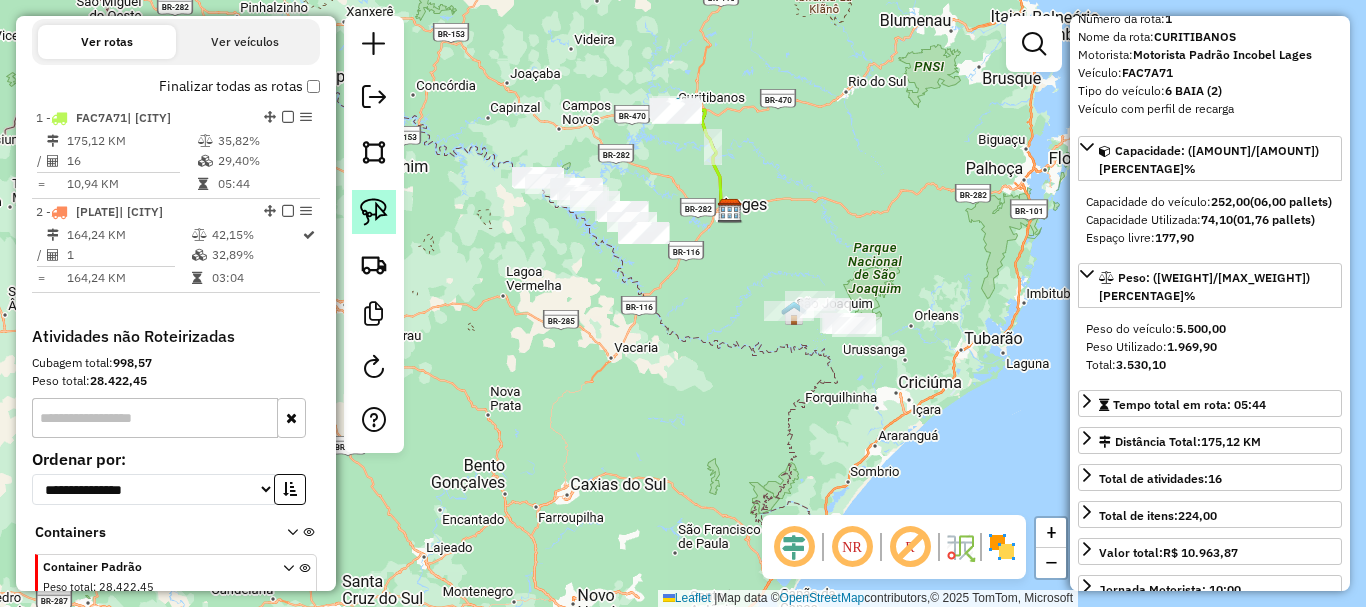 click 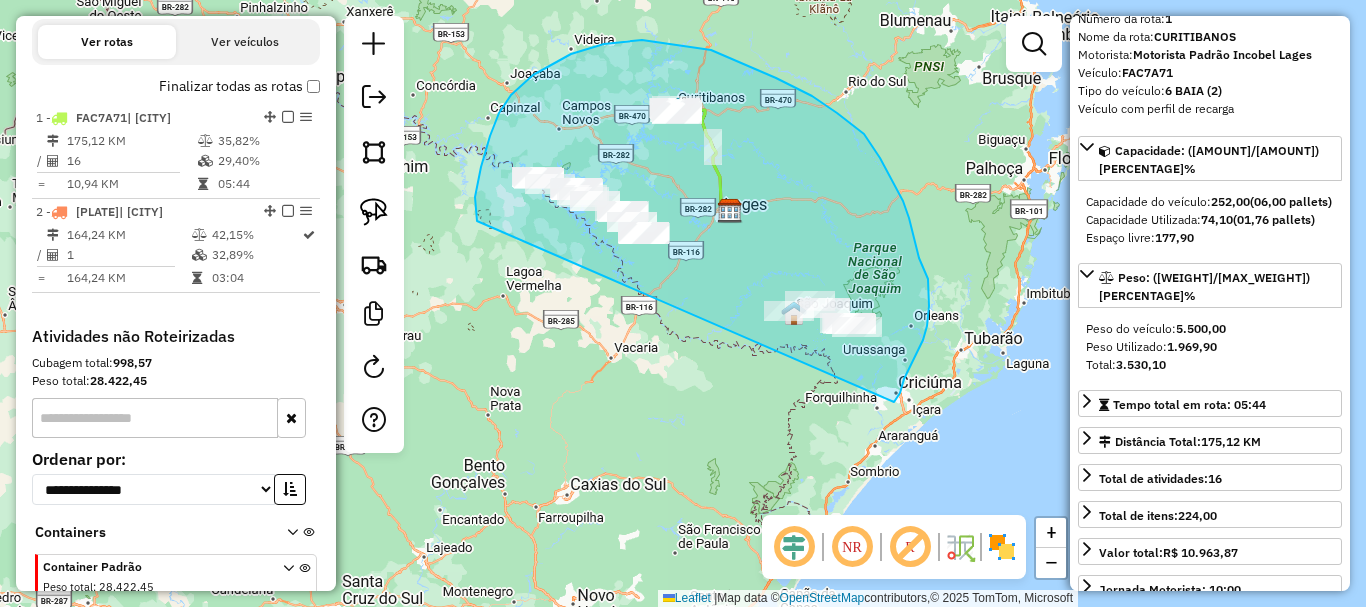 drag, startPoint x: 477, startPoint y: 221, endPoint x: 894, endPoint y: 402, distance: 454.58774 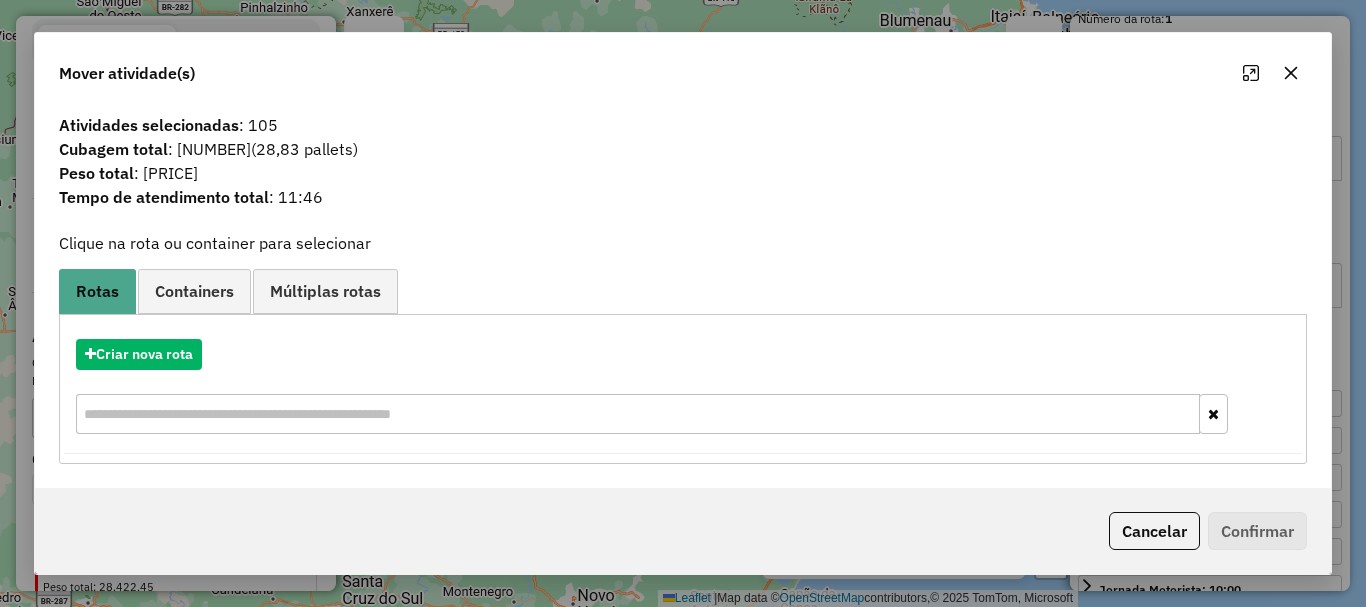 click 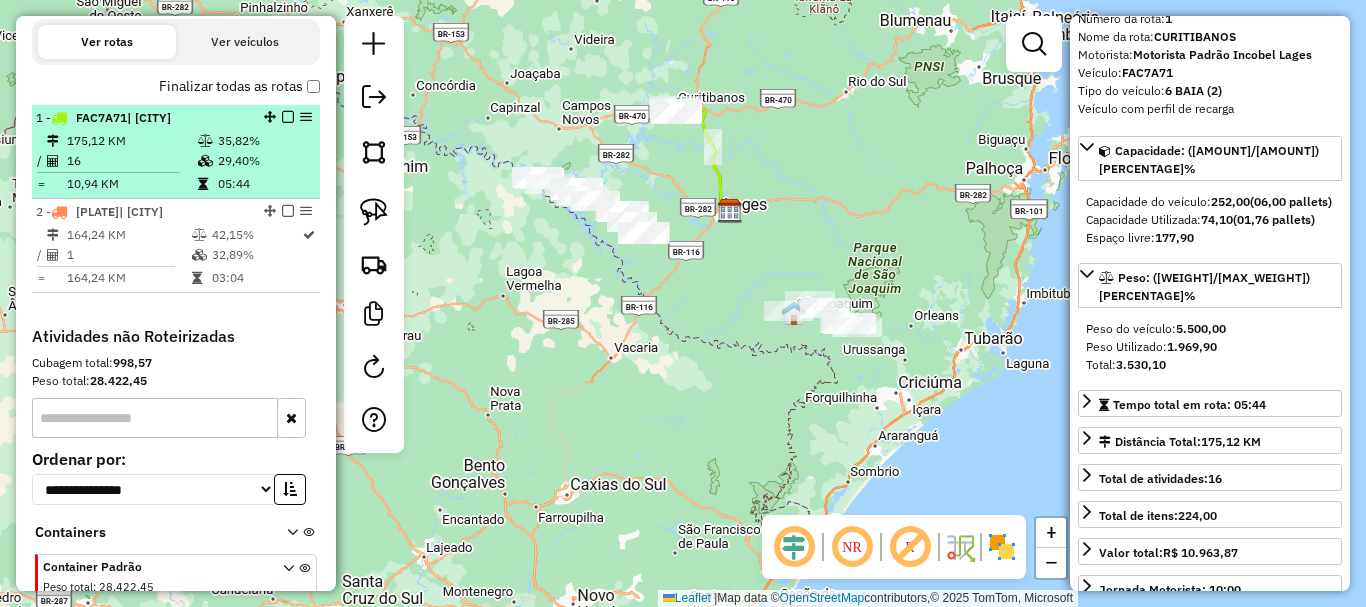 click at bounding box center [288, 117] 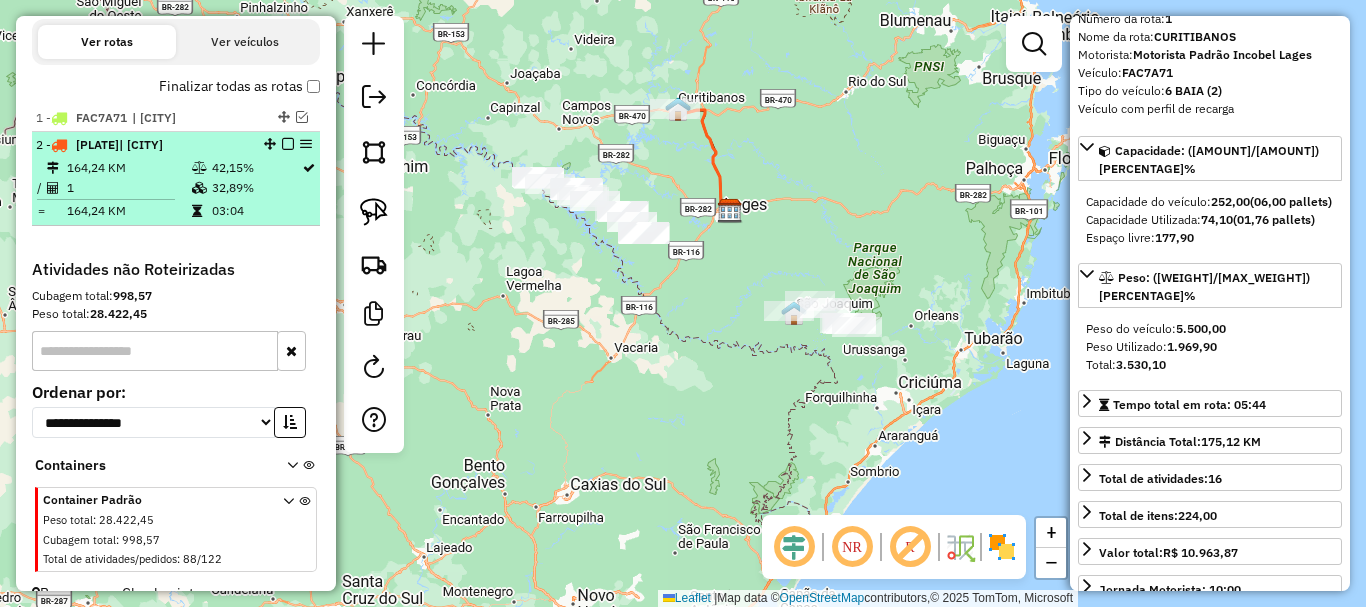 click at bounding box center (288, 144) 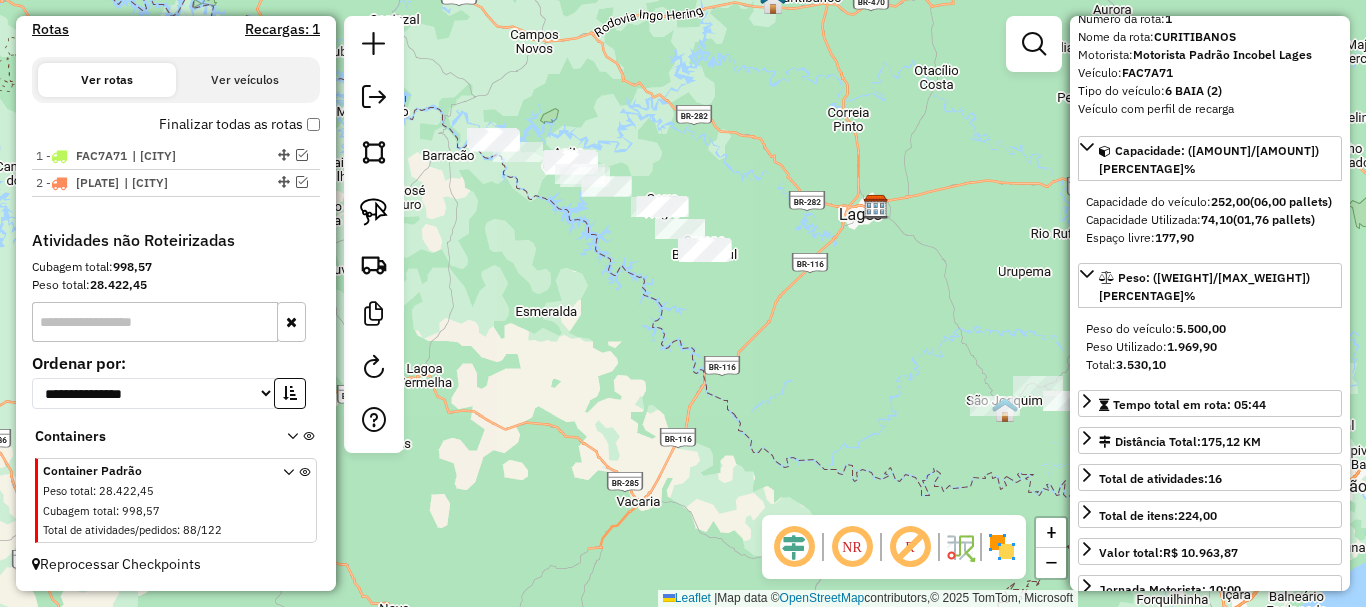 drag, startPoint x: 585, startPoint y: 271, endPoint x: 686, endPoint y: 326, distance: 115.00435 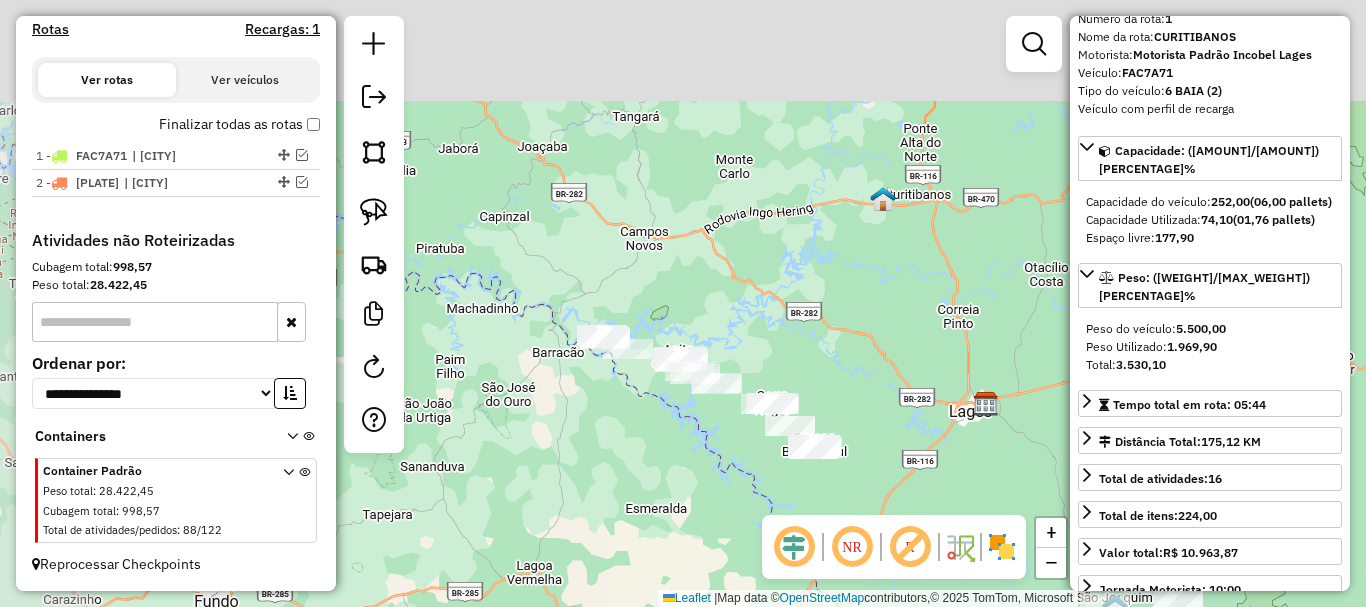 drag, startPoint x: 640, startPoint y: 467, endPoint x: 657, endPoint y: 494, distance: 31.906113 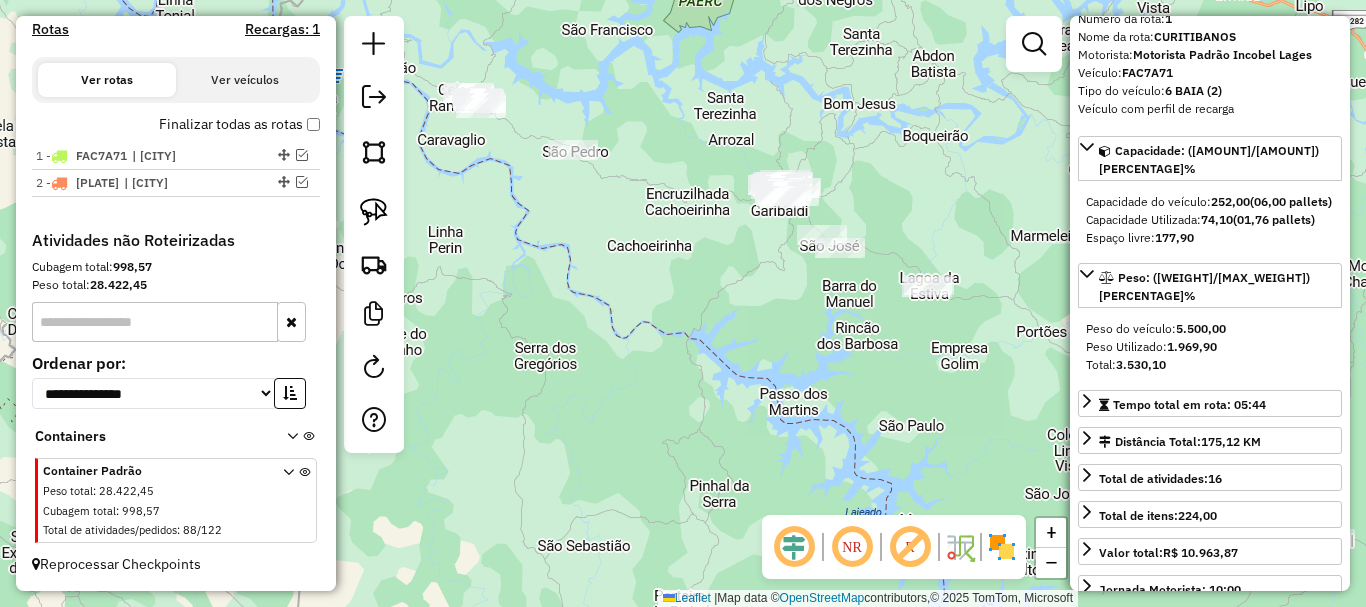 click on "Janela de atendimento Grade de atendimento Capacidade Transportadoras Veículos Cliente Pedidos  Rotas Selecione os dias de semana para filtrar as janelas de atendimento  Seg   Ter   Qua   Qui   Sex   Sáb   Dom  Informe o período da janela de atendimento: De: Até:  Filtrar exatamente a janela do cliente  Considerar janela de atendimento padrão  Selecione os dias de semana para filtrar as grades de atendimento  Seg   Ter   Qua   Qui   Sex   Sáb   Dom   Considerar clientes sem dia de atendimento cadastrado  Clientes fora do dia de atendimento selecionado Filtrar as atividades entre os valores definidos abaixo:  Peso mínimo:   Peso máximo:   Cubagem mínima:   Cubagem máxima:   De:   Até:  Filtrar as atividades entre o tempo de atendimento definido abaixo:  De:   Até:   Considerar capacidade total dos clientes não roteirizados Transportadora: Selecione um ou mais itens Tipo de veículo: Selecione um ou mais itens Veículo: Selecione um ou mais itens Motorista: Selecione um ou mais itens Nome: Rótulo:" 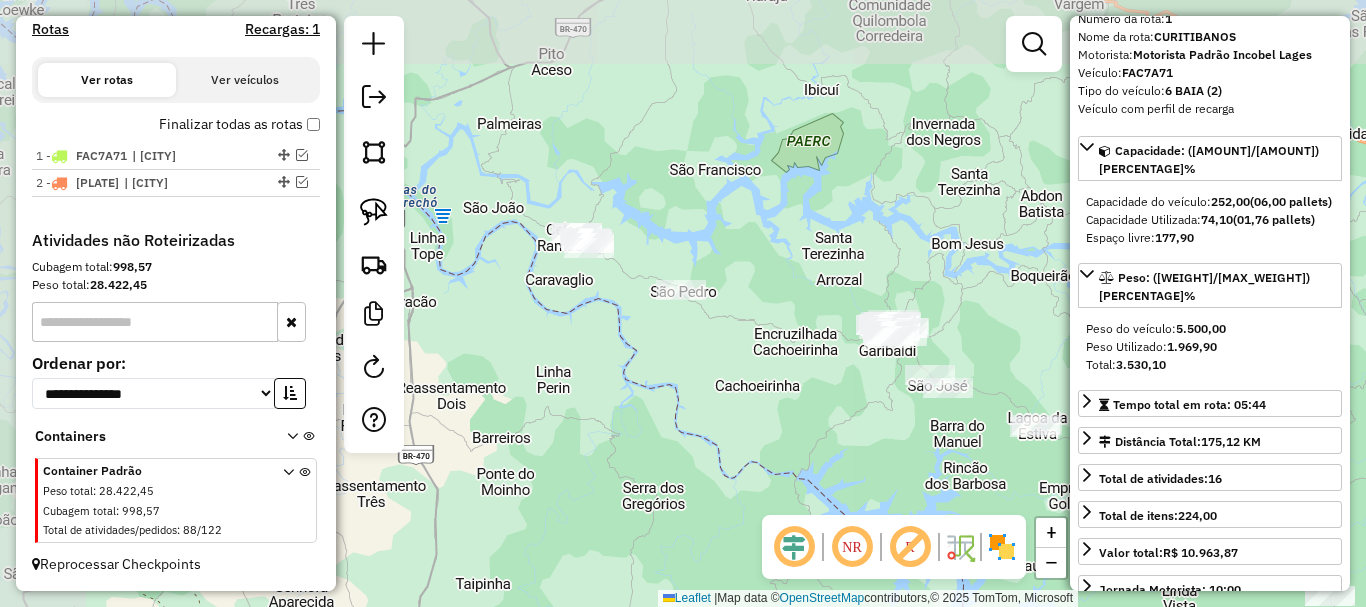 drag, startPoint x: 584, startPoint y: 282, endPoint x: 683, endPoint y: 399, distance: 153.26448 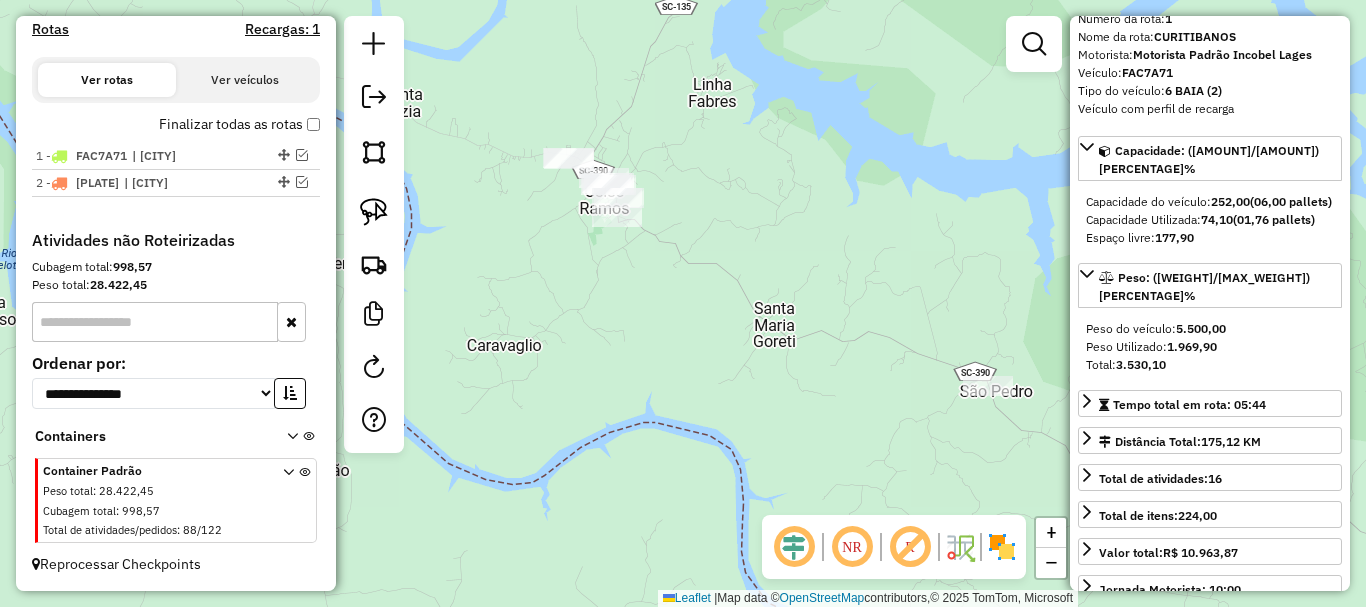 drag, startPoint x: 567, startPoint y: 211, endPoint x: 641, endPoint y: 360, distance: 166.36406 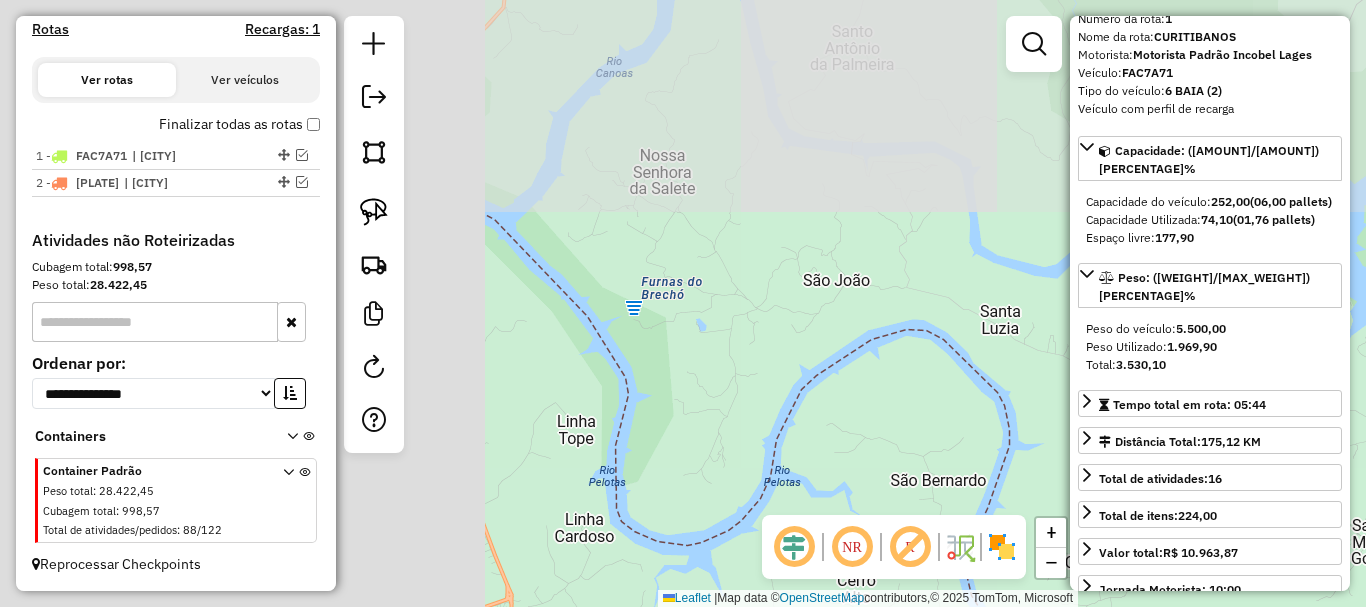 drag, startPoint x: 601, startPoint y: 310, endPoint x: 1183, endPoint y: 515, distance: 617.04865 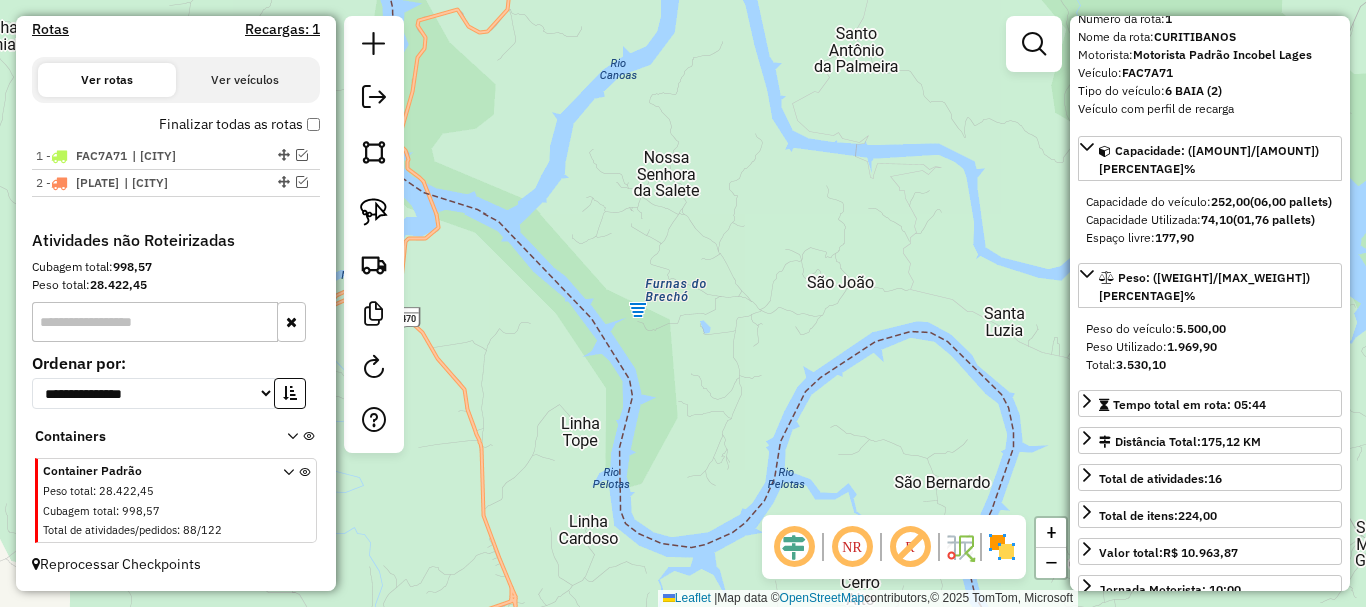 drag, startPoint x: 698, startPoint y: 281, endPoint x: 778, endPoint y: 324, distance: 90.824005 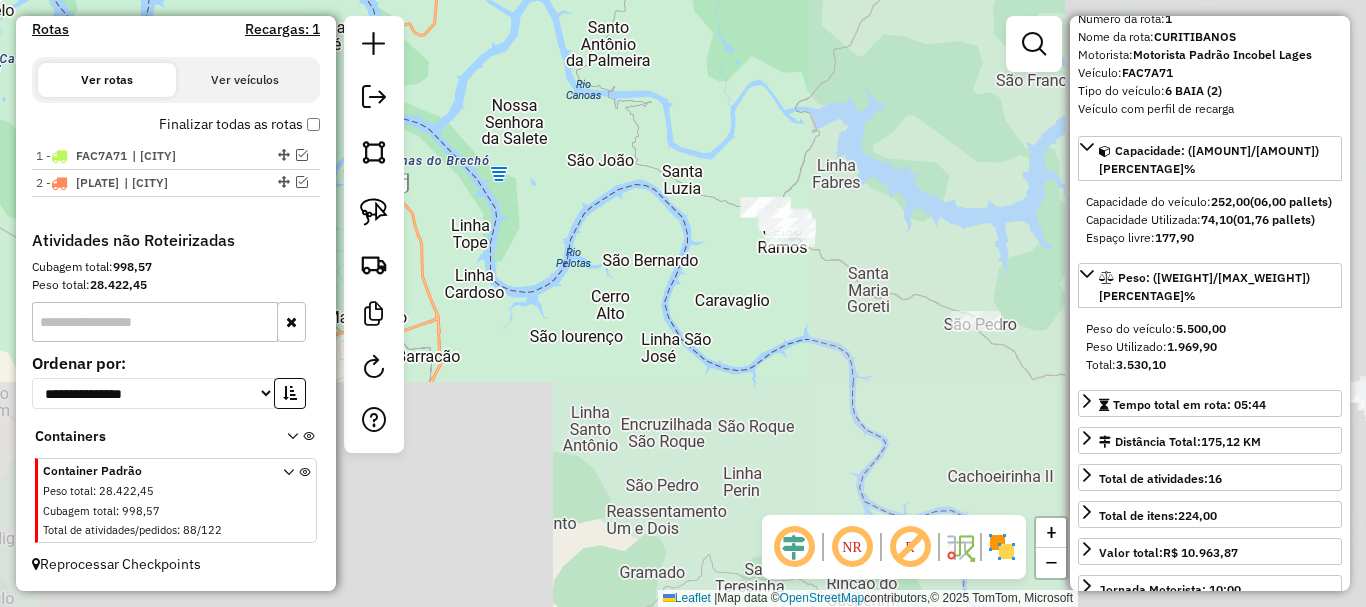 drag, startPoint x: 911, startPoint y: 369, endPoint x: 554, endPoint y: 161, distance: 413.1743 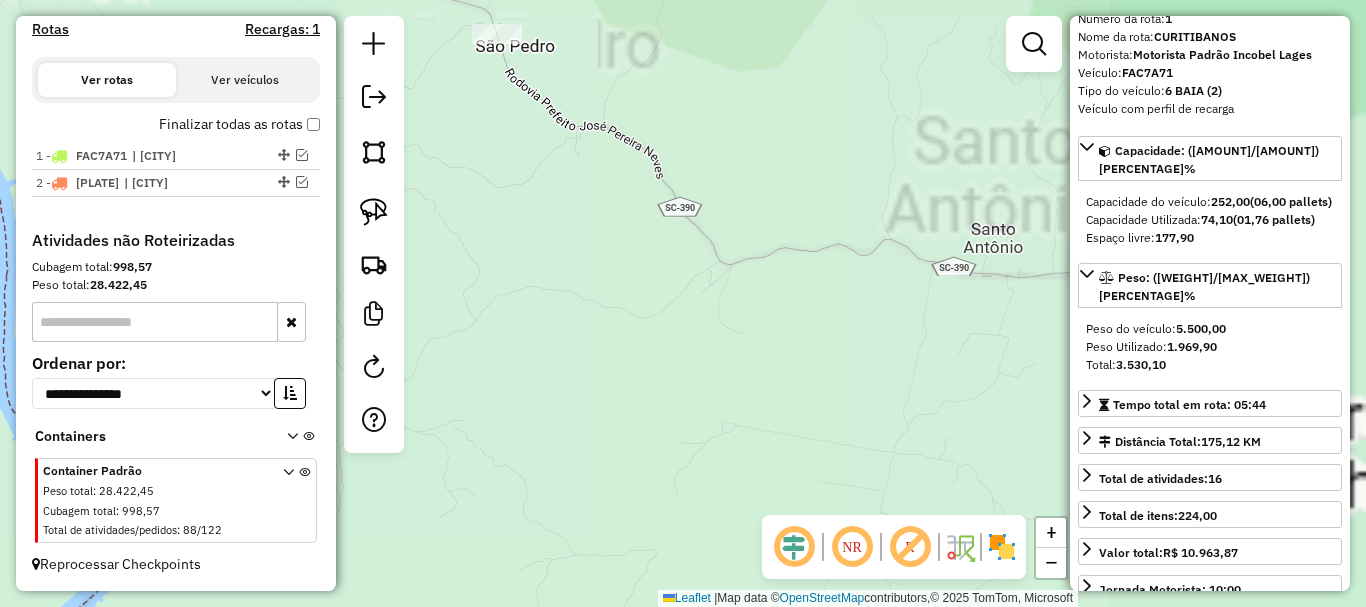 drag, startPoint x: 993, startPoint y: 380, endPoint x: 543, endPoint y: 344, distance: 451.4377 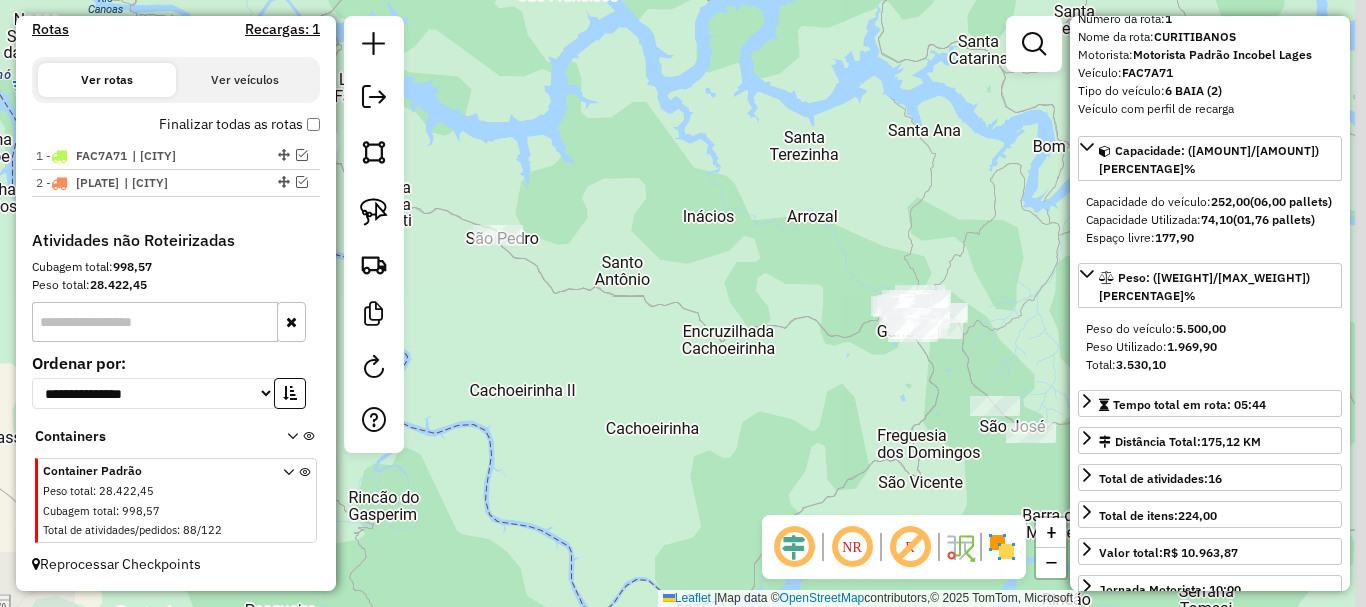 drag, startPoint x: 893, startPoint y: 352, endPoint x: 561, endPoint y: 297, distance: 336.5249 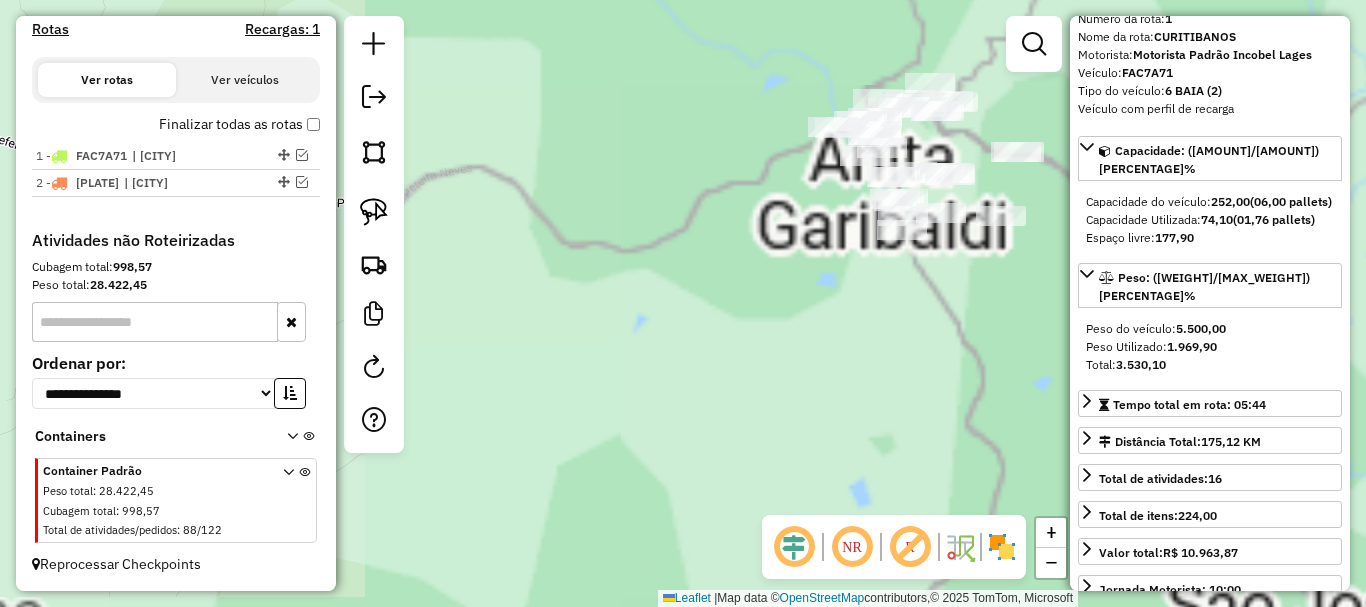 drag, startPoint x: 892, startPoint y: 288, endPoint x: 778, endPoint y: 423, distance: 176.69466 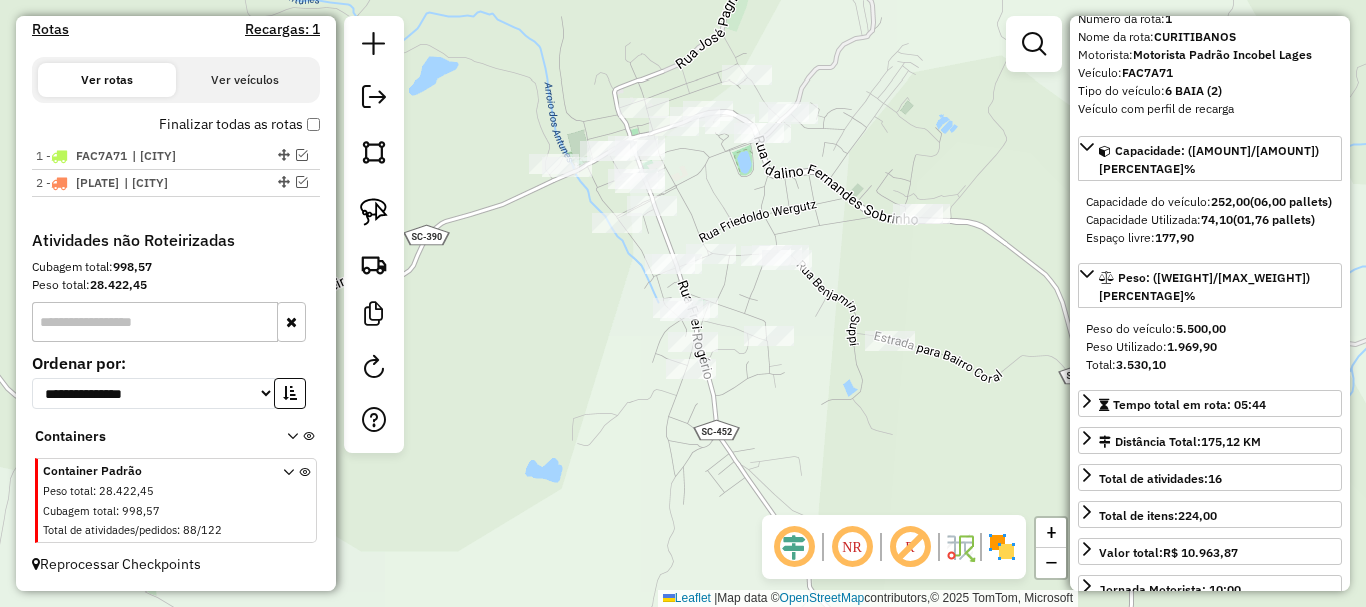 drag, startPoint x: 665, startPoint y: 343, endPoint x: 585, endPoint y: 379, distance: 87.72685 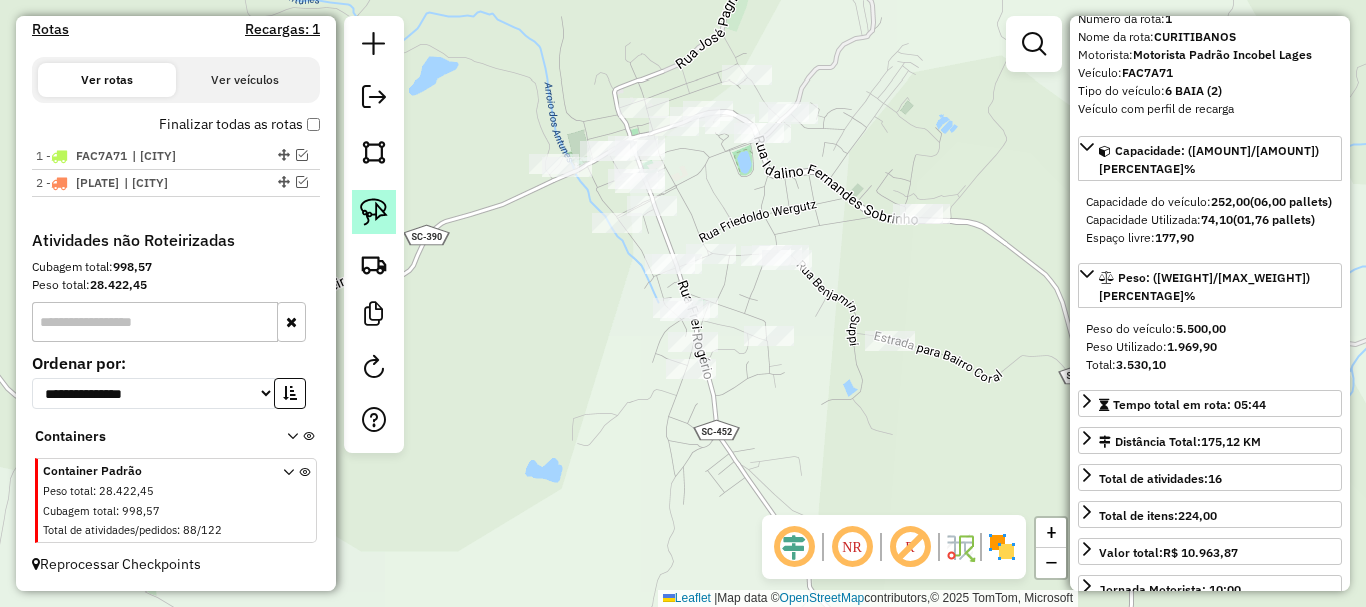 click 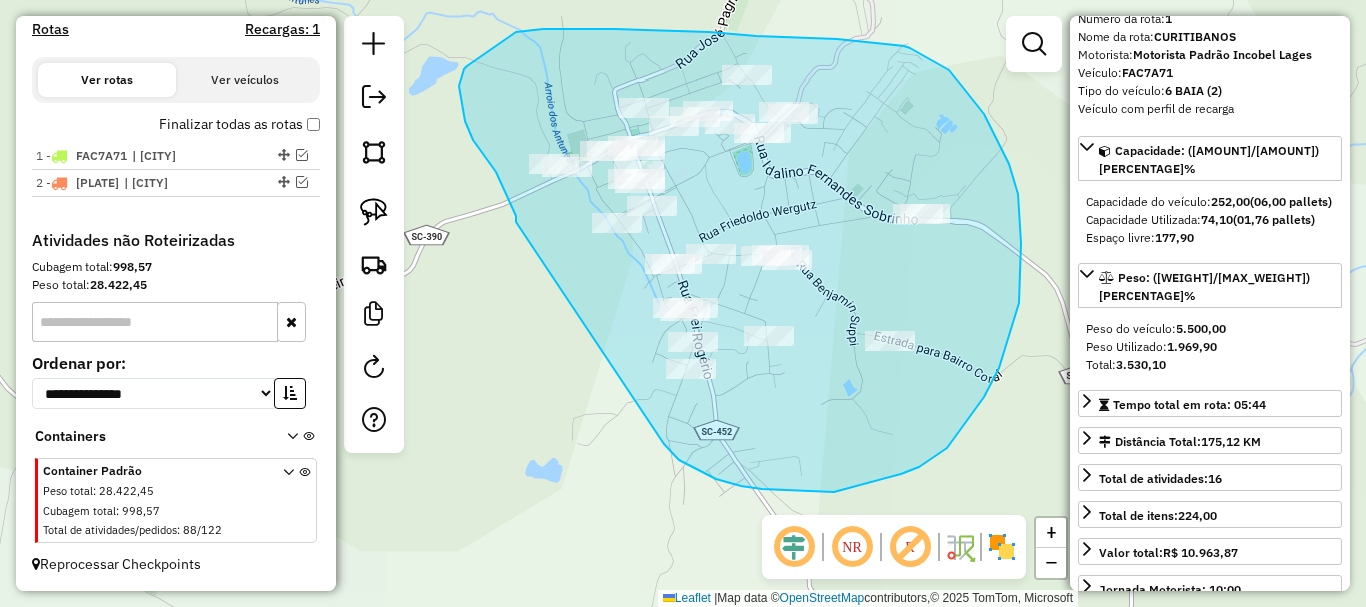 drag, startPoint x: 516, startPoint y: 216, endPoint x: 632, endPoint y: 404, distance: 220.90723 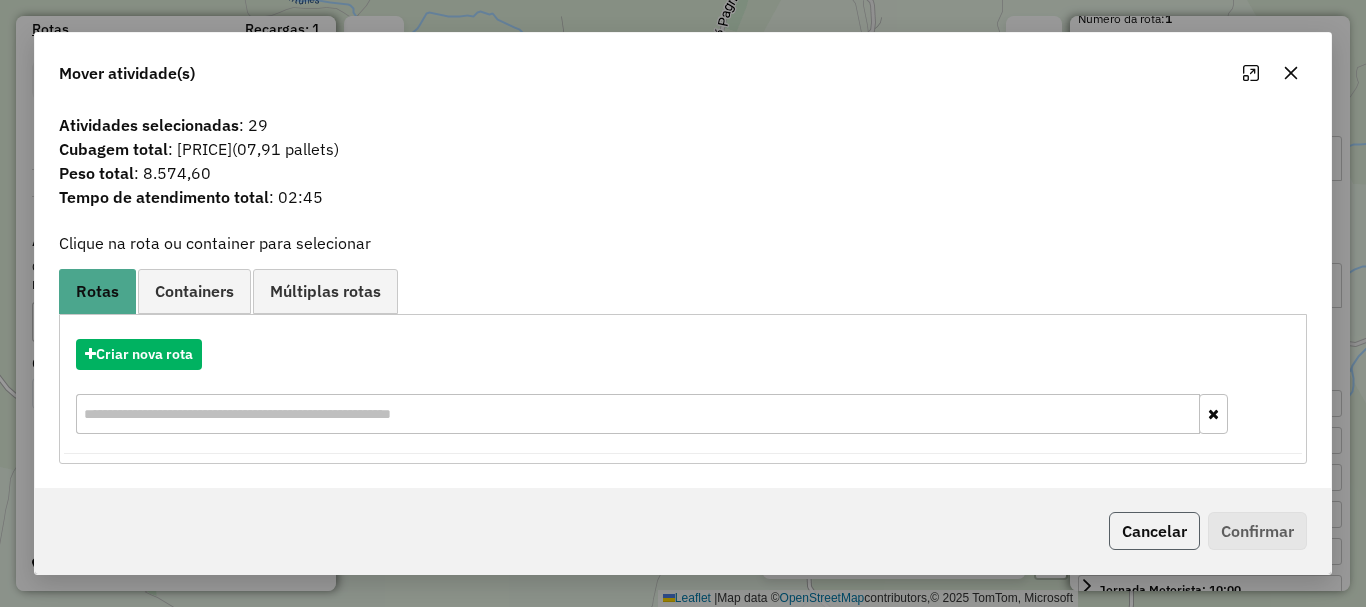 click on "Cancelar" 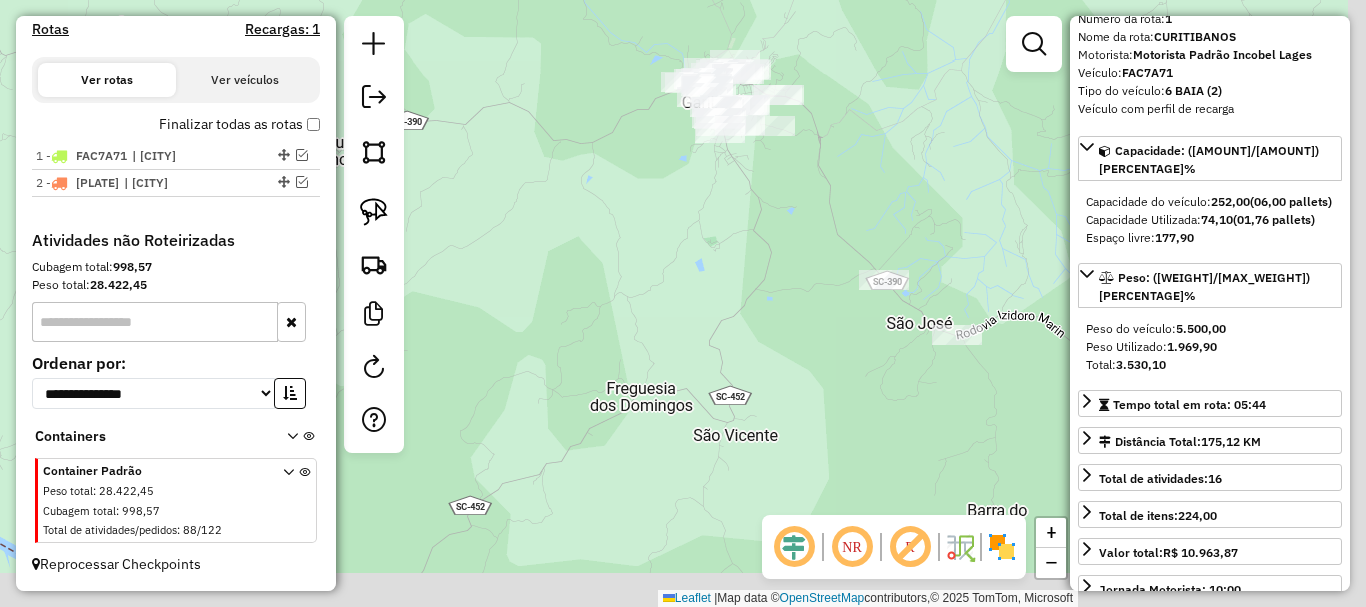 drag, startPoint x: 826, startPoint y: 461, endPoint x: 685, endPoint y: 186, distance: 309.04044 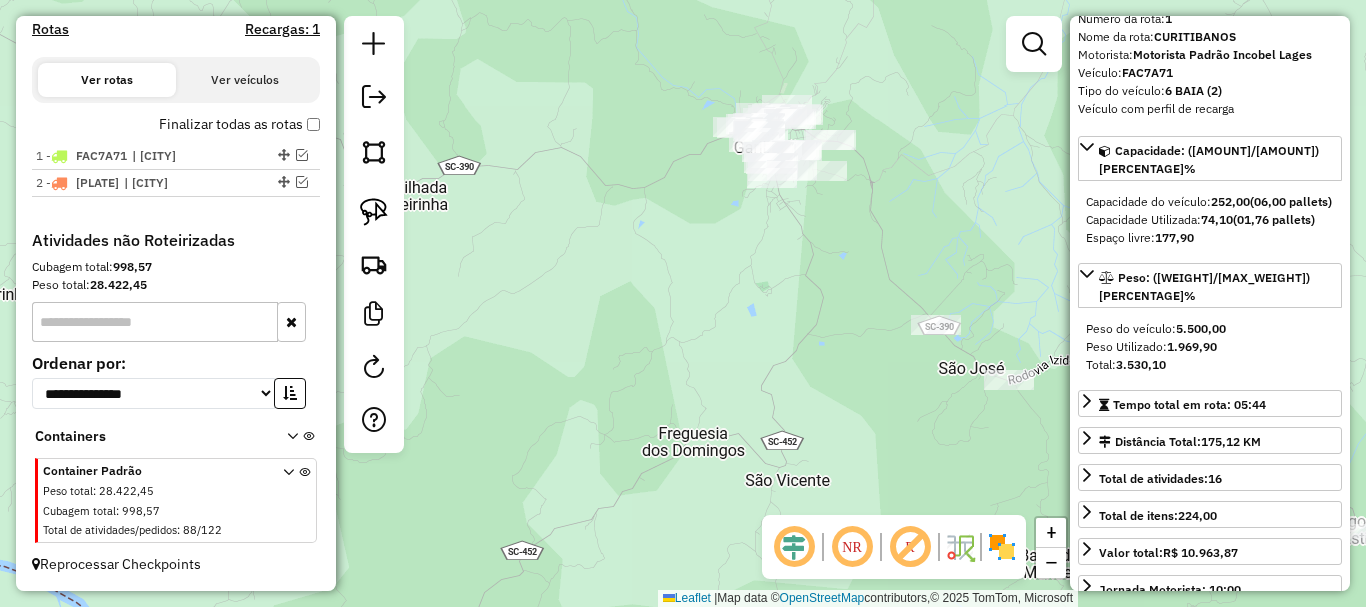 drag, startPoint x: 723, startPoint y: 299, endPoint x: 851, endPoint y: 457, distance: 203.34207 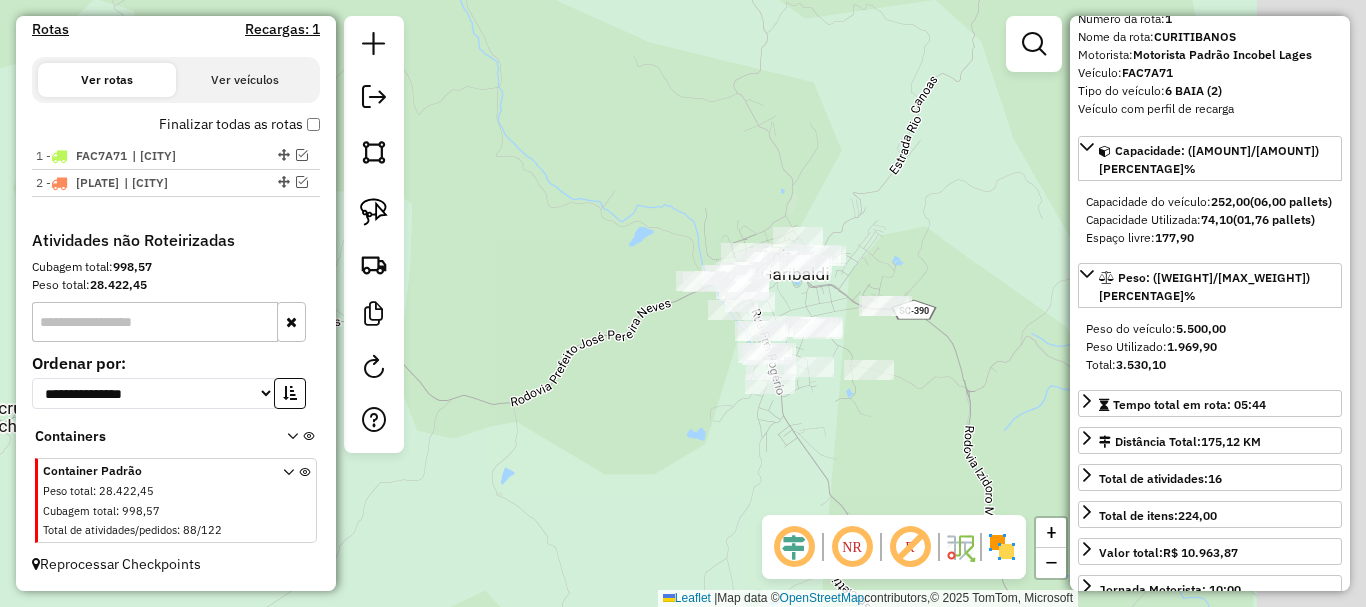 drag, startPoint x: 873, startPoint y: 342, endPoint x: 644, endPoint y: 447, distance: 251.92459 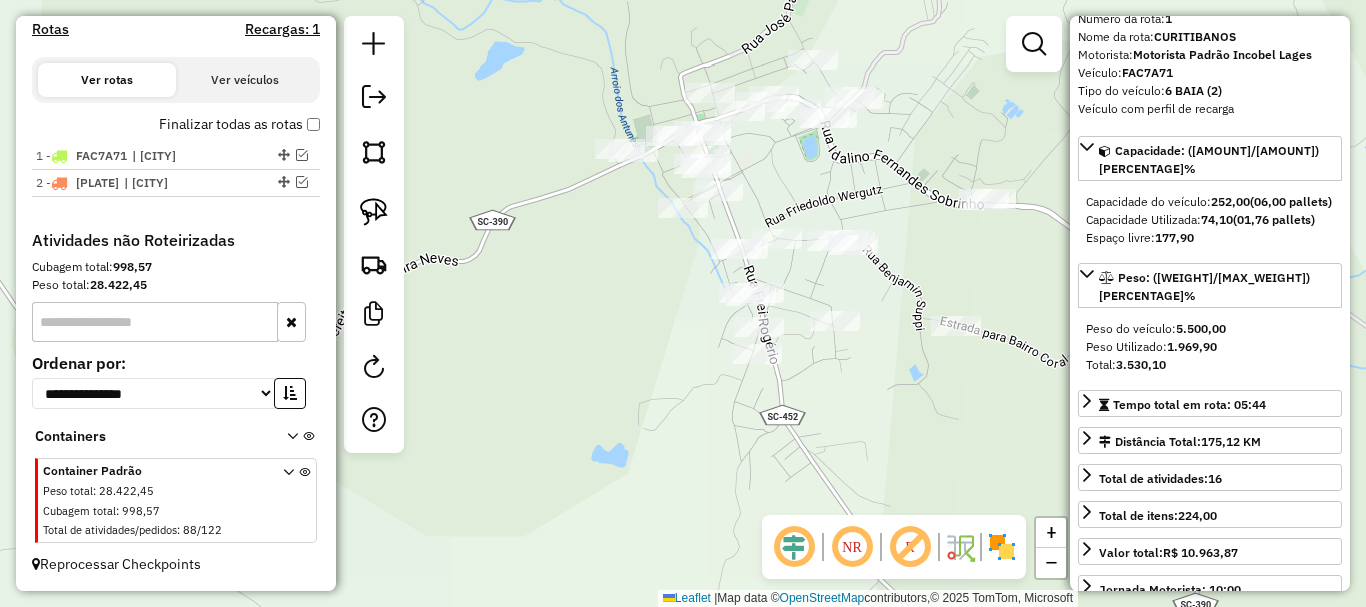 drag, startPoint x: 725, startPoint y: 349, endPoint x: 588, endPoint y: 371, distance: 138.75517 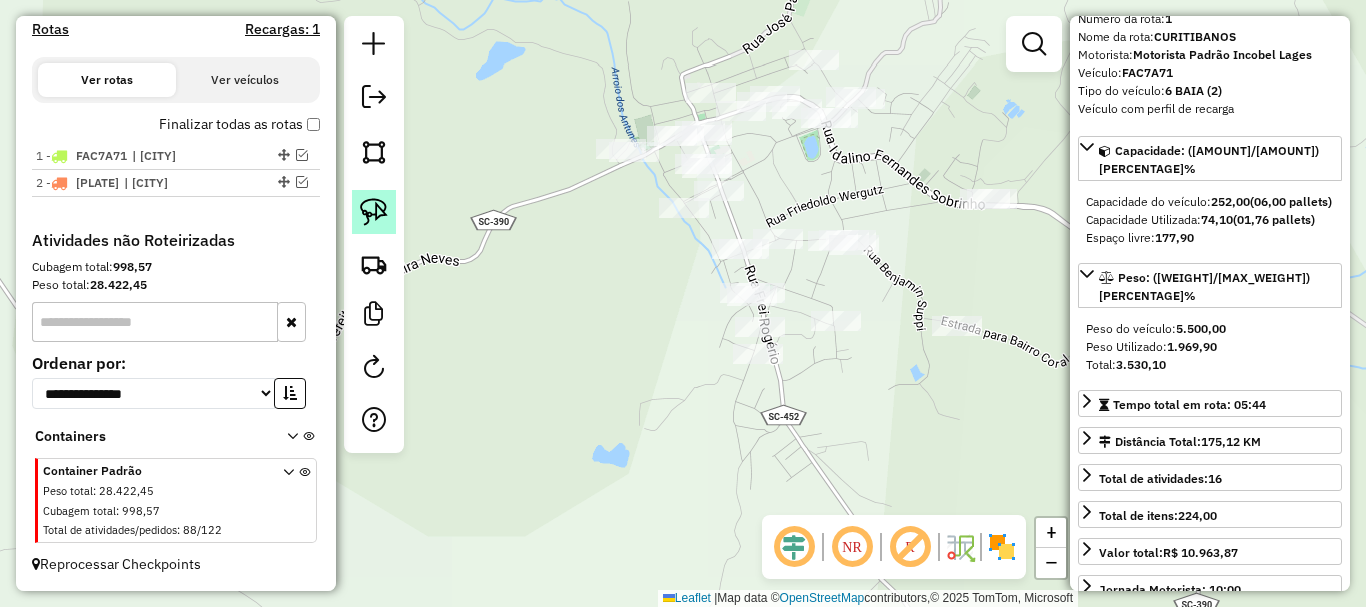 click 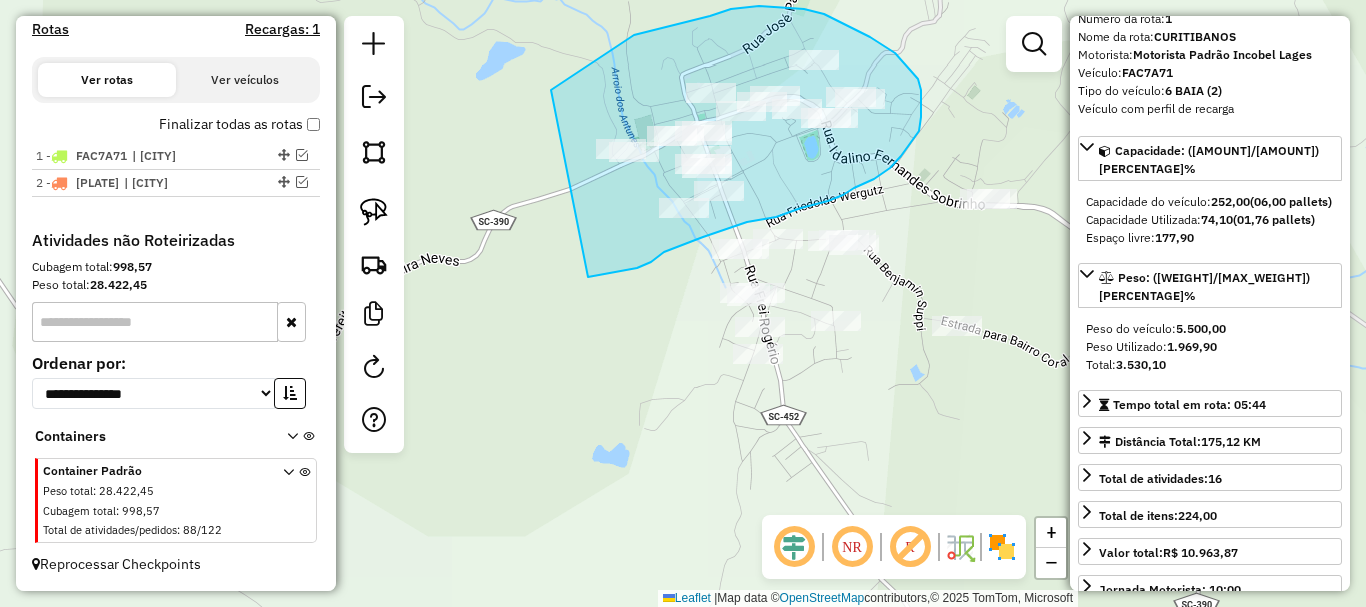 drag, startPoint x: 651, startPoint y: 262, endPoint x: 536, endPoint y: 100, distance: 198.66806 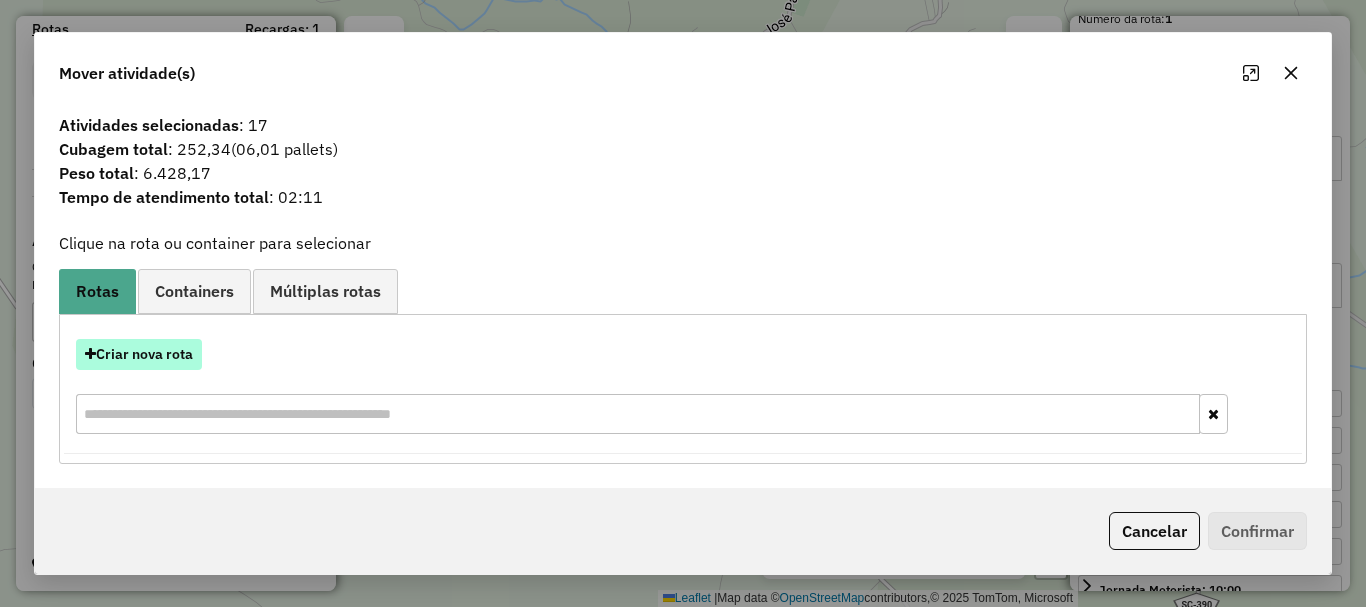 click on "Criar nova rota" at bounding box center [139, 354] 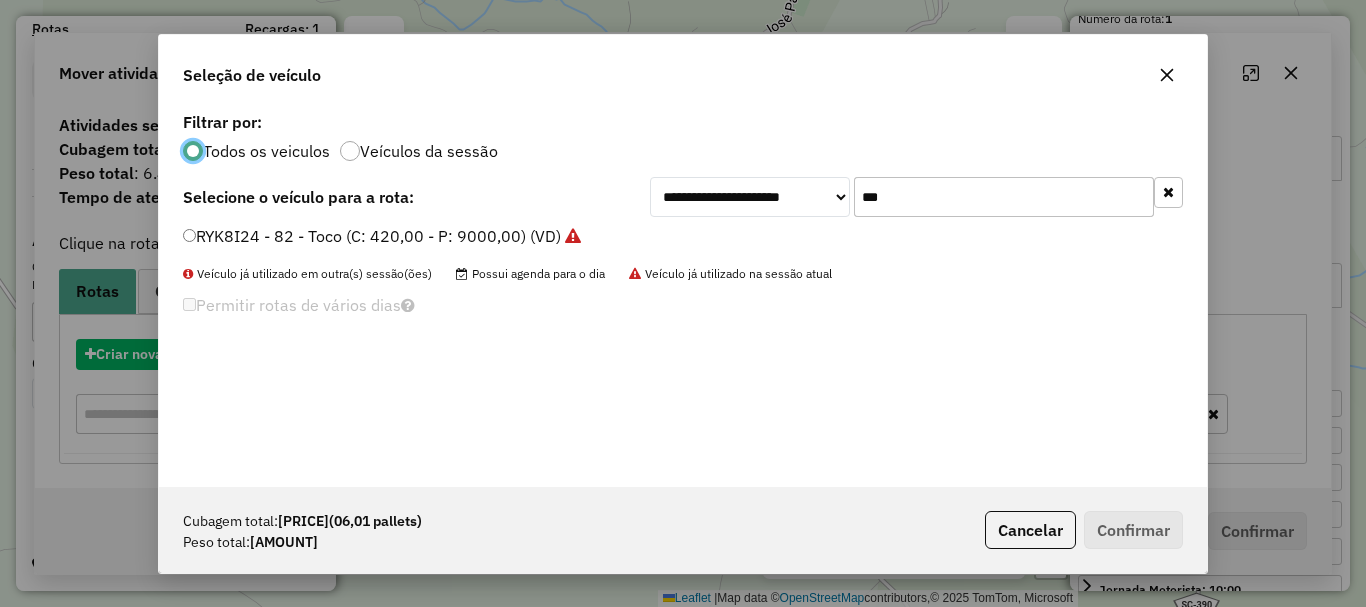 scroll, scrollTop: 11, scrollLeft: 6, axis: both 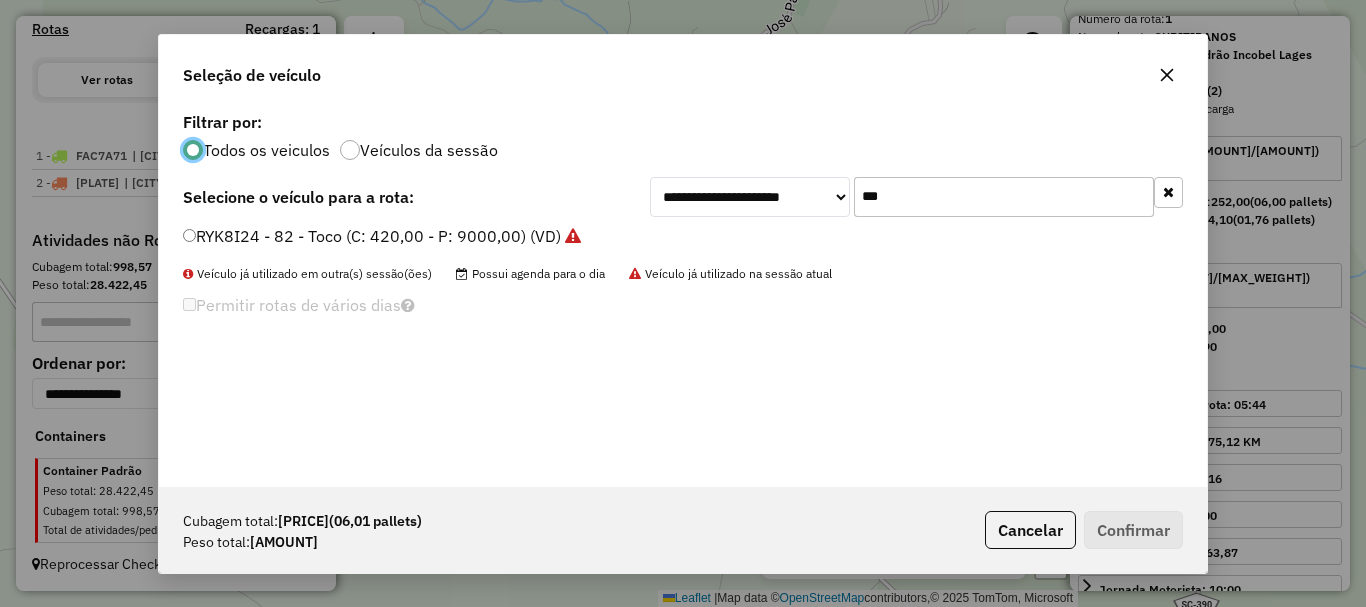 drag, startPoint x: 928, startPoint y: 193, endPoint x: 733, endPoint y: 192, distance: 195.00256 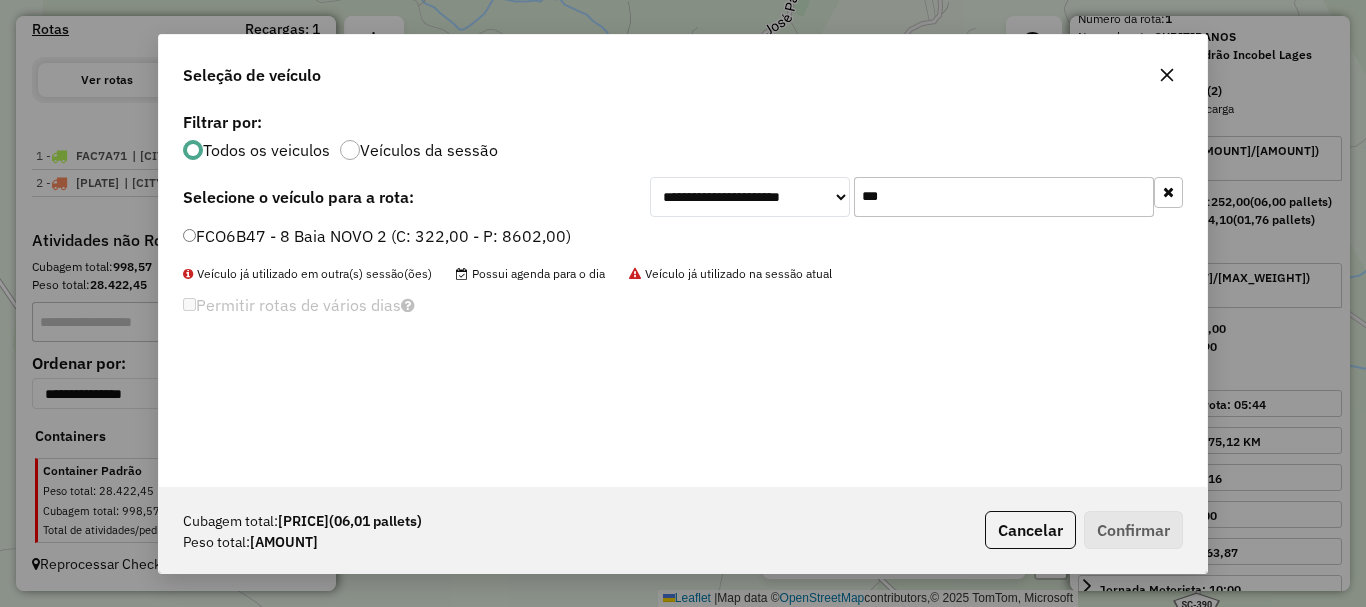 type on "***" 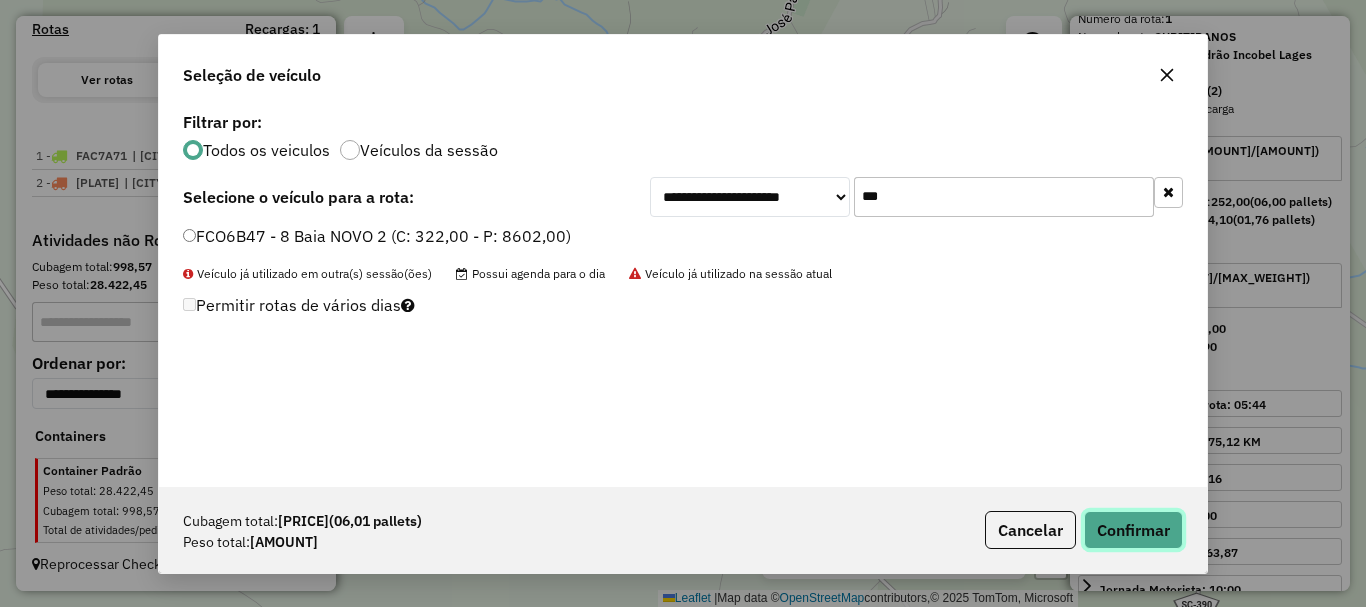click on "Confirmar" 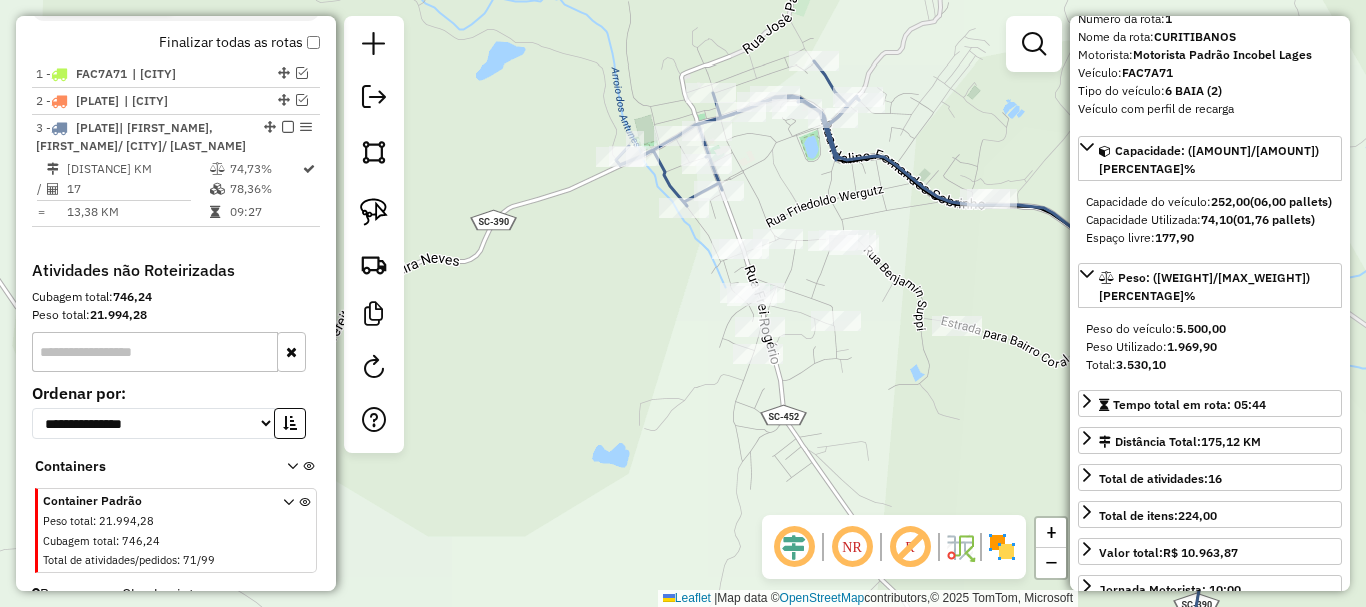scroll, scrollTop: 784, scrollLeft: 0, axis: vertical 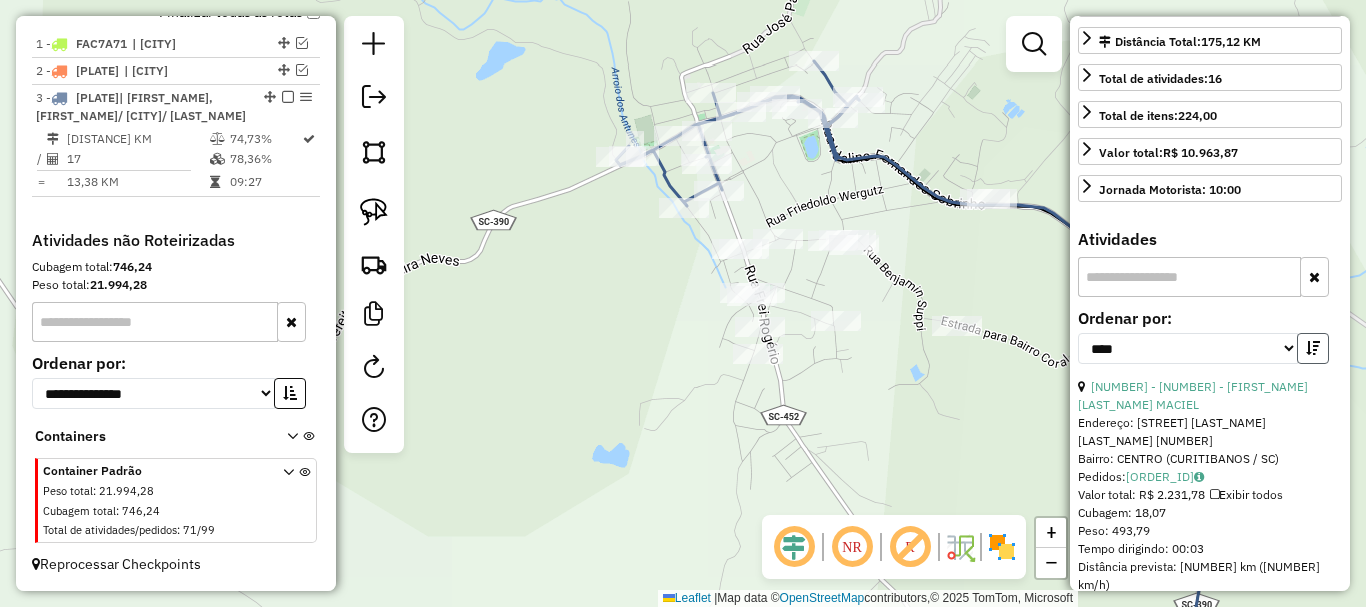 click at bounding box center [1313, 348] 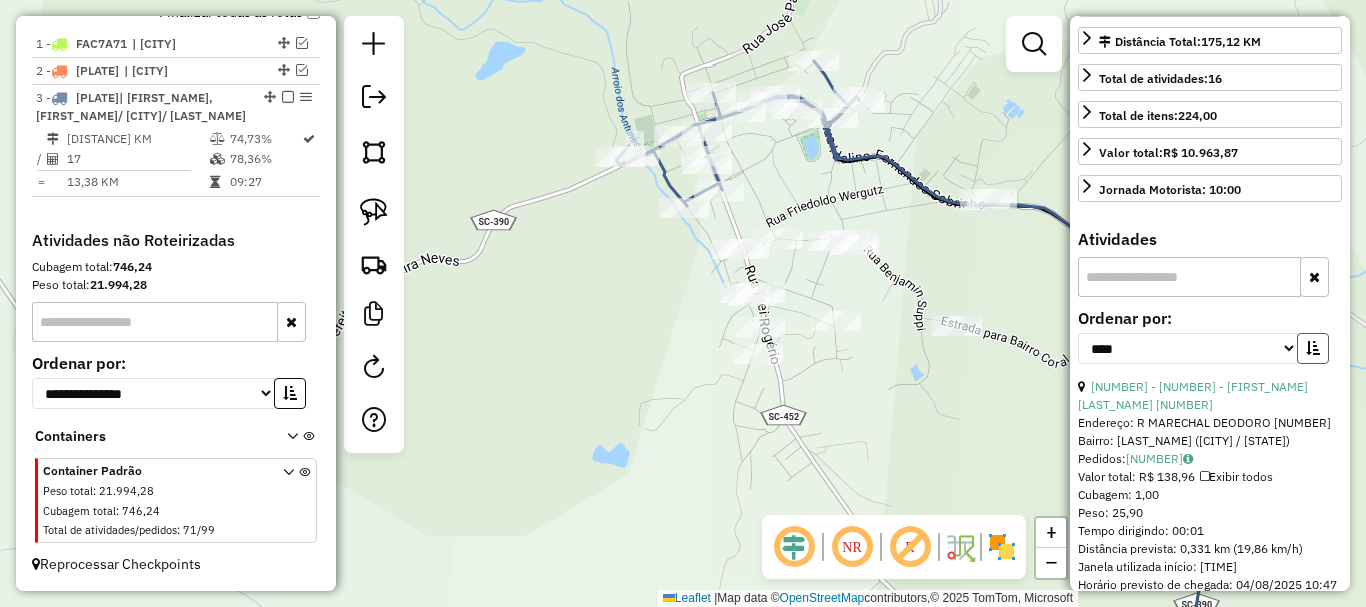 click at bounding box center (1313, 348) 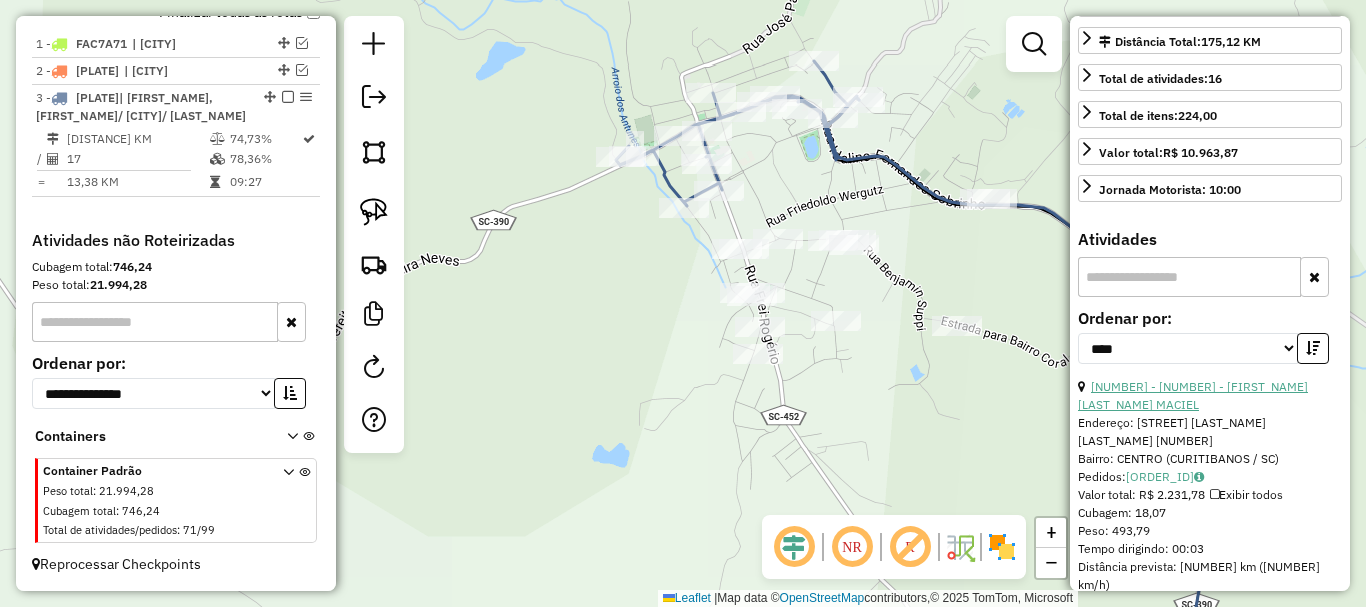 click on "[NUMBER] - [NUMBER] - [FIRST_NAME] [LAST_NAME] MACIEL" at bounding box center [1193, 395] 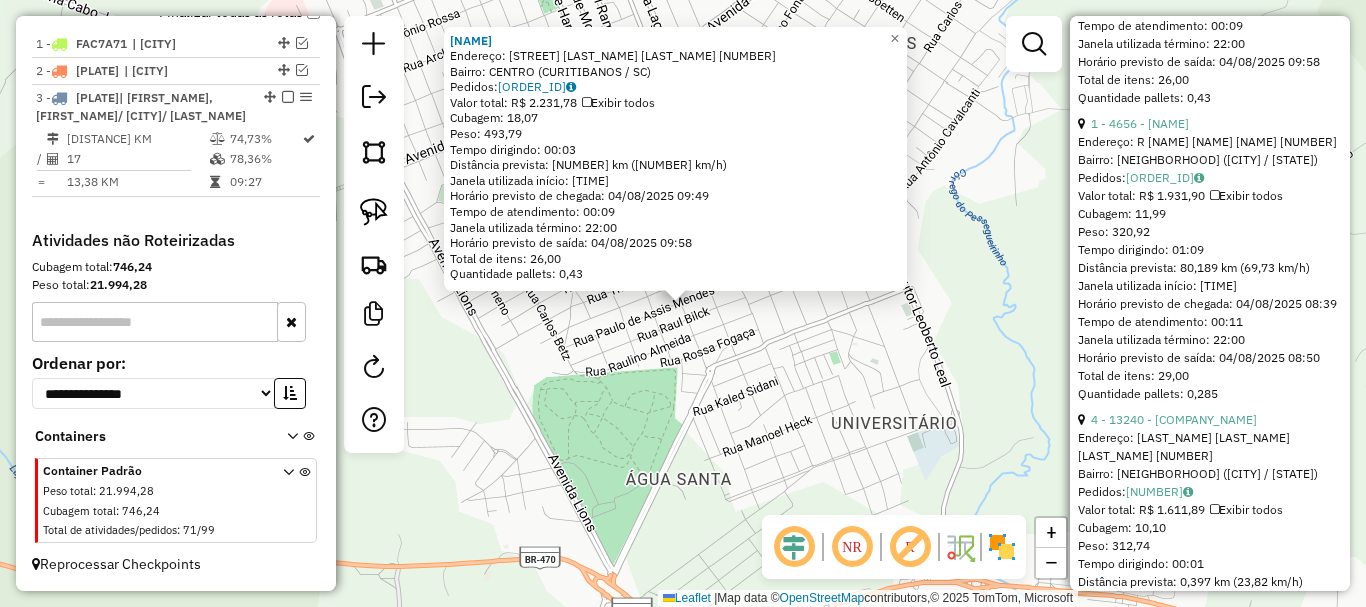 scroll, scrollTop: 1182, scrollLeft: 0, axis: vertical 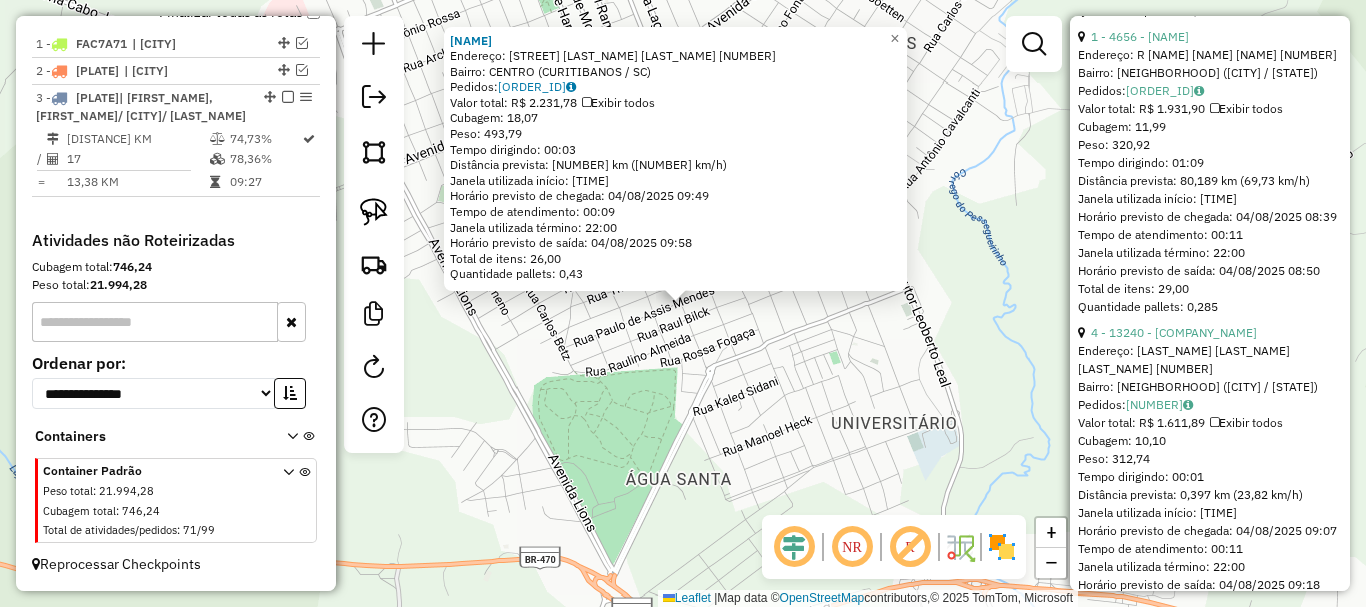 click on "Selecione os dias de semana para filtrar as janelas de atendimento  Seg   Ter   Qua   Qui   Sex   Sáb   Dom  Informe o período da janela de atendimento: De: Até:  Filtrar exatamente a janela do cliente  Considerar janela de atendimento padrão  Selecione os dias de semana para filtrar as grades de atendimento  Seg   Ter   Qua   Qui   Sex   Sáb   Dom   Peso mínimo:   Peso máximo:  De:" 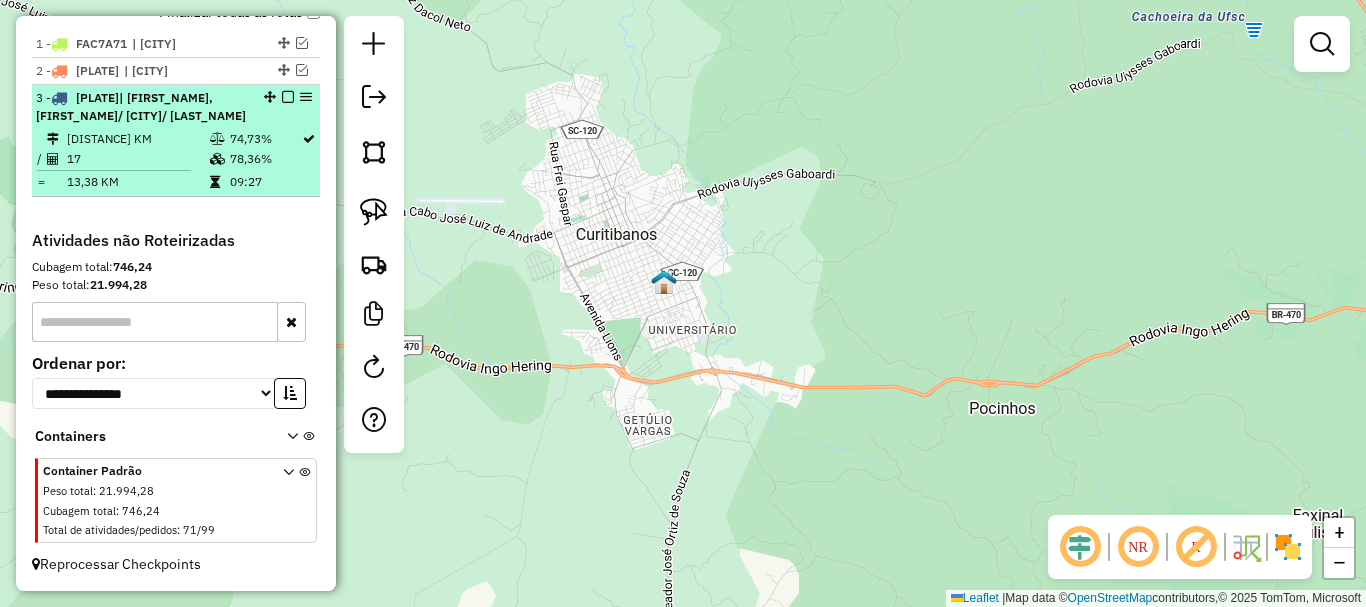 click on "3 FCO6B47 | [NAME], [NAME]/ [NAME] [DISTANCE] KM [PERCENTAGE]% / 17 [PERCENTAGE]% = [DISTANCE] KM [TIME]" at bounding box center (176, 141) 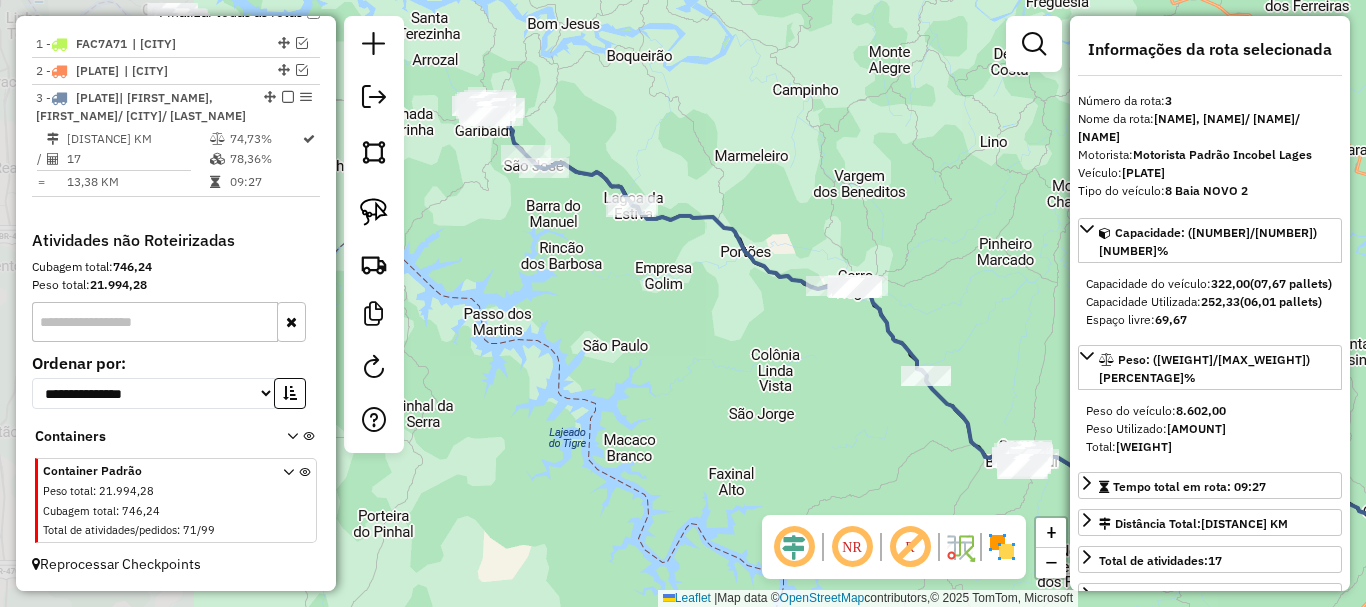 drag, startPoint x: 481, startPoint y: 391, endPoint x: 941, endPoint y: 423, distance: 461.1117 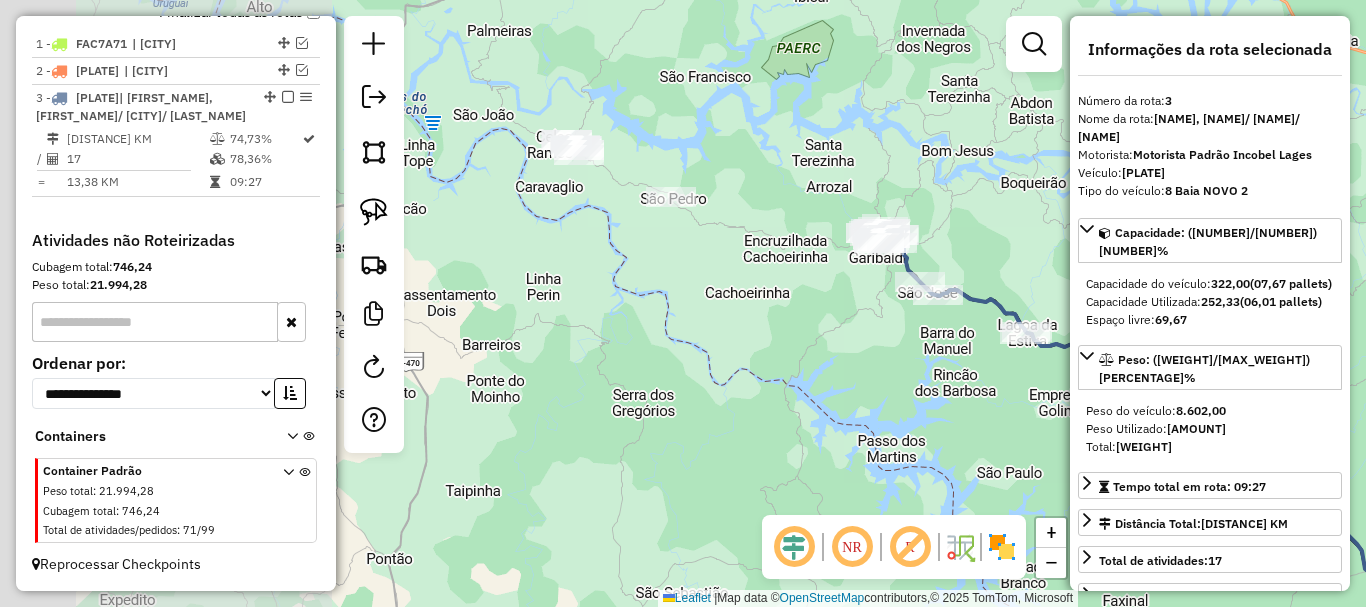 drag, startPoint x: 858, startPoint y: 377, endPoint x: 966, endPoint y: 412, distance: 113.52973 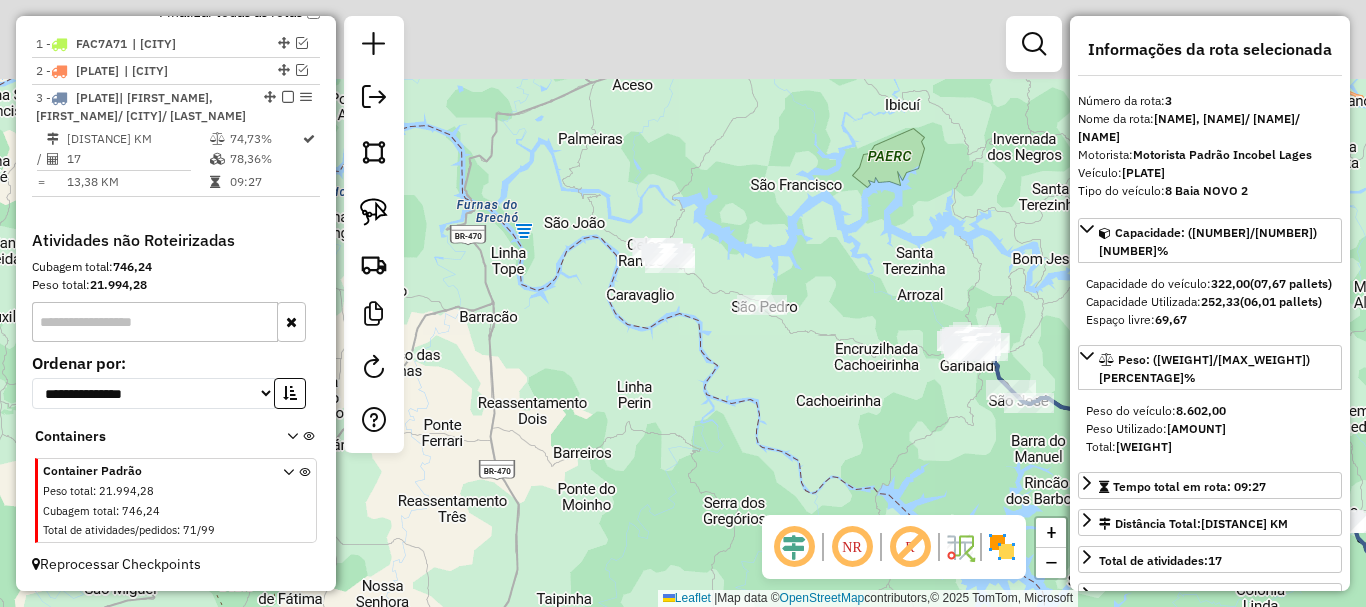 drag, startPoint x: 749, startPoint y: 345, endPoint x: 636, endPoint y: 335, distance: 113.44161 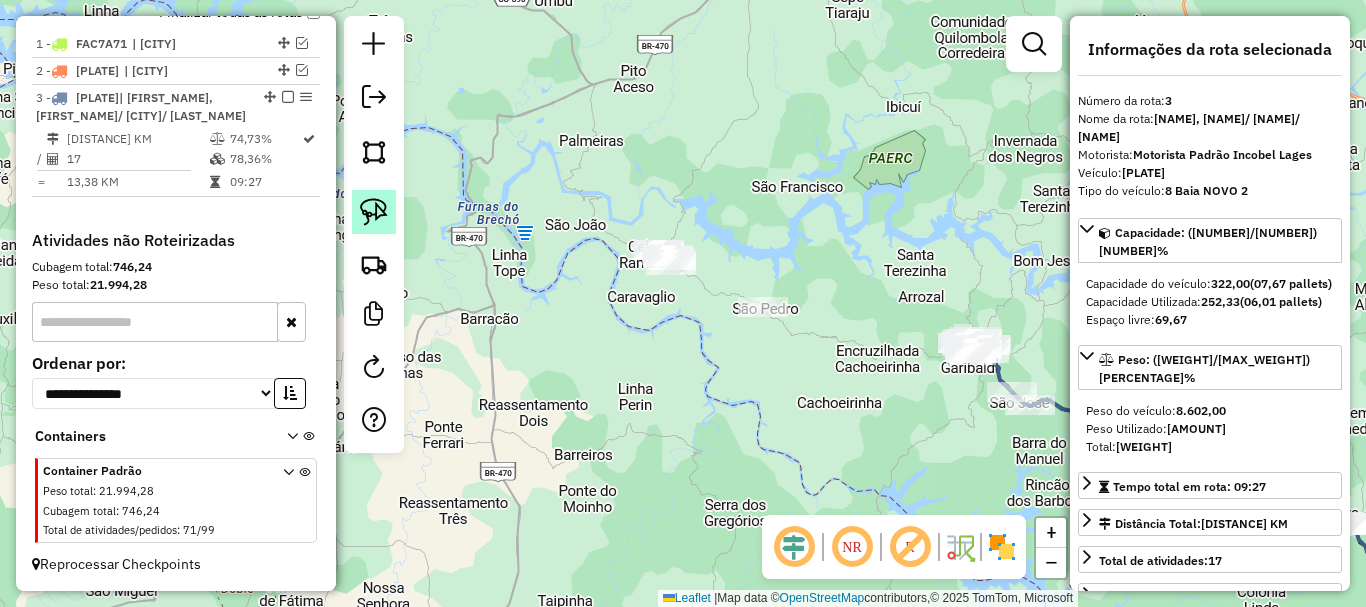 click 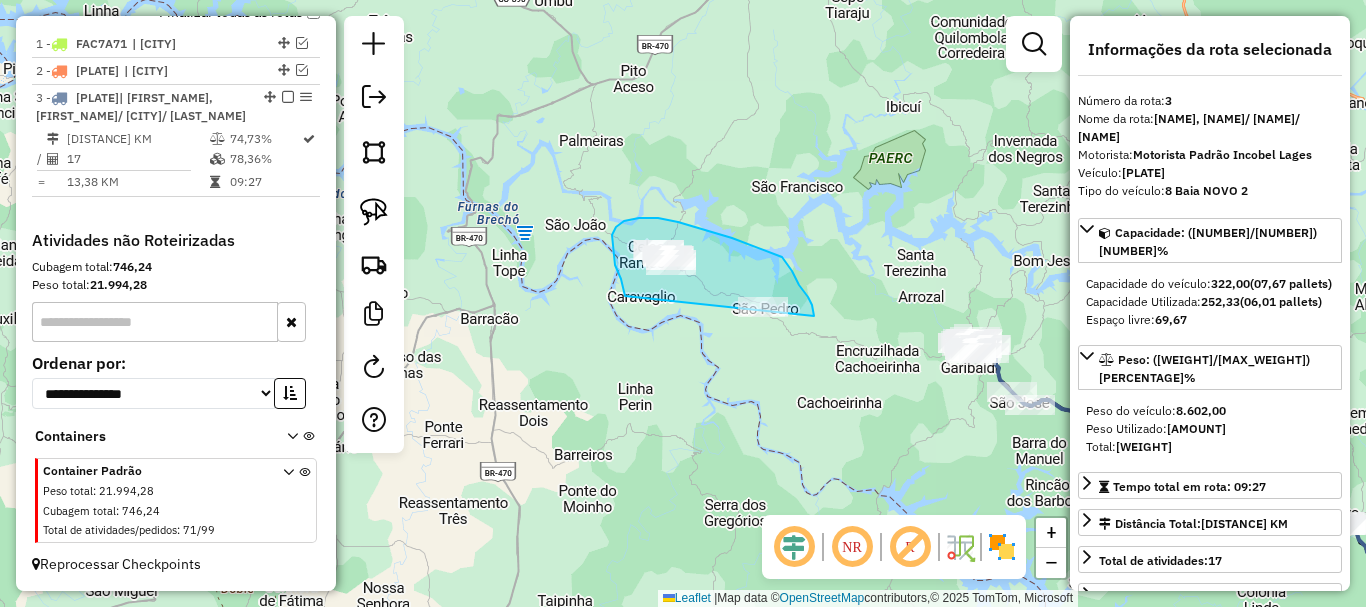 drag, startPoint x: 625, startPoint y: 296, endPoint x: 815, endPoint y: 340, distance: 195.0282 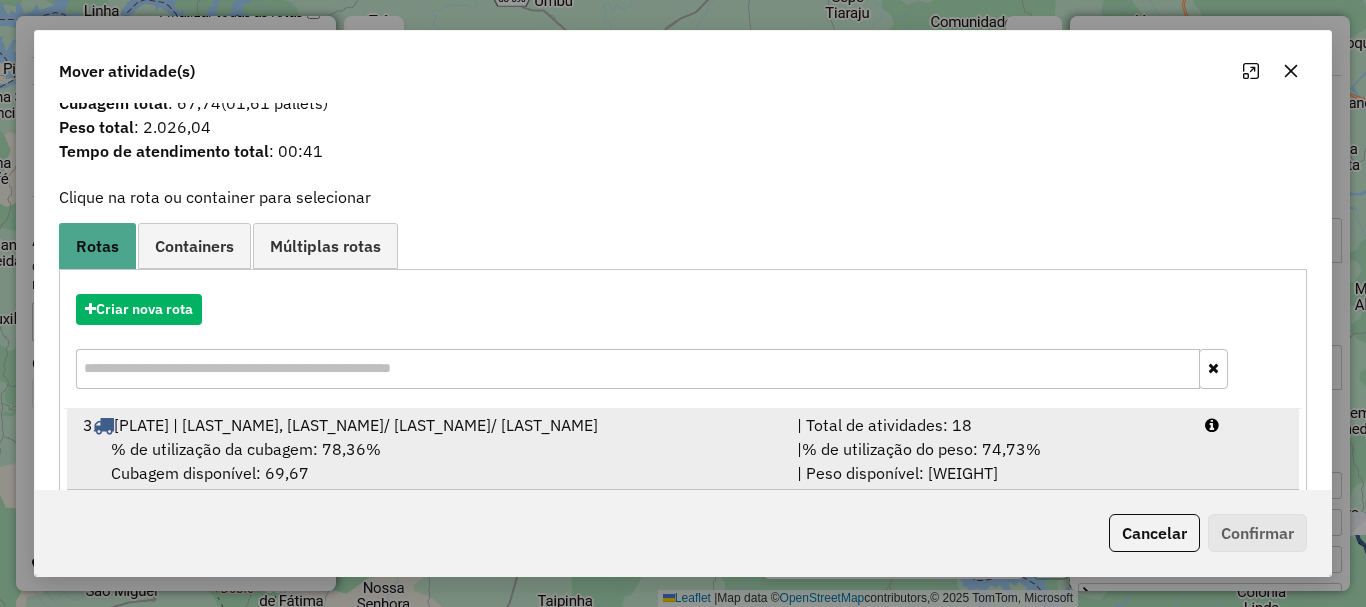 scroll, scrollTop: 78, scrollLeft: 0, axis: vertical 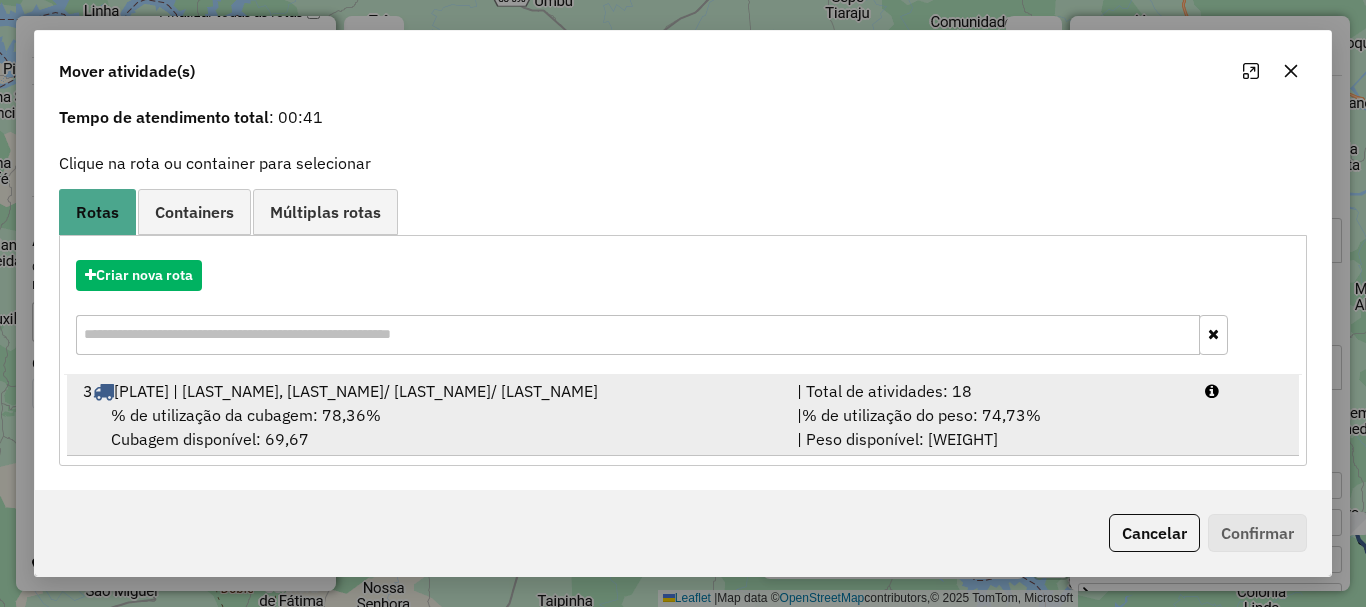 click on "3 FCO6B47 | [NAME], [NAME]/ [NAME]/ [NAME]" at bounding box center (428, 391) 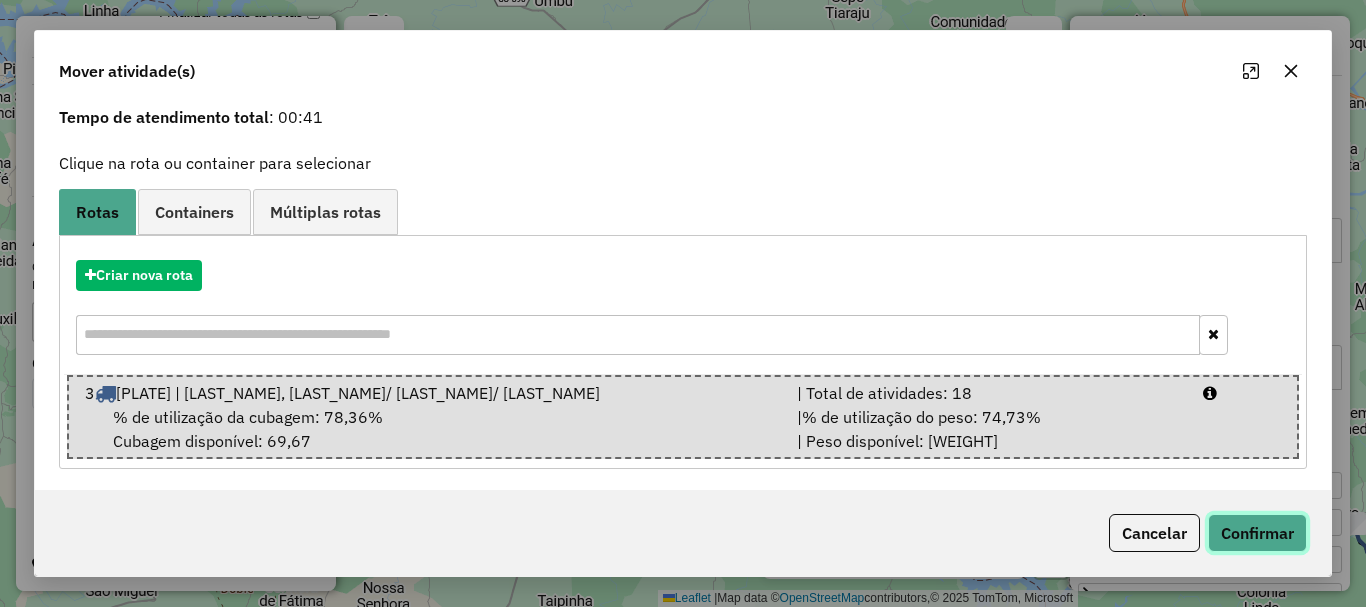 click on "Confirmar" 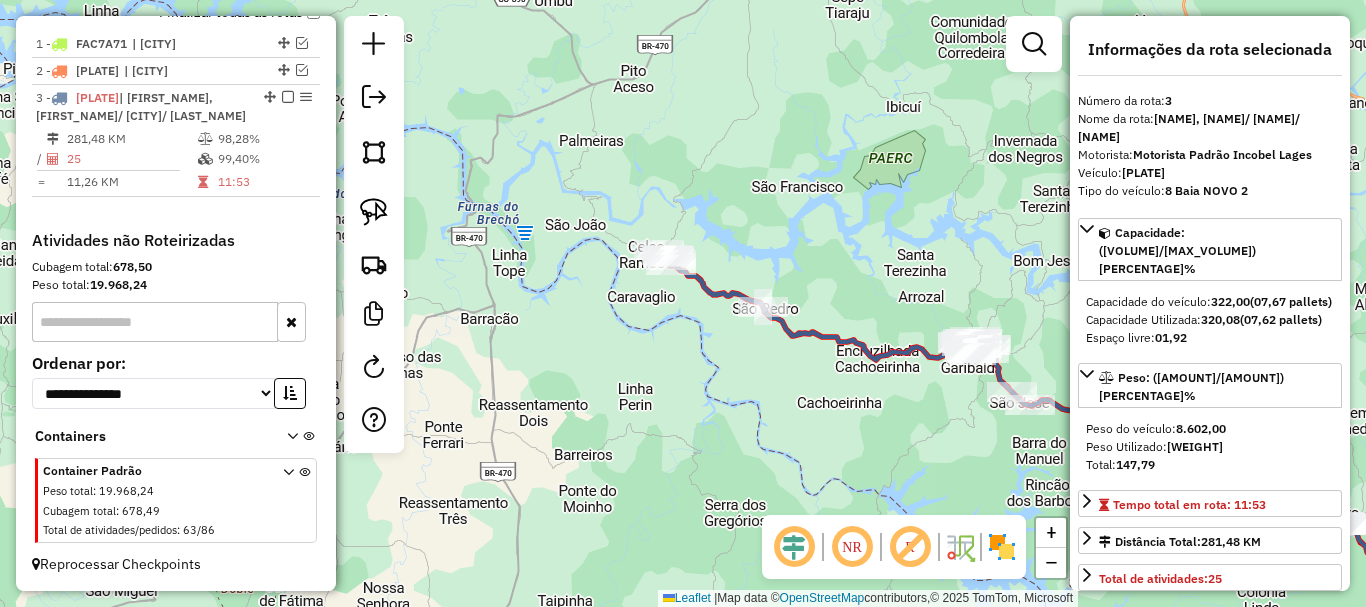scroll, scrollTop: 0, scrollLeft: 0, axis: both 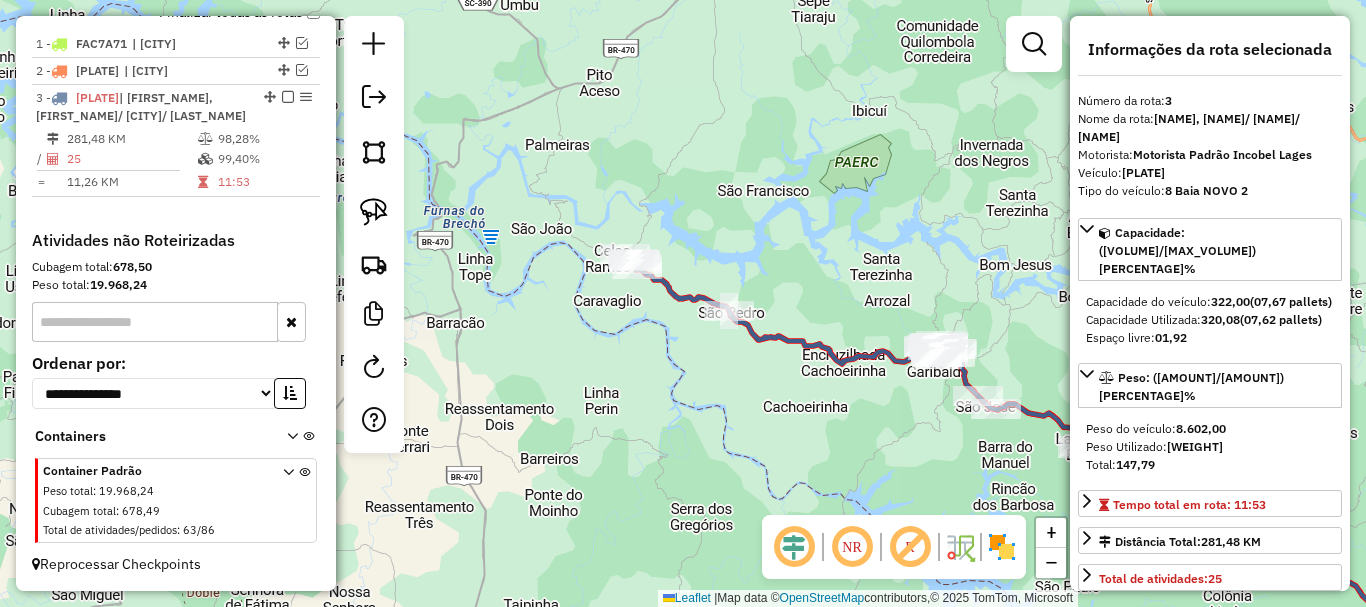 drag, startPoint x: 944, startPoint y: 405, endPoint x: 840, endPoint y: 405, distance: 104 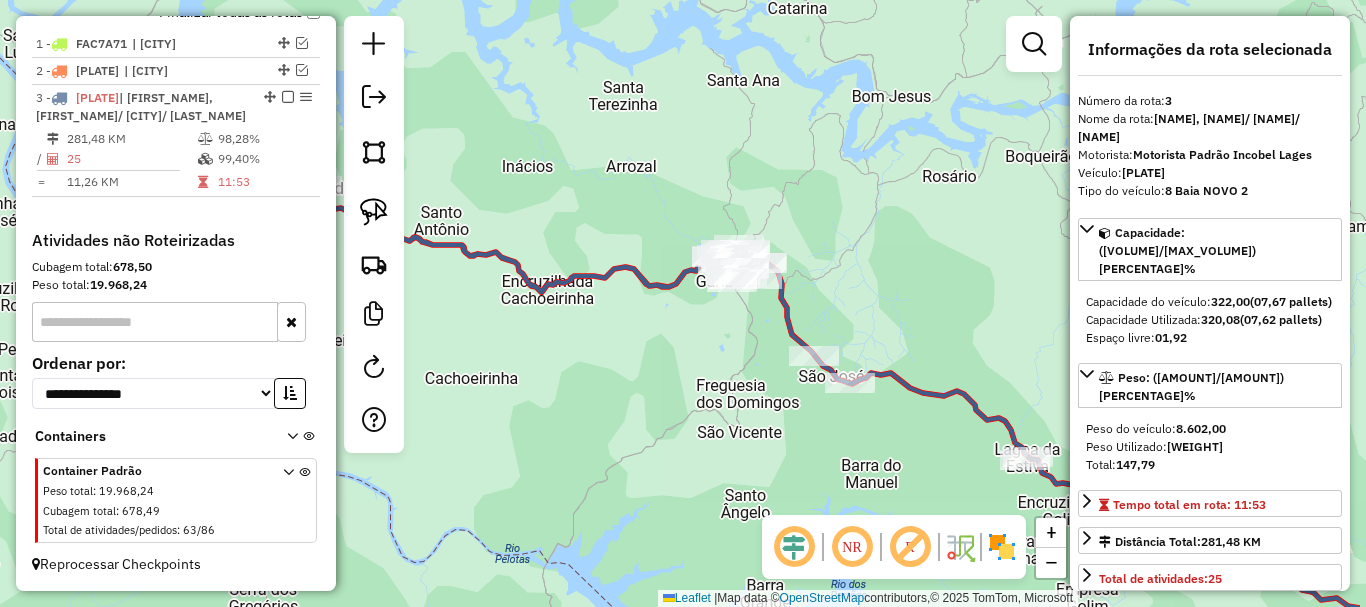 drag, startPoint x: 878, startPoint y: 379, endPoint x: 710, endPoint y: 356, distance: 169.5671 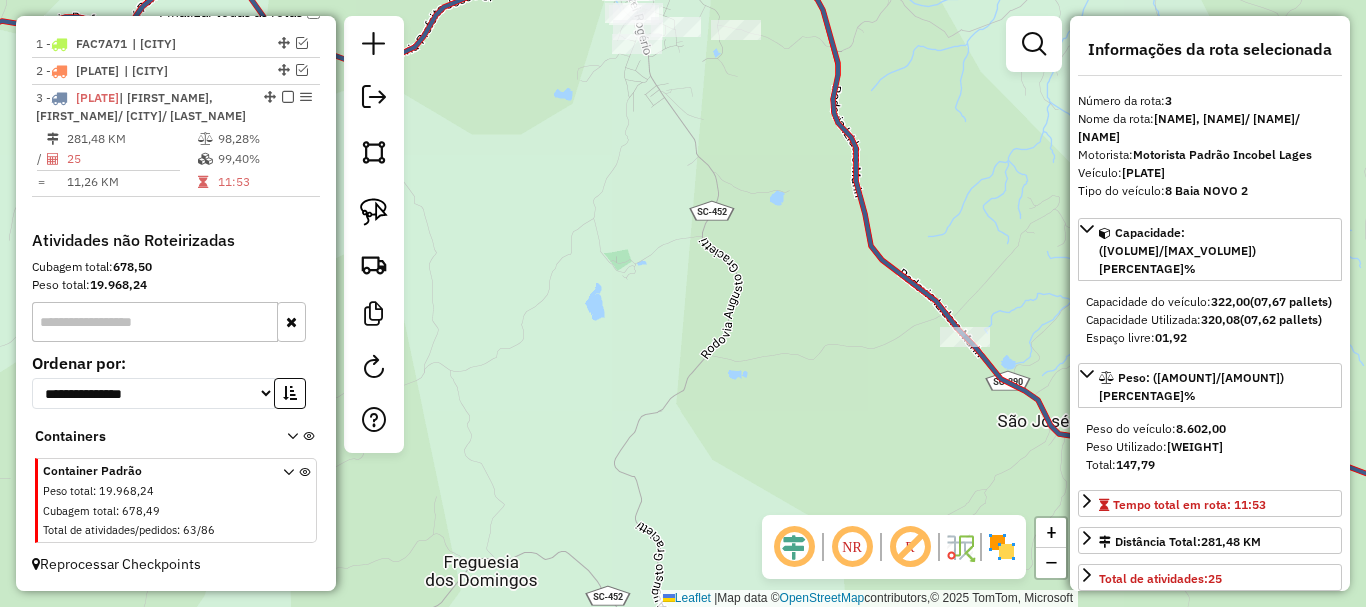 click on "Janela de atendimento Grade de atendimento Capacidade Transportadoras Veículos Cliente Pedidos  Rotas Selecione os dias de semana para filtrar as janelas de atendimento  Seg   Ter   Qua   Qui   Sex   Sáb   Dom  Informe o período da janela de atendimento: De: Até:  Filtrar exatamente a janela do cliente  Considerar janela de atendimento padrão  Selecione os dias de semana para filtrar as grades de atendimento  Seg   Ter   Qua   Qui   Sex   Sáb   Dom   Considerar clientes sem dia de atendimento cadastrado  Clientes fora do dia de atendimento selecionado Filtrar as atividades entre os valores definidos abaixo:  Peso mínimo:   Peso máximo:   Cubagem mínima:   Cubagem máxima:   De:   Até:  Filtrar as atividades entre o tempo de atendimento definido abaixo:  De:   Até:   Considerar capacidade total dos clientes não roteirizados Transportadora: Selecione um ou mais itens Tipo de veículo: Selecione um ou mais itens Veículo: Selecione um ou mais itens Motorista: Selecione um ou mais itens Nome: Rótulo:" 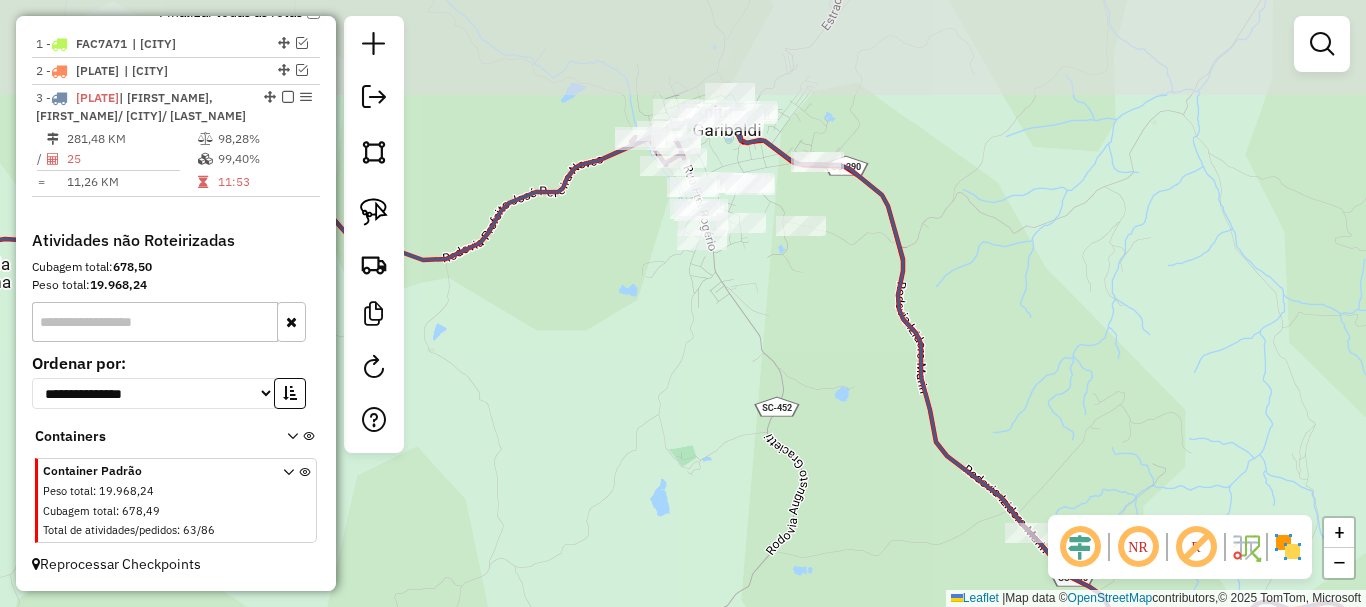 drag, startPoint x: 734, startPoint y: 348, endPoint x: 788, endPoint y: 499, distance: 160.3652 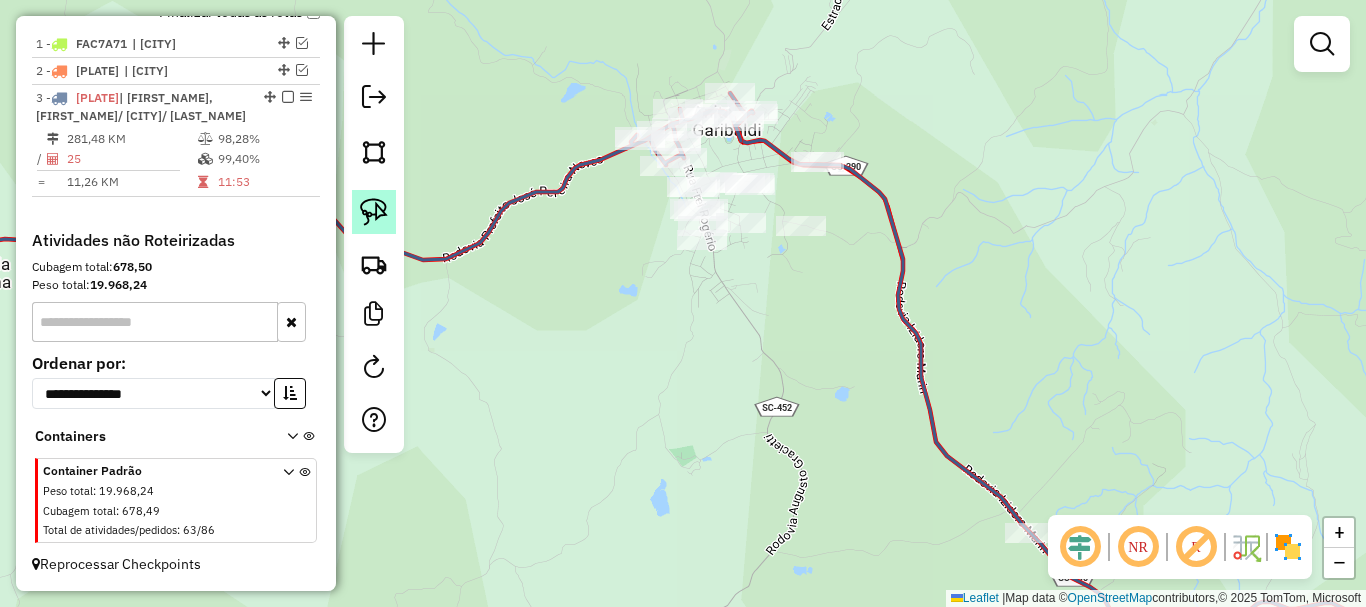 click 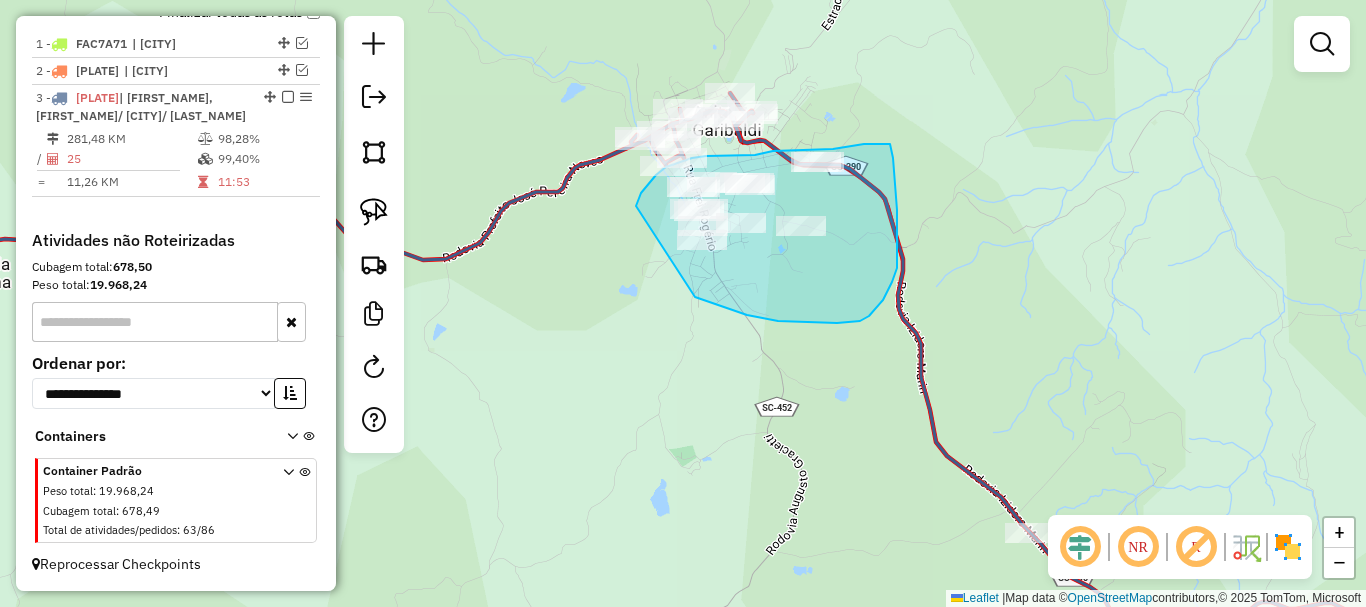 drag, startPoint x: 636, startPoint y: 204, endPoint x: 695, endPoint y: 297, distance: 110.13628 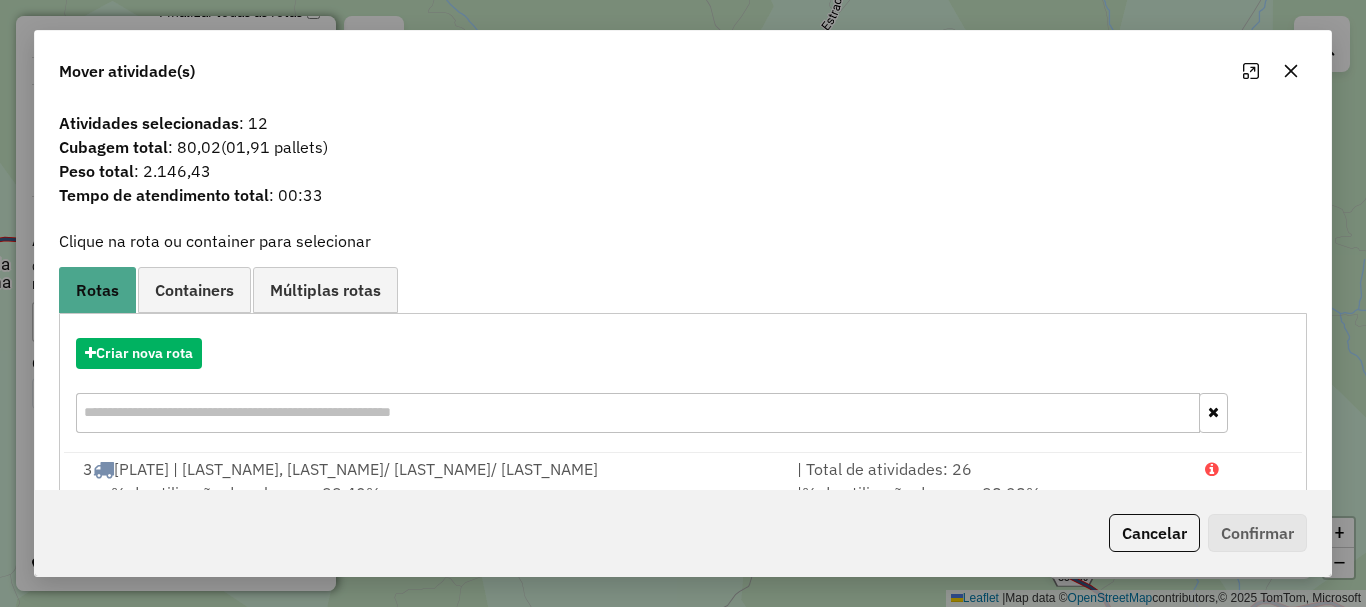 click on "Cancelar" 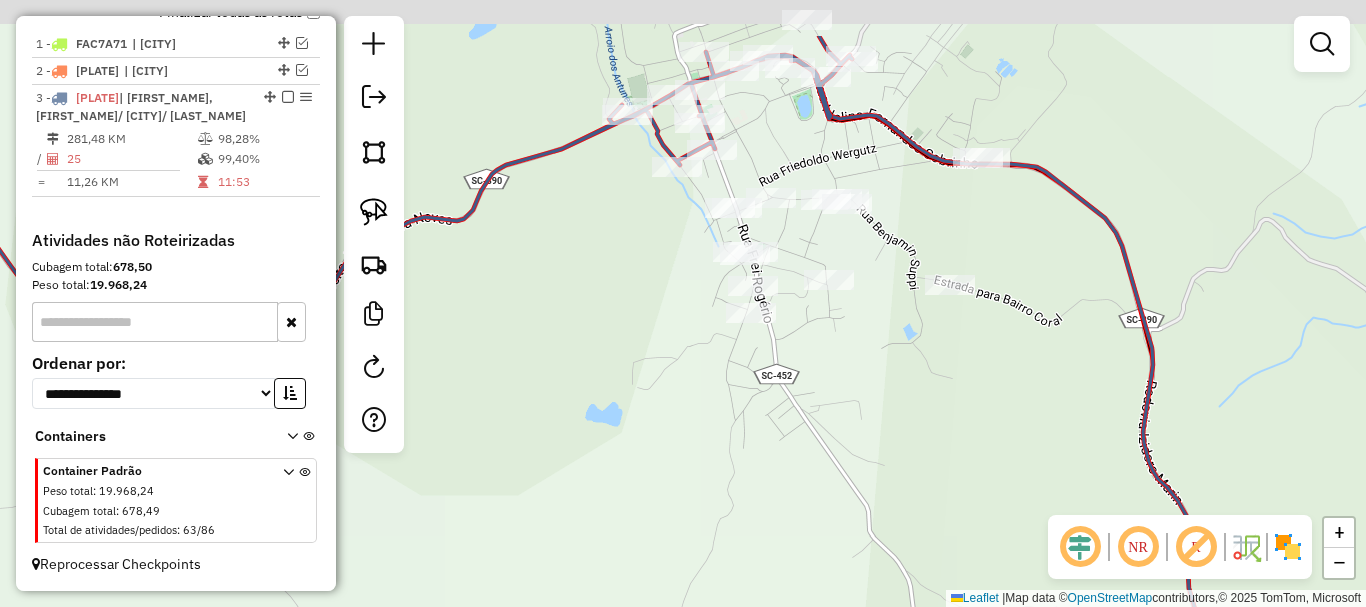 drag, startPoint x: 670, startPoint y: 239, endPoint x: 577, endPoint y: 353, distance: 147.12239 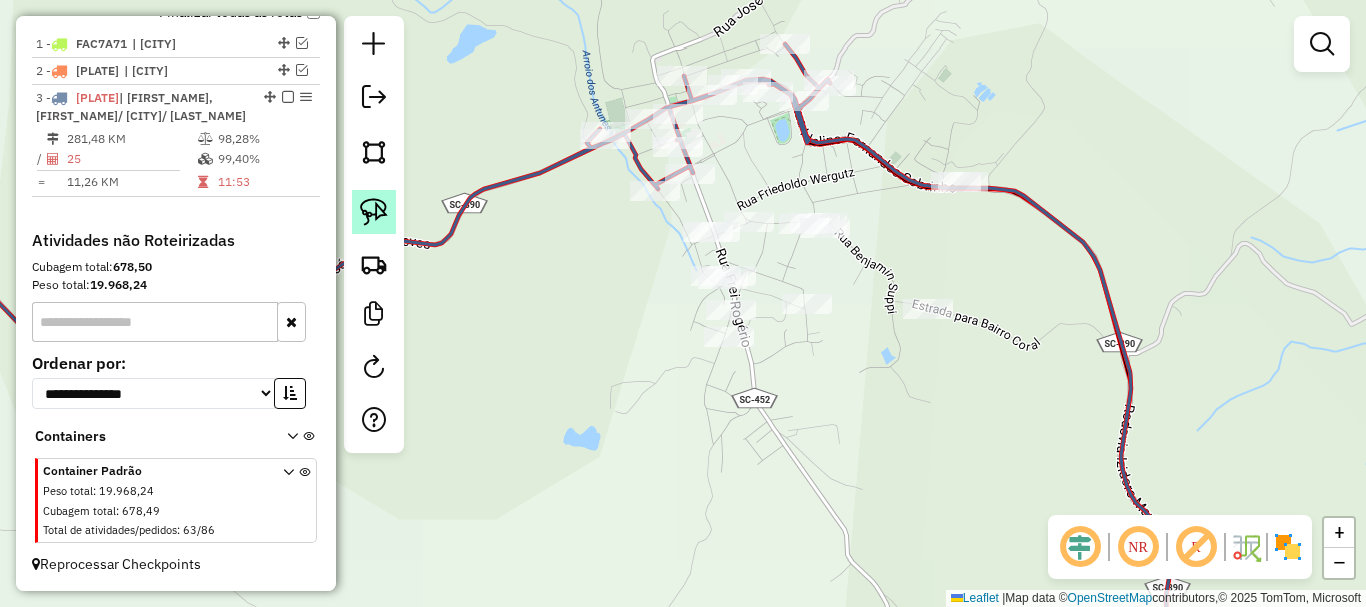 click 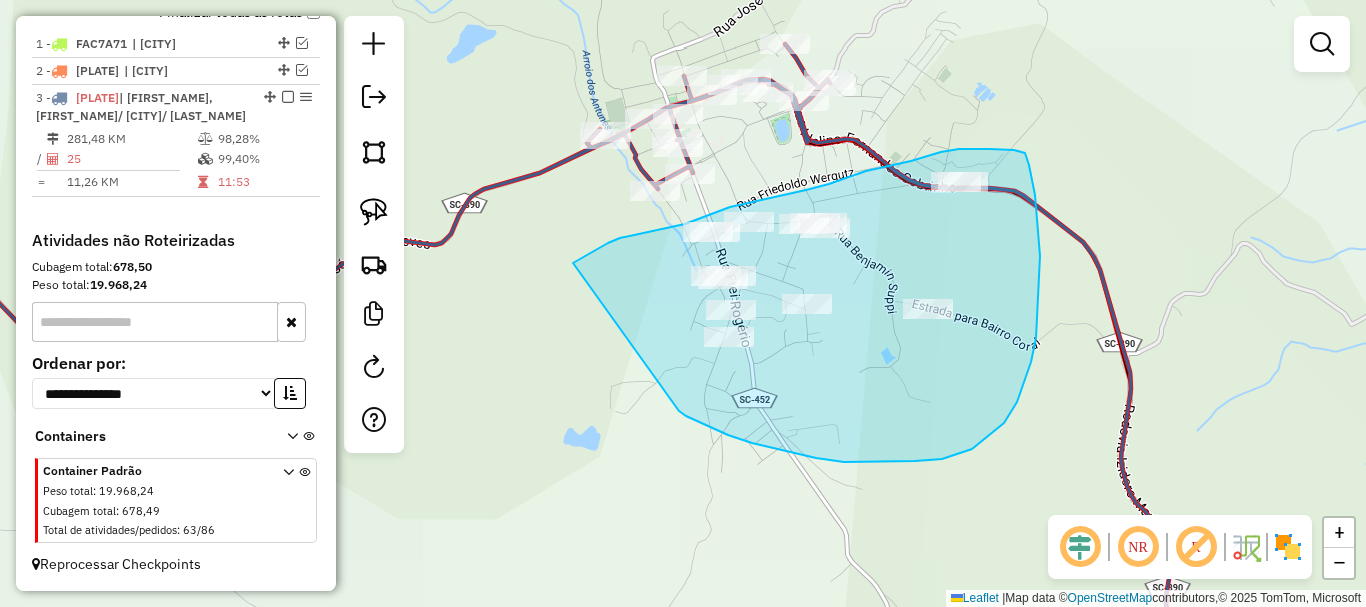 drag, startPoint x: 573, startPoint y: 263, endPoint x: 677, endPoint y: 407, distance: 177.62883 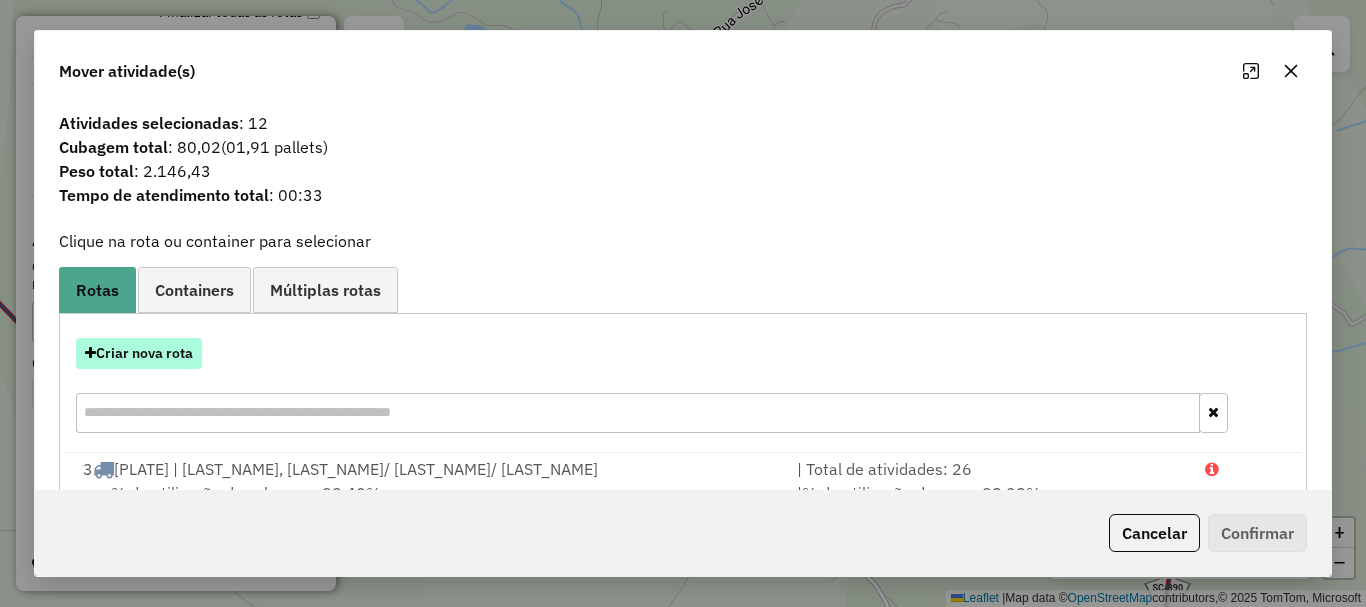 click on "Criar nova rota" at bounding box center [139, 353] 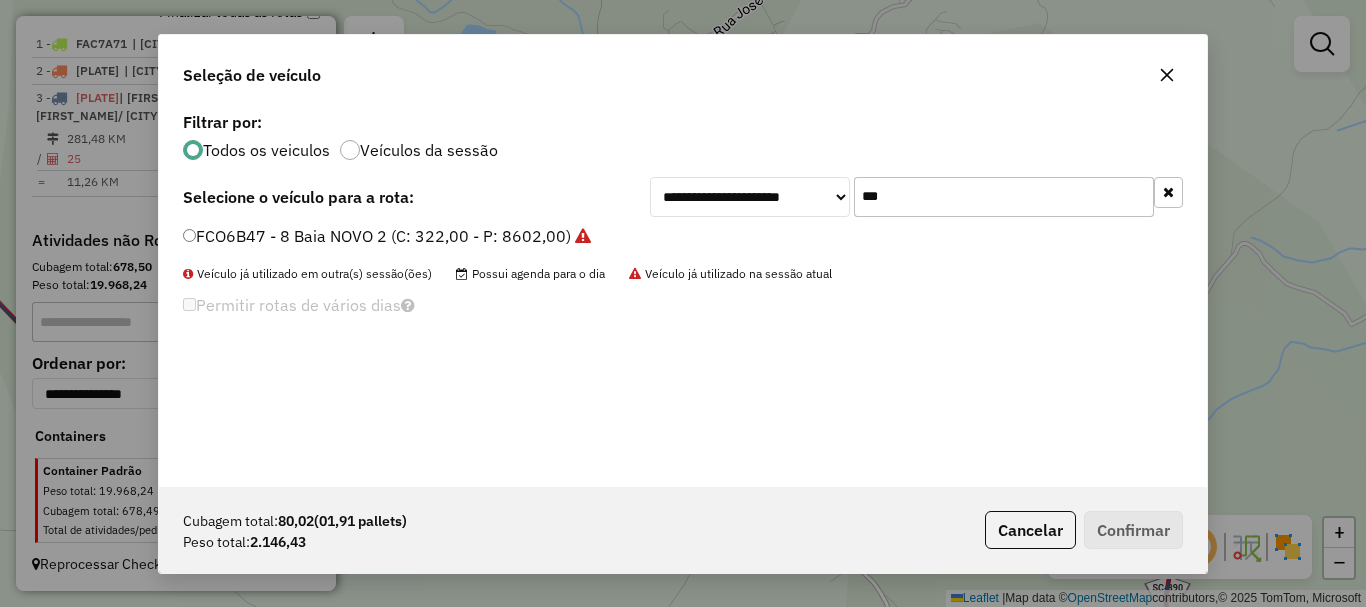 scroll, scrollTop: 11, scrollLeft: 6, axis: both 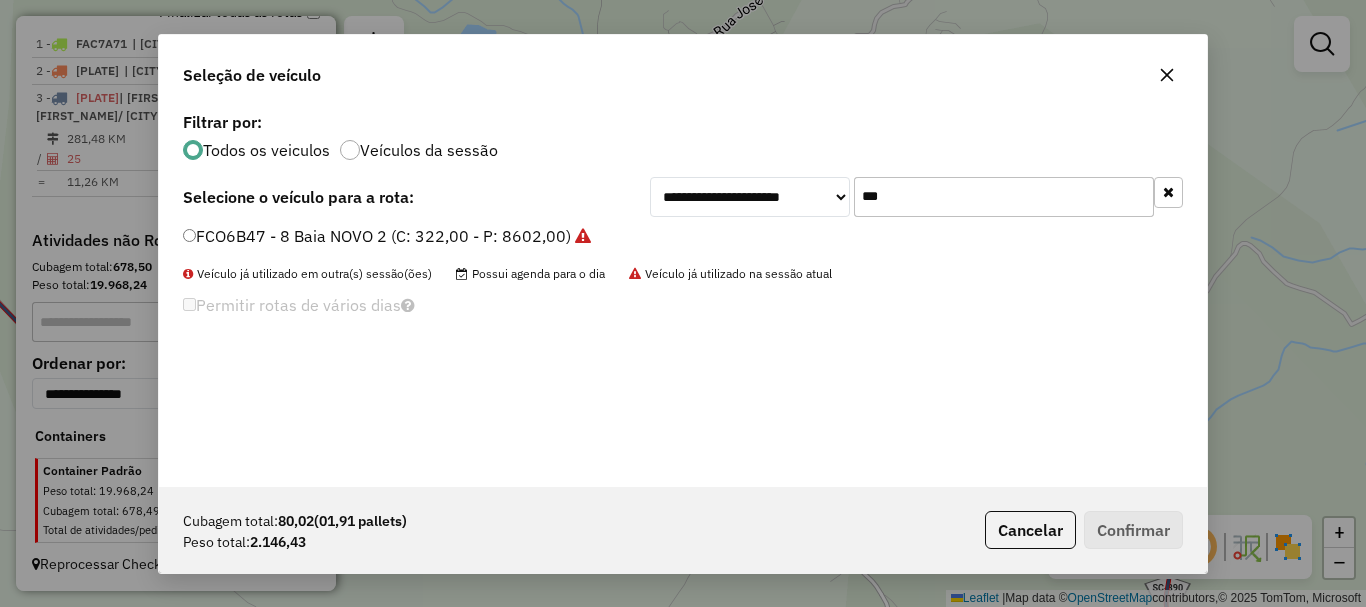 drag, startPoint x: 833, startPoint y: 200, endPoint x: 775, endPoint y: 195, distance: 58.21512 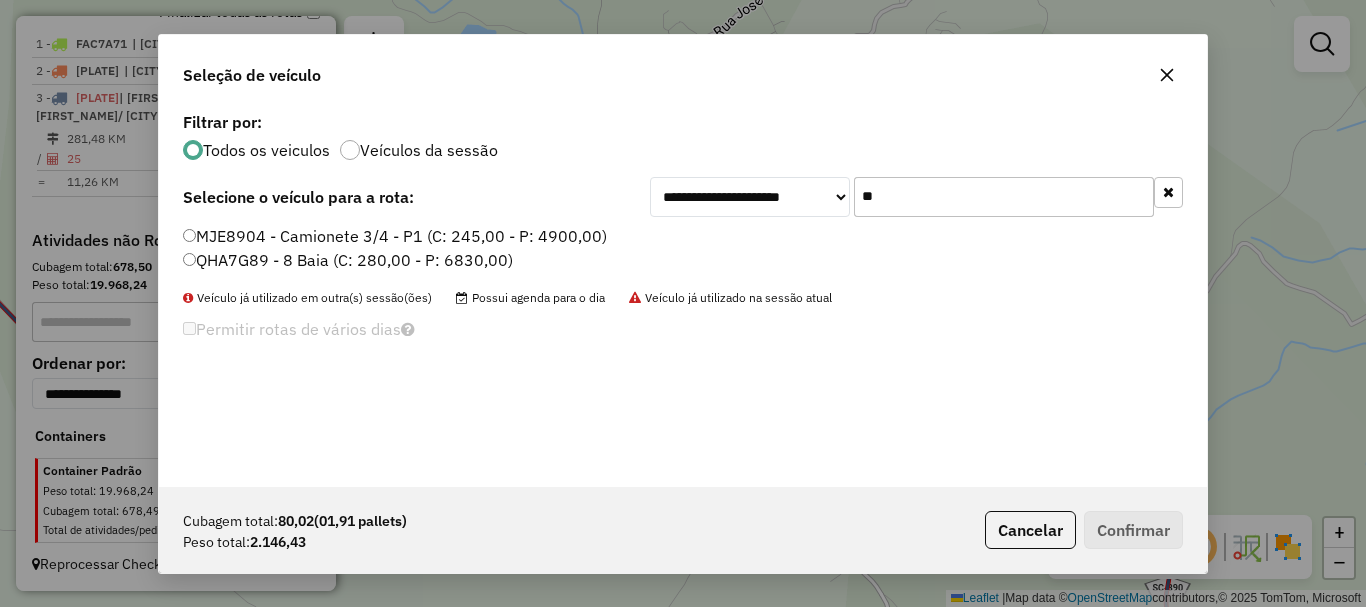 type on "**" 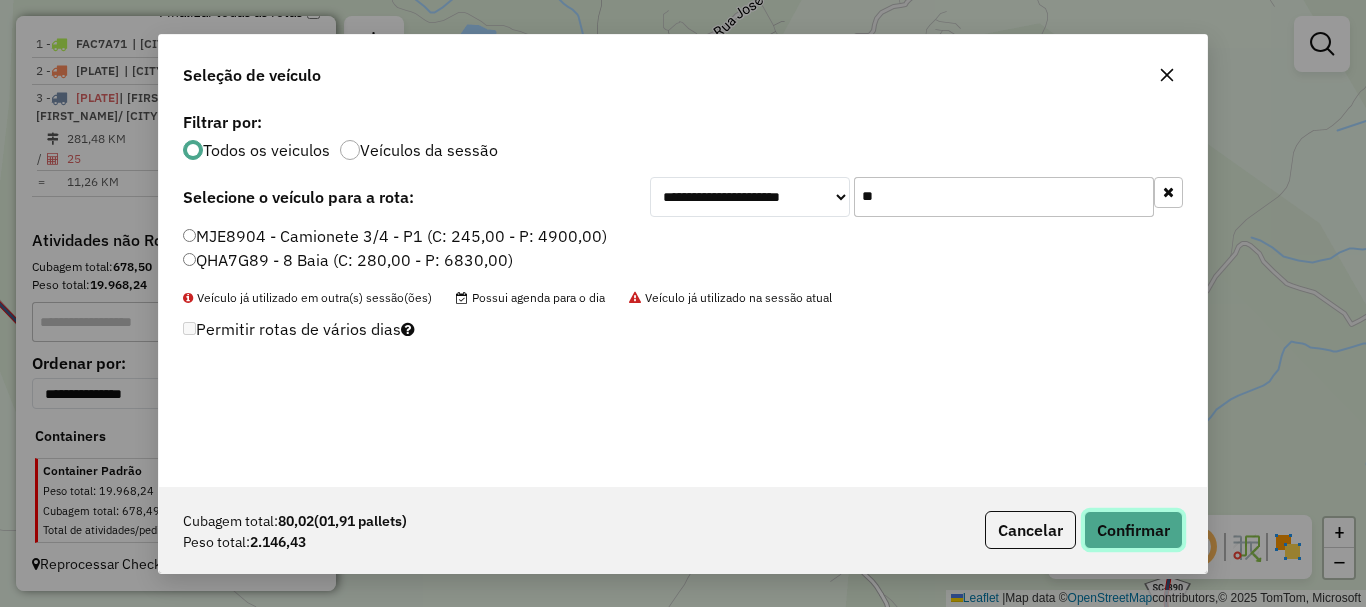 click on "Confirmar" 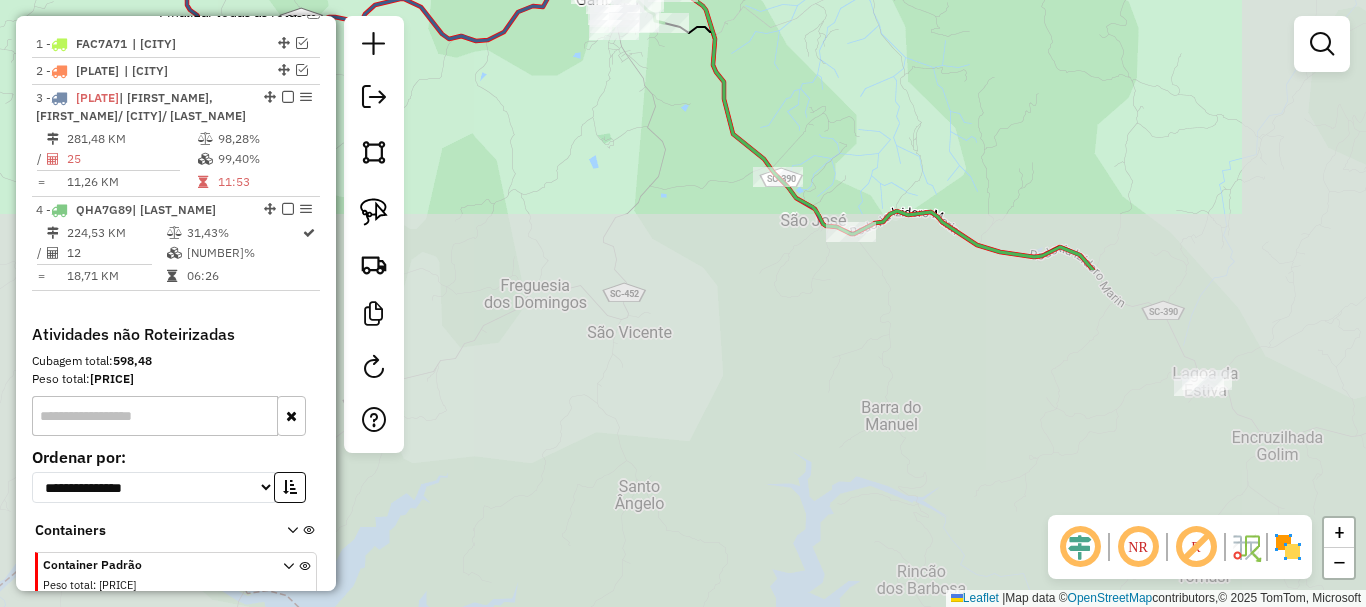 drag, startPoint x: 965, startPoint y: 488, endPoint x: 685, endPoint y: 139, distance: 447.43826 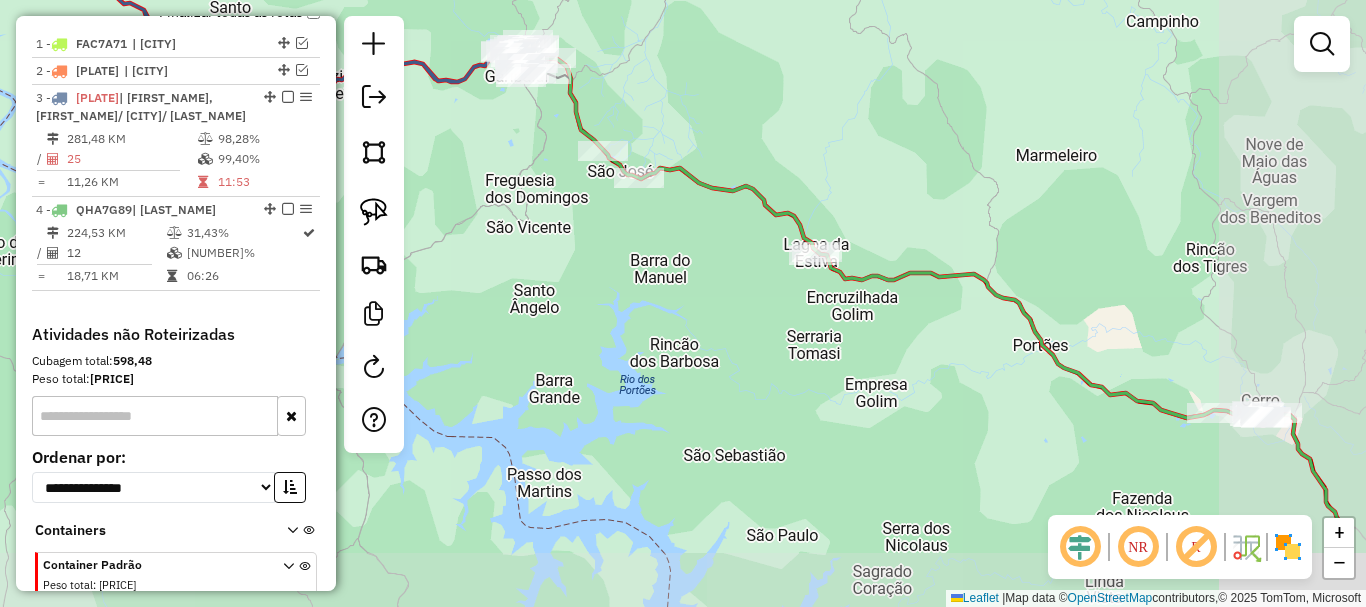 drag, startPoint x: 882, startPoint y: 332, endPoint x: 720, endPoint y: 294, distance: 166.39711 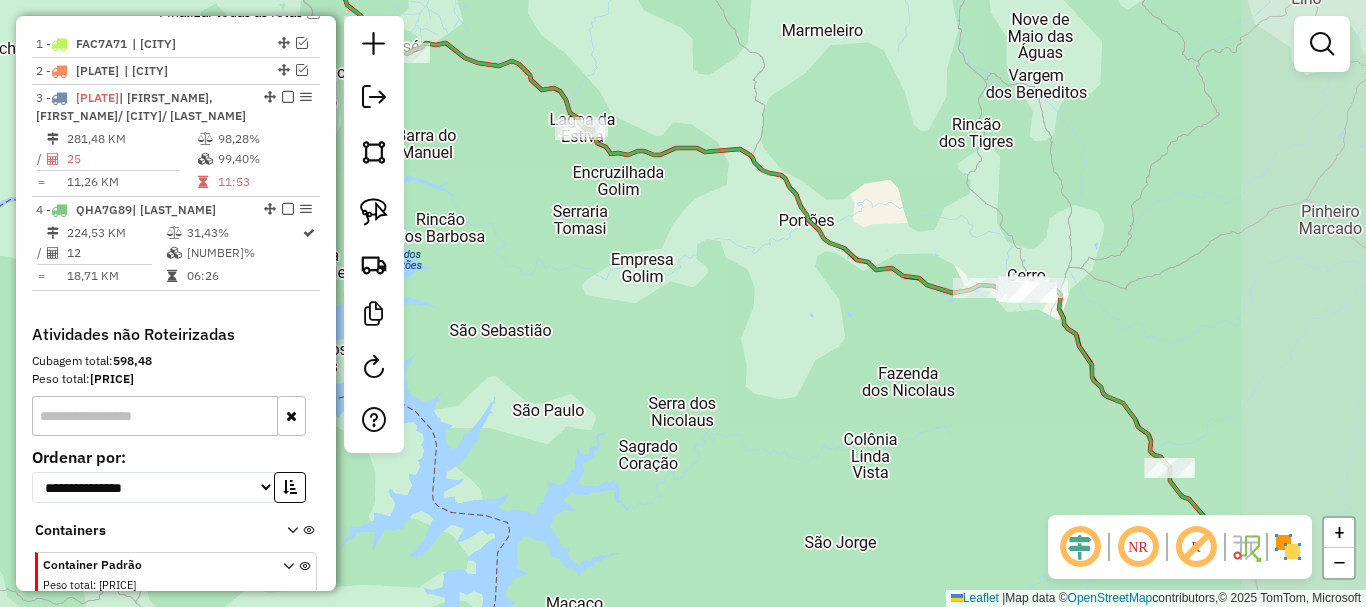 drag, startPoint x: 1009, startPoint y: 391, endPoint x: 884, endPoint y: 318, distance: 144.75496 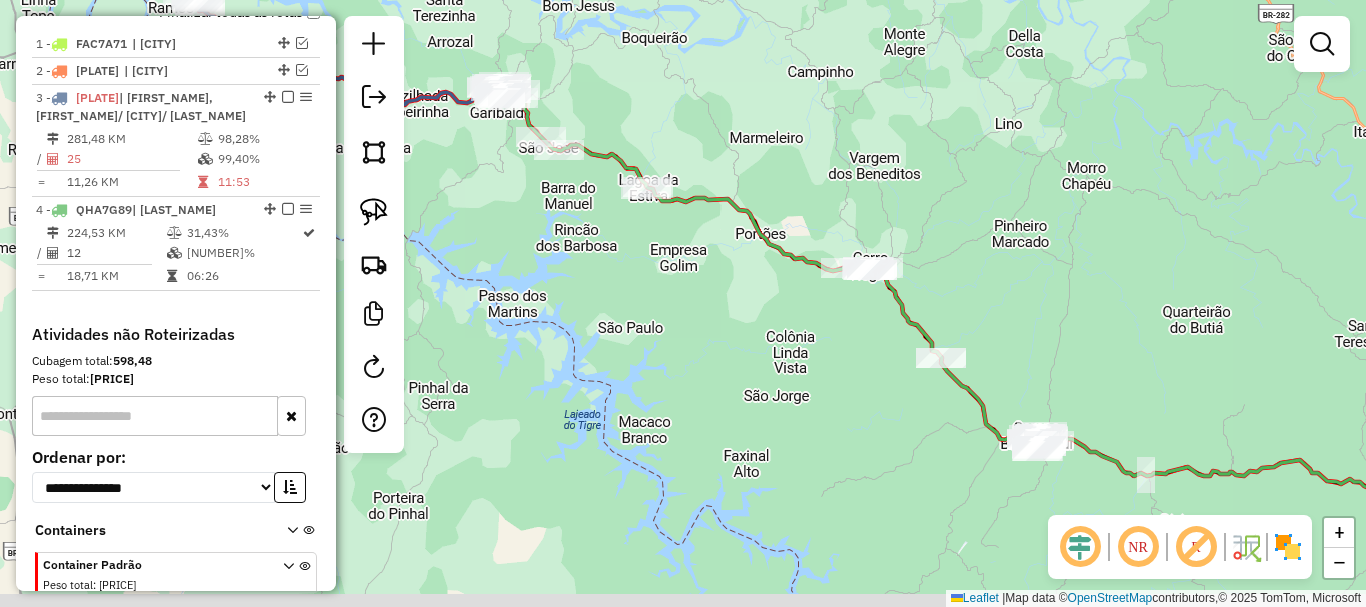 drag, startPoint x: 899, startPoint y: 337, endPoint x: 828, endPoint y: 305, distance: 77.87811 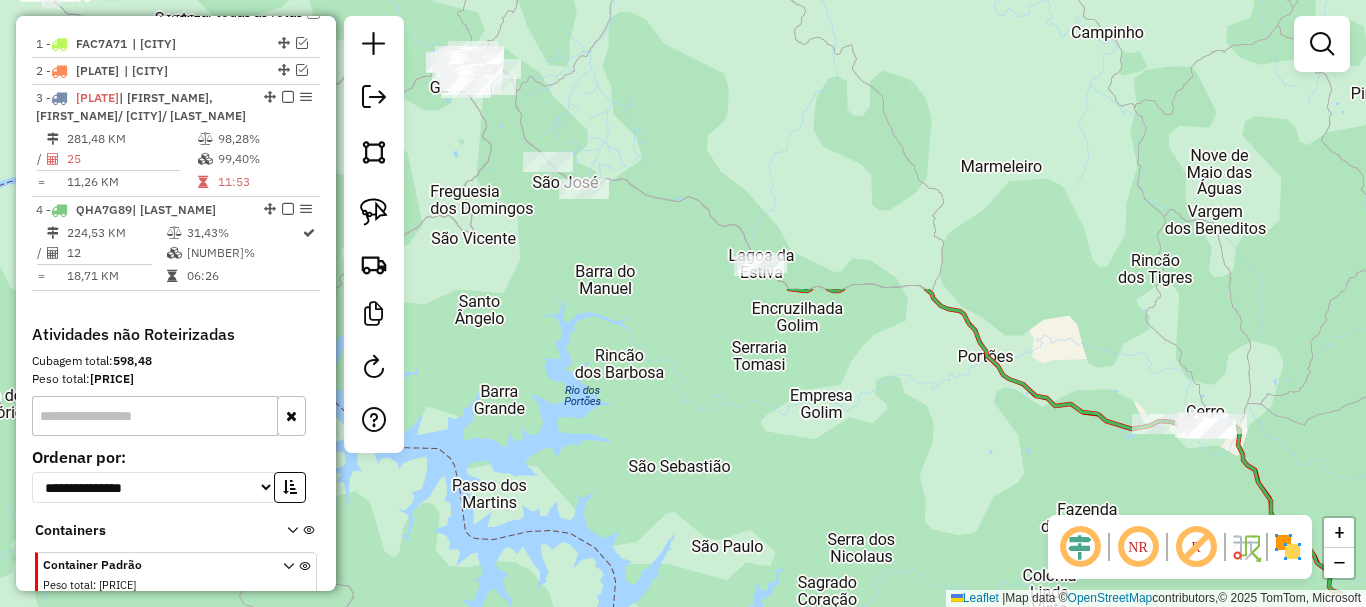 drag, startPoint x: 597, startPoint y: 170, endPoint x: 1091, endPoint y: 501, distance: 594.6402 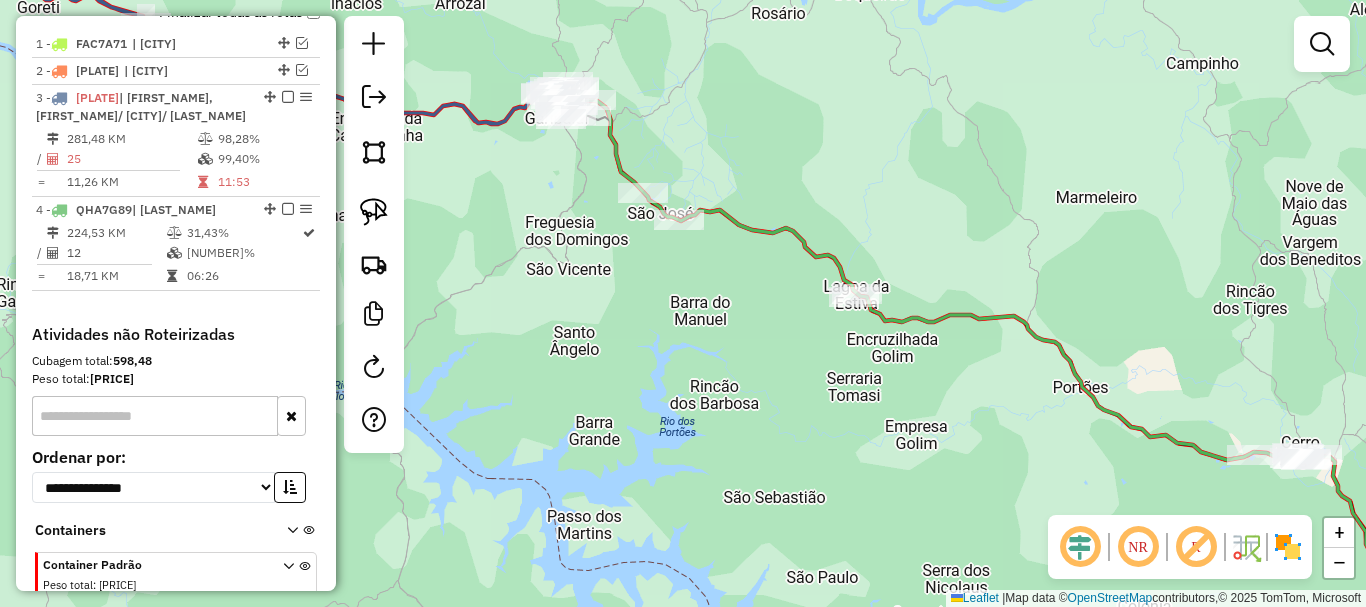 drag, startPoint x: 586, startPoint y: 291, endPoint x: 618, endPoint y: 299, distance: 32.984844 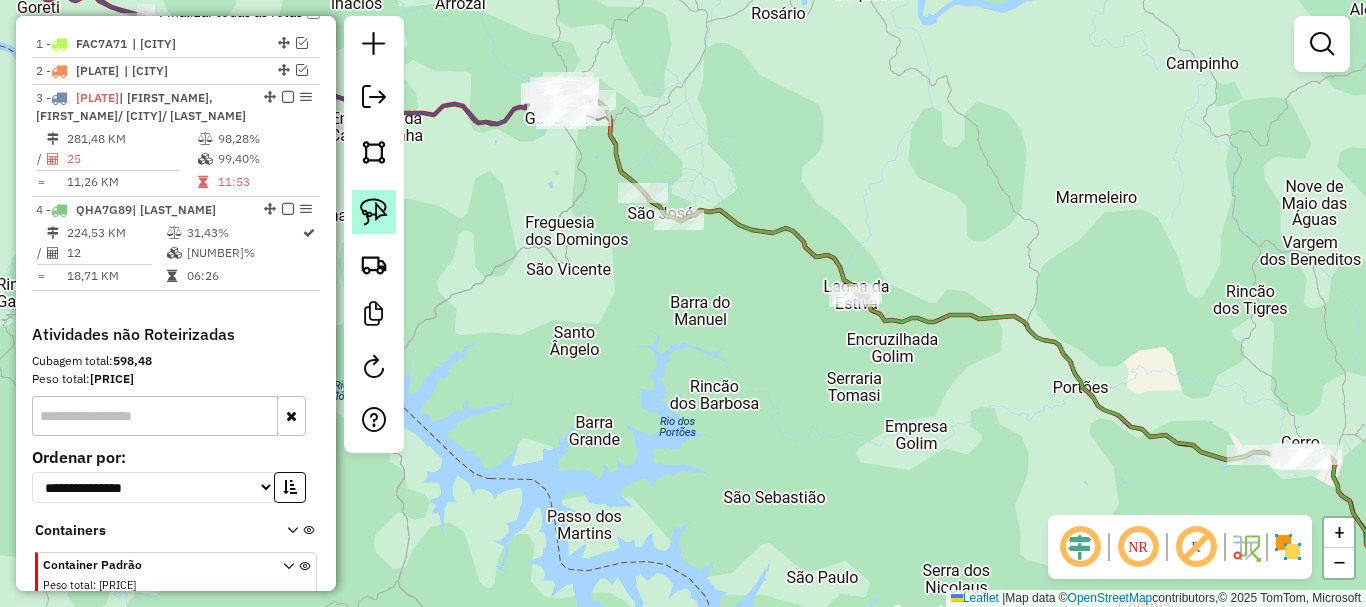 click 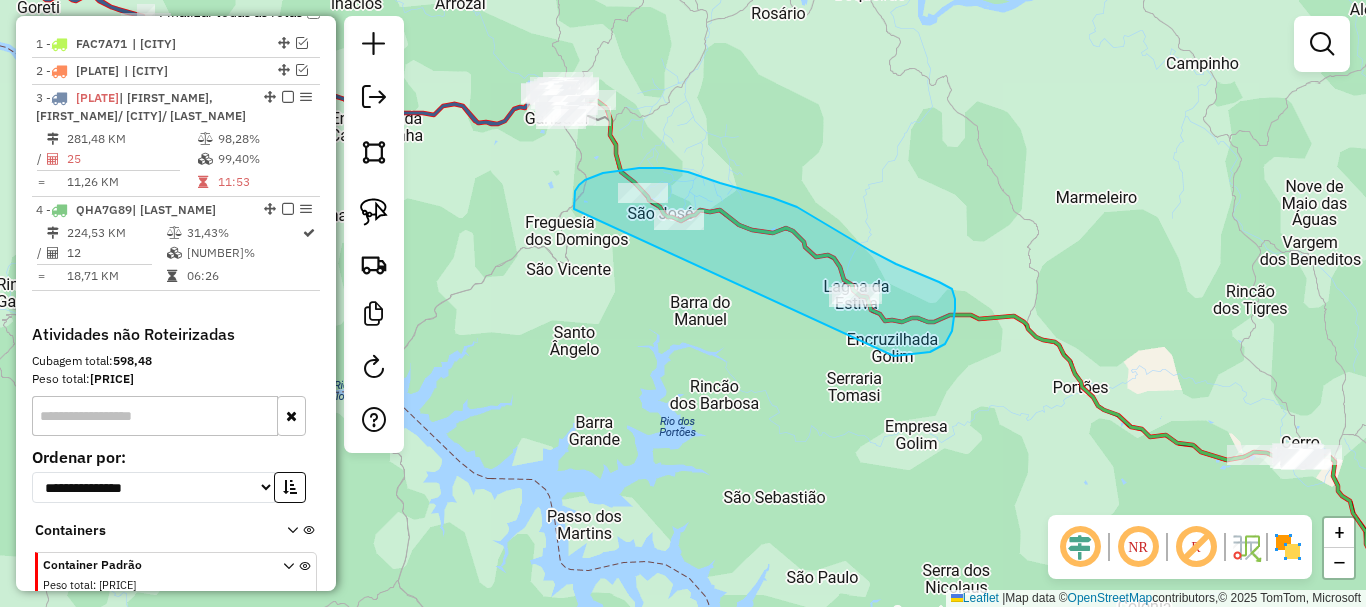 drag, startPoint x: 574, startPoint y: 204, endPoint x: 893, endPoint y: 356, distance: 353.36243 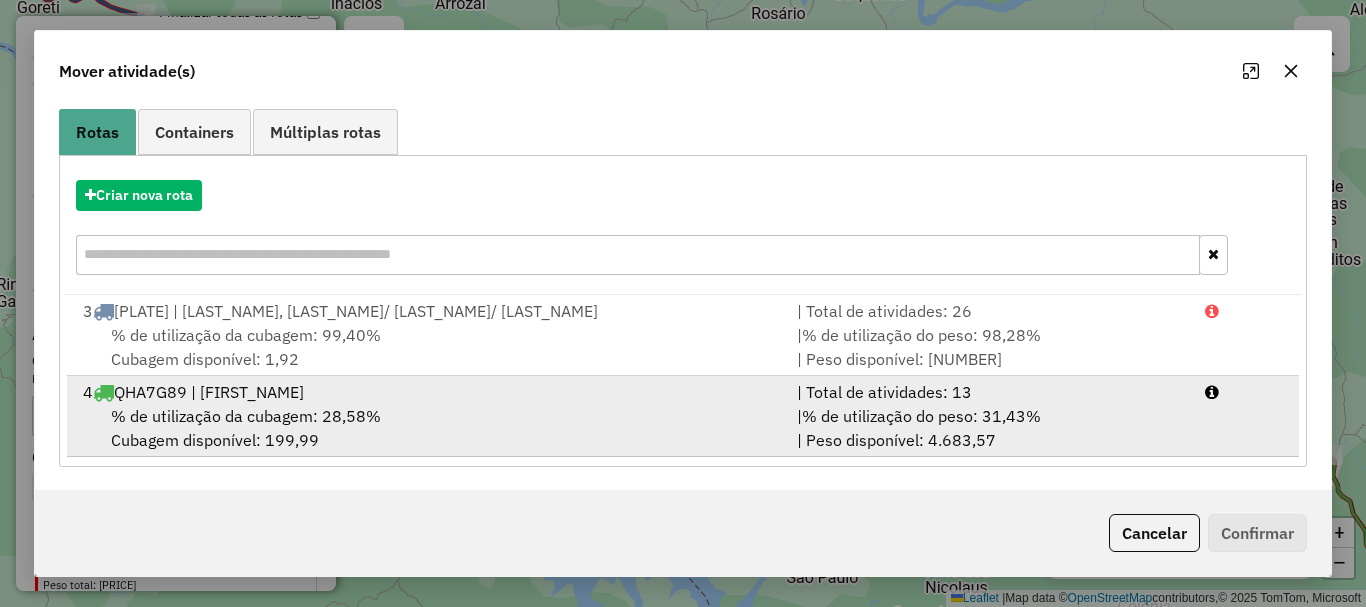 scroll, scrollTop: 159, scrollLeft: 0, axis: vertical 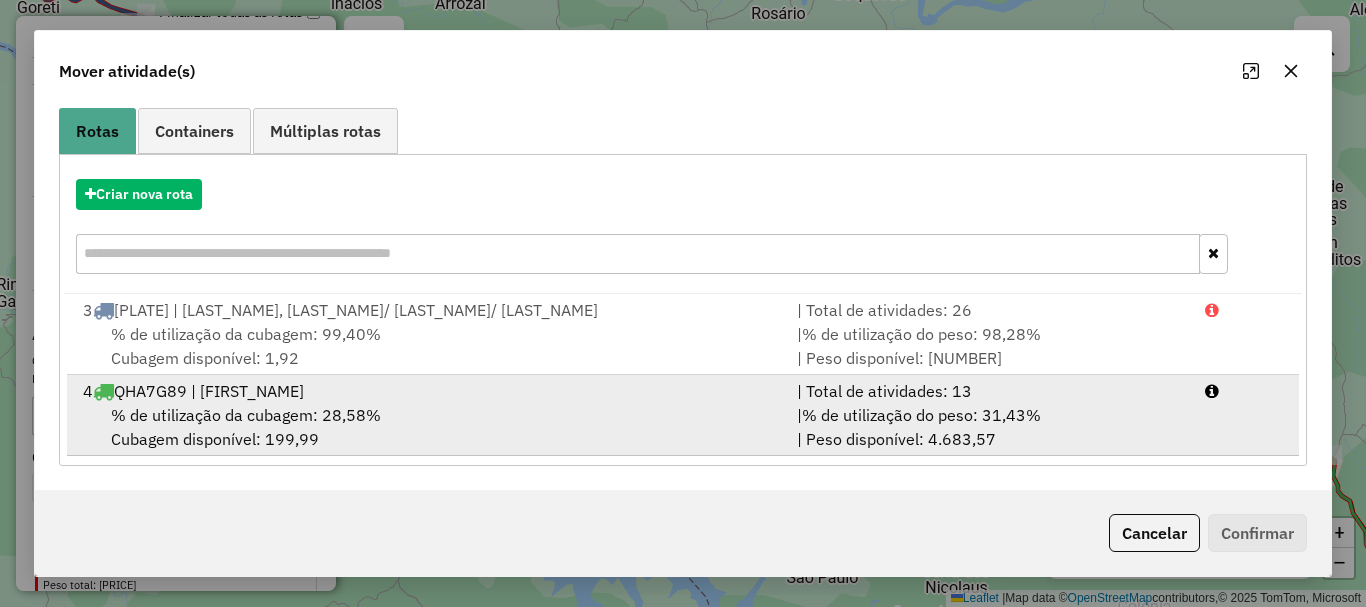 click on "[NUMBER] [PLATE] | [NAME]" at bounding box center (428, 391) 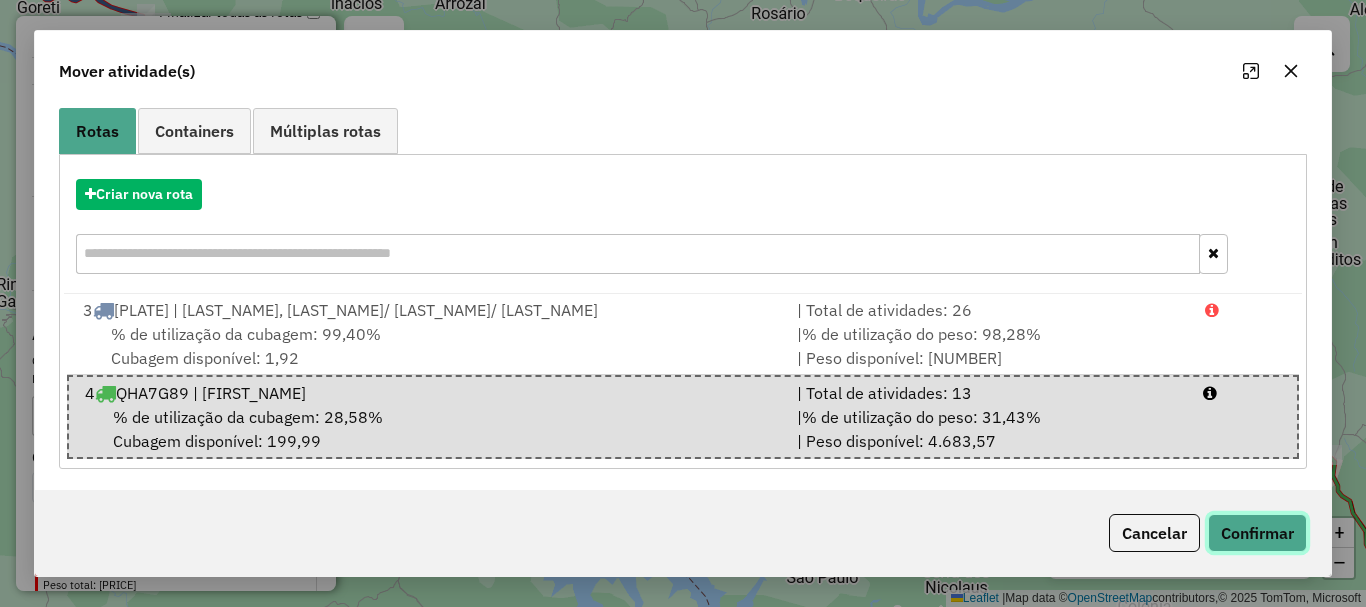 click on "Confirmar" 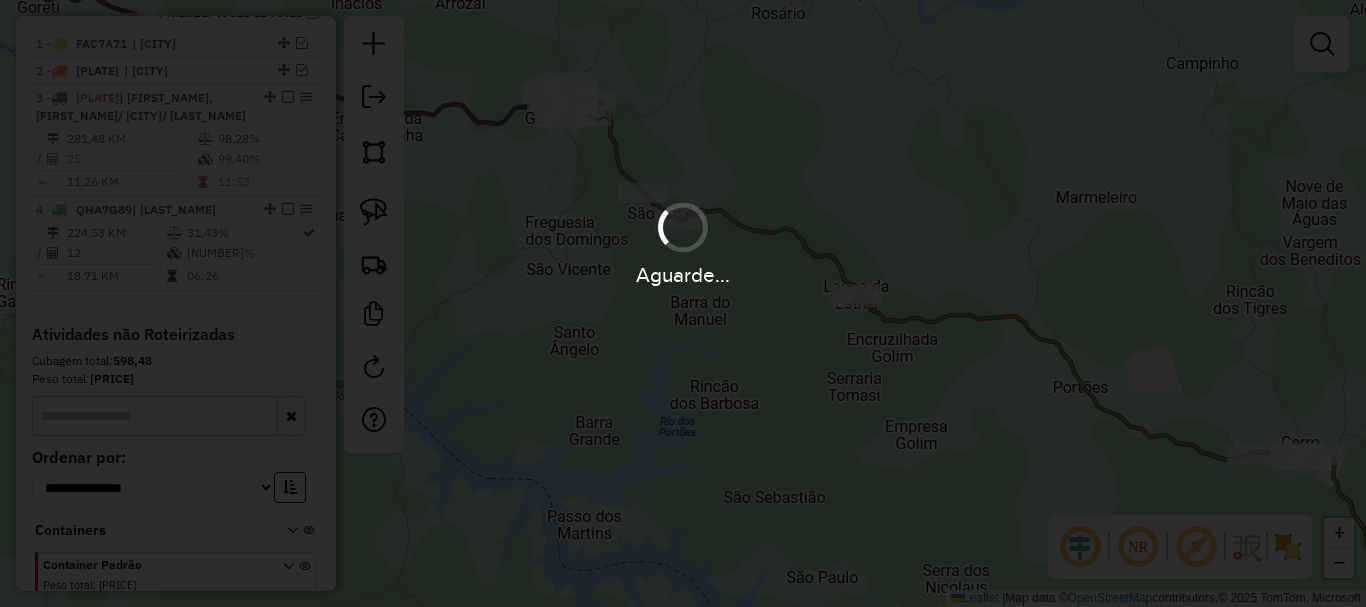 scroll, scrollTop: 0, scrollLeft: 0, axis: both 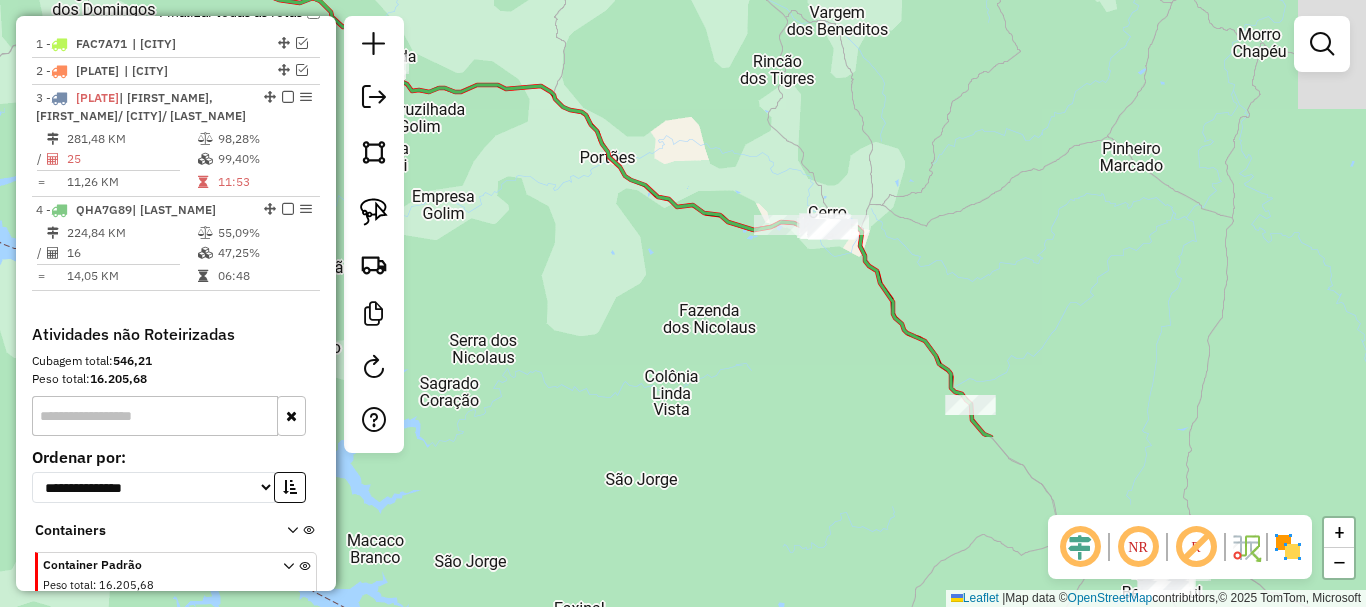 drag, startPoint x: 1036, startPoint y: 426, endPoint x: 602, endPoint y: 221, distance: 479.9802 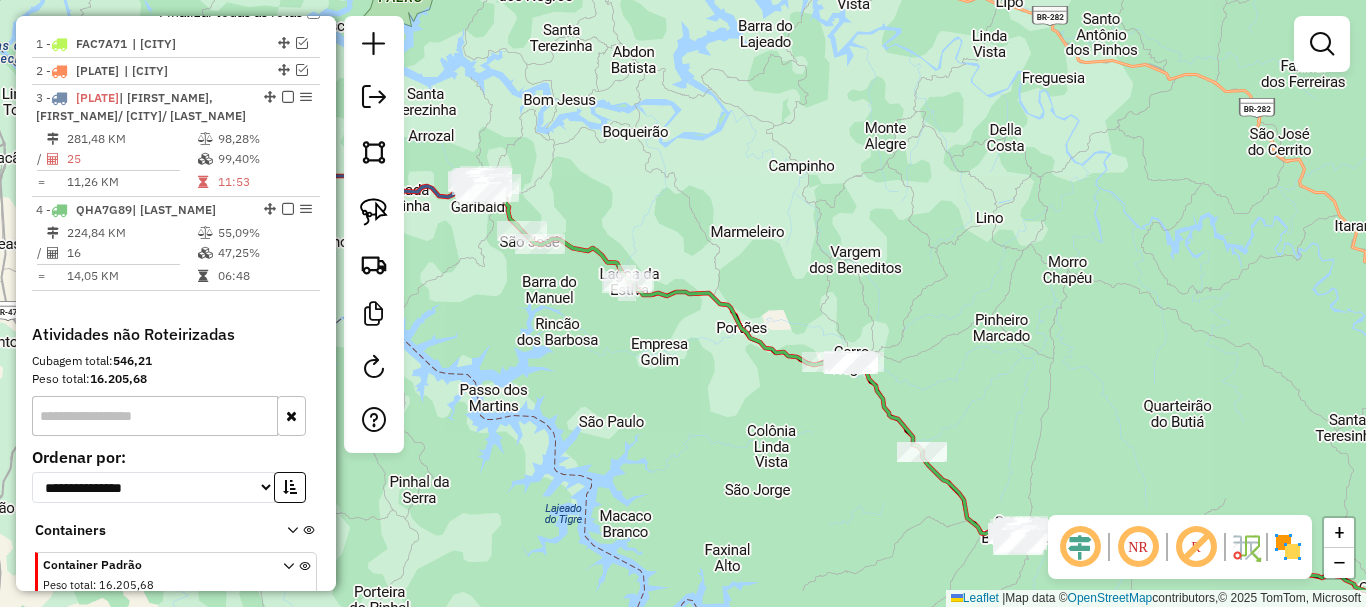 drag, startPoint x: 701, startPoint y: 382, endPoint x: 653, endPoint y: 364, distance: 51.264023 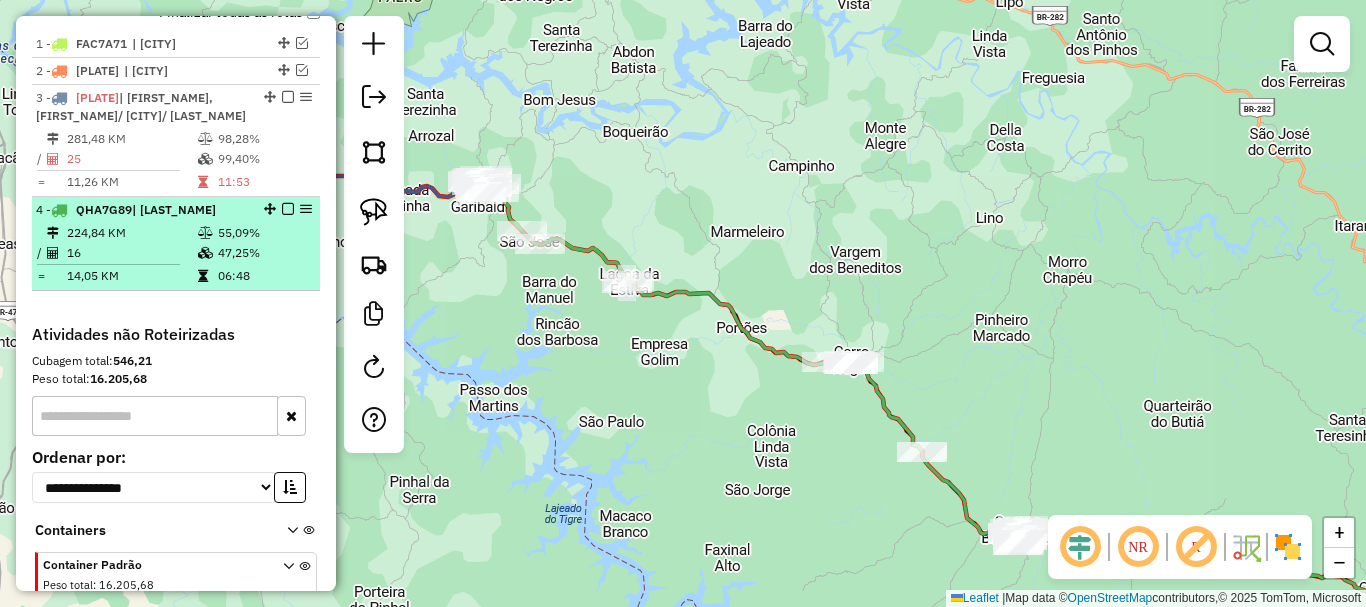 click on "16" at bounding box center [131, 253] 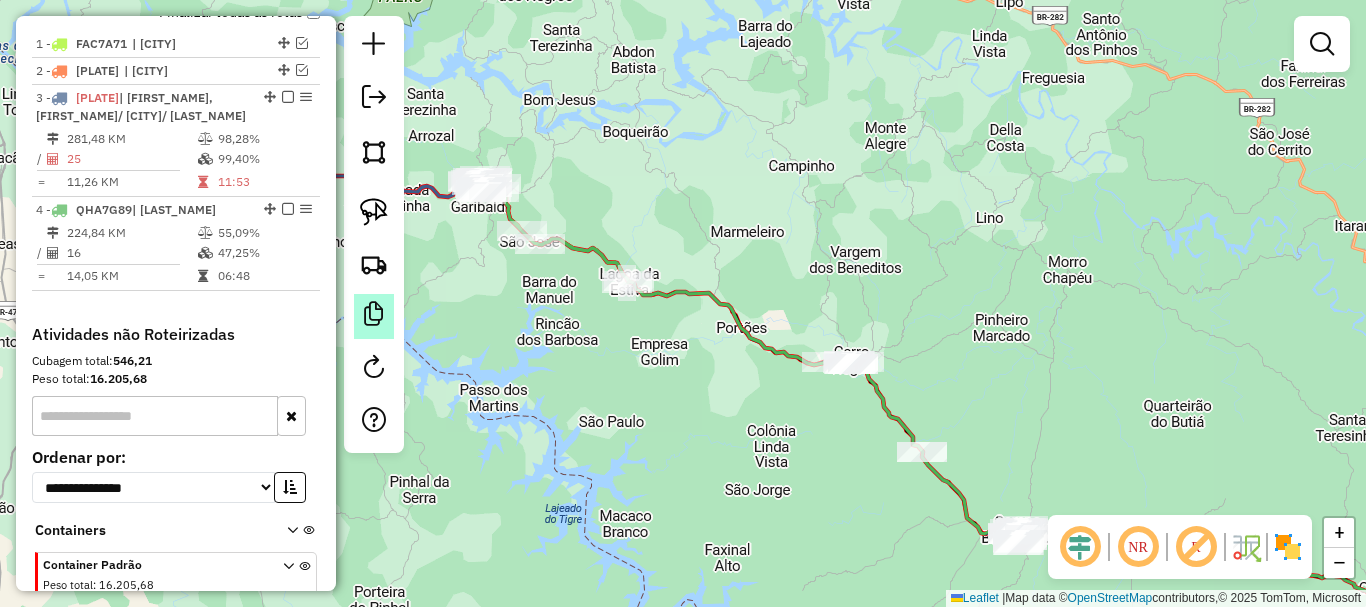 select on "*********" 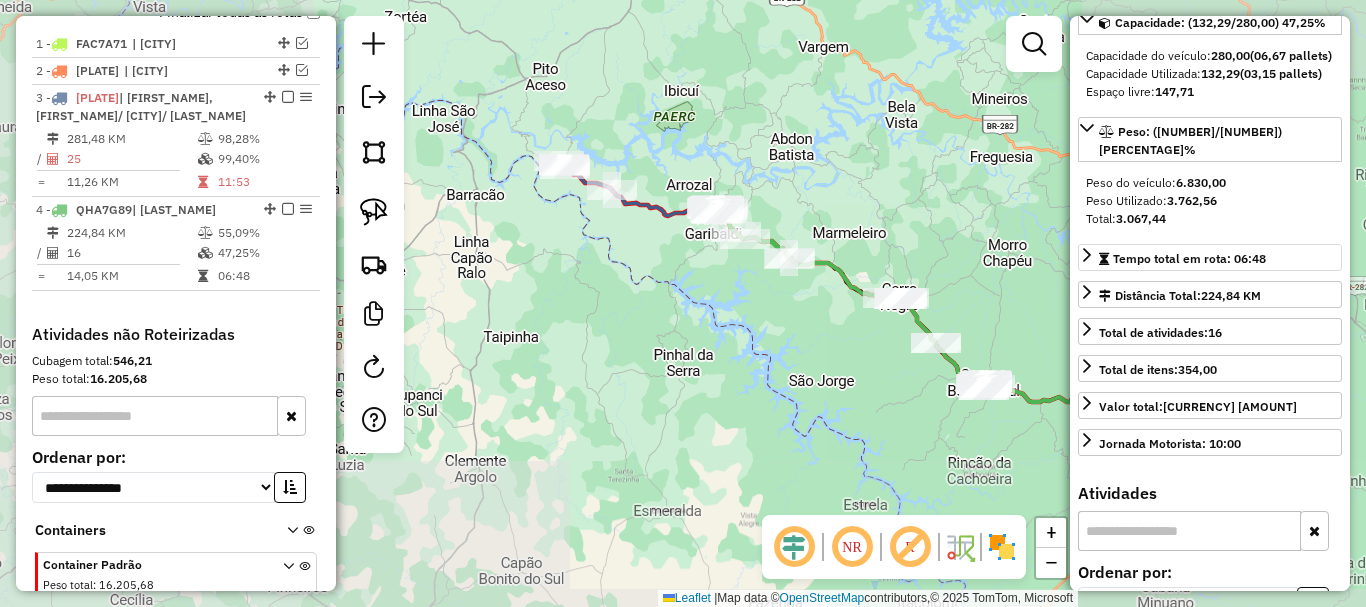scroll, scrollTop: 200, scrollLeft: 0, axis: vertical 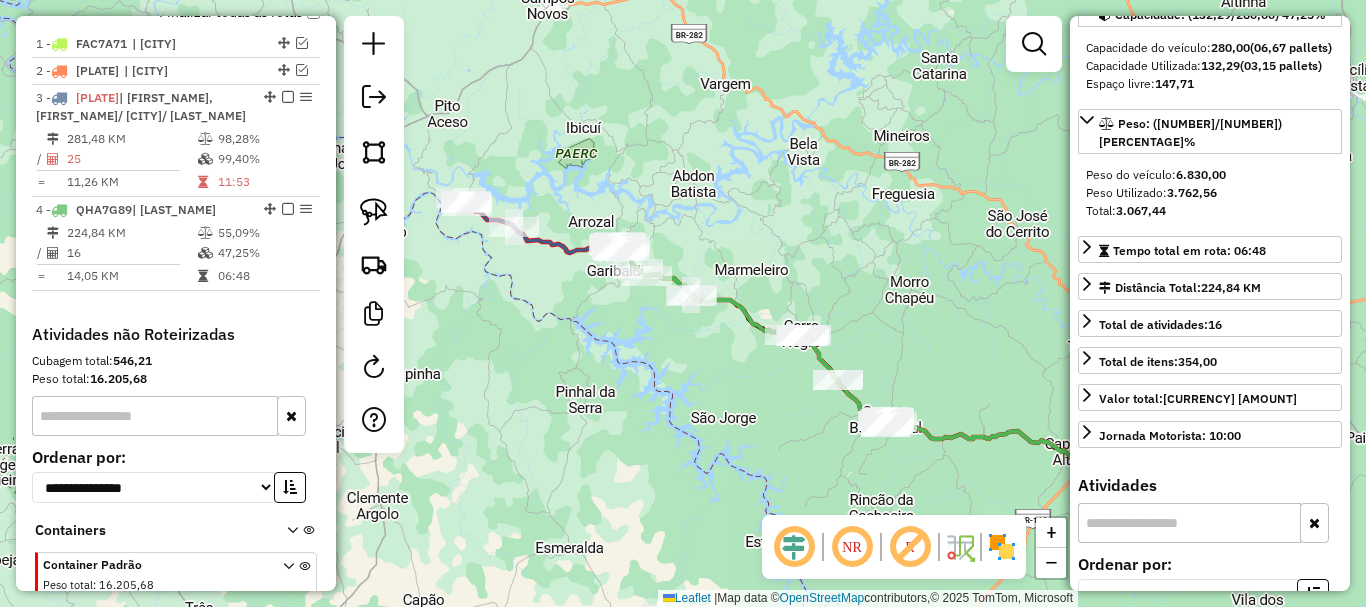 drag, startPoint x: 726, startPoint y: 340, endPoint x: 718, endPoint y: 400, distance: 60.530983 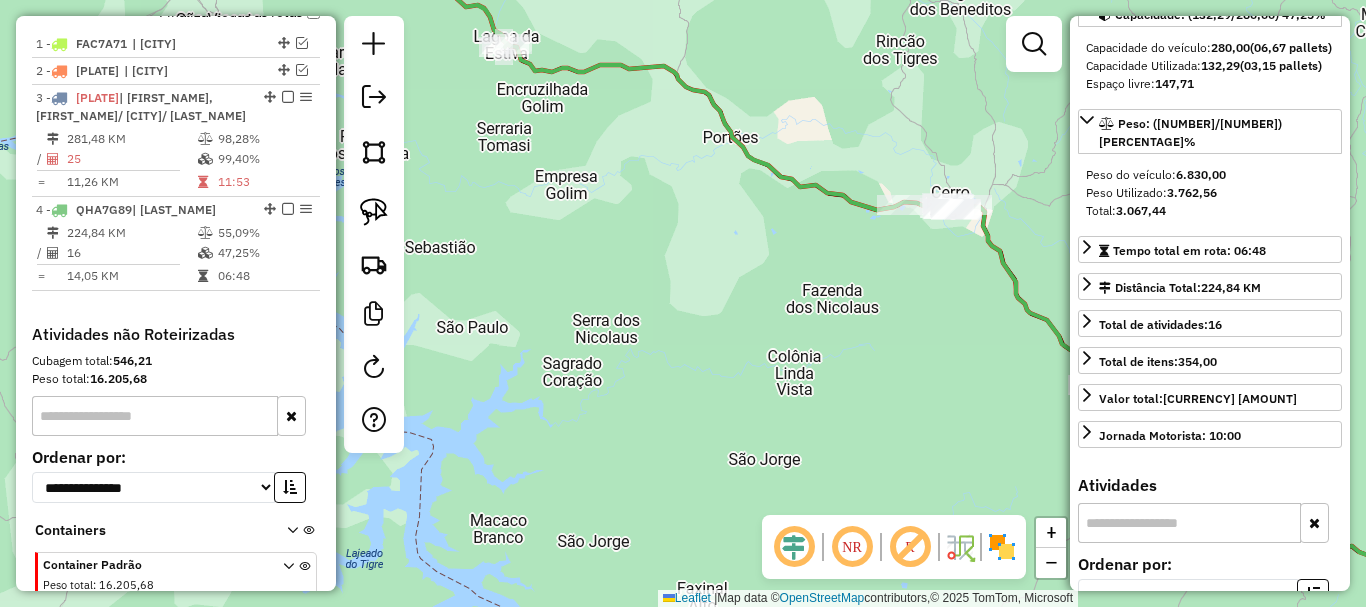 drag, startPoint x: 923, startPoint y: 331, endPoint x: 856, endPoint y: 397, distance: 94.04786 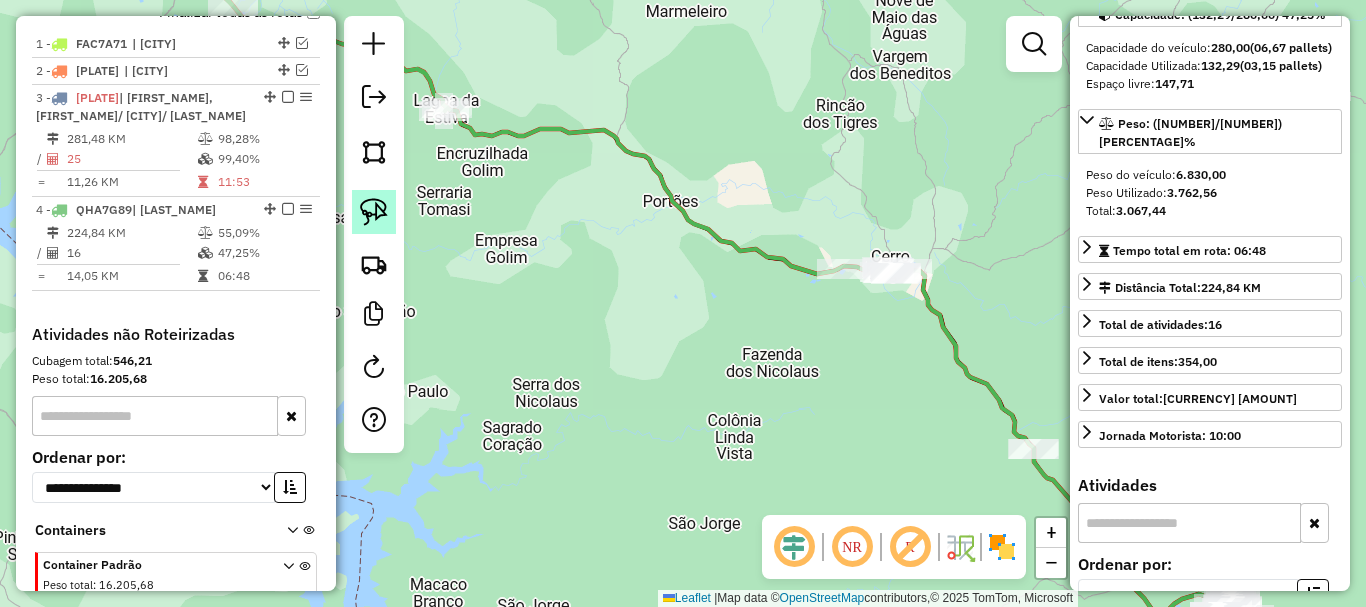 click 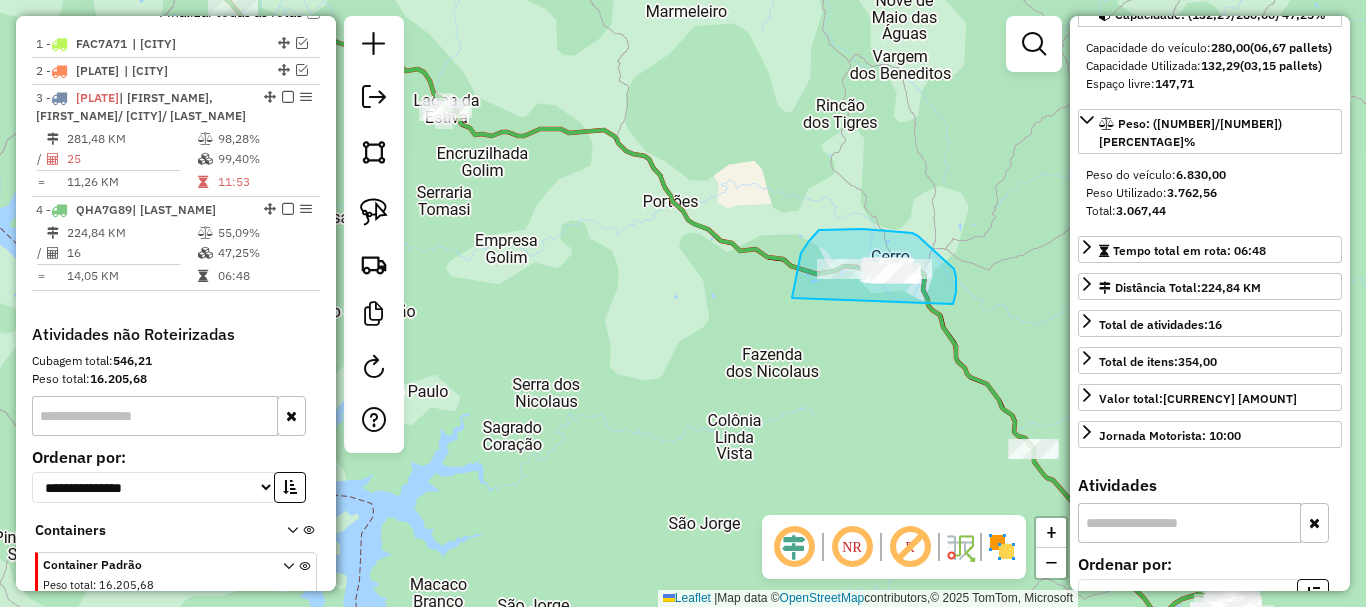 drag, startPoint x: 799, startPoint y: 259, endPoint x: 950, endPoint y: 317, distance: 161.75598 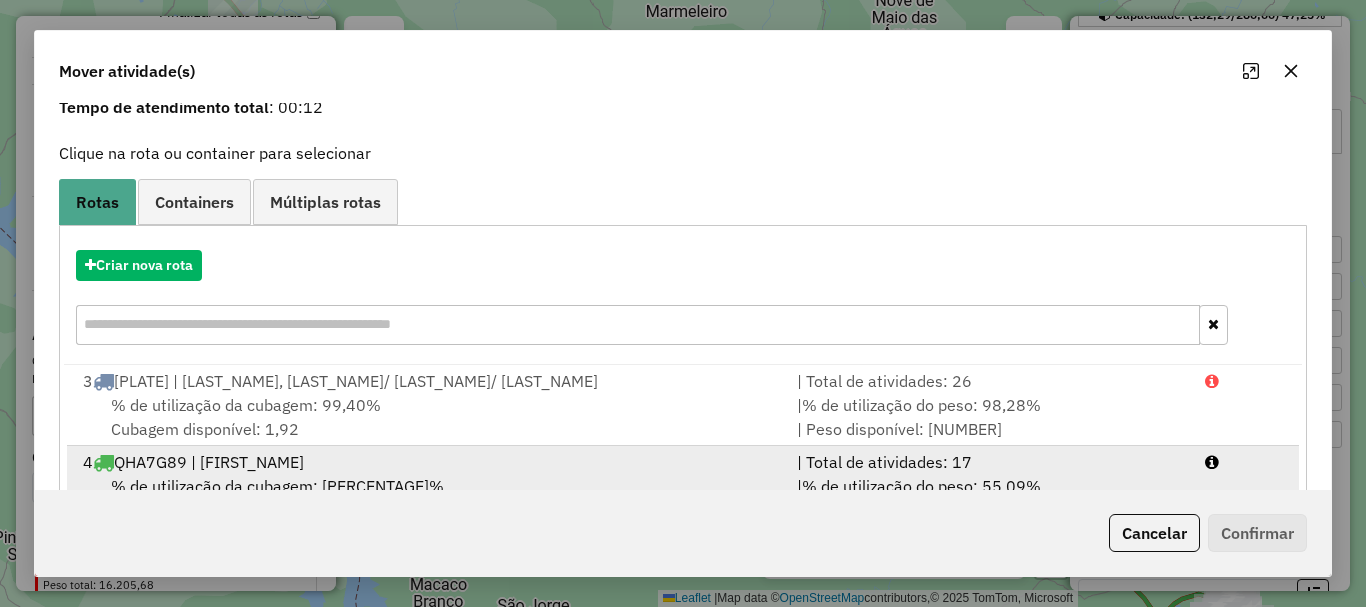 scroll, scrollTop: 159, scrollLeft: 0, axis: vertical 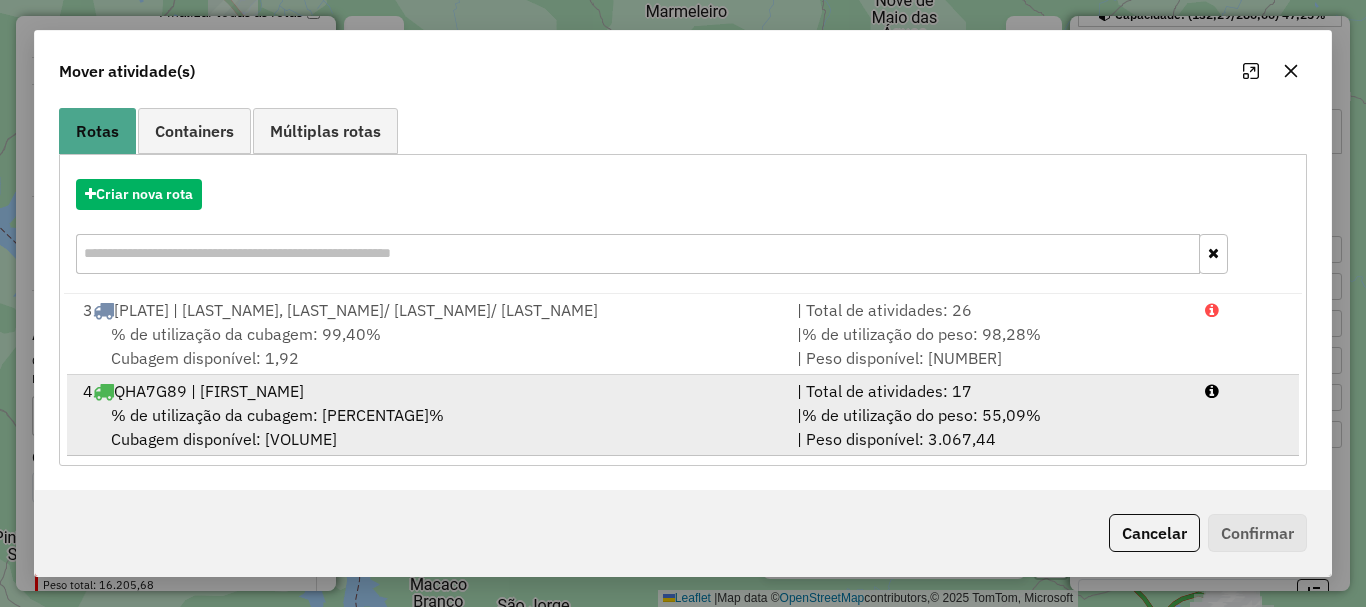 click on "% de utilização da cubagem: [PERCENTAGE]% Cubagem disponível: [AMOUNT]" at bounding box center [428, 427] 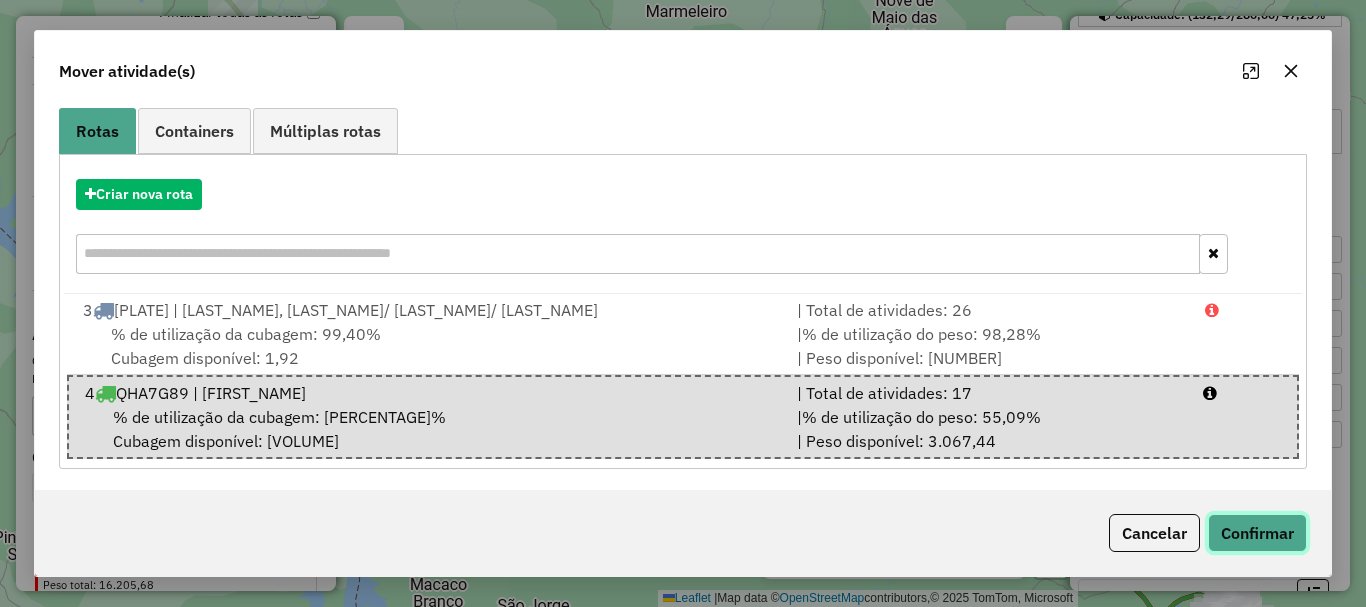 click on "Confirmar" 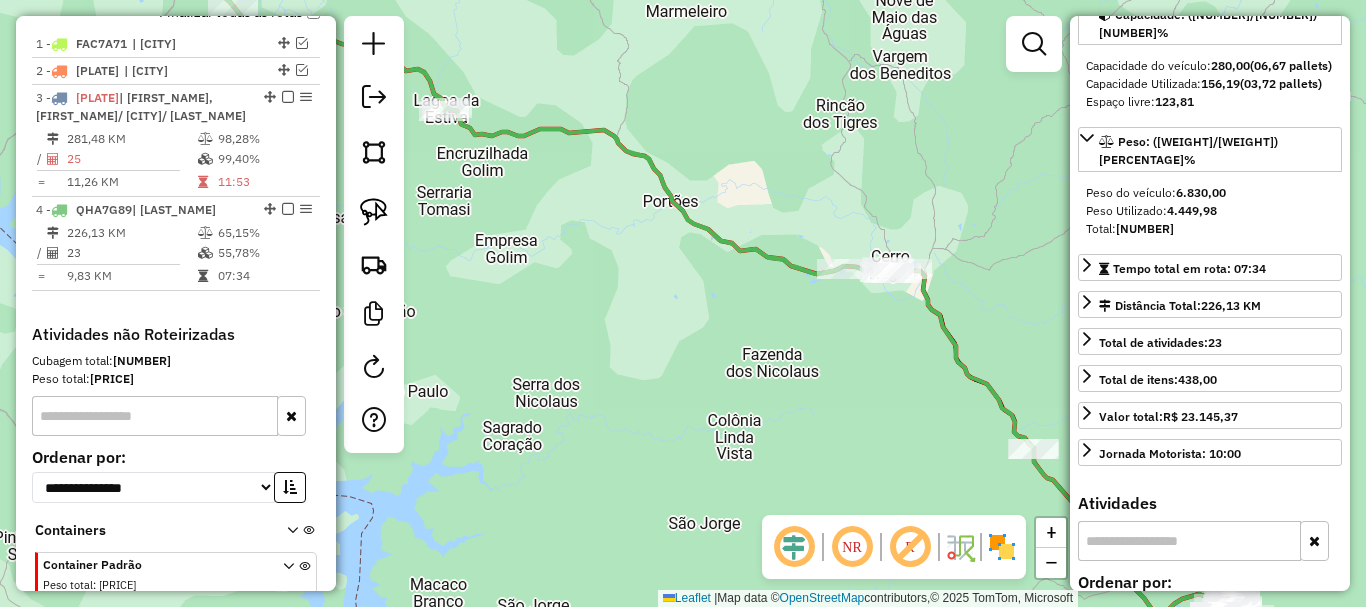scroll, scrollTop: 0, scrollLeft: 0, axis: both 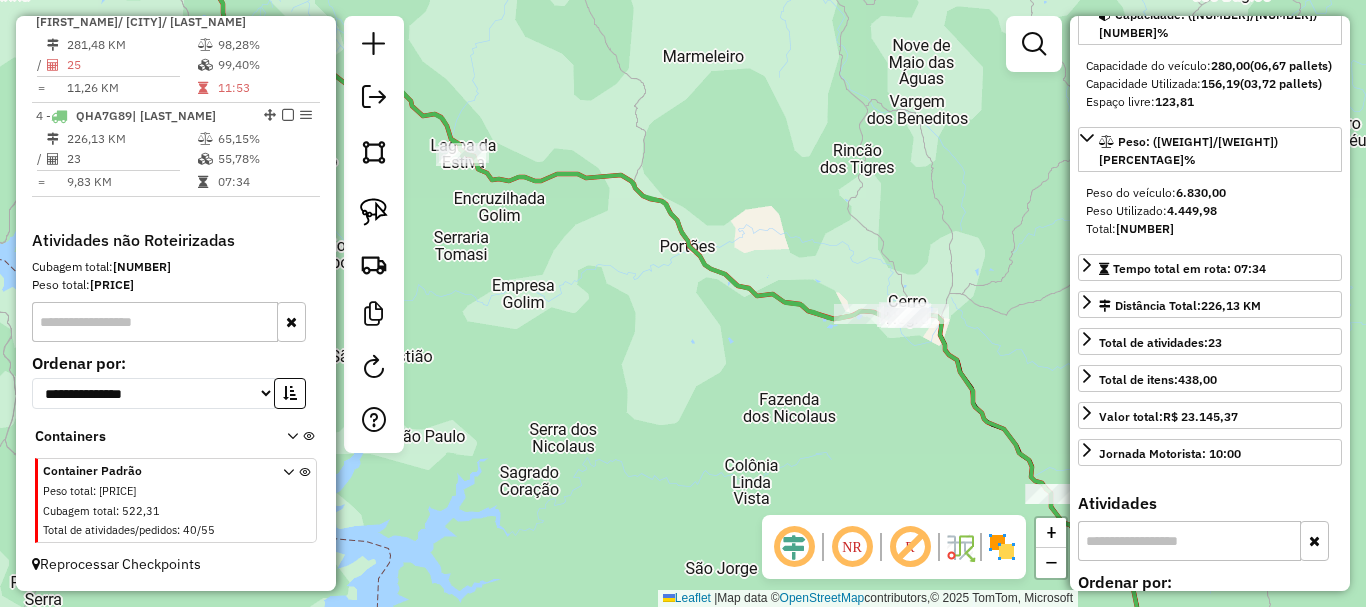 drag, startPoint x: 630, startPoint y: 282, endPoint x: 644, endPoint y: 324, distance: 44.27189 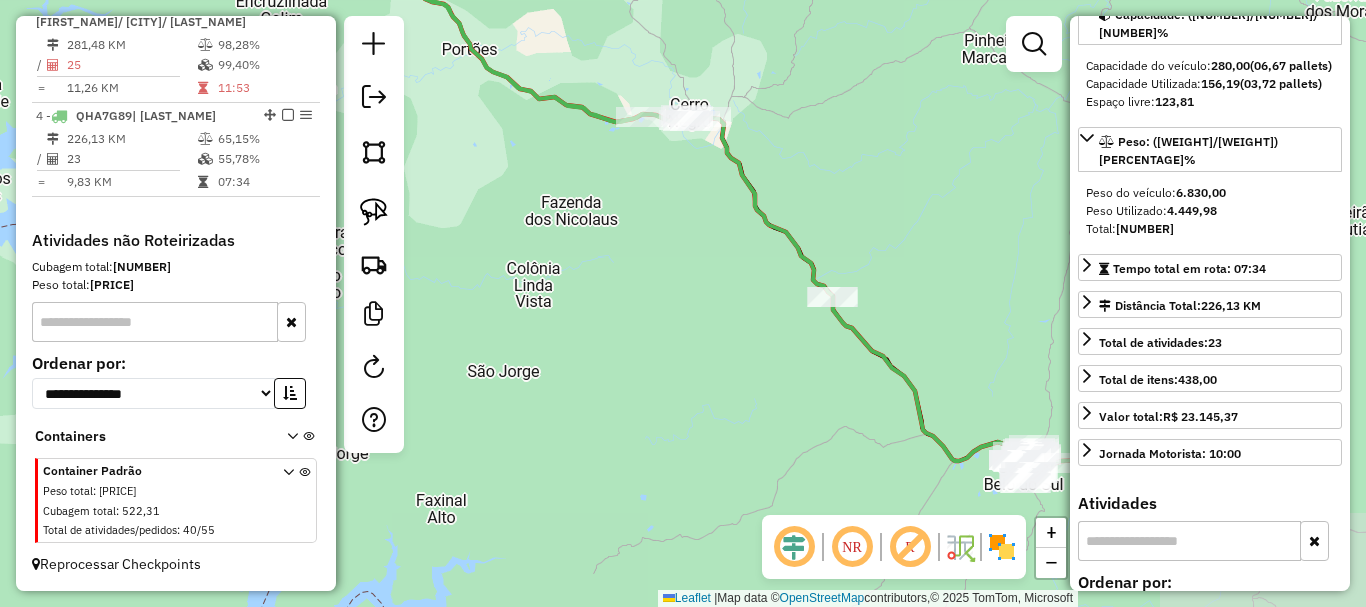 drag, startPoint x: 901, startPoint y: 394, endPoint x: 684, endPoint y: 197, distance: 293.08362 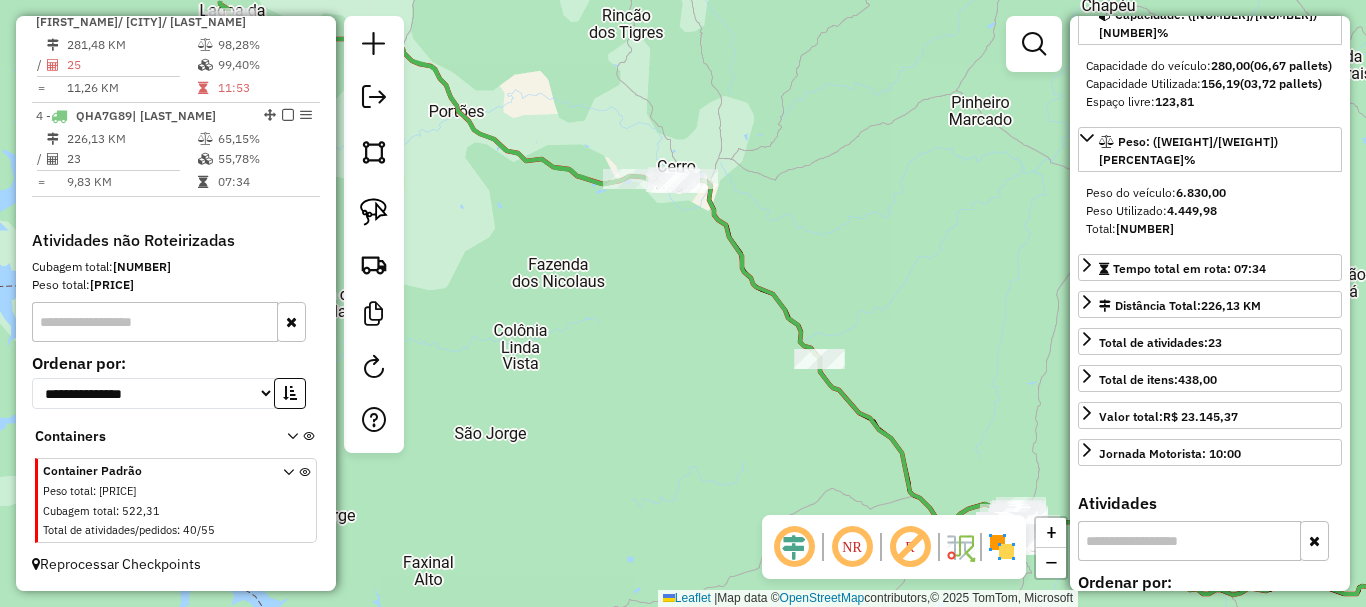 drag, startPoint x: 840, startPoint y: 394, endPoint x: 835, endPoint y: 466, distance: 72.1734 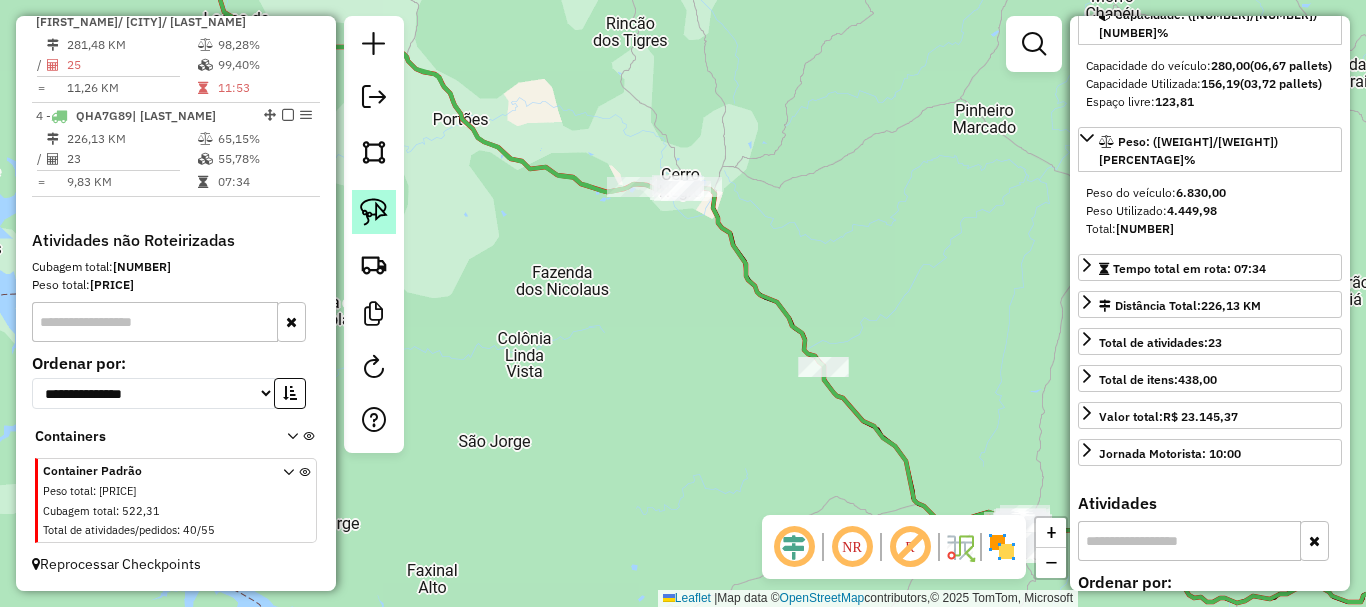 click 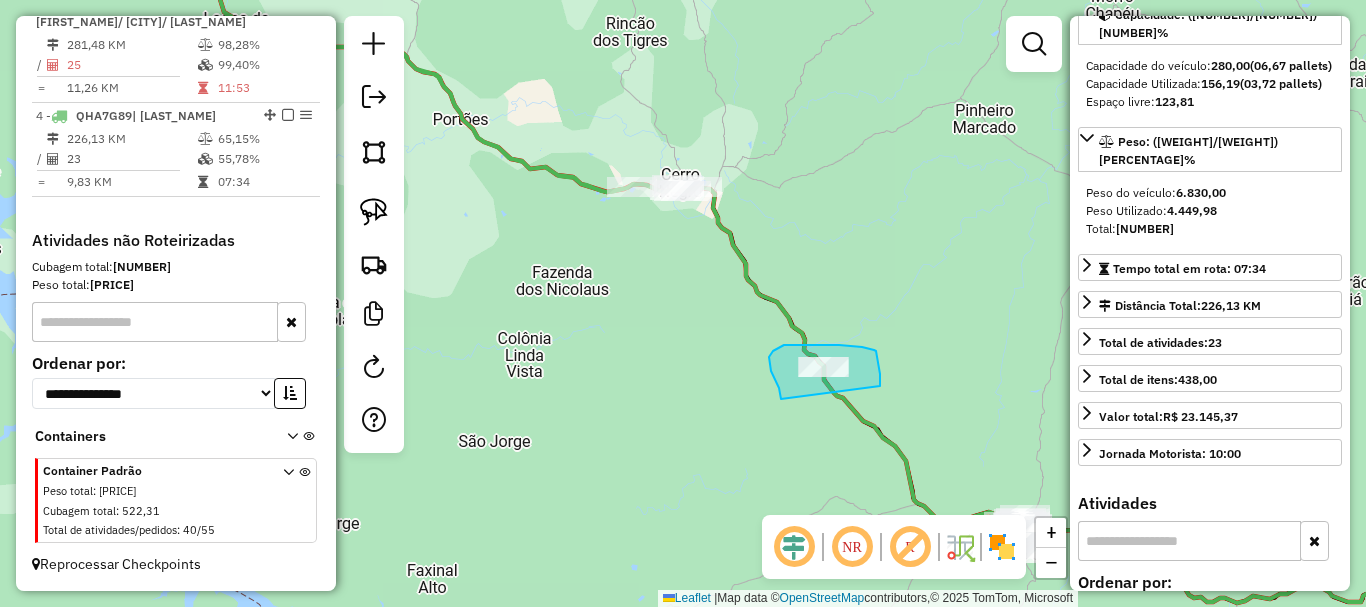 drag, startPoint x: 771, startPoint y: 371, endPoint x: 880, endPoint y: 386, distance: 110.02727 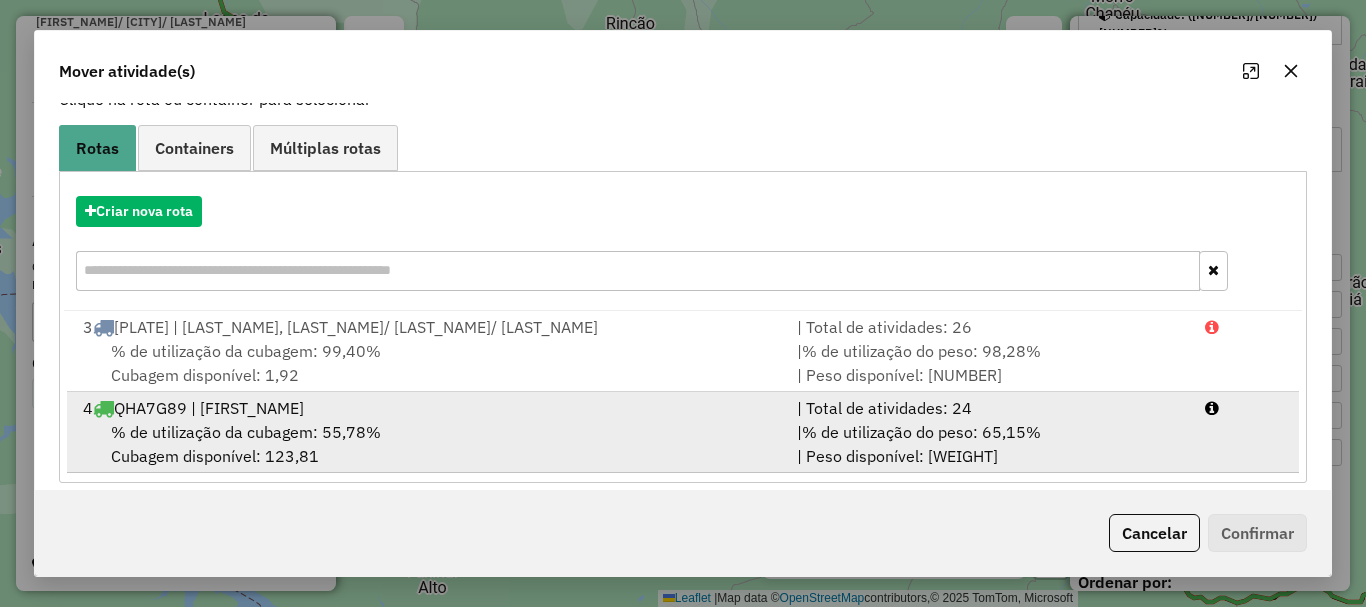 scroll, scrollTop: 159, scrollLeft: 0, axis: vertical 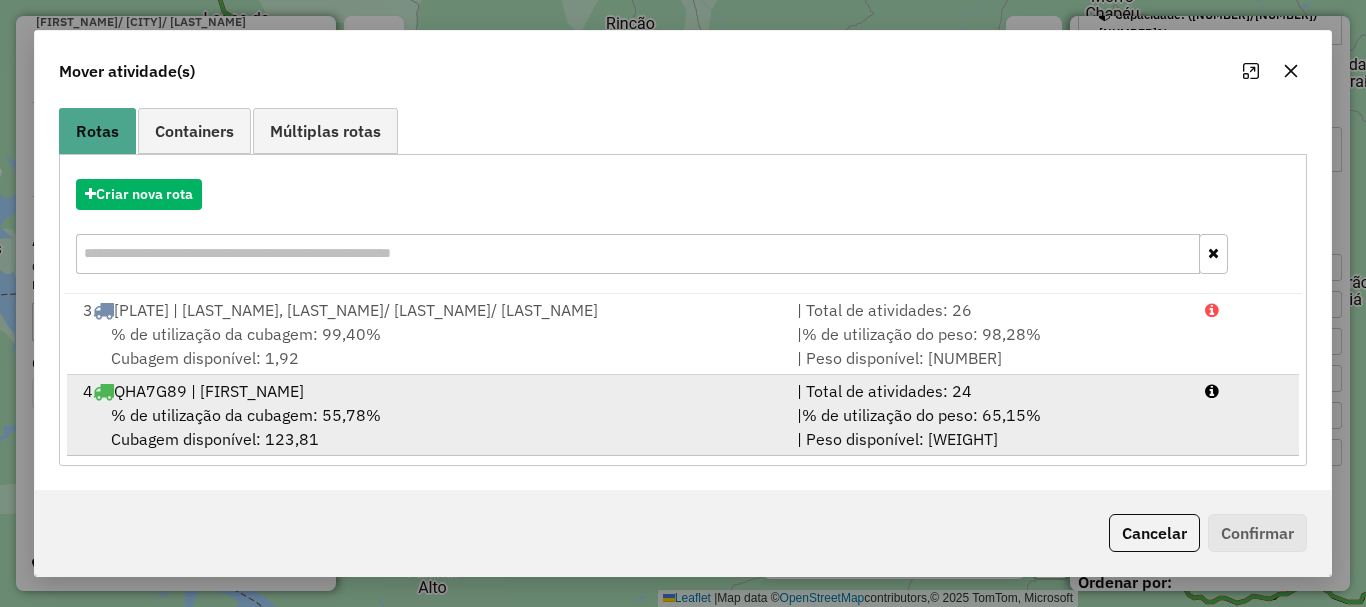click on "% de utilização da cubagem: 55,78%  Cubagem disponível: 123,81" at bounding box center [428, 427] 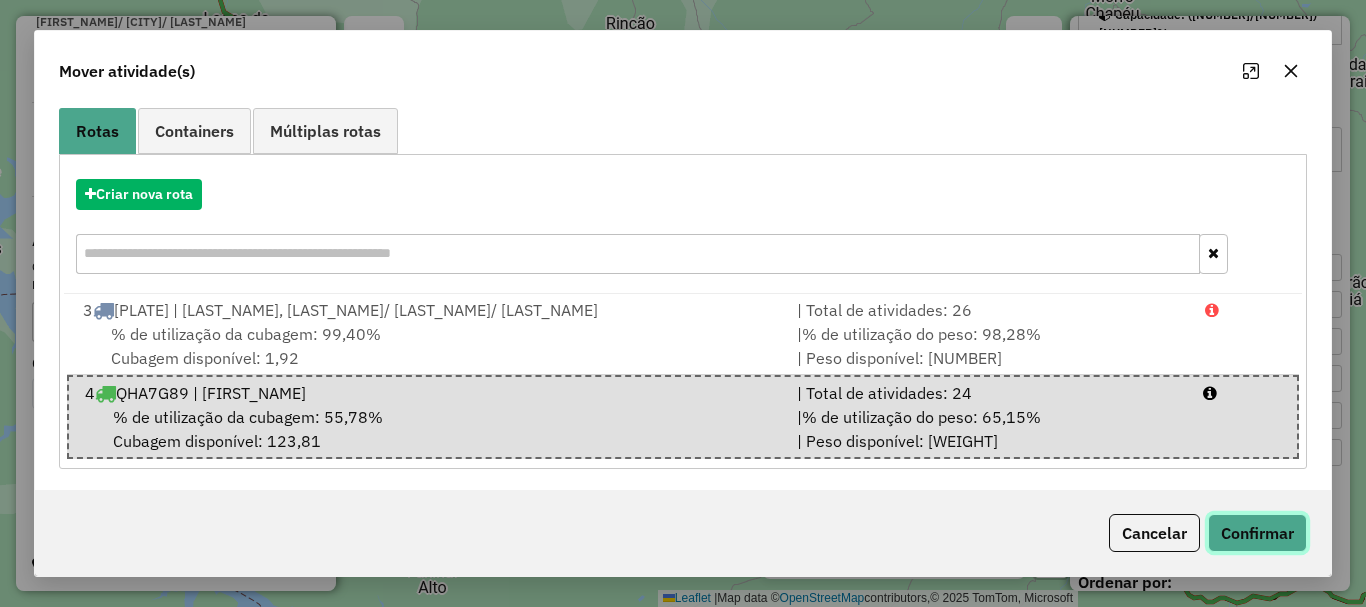 click on "Confirmar" 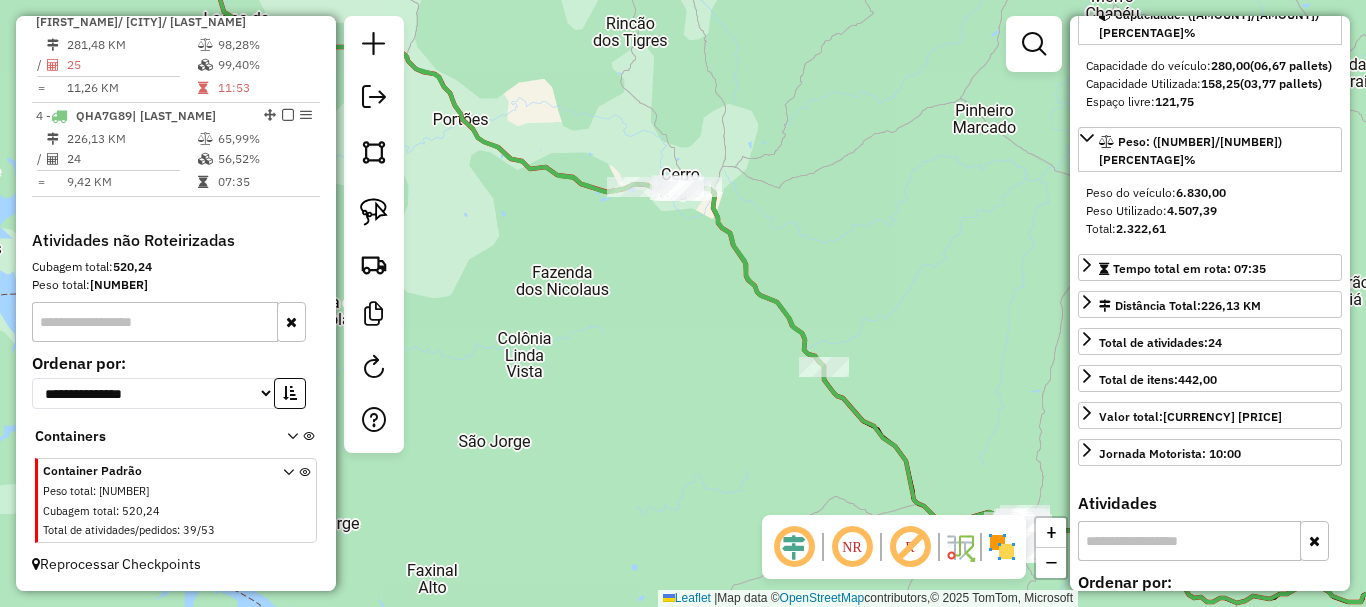 scroll, scrollTop: 0, scrollLeft: 0, axis: both 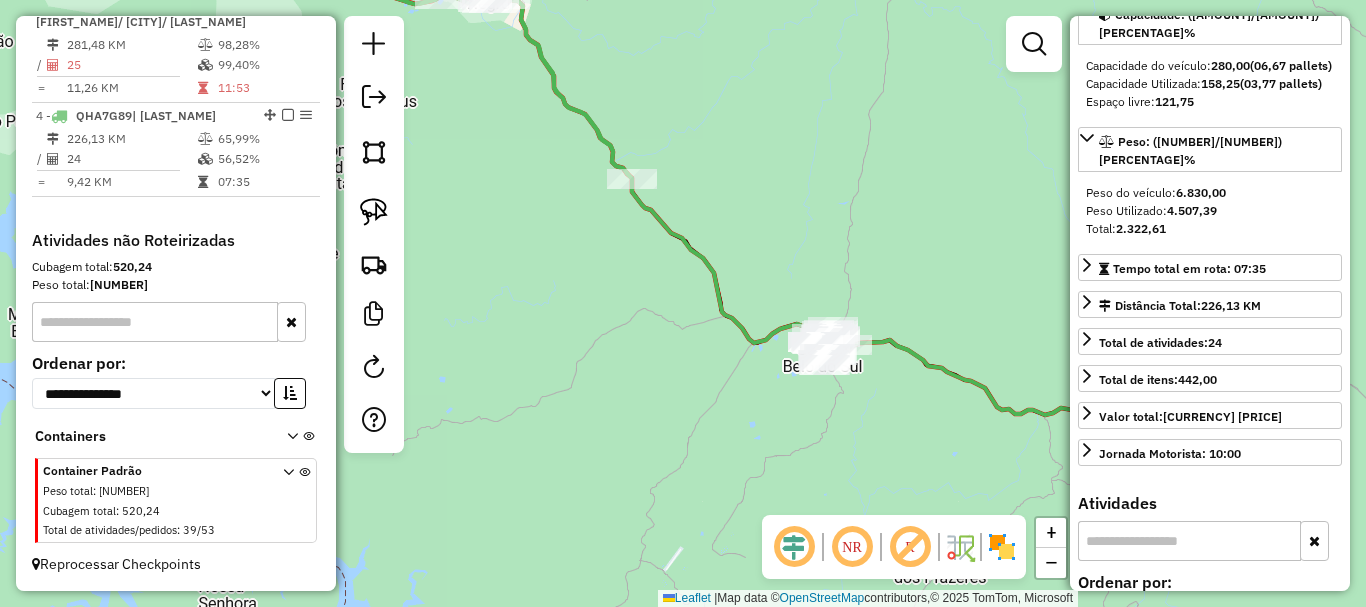 drag, startPoint x: 859, startPoint y: 467, endPoint x: 662, endPoint y: 279, distance: 272.3105 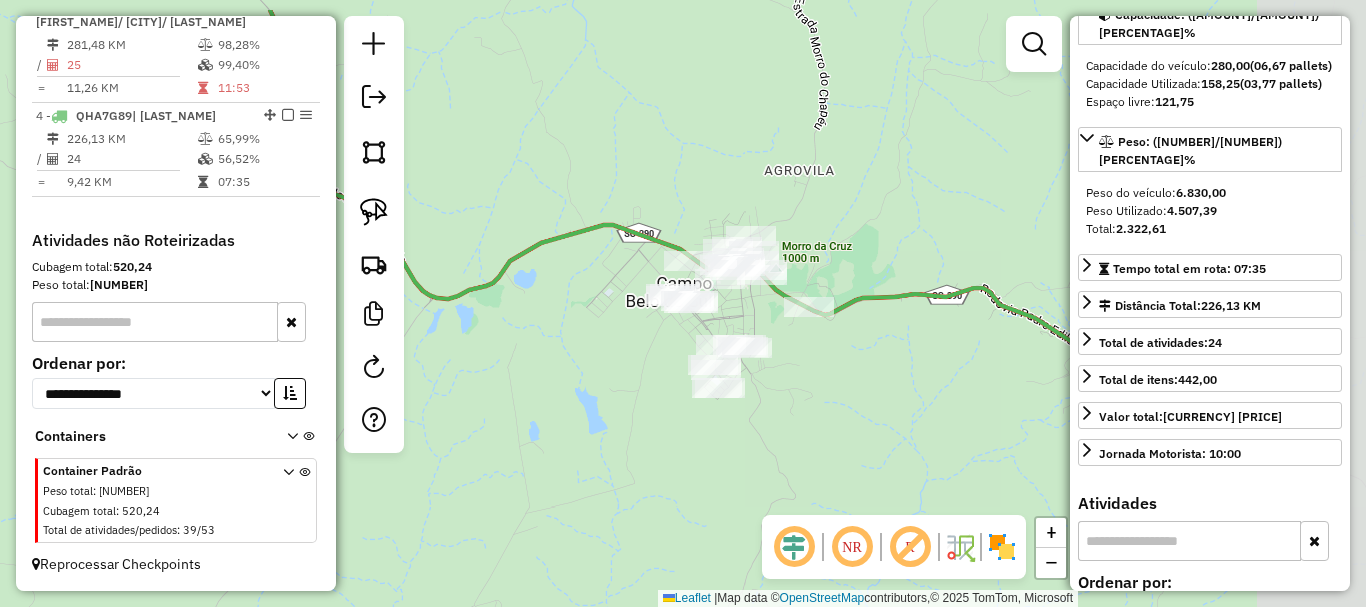 drag, startPoint x: 841, startPoint y: 356, endPoint x: 564, endPoint y: 410, distance: 282.21445 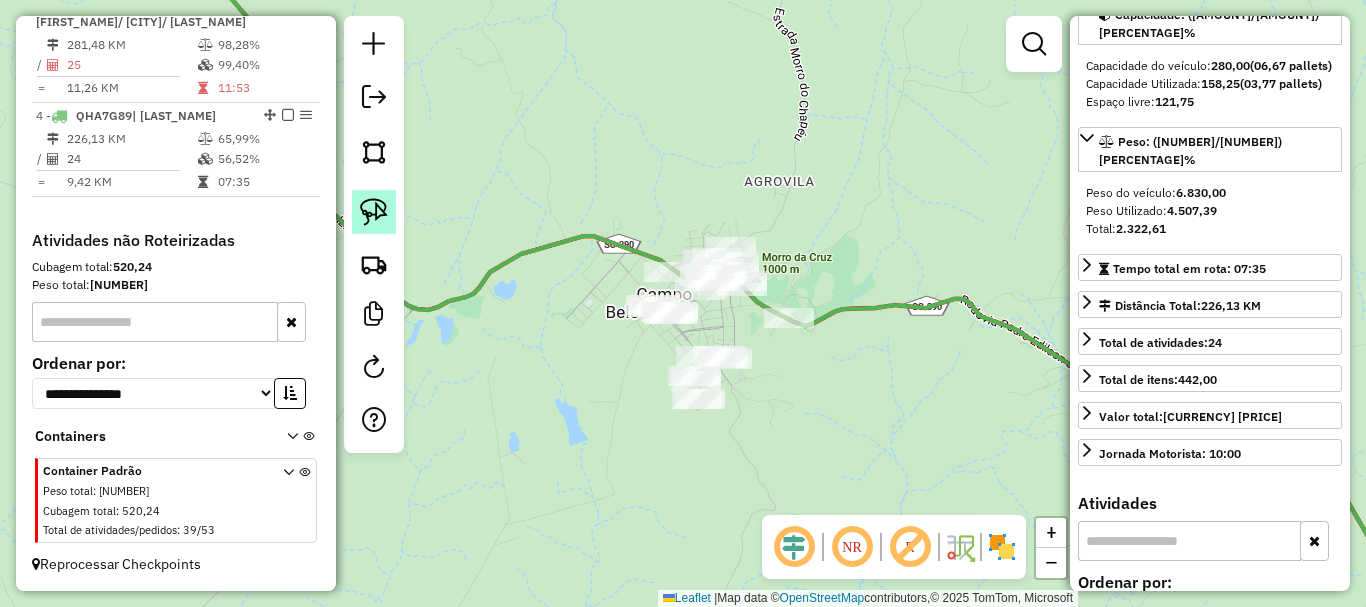 click 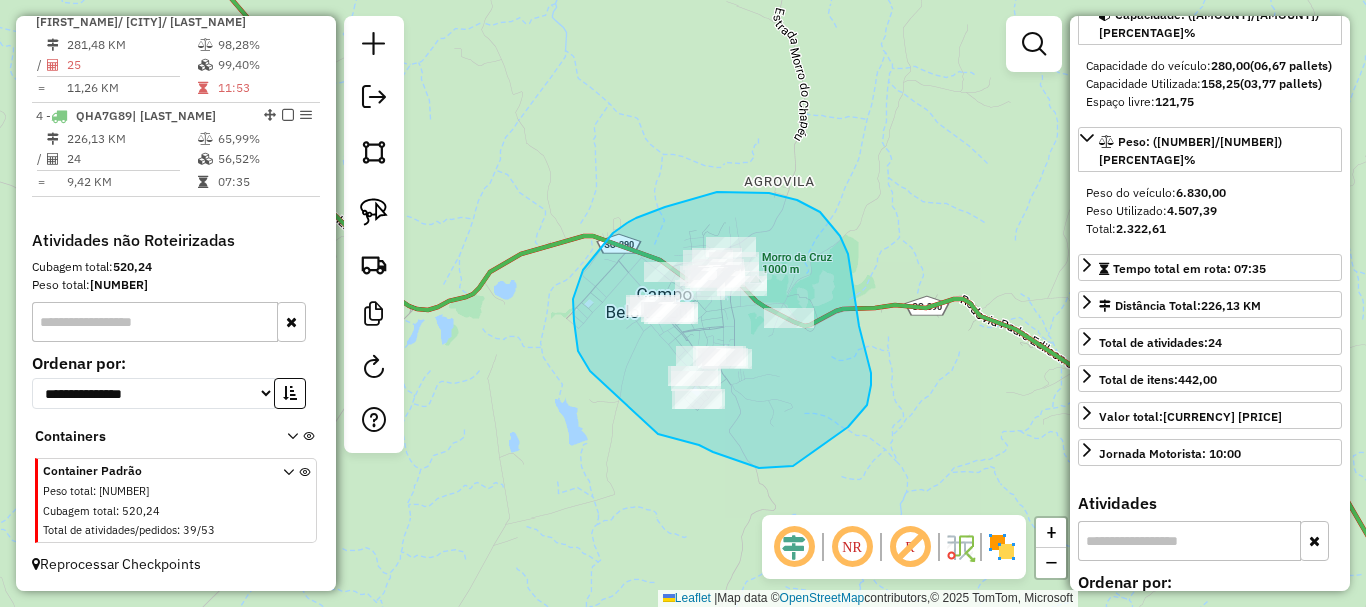 drag, startPoint x: 580, startPoint y: 354, endPoint x: 654, endPoint y: 431, distance: 106.7942 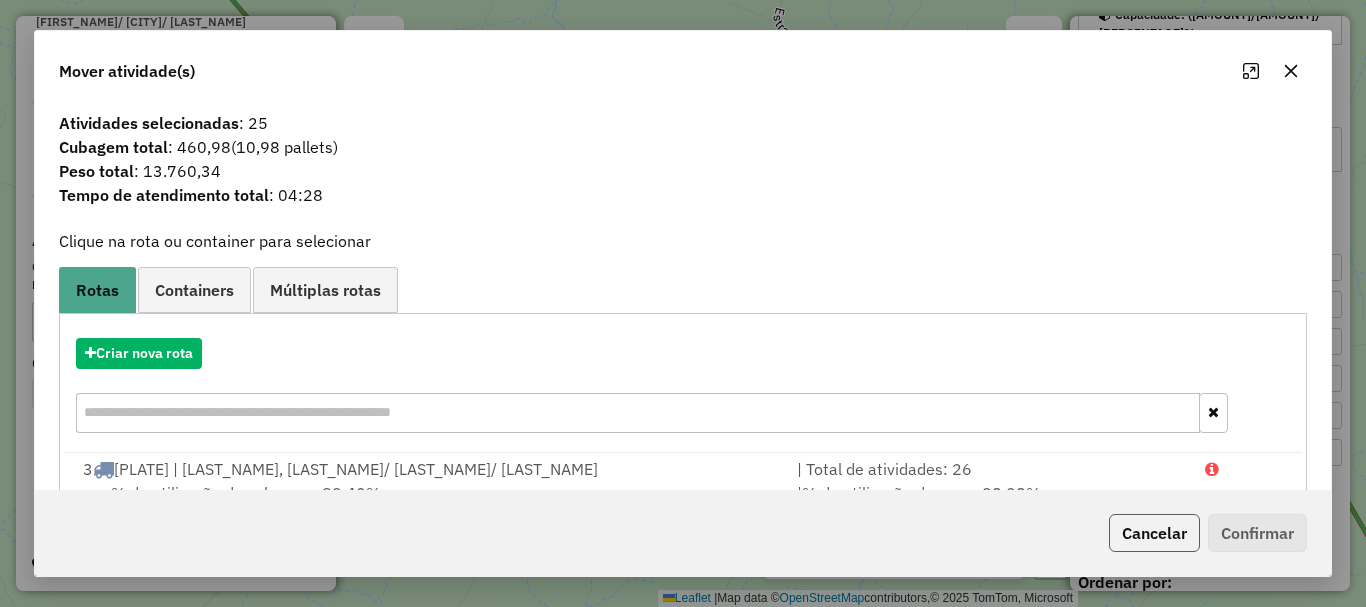 click on "Cancelar" 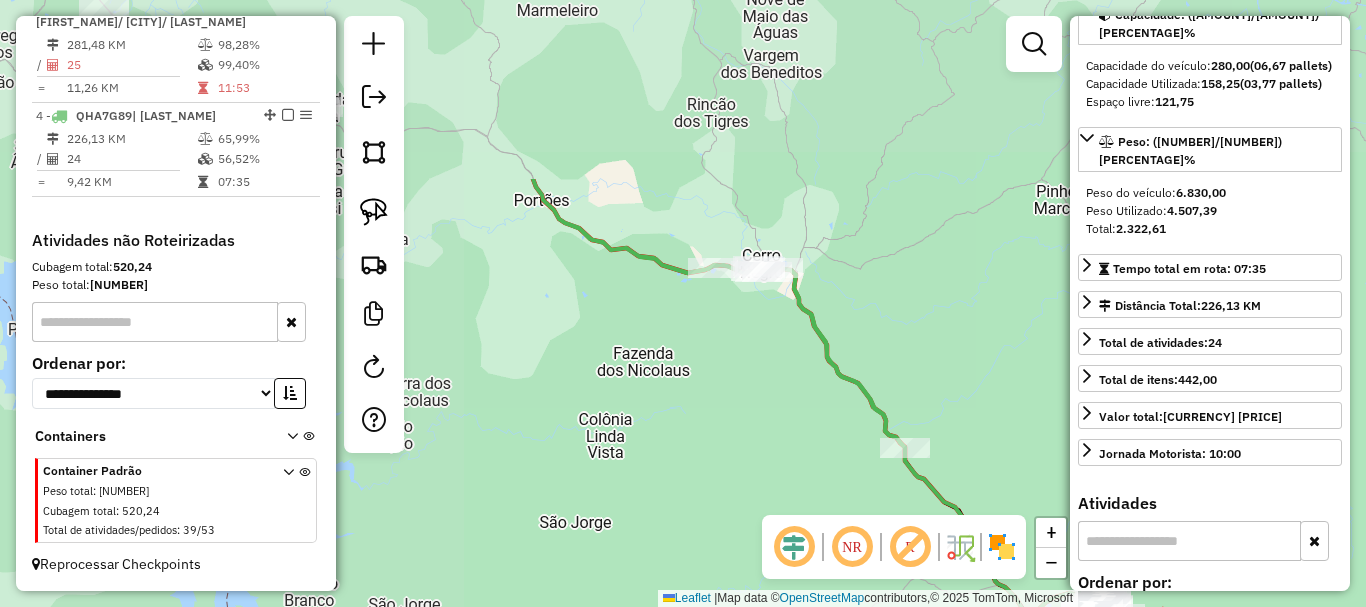 drag, startPoint x: 580, startPoint y: 432, endPoint x: 920, endPoint y: 620, distance: 388.51514 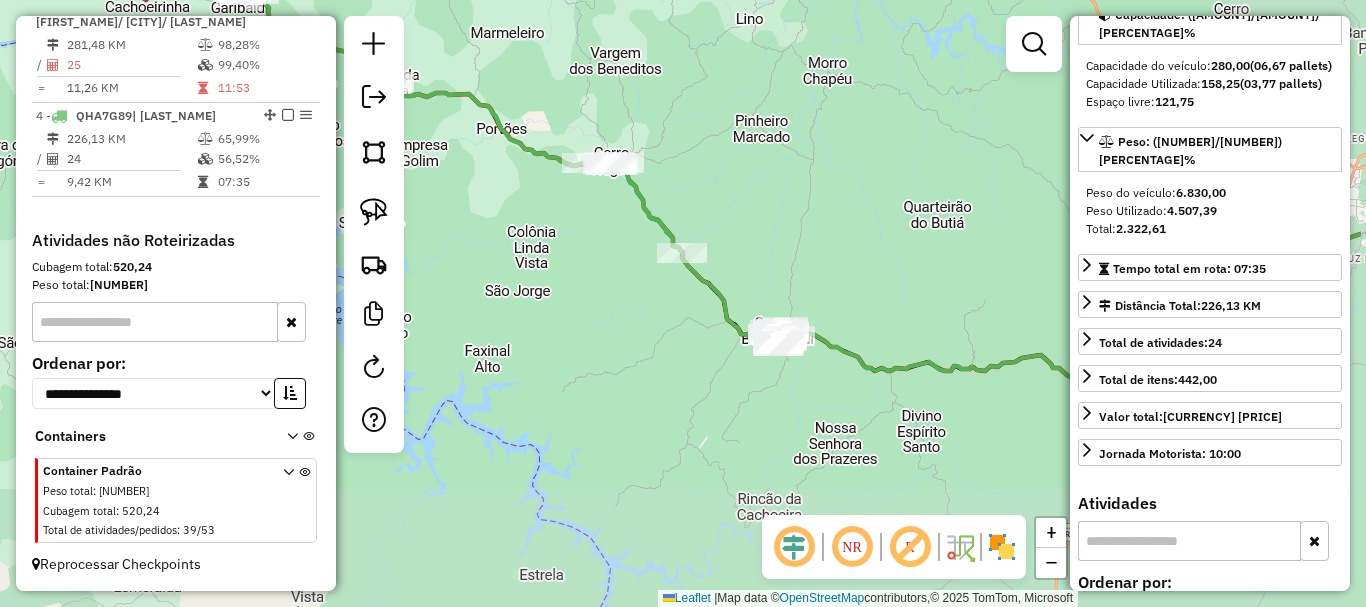 drag, startPoint x: 853, startPoint y: 461, endPoint x: 581, endPoint y: 243, distance: 348.58 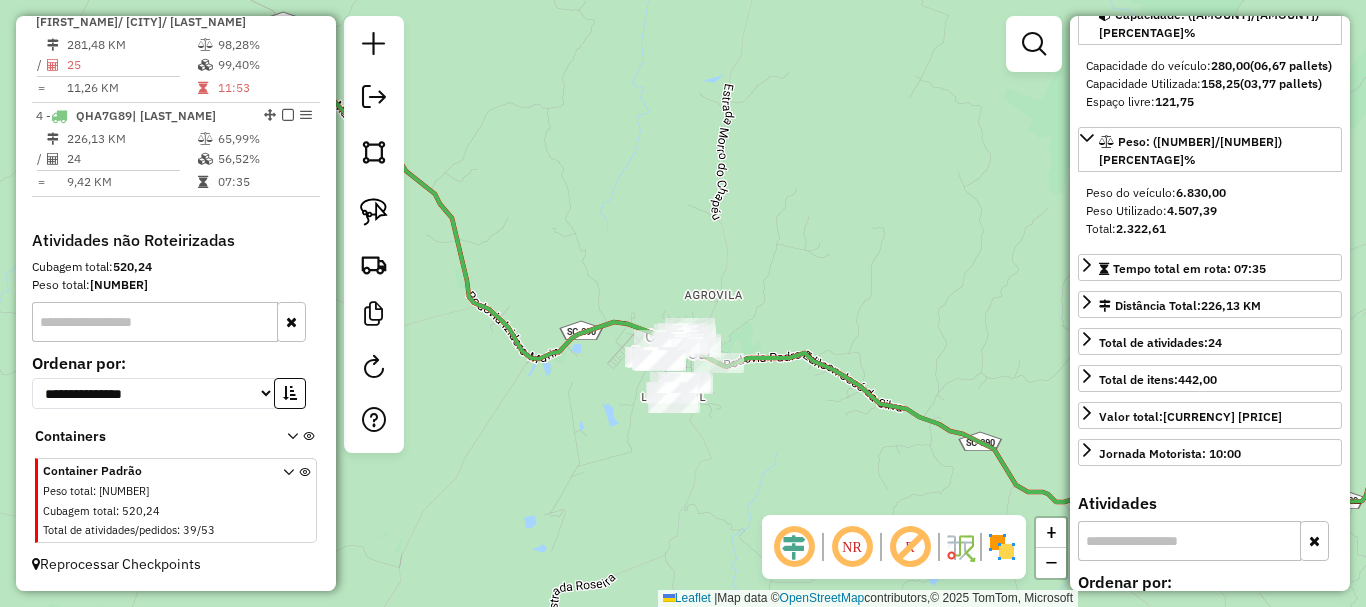 drag, startPoint x: 726, startPoint y: 426, endPoint x: 696, endPoint y: 449, distance: 37.802116 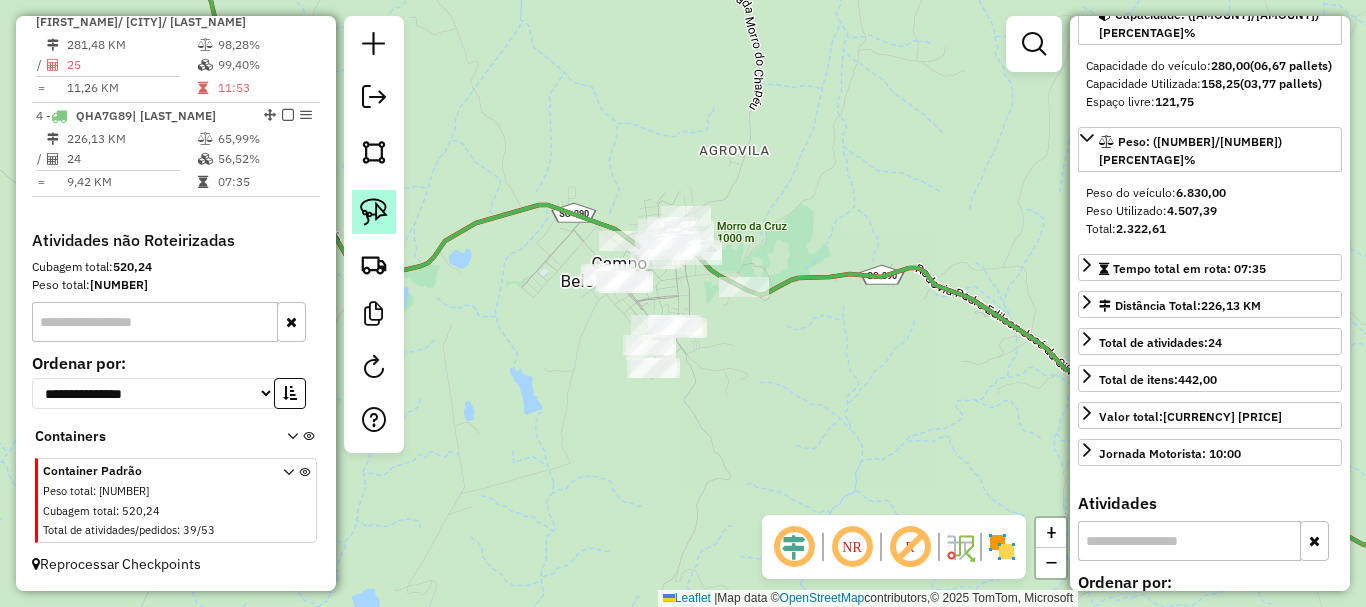 click 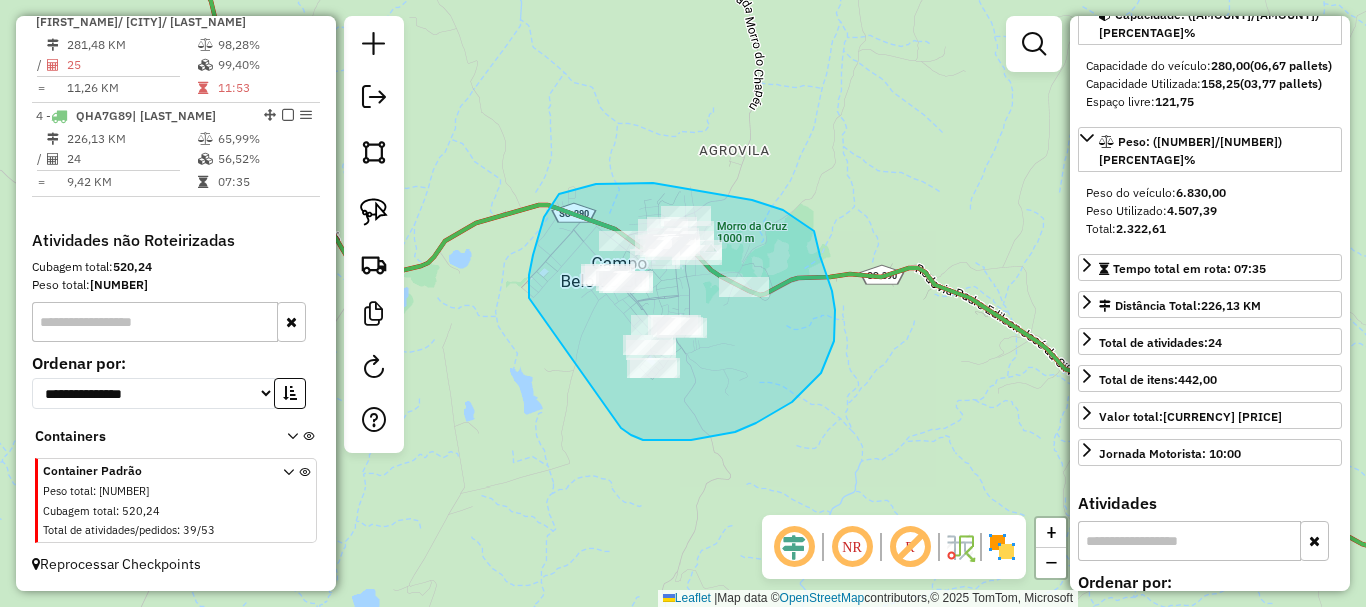 drag, startPoint x: 533, startPoint y: 255, endPoint x: 618, endPoint y: 417, distance: 182.94534 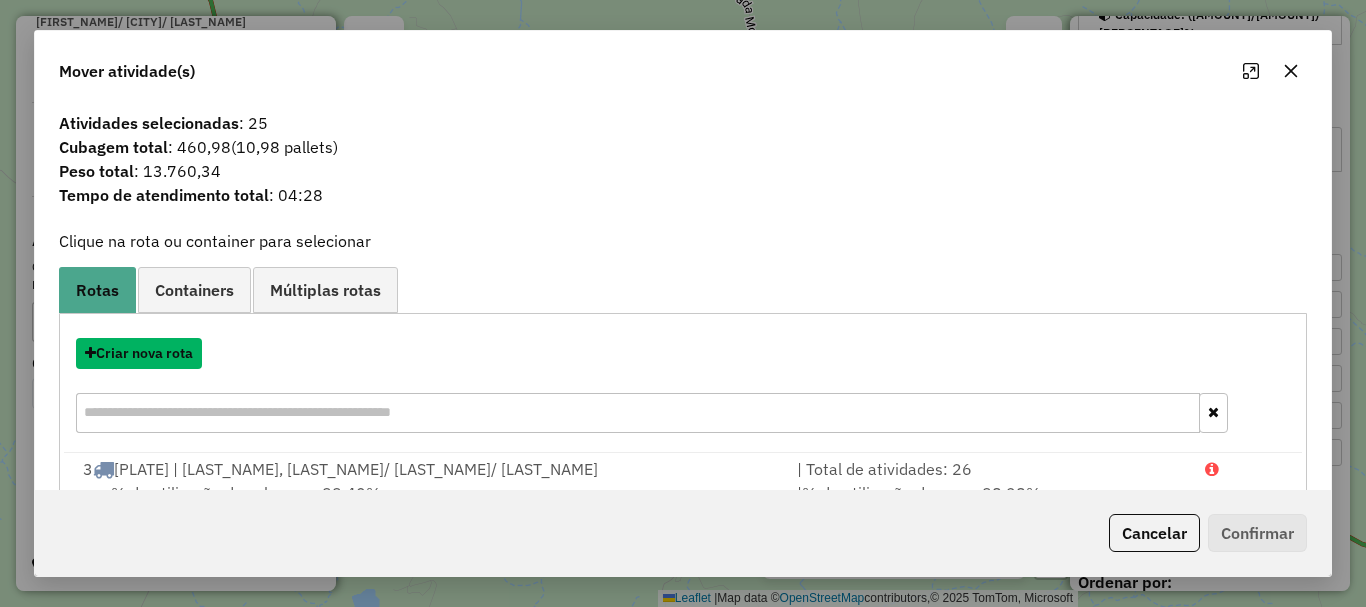 click on "Criar nova rota" at bounding box center (139, 353) 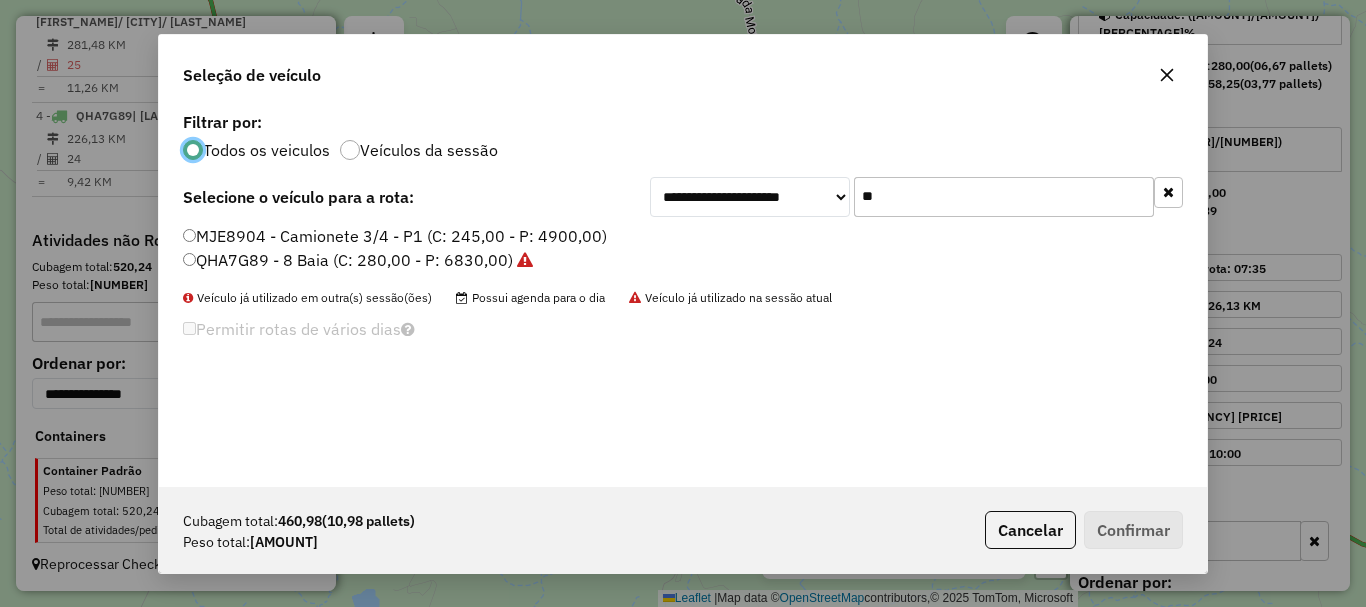 scroll, scrollTop: 11, scrollLeft: 6, axis: both 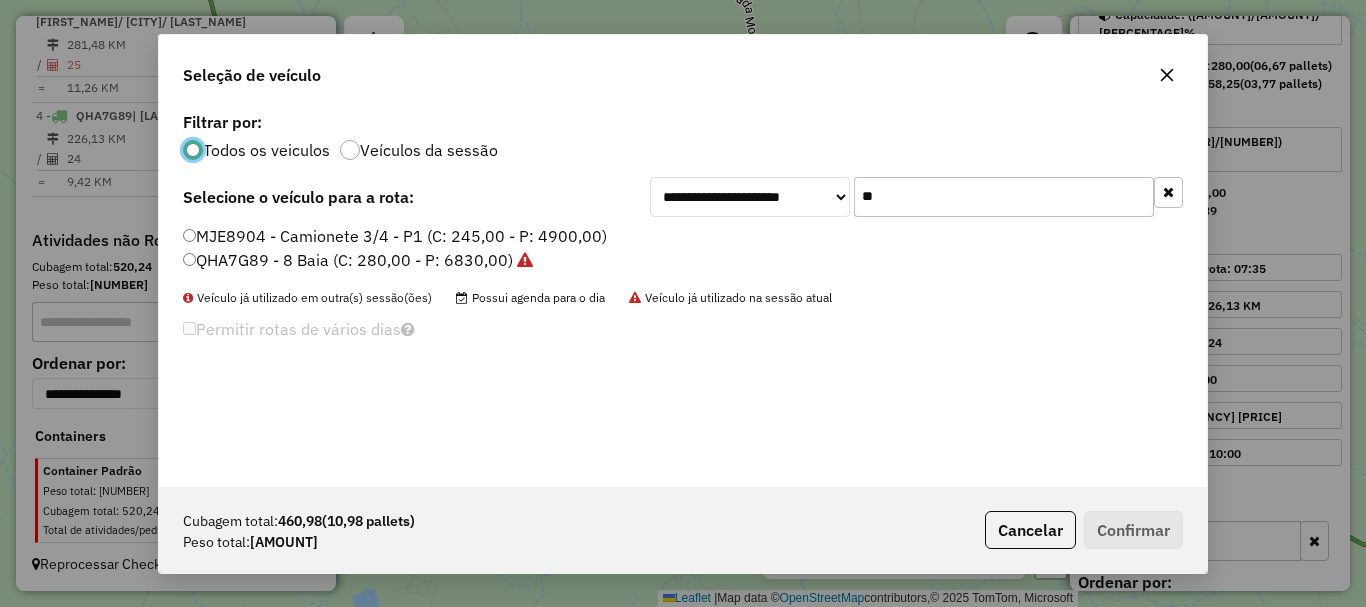 drag, startPoint x: 854, startPoint y: 192, endPoint x: 815, endPoint y: 192, distance: 39 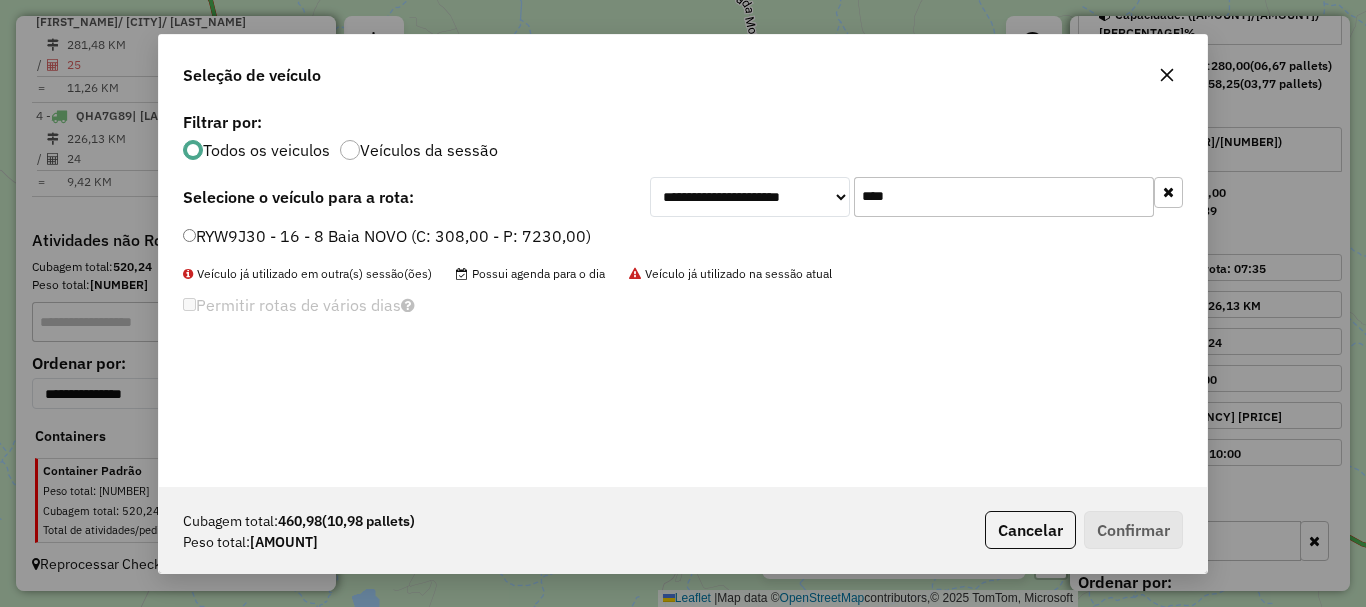 type on "****" 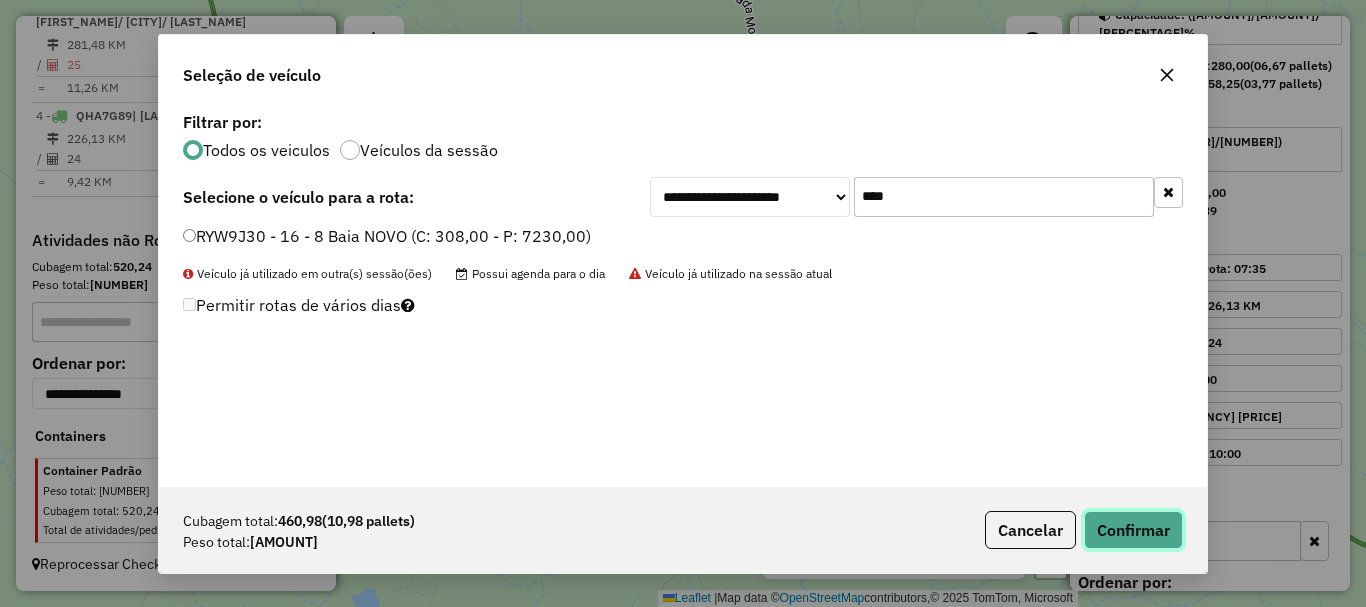 click on "Confirmar" 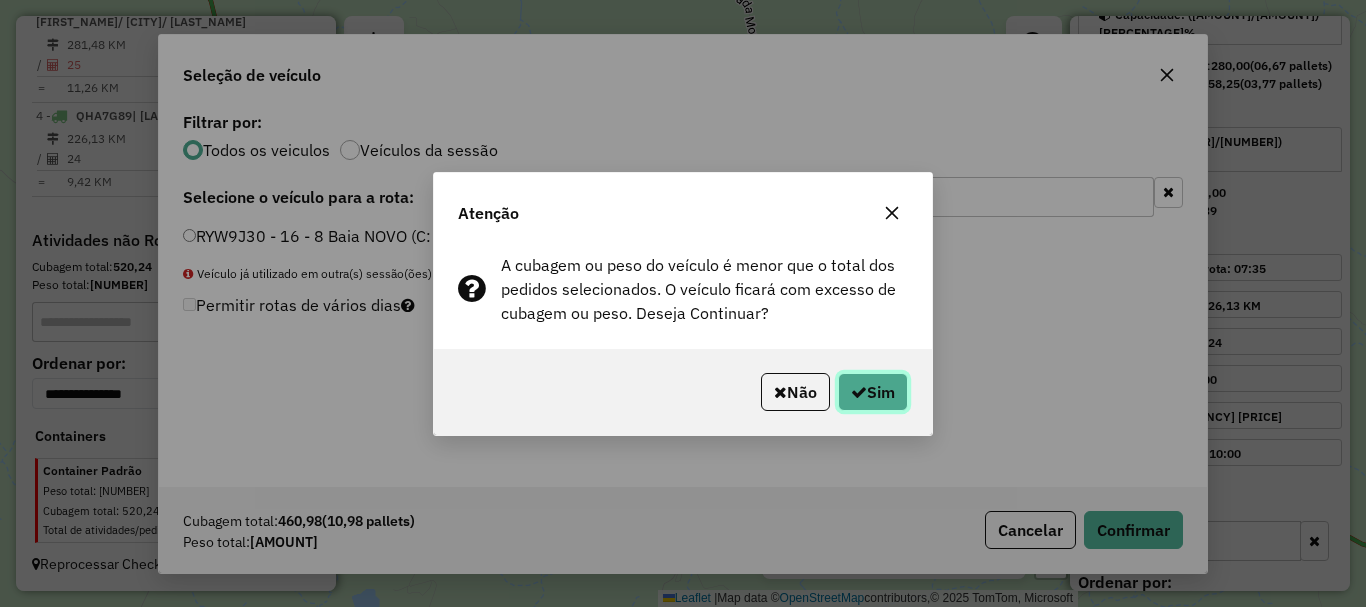click on "Sim" 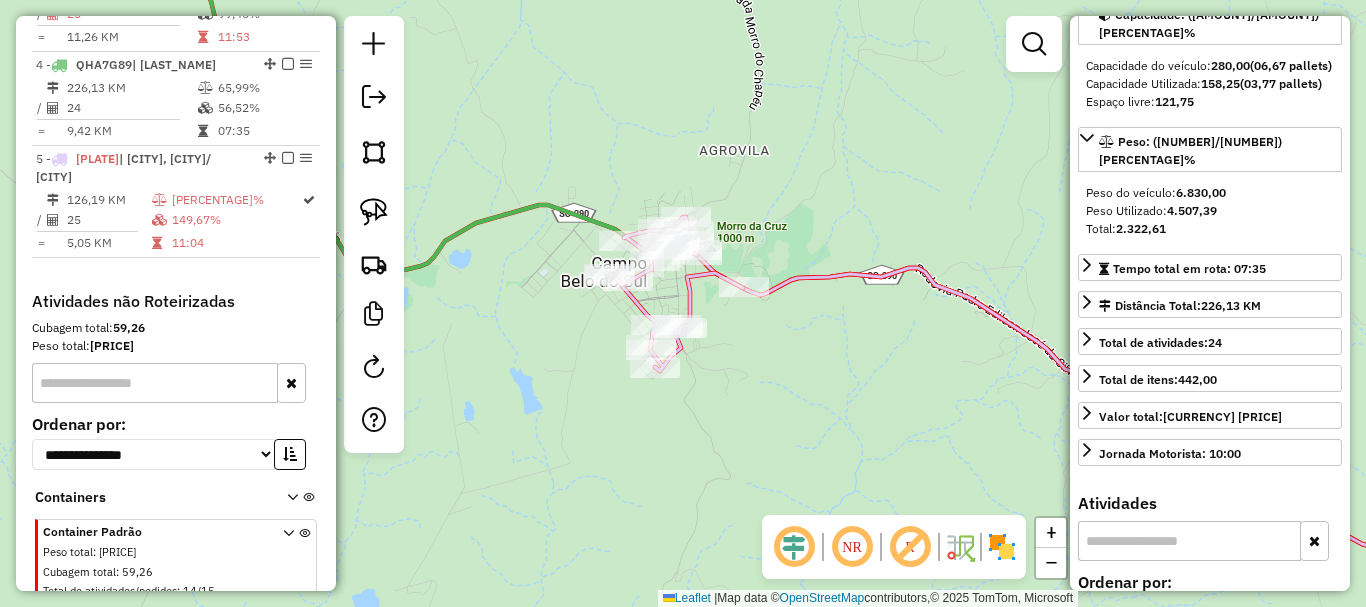 scroll, scrollTop: 965, scrollLeft: 0, axis: vertical 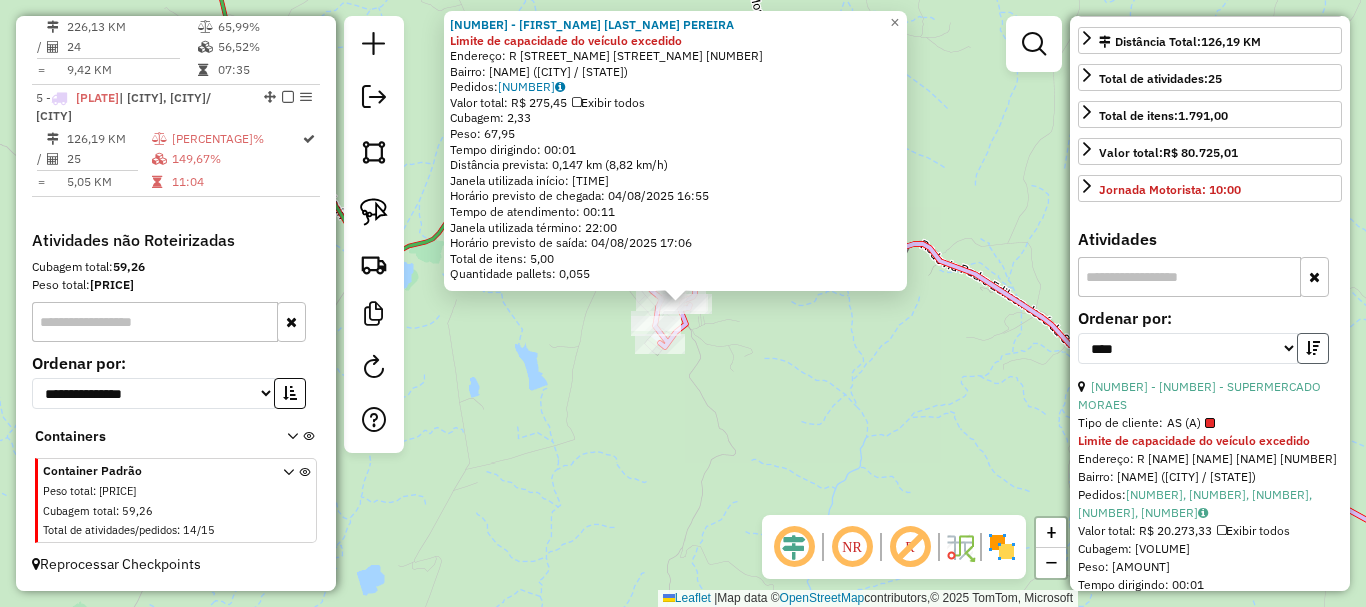 click at bounding box center [1313, 348] 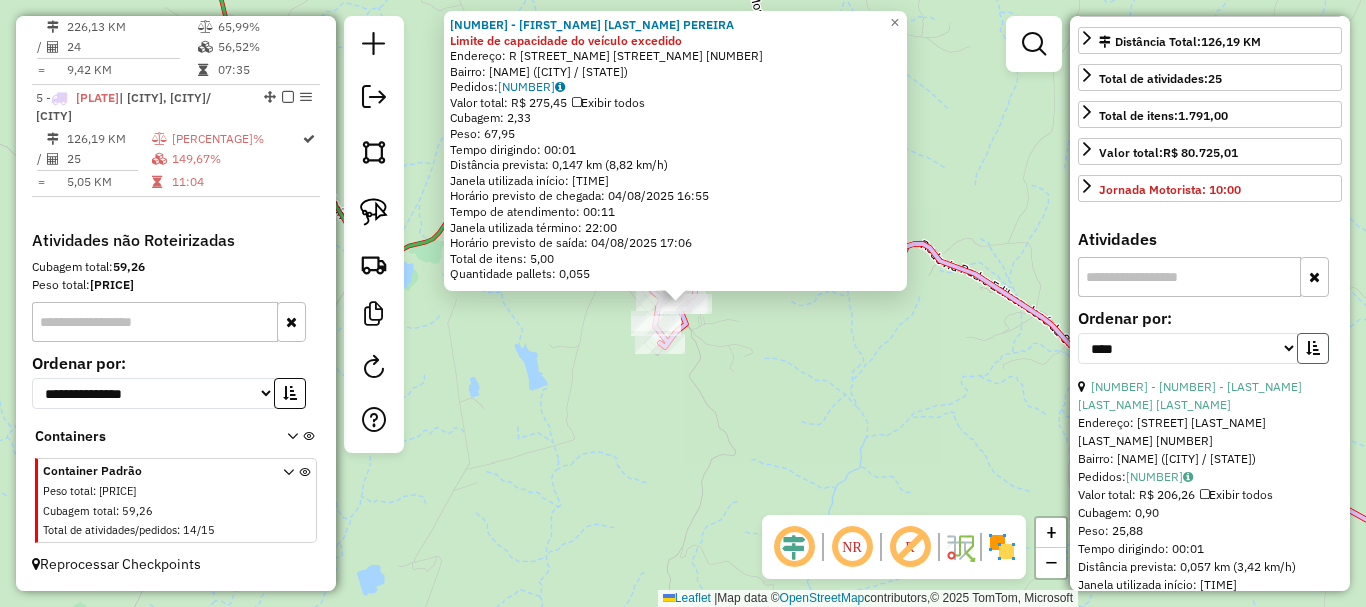 click at bounding box center [1313, 348] 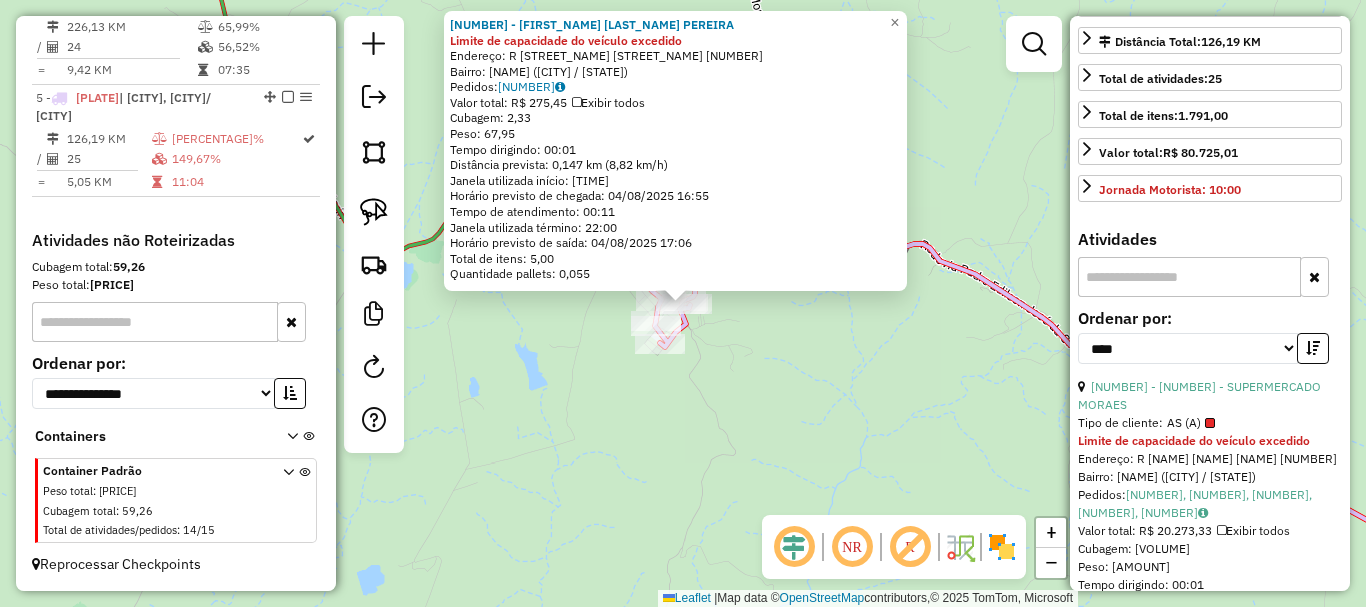 click on "[NUMBER] - [NUMBER] - SUPERMERCADO MORAES" at bounding box center (1210, 396) 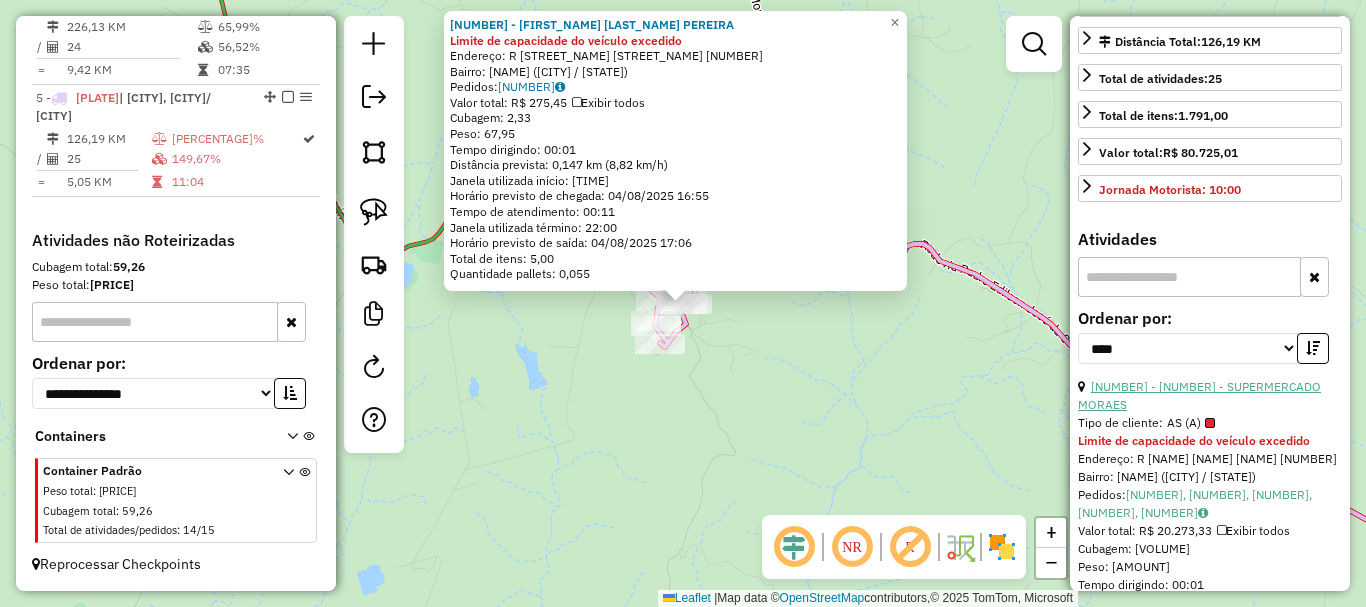 click on "[NUMBER] - [NUMBER] - SUPERMERCADO MORAES" at bounding box center (1199, 395) 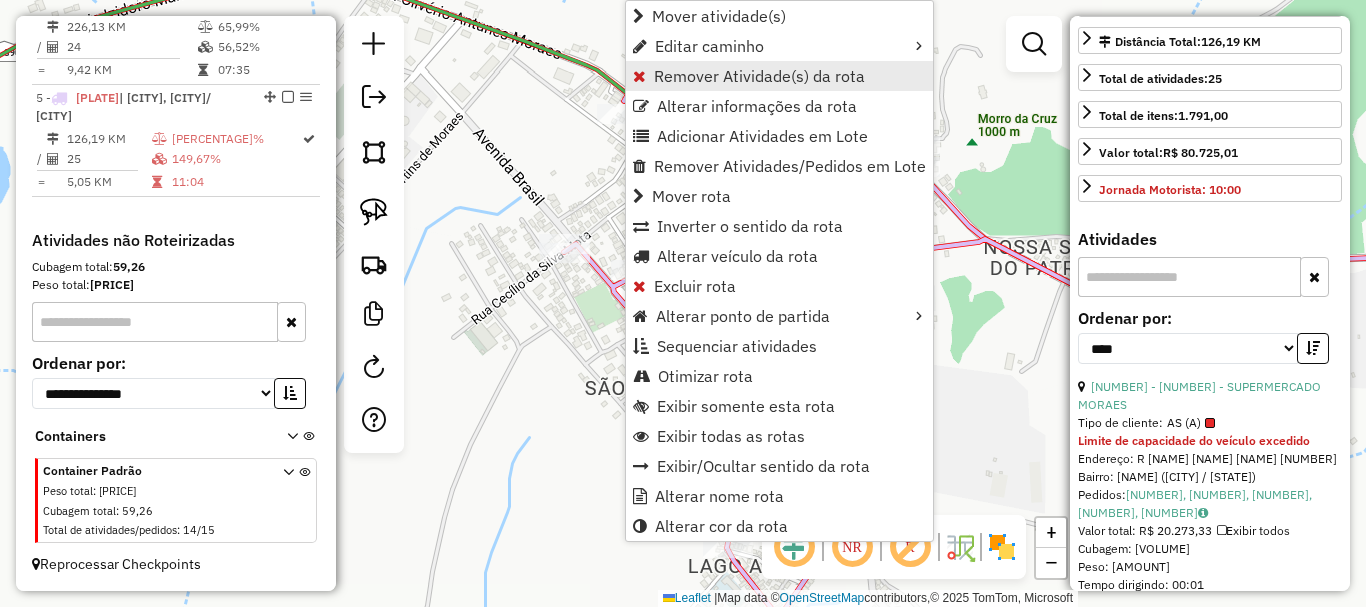 click on "Remover Atividade(s) da rota" at bounding box center [759, 76] 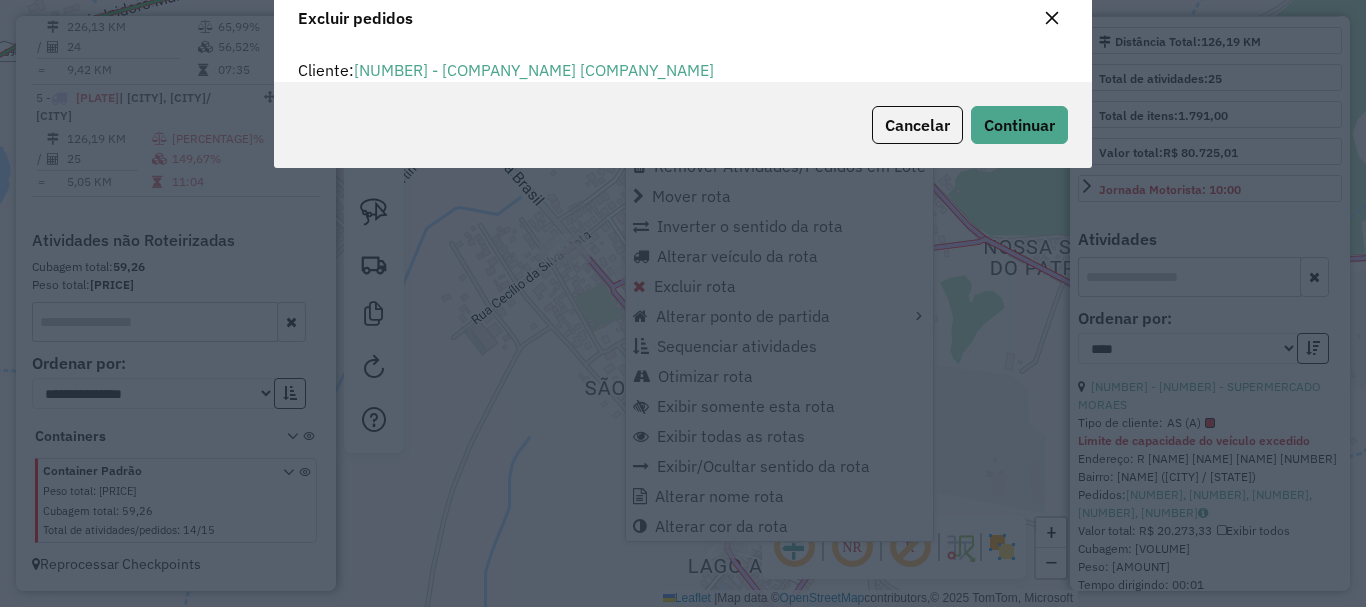 scroll, scrollTop: 53, scrollLeft: 0, axis: vertical 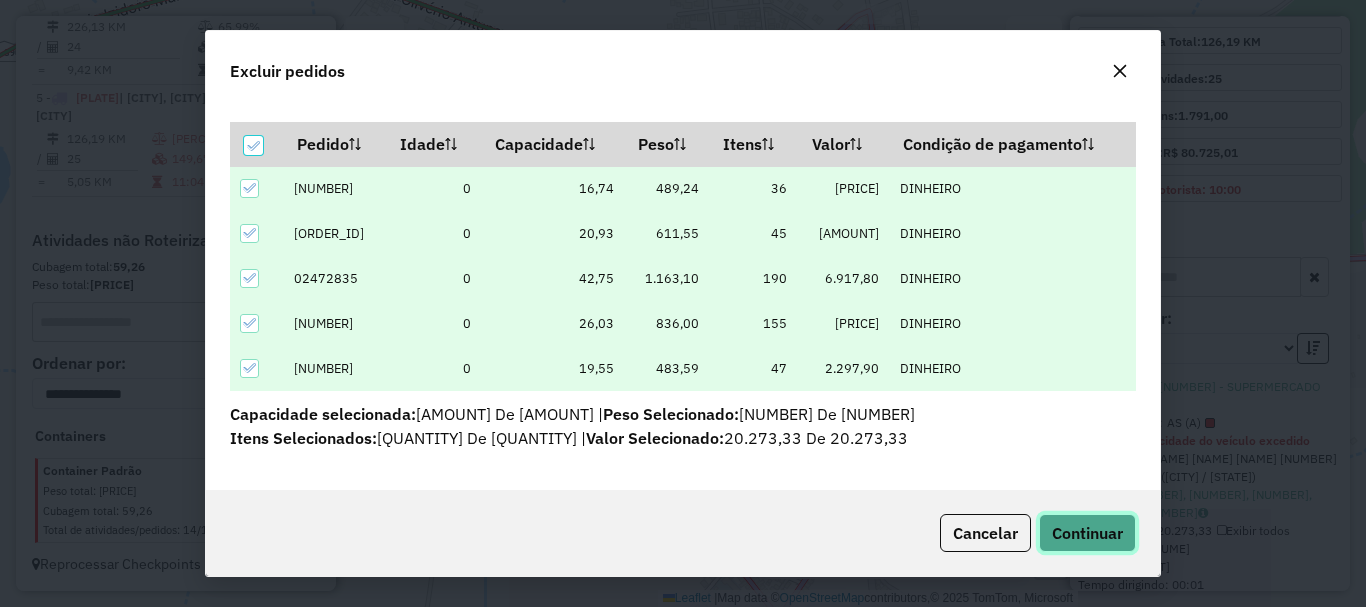 click on "Continuar" 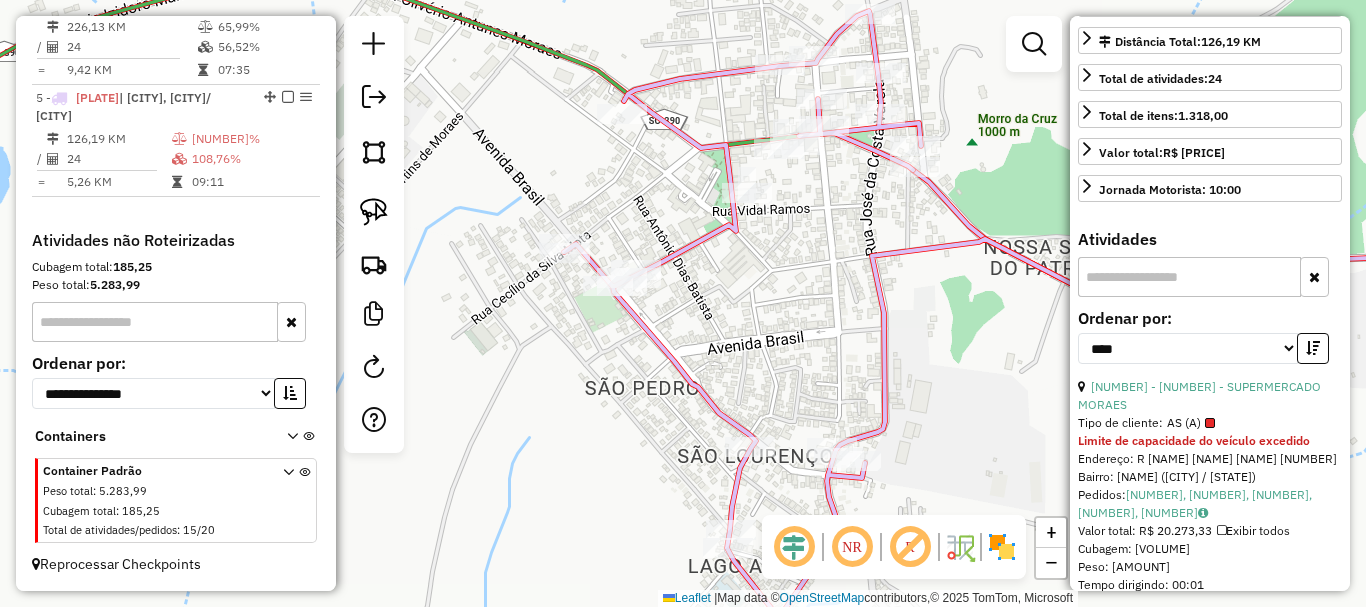 click at bounding box center [1313, 348] 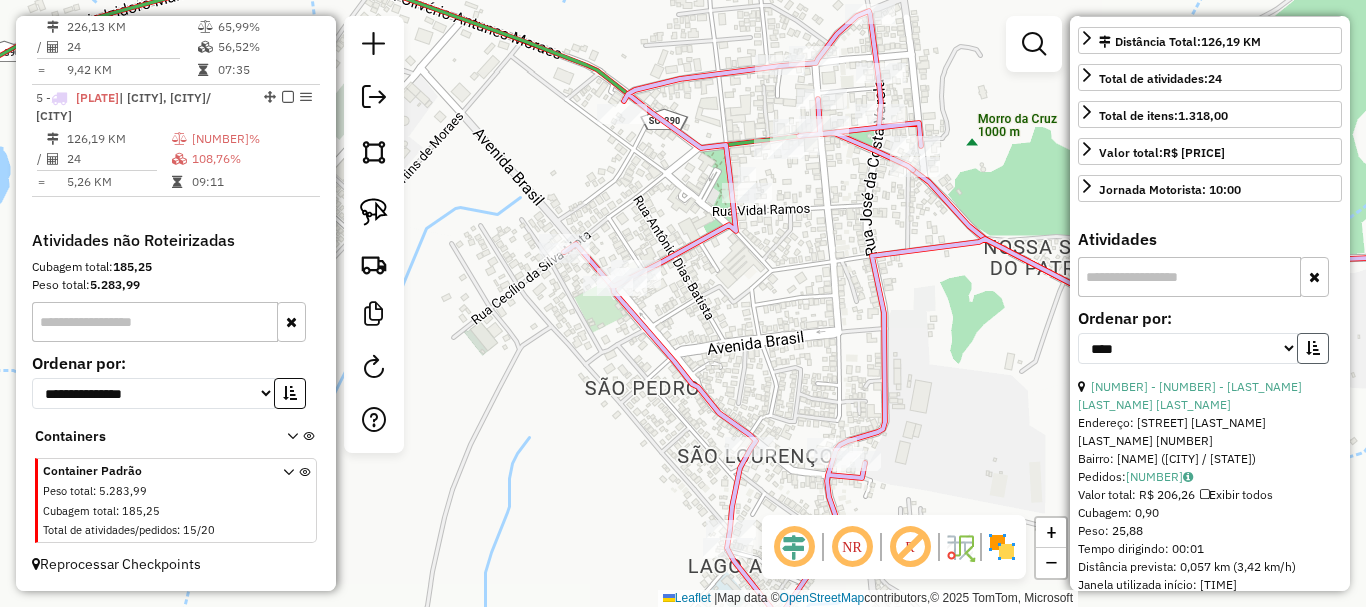 click at bounding box center [1313, 348] 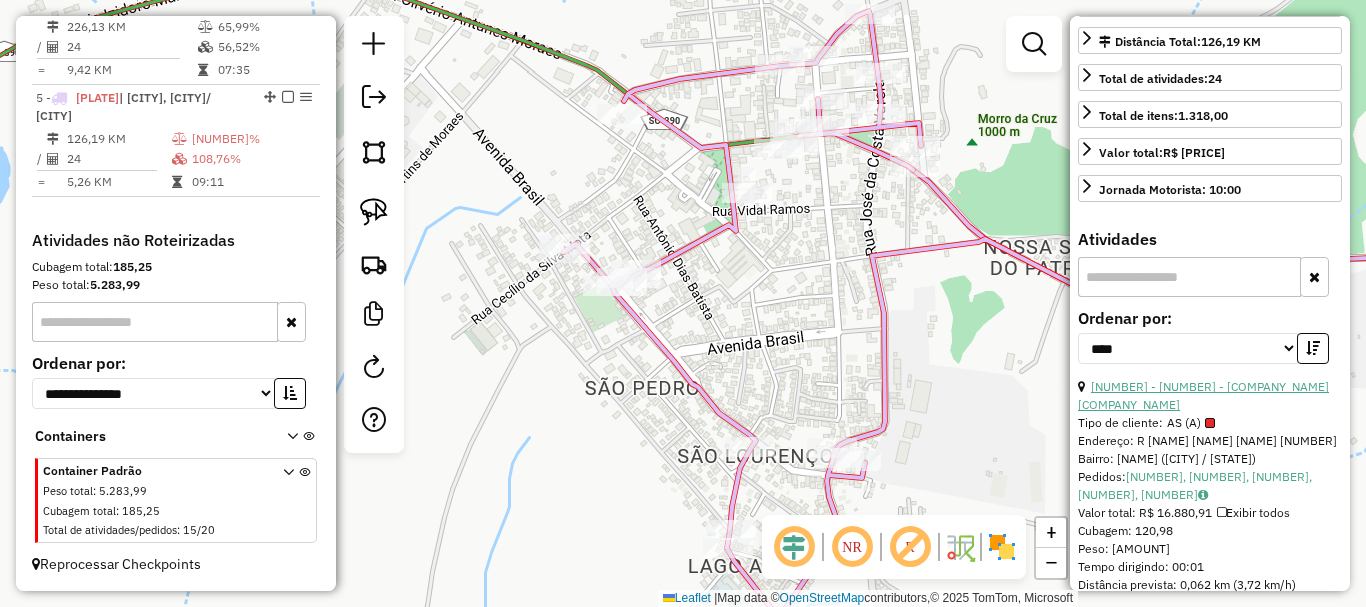 click on "[NUMBER] - [NUMBER] - [COMPANY_NAME] [COMPANY_NAME]" at bounding box center (1203, 395) 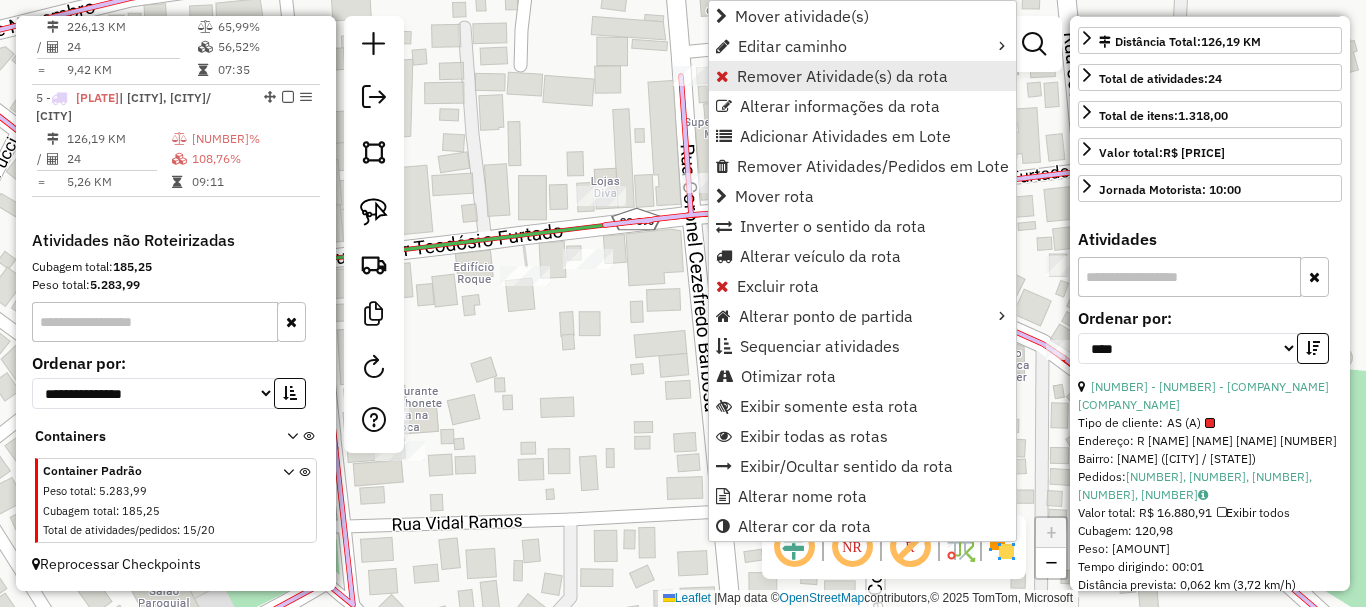 click on "Remover Atividade(s) da rota" at bounding box center (842, 76) 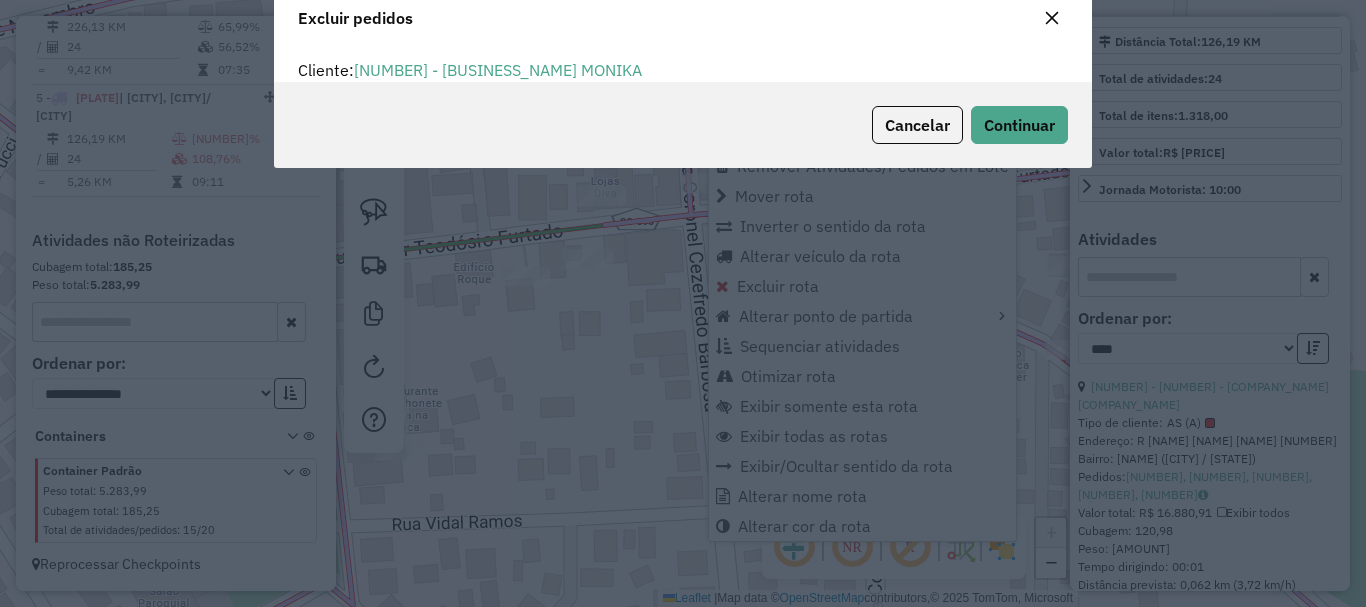scroll, scrollTop: 82, scrollLeft: 0, axis: vertical 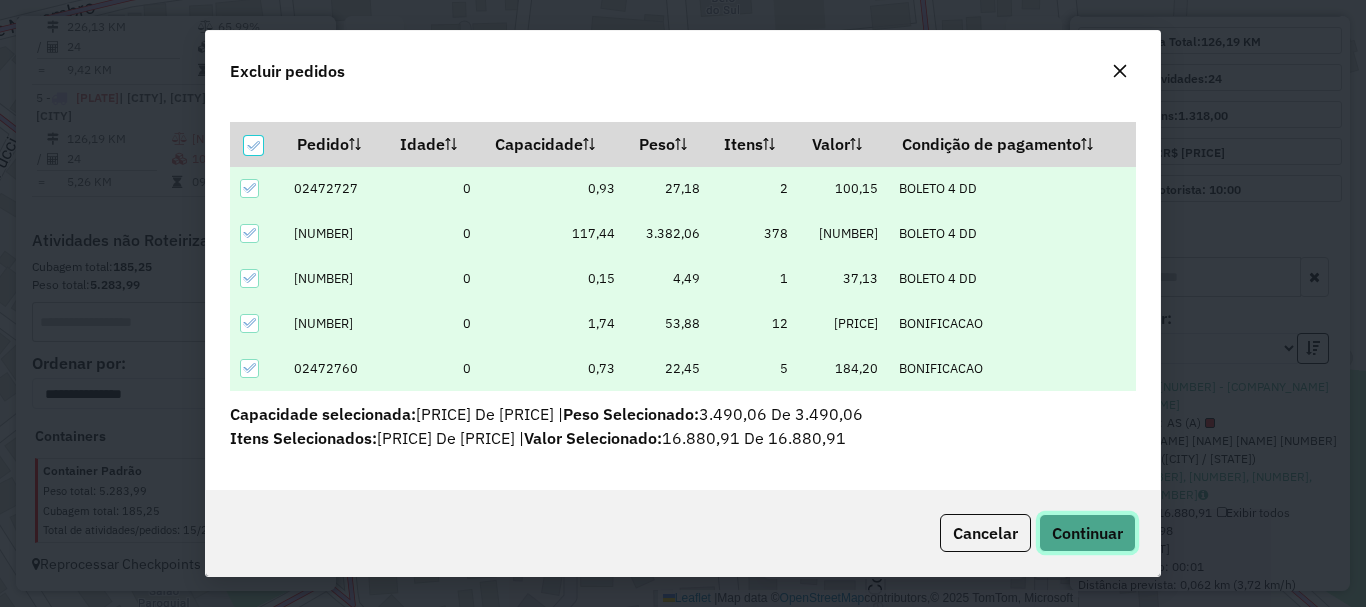 click on "Continuar" 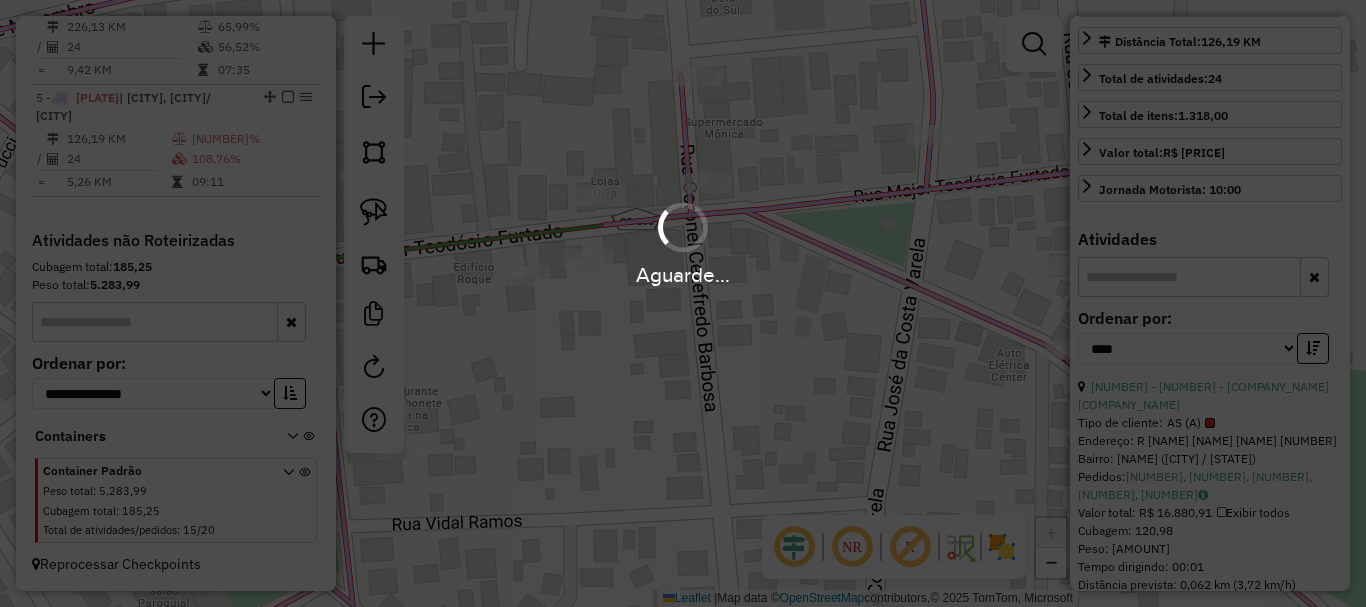 scroll, scrollTop: 482, scrollLeft: 0, axis: vertical 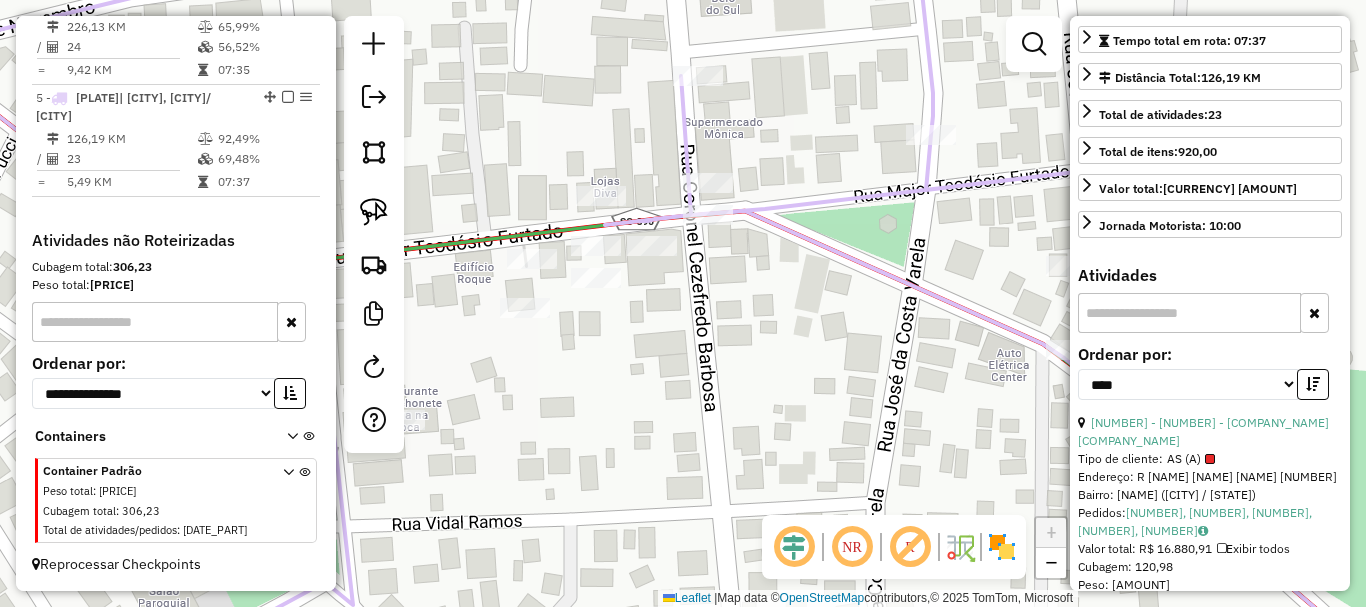 click at bounding box center [1313, 384] 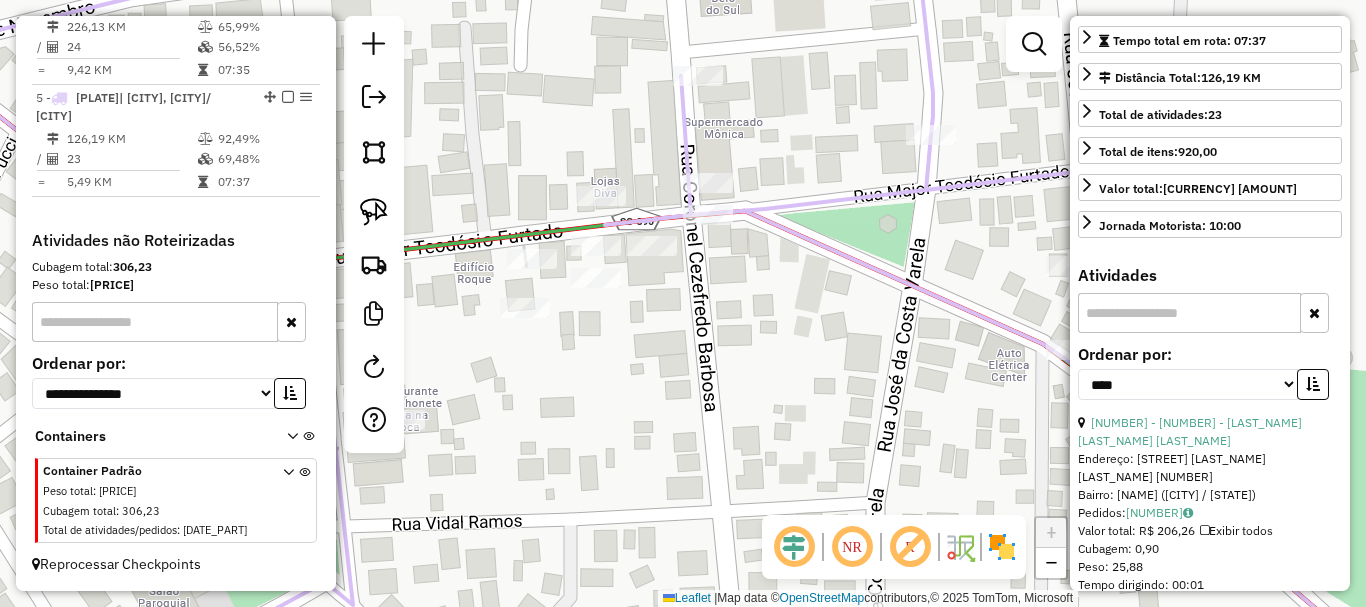 click at bounding box center [1313, 384] 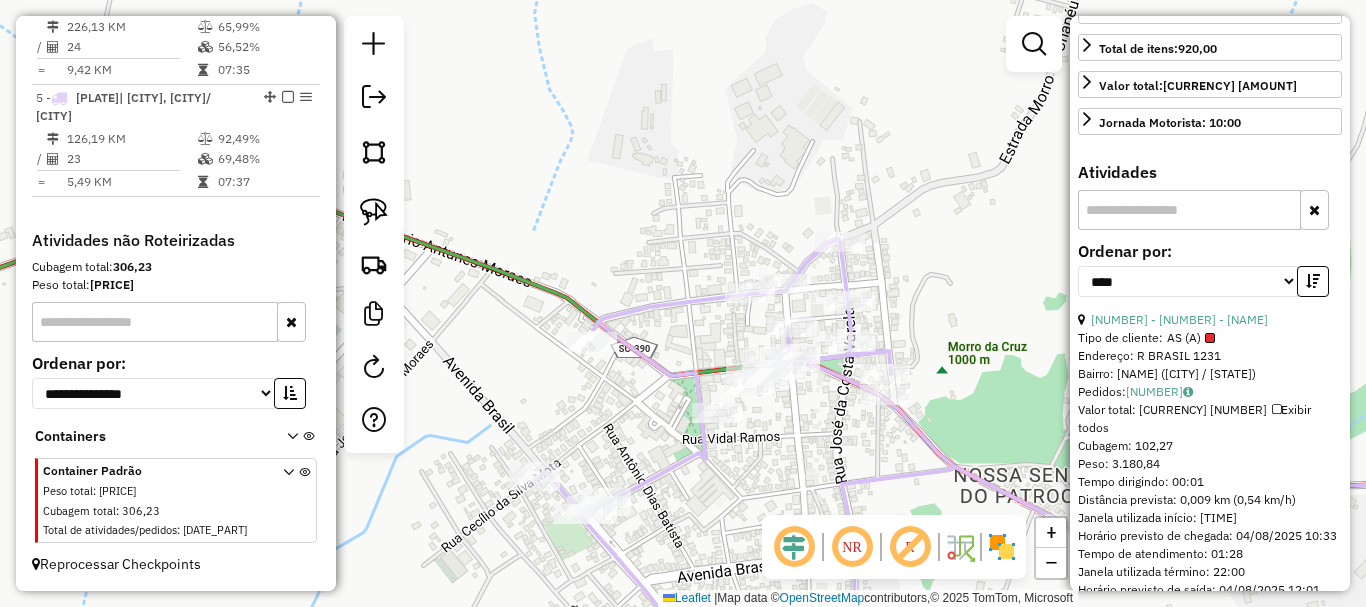 scroll, scrollTop: 682, scrollLeft: 0, axis: vertical 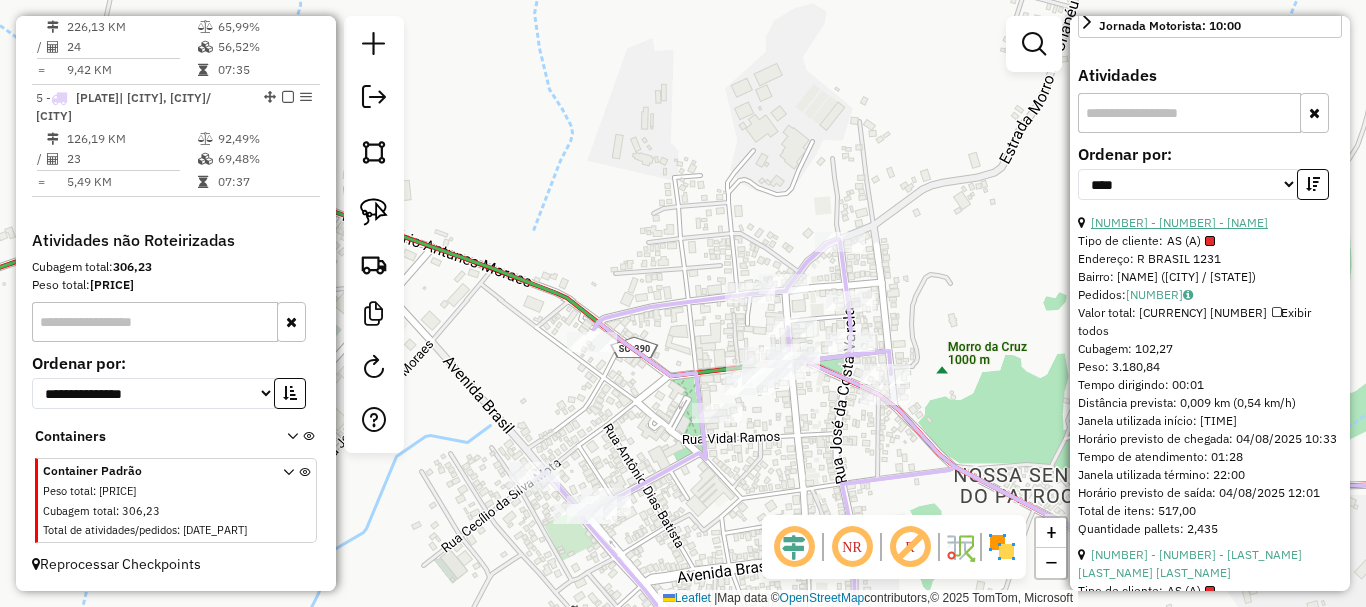click on "[NUMBER] - [NUMBER] - [NAME]" at bounding box center (1179, 222) 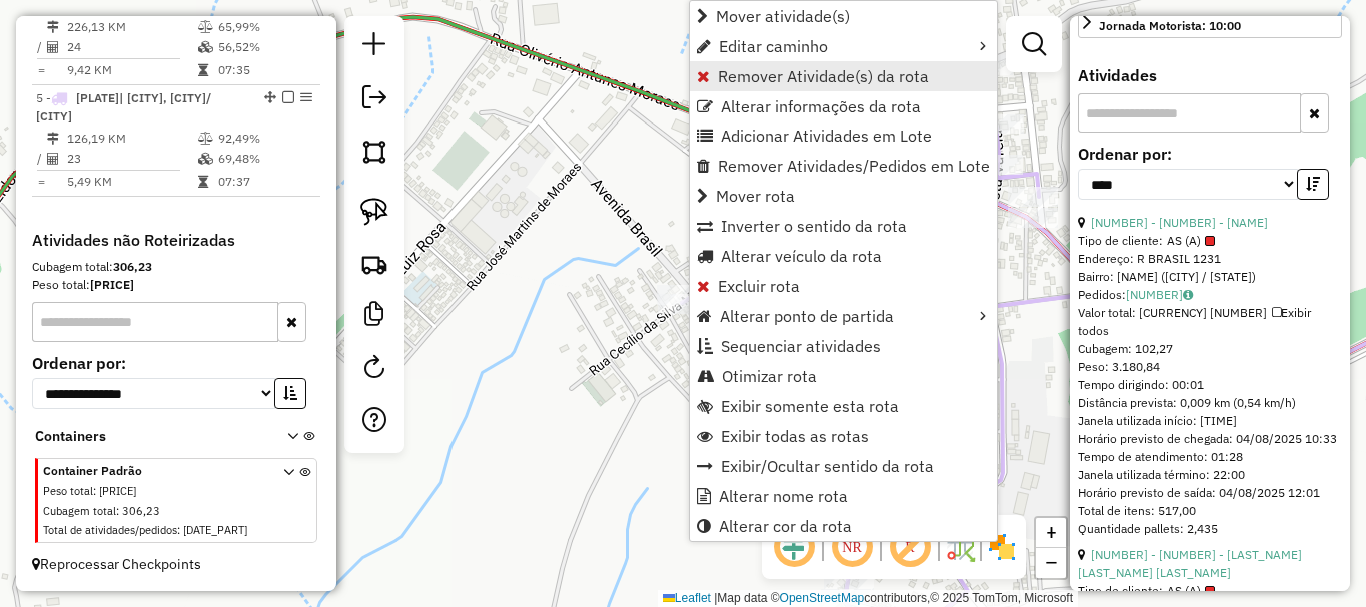 click on "Remover Atividade(s) da rota" at bounding box center [823, 76] 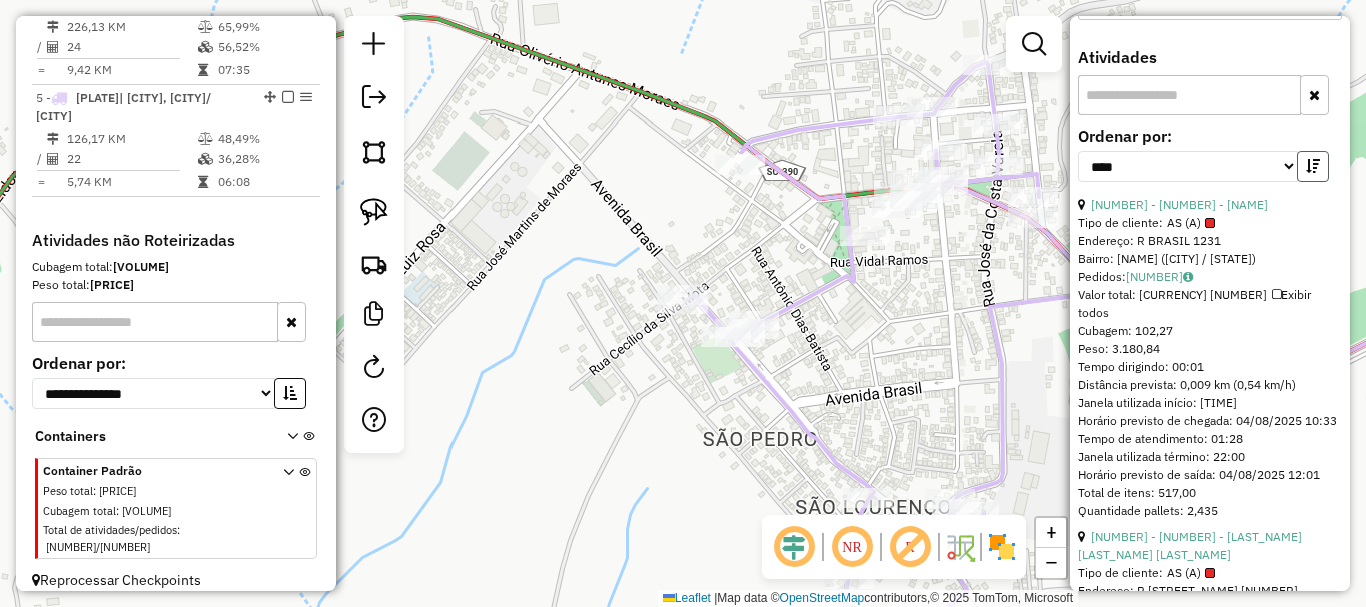 click at bounding box center [1313, 166] 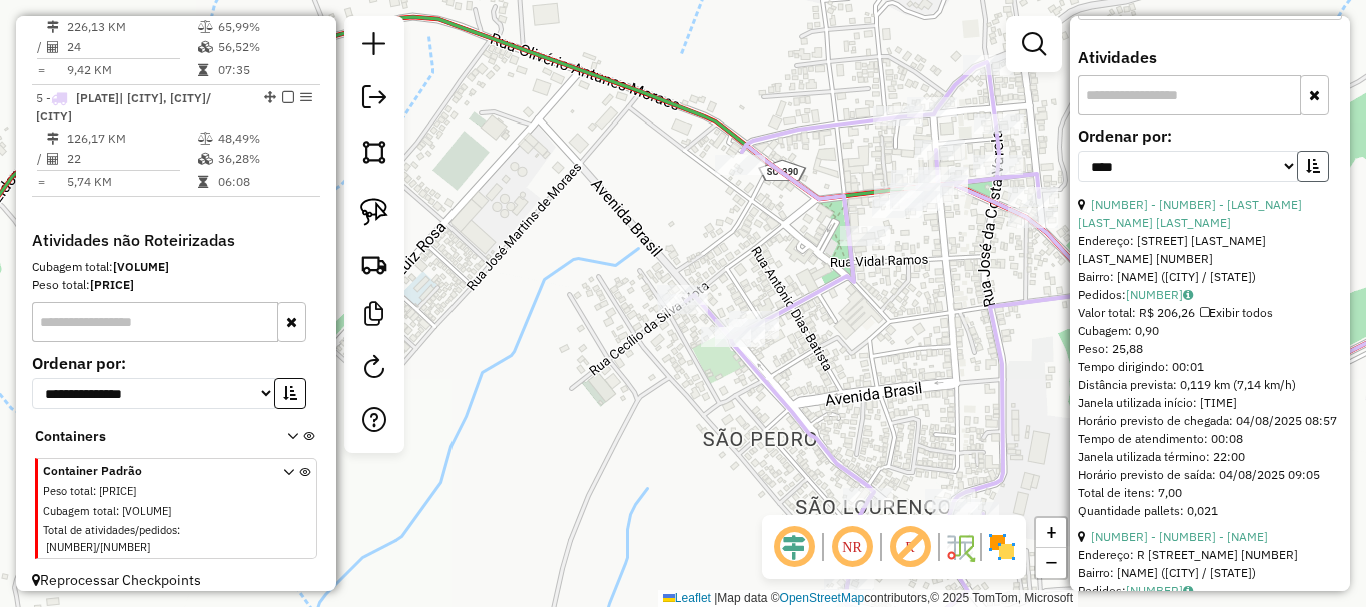 click at bounding box center (1313, 166) 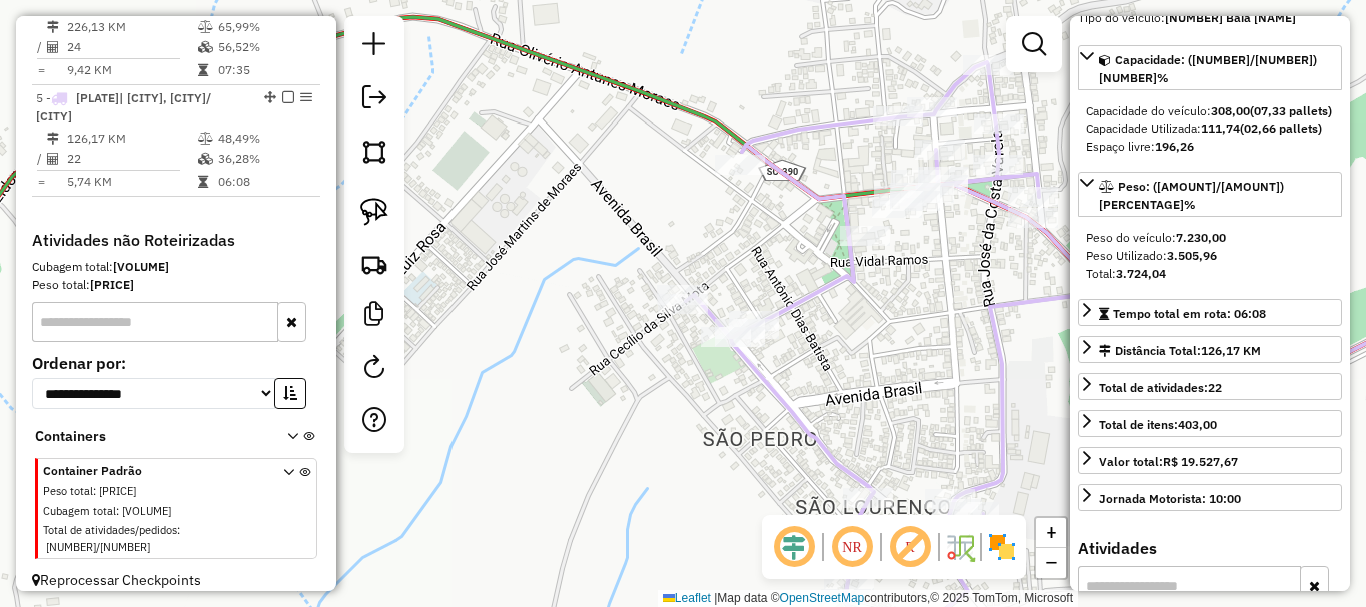 scroll, scrollTop: 182, scrollLeft: 0, axis: vertical 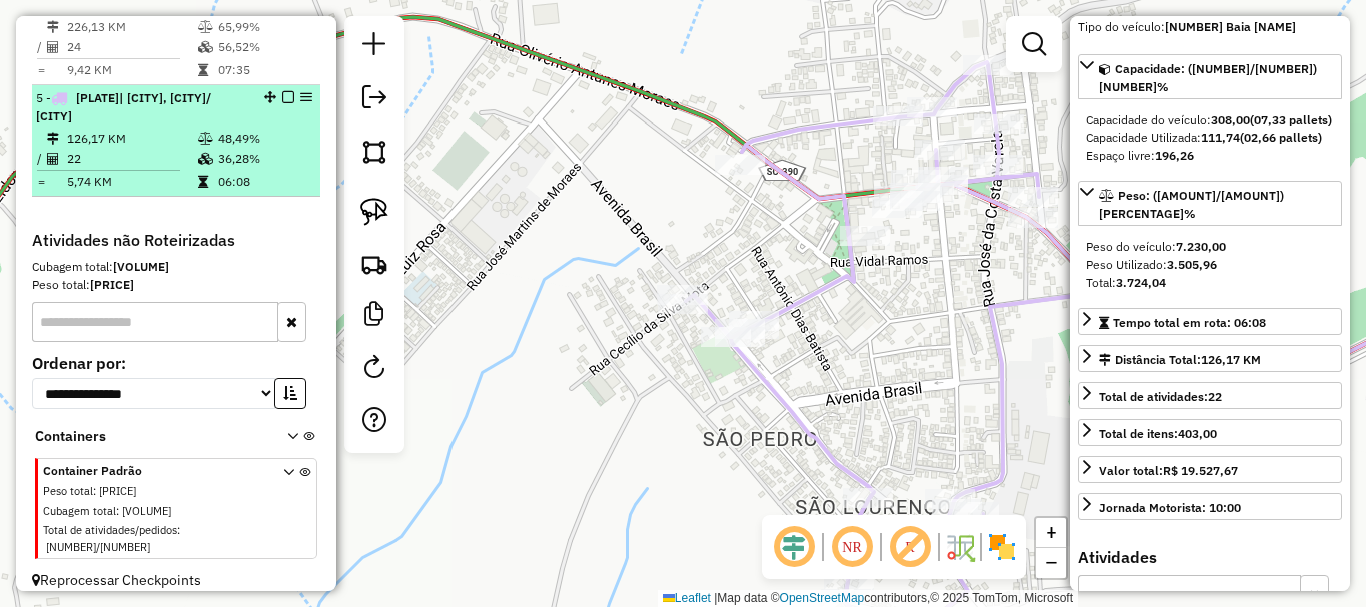 click at bounding box center (288, 97) 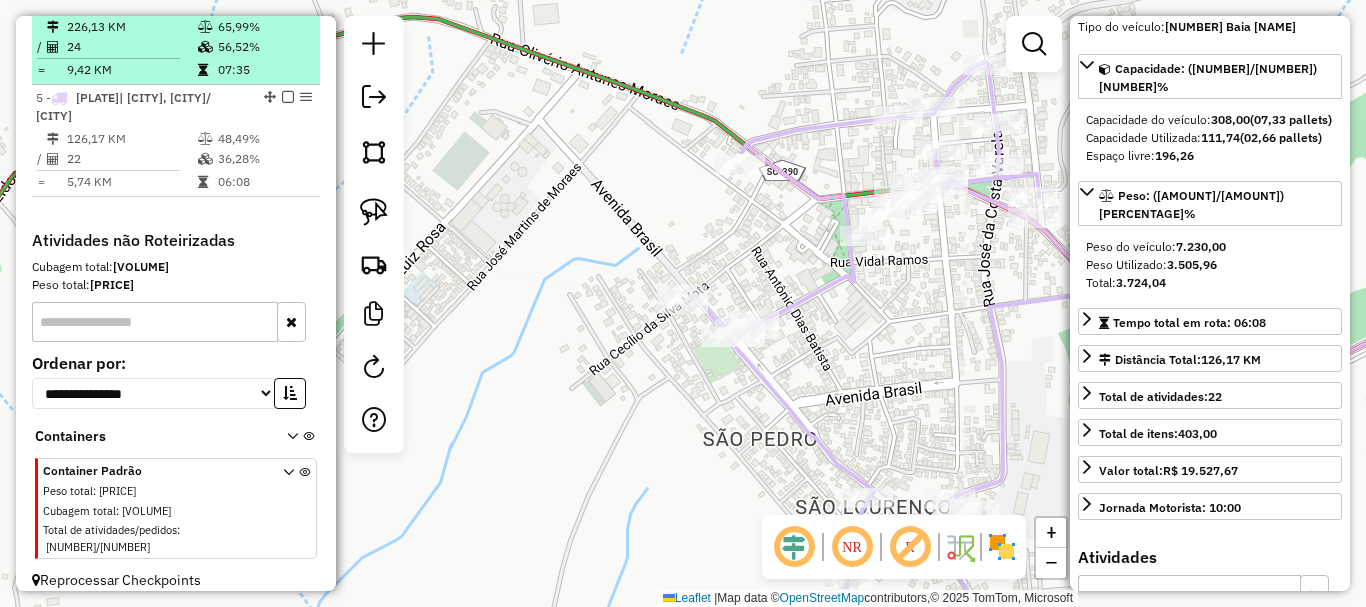 scroll, scrollTop: 905, scrollLeft: 0, axis: vertical 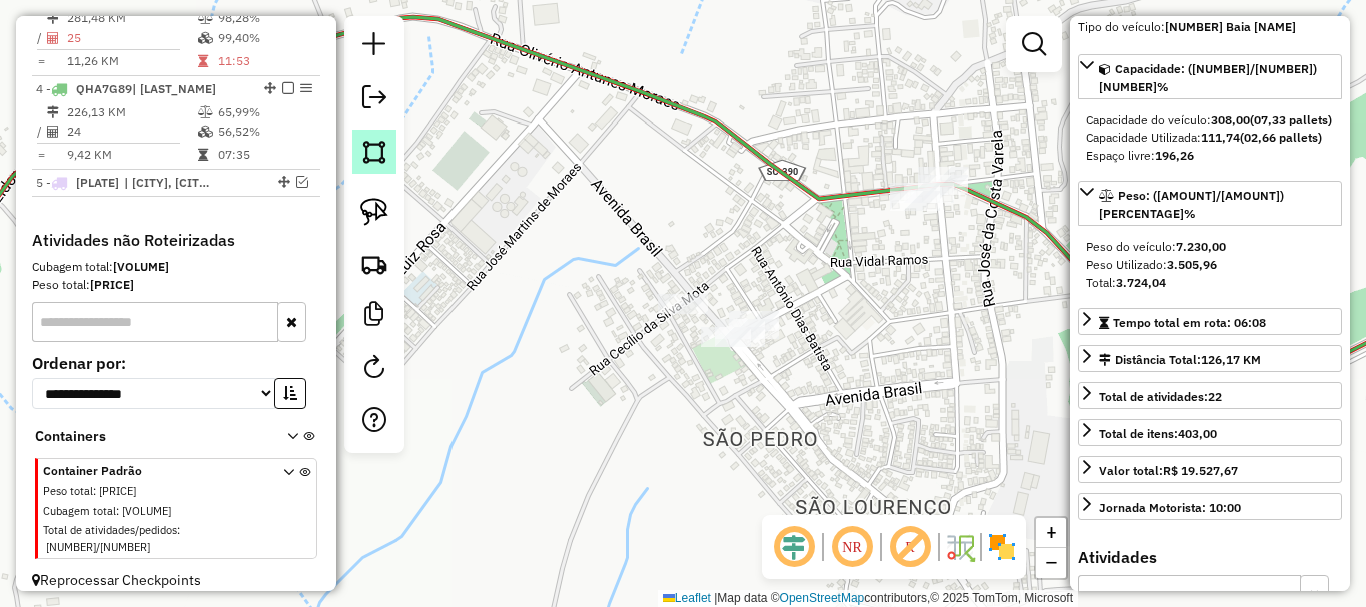 click 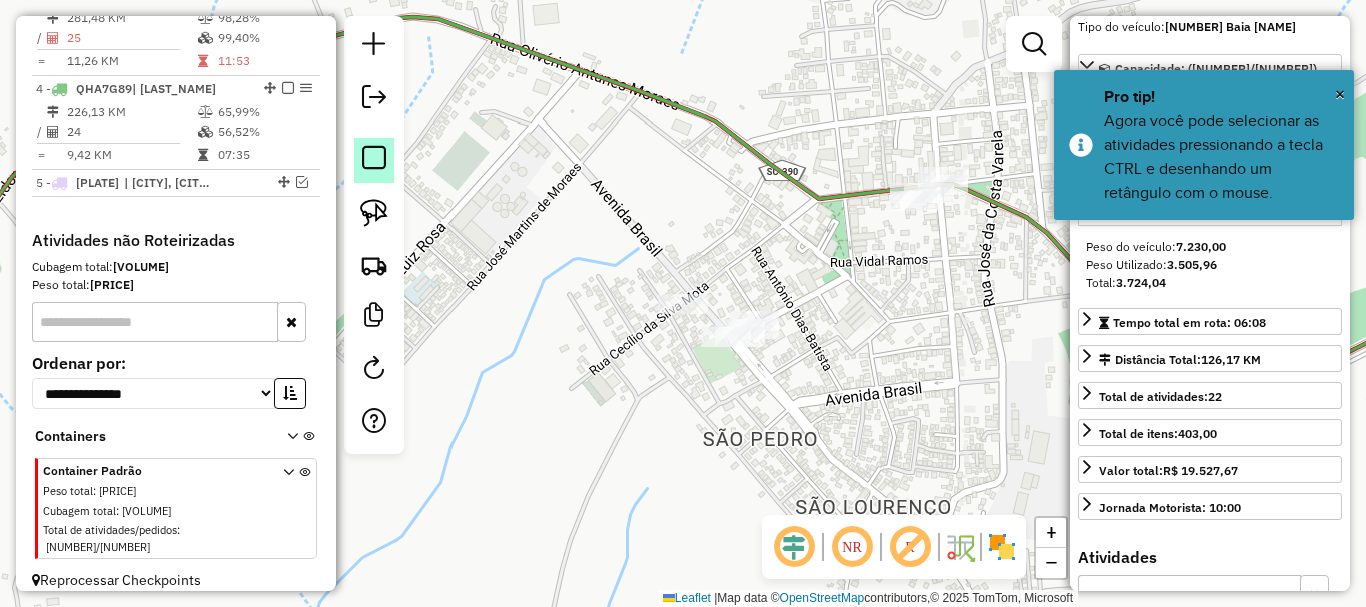click 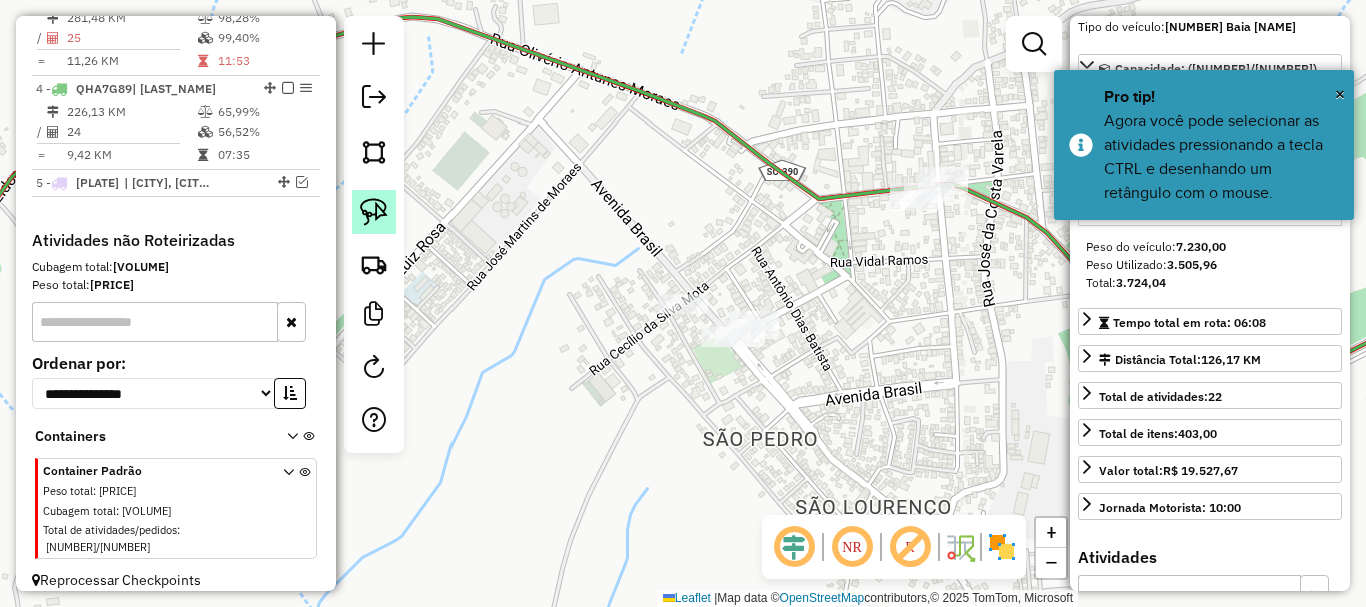click 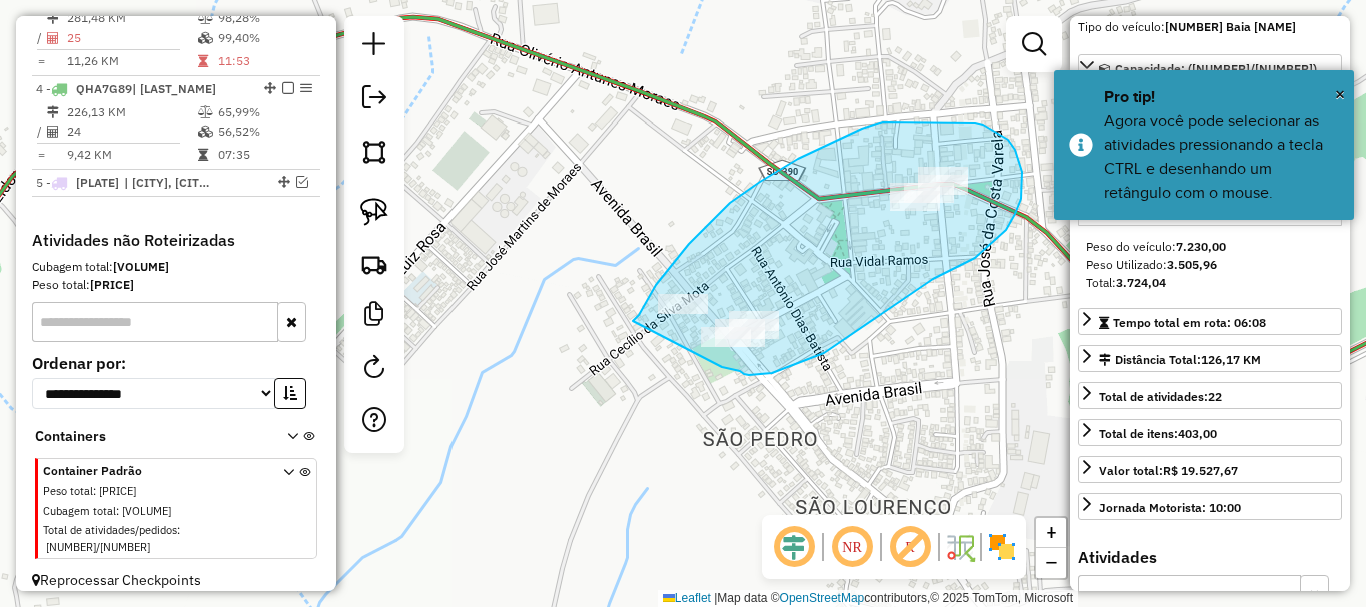 drag, startPoint x: 639, startPoint y: 315, endPoint x: 722, endPoint y: 367, distance: 97.94386 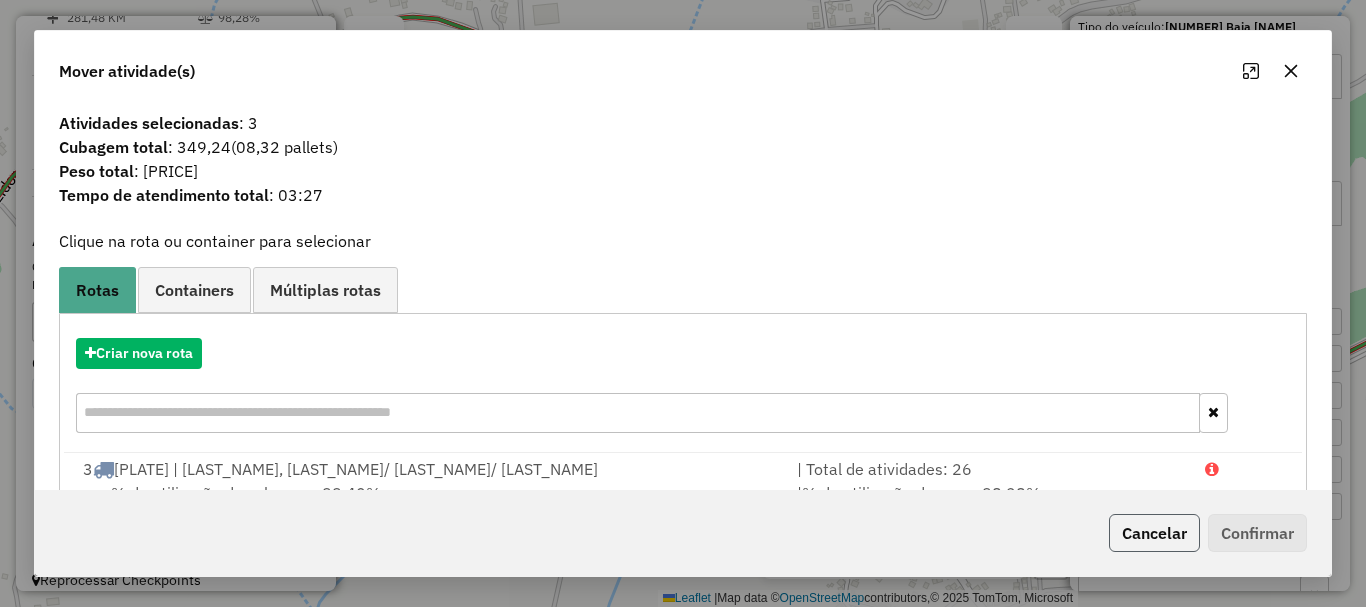 click on "Cancelar" 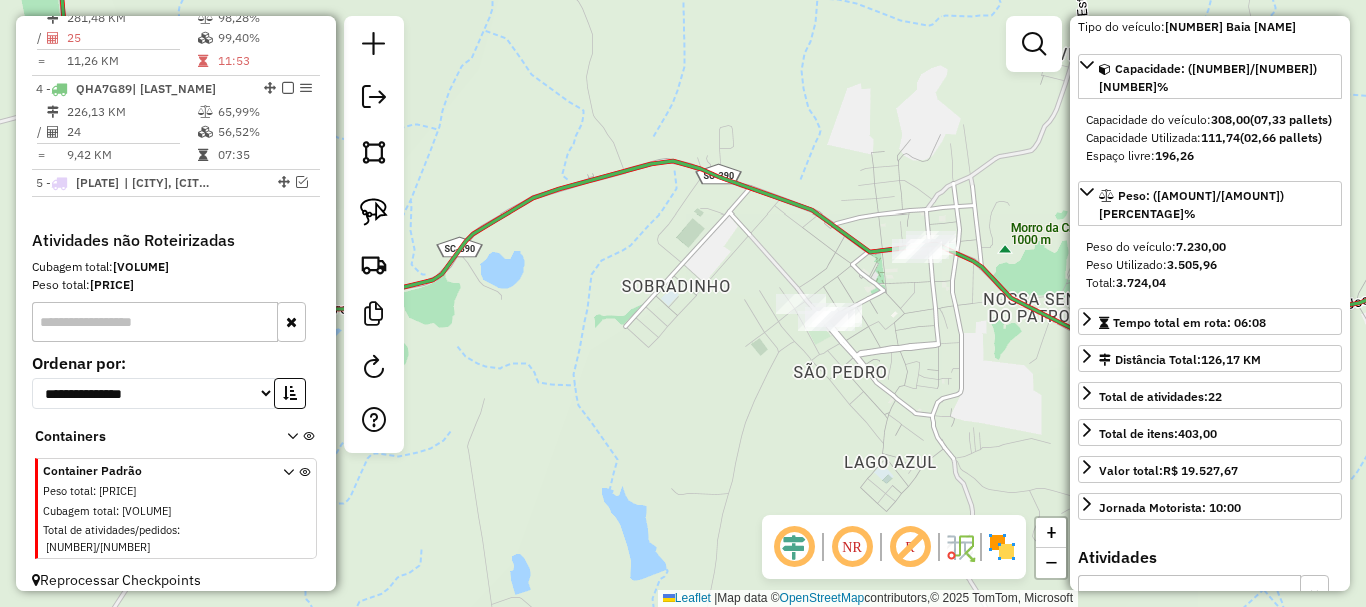 drag, startPoint x: 902, startPoint y: 325, endPoint x: 845, endPoint y: 335, distance: 57.870544 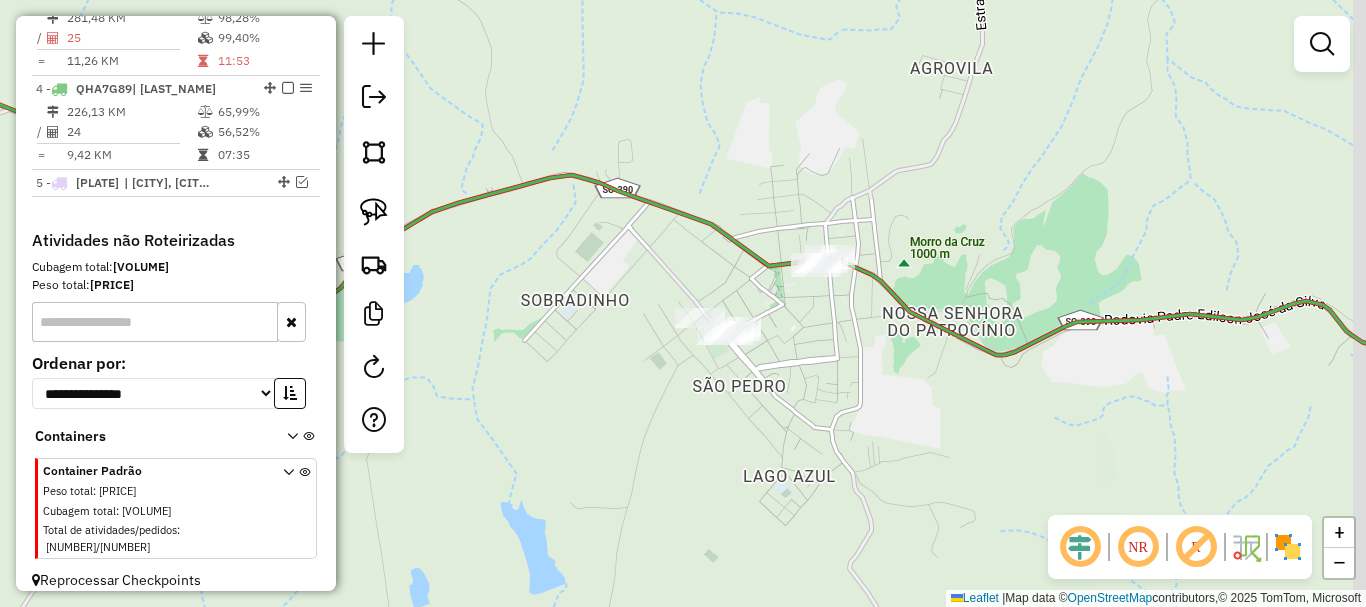drag, startPoint x: 930, startPoint y: 337, endPoint x: 862, endPoint y: 342, distance: 68.18358 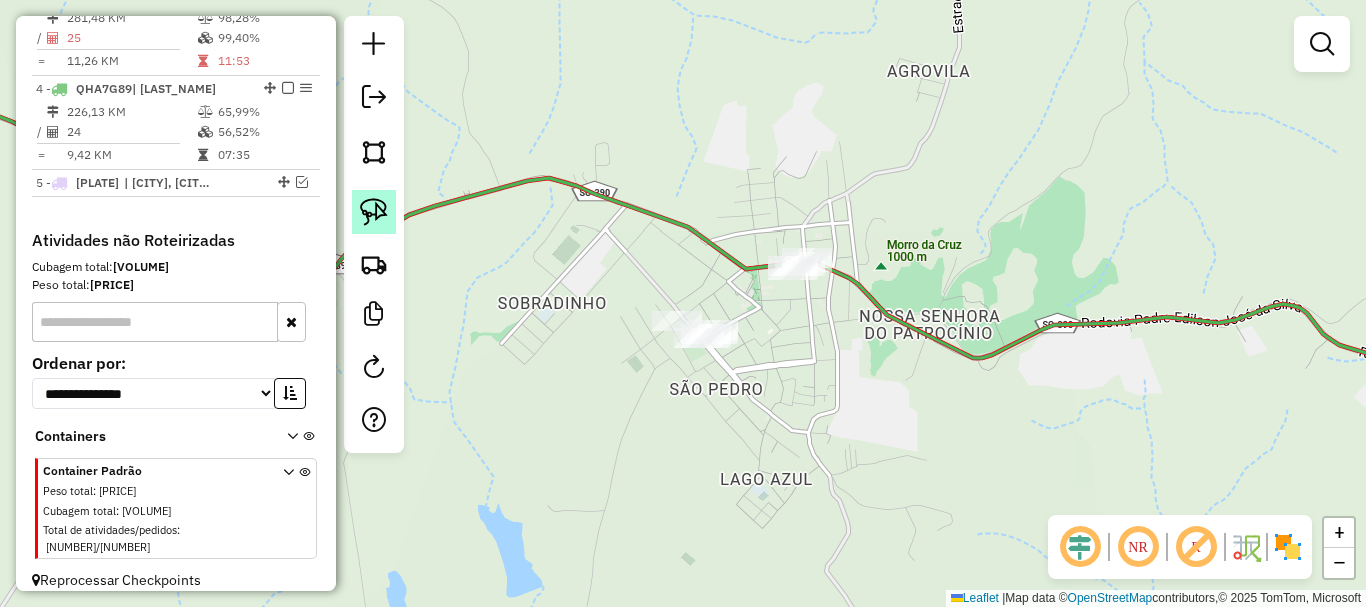 click 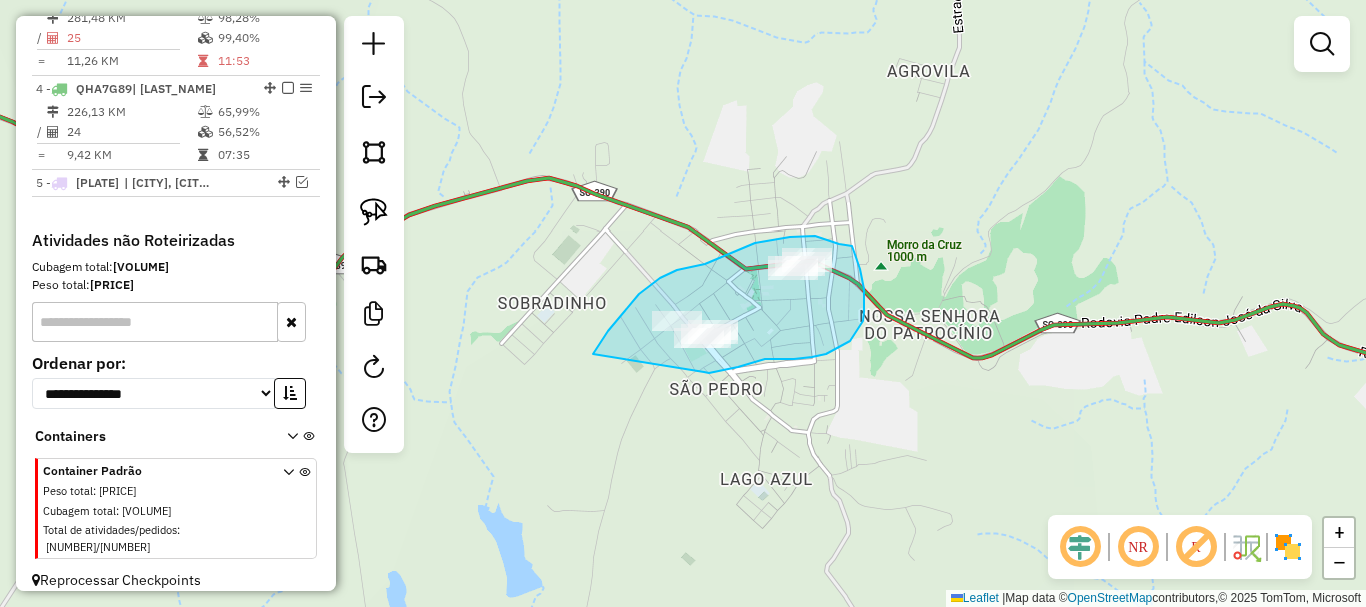 drag, startPoint x: 608, startPoint y: 331, endPoint x: 704, endPoint y: 372, distance: 104.388695 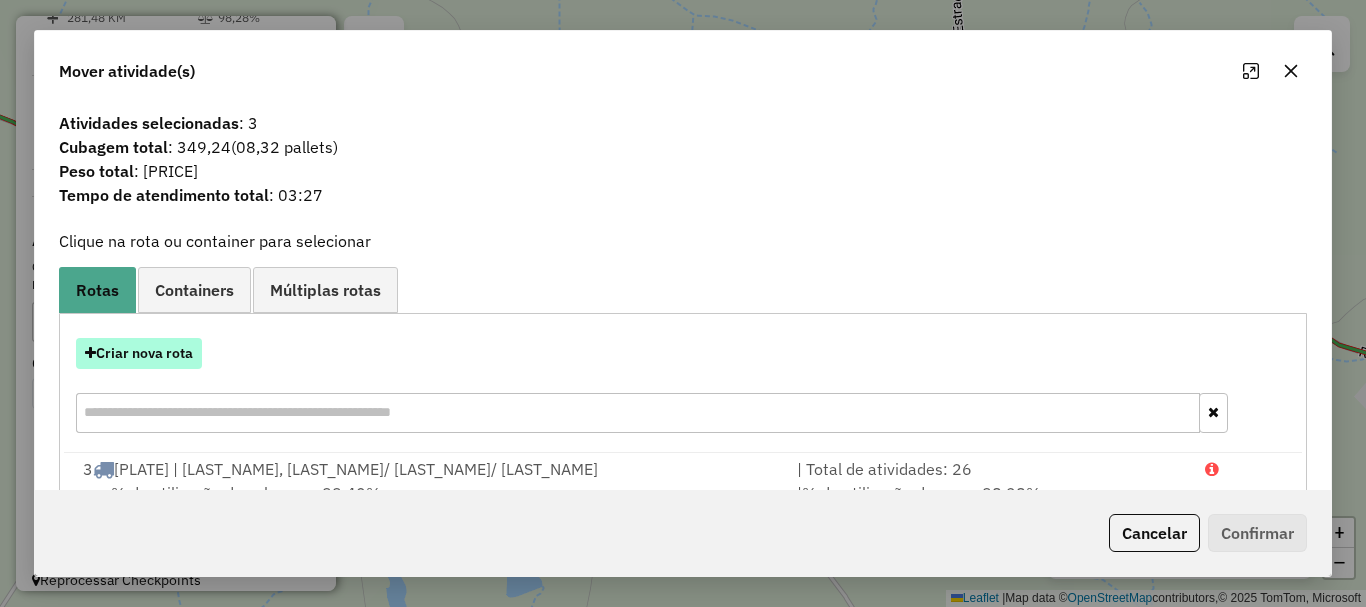 click on "Criar nova rota" at bounding box center [139, 353] 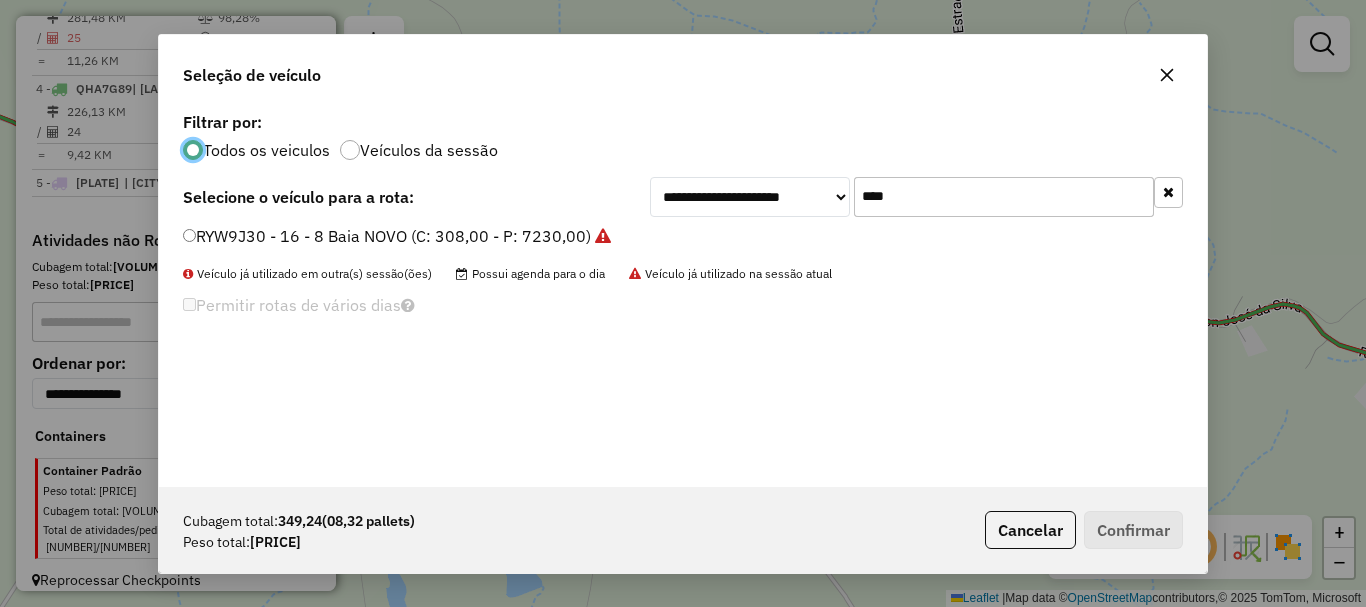 scroll, scrollTop: 11, scrollLeft: 6, axis: both 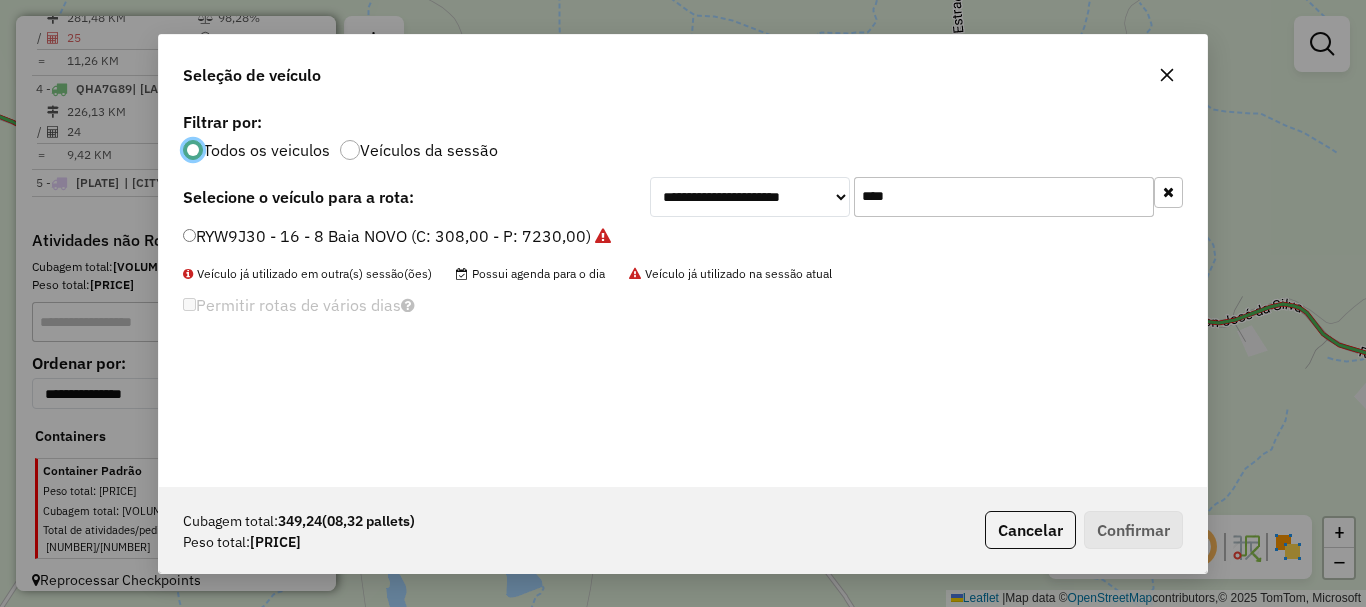drag, startPoint x: 849, startPoint y: 206, endPoint x: 806, endPoint y: 205, distance: 43.011627 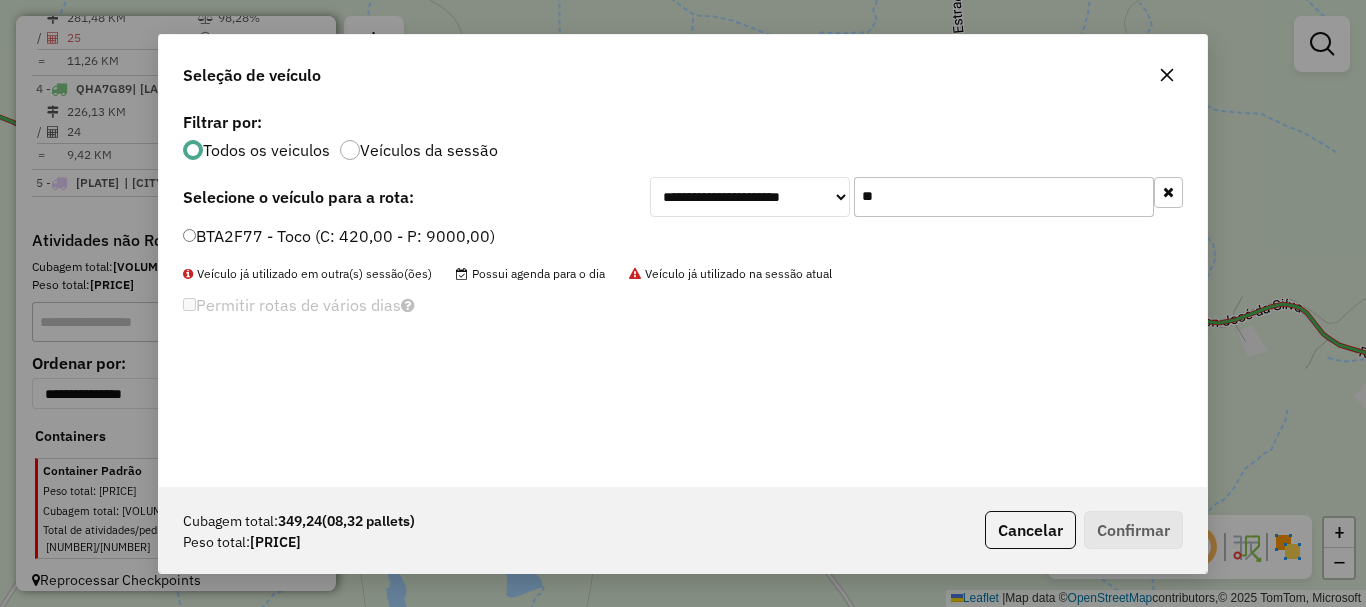 type on "**" 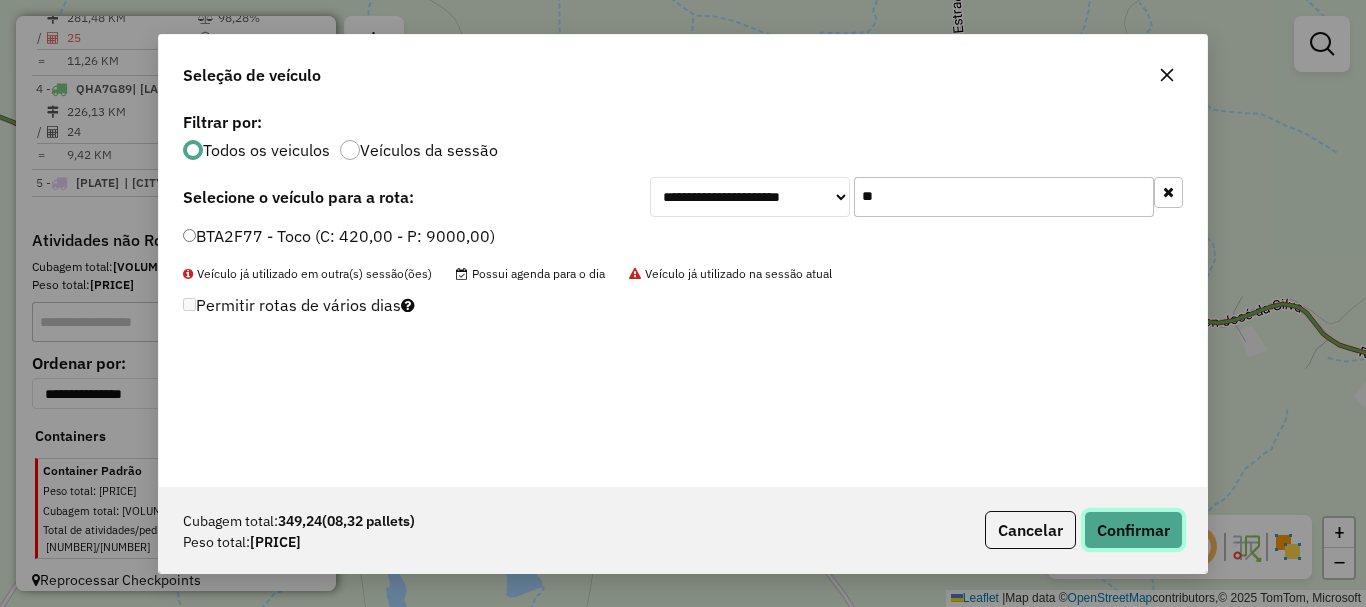 click on "Confirmar" 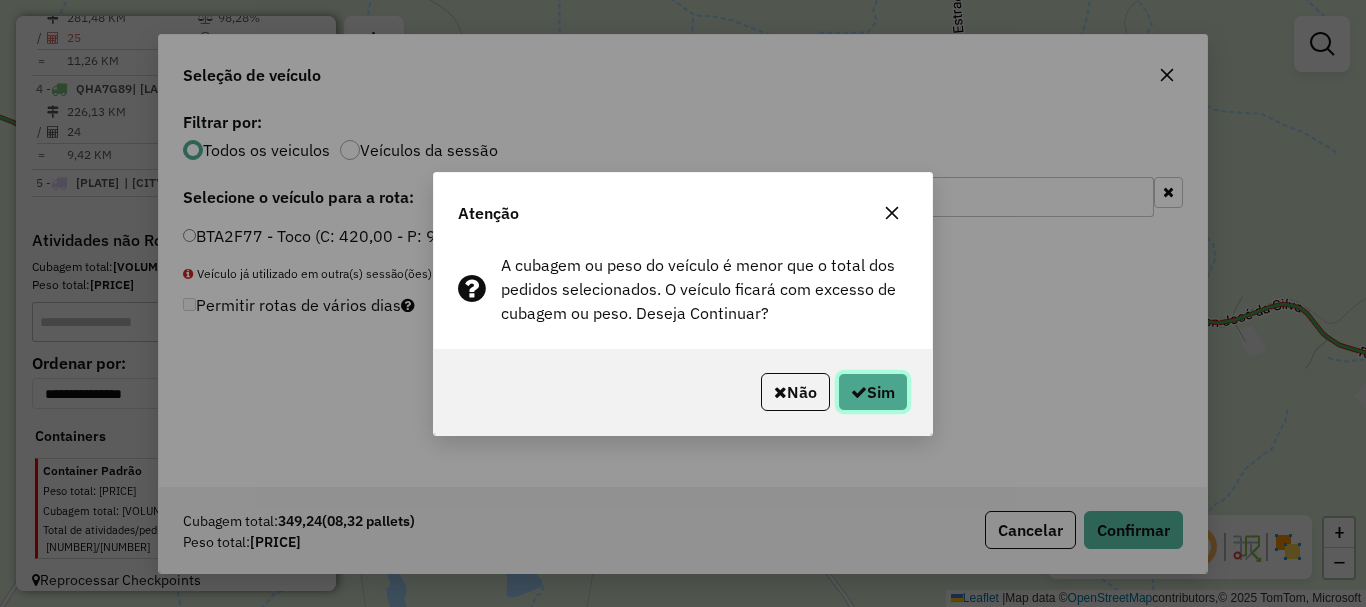 click on "Sim" 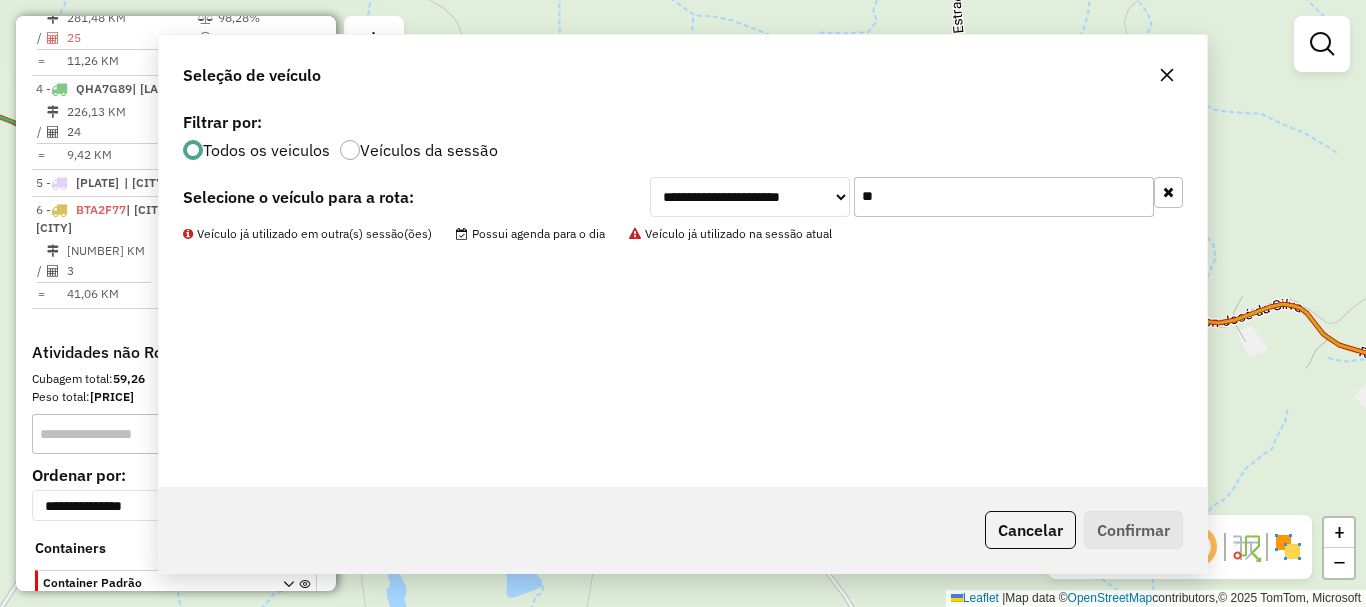 scroll, scrollTop: 990, scrollLeft: 0, axis: vertical 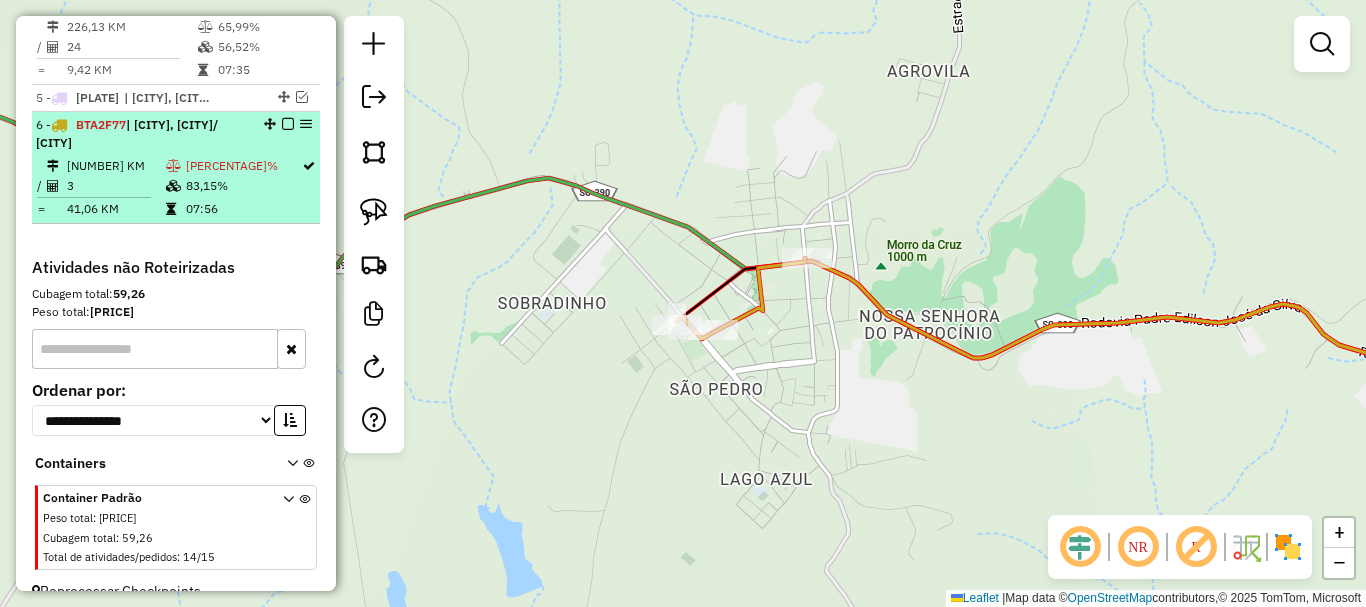 click at bounding box center (288, 124) 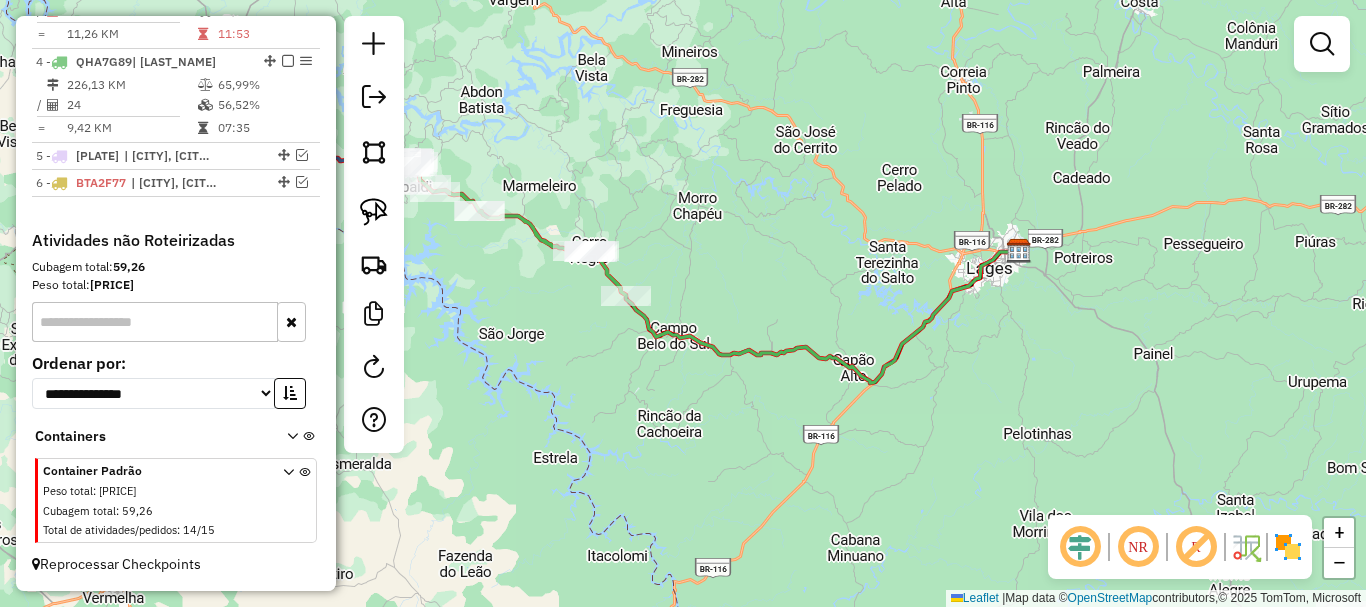 drag, startPoint x: 862, startPoint y: 297, endPoint x: 747, endPoint y: 300, distance: 115.03912 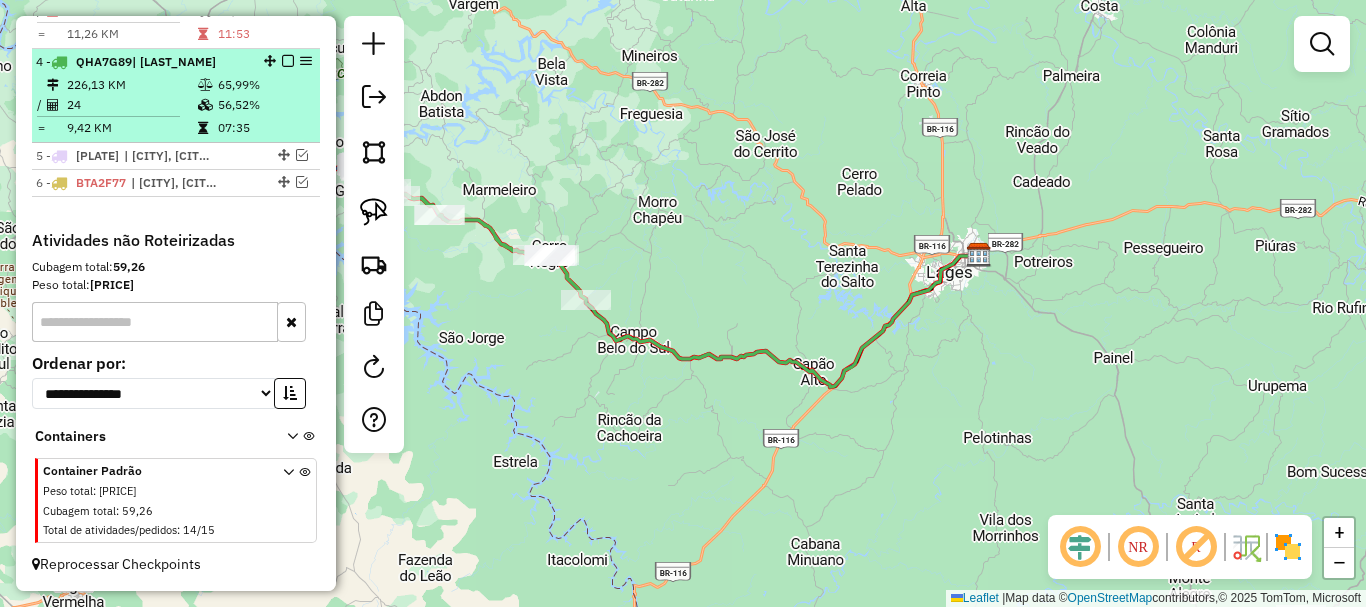 click at bounding box center (288, 61) 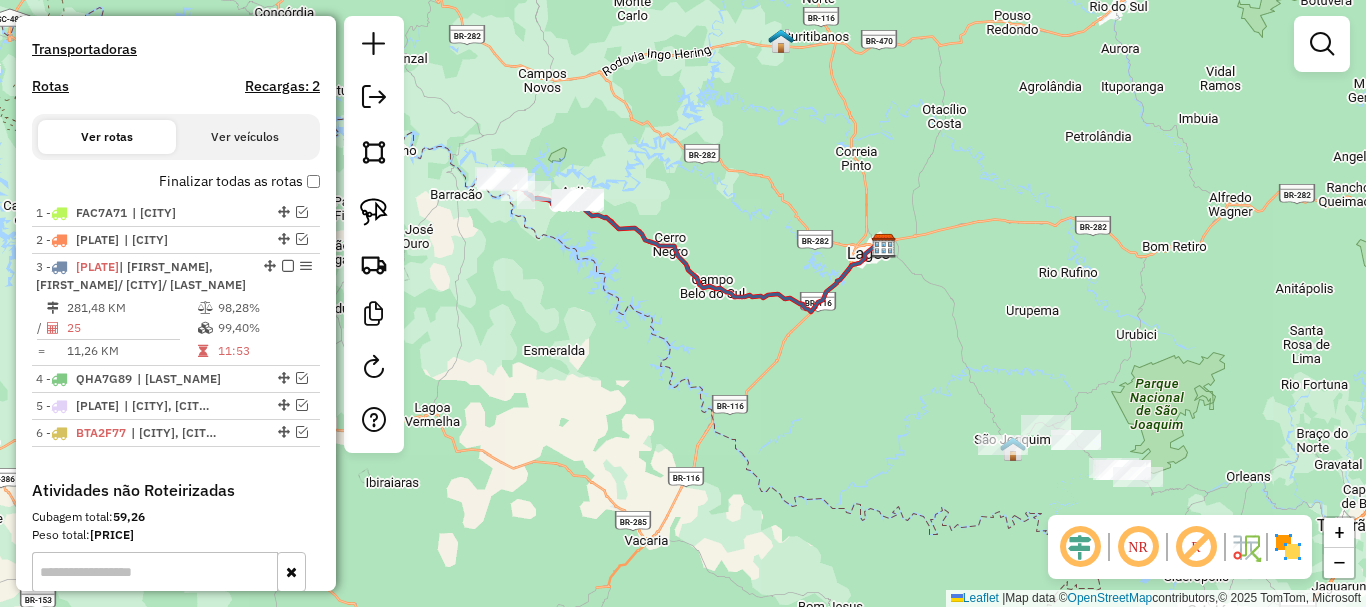 scroll, scrollTop: 665, scrollLeft: 0, axis: vertical 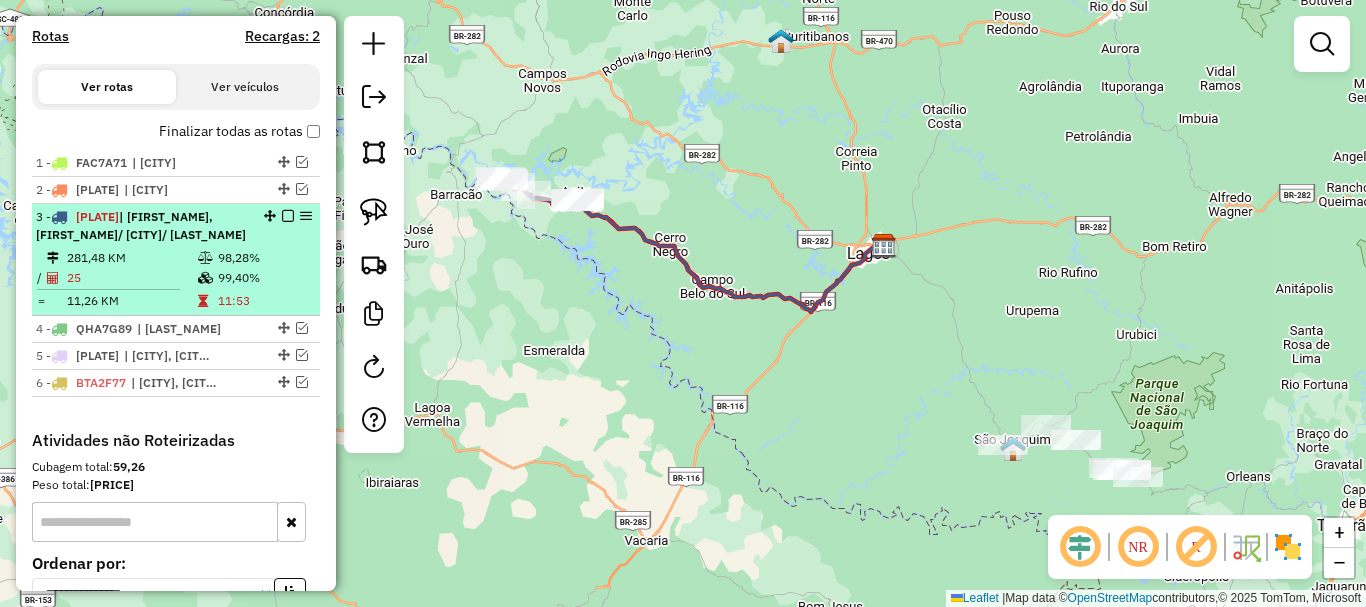 click at bounding box center [288, 216] 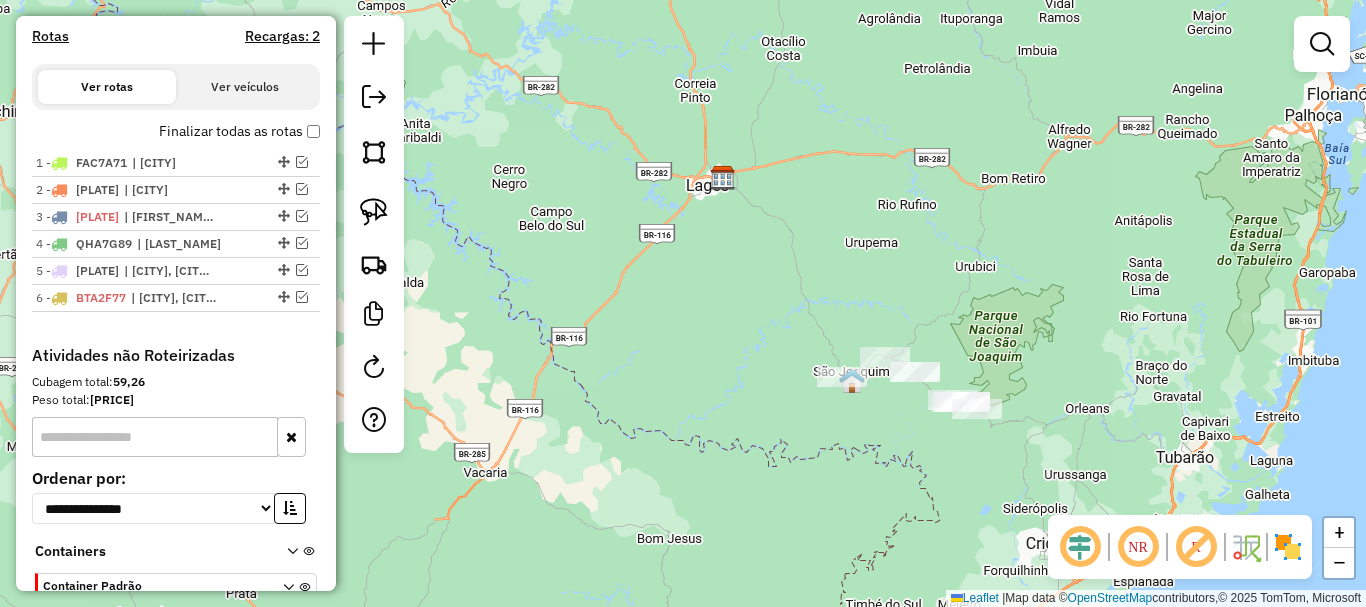 drag, startPoint x: 810, startPoint y: 409, endPoint x: 648, endPoint y: 339, distance: 176.47662 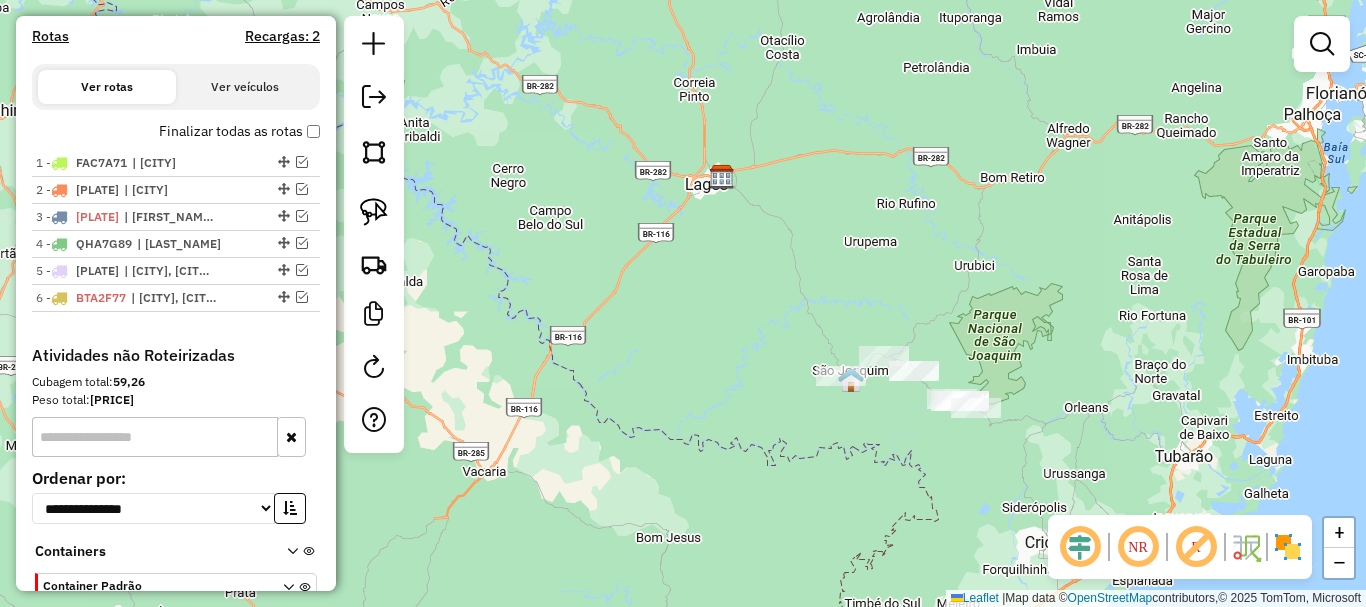 drag, startPoint x: 386, startPoint y: 215, endPoint x: 399, endPoint y: 230, distance: 19.849434 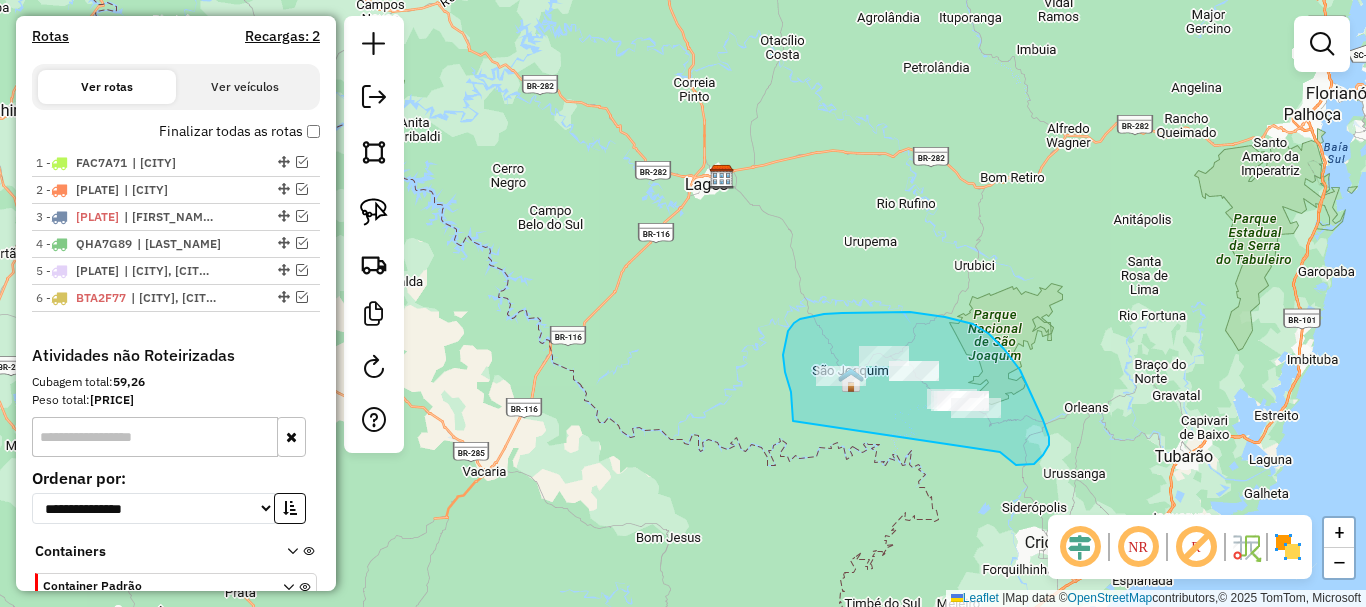drag, startPoint x: 793, startPoint y: 421, endPoint x: 992, endPoint y: 447, distance: 200.6913 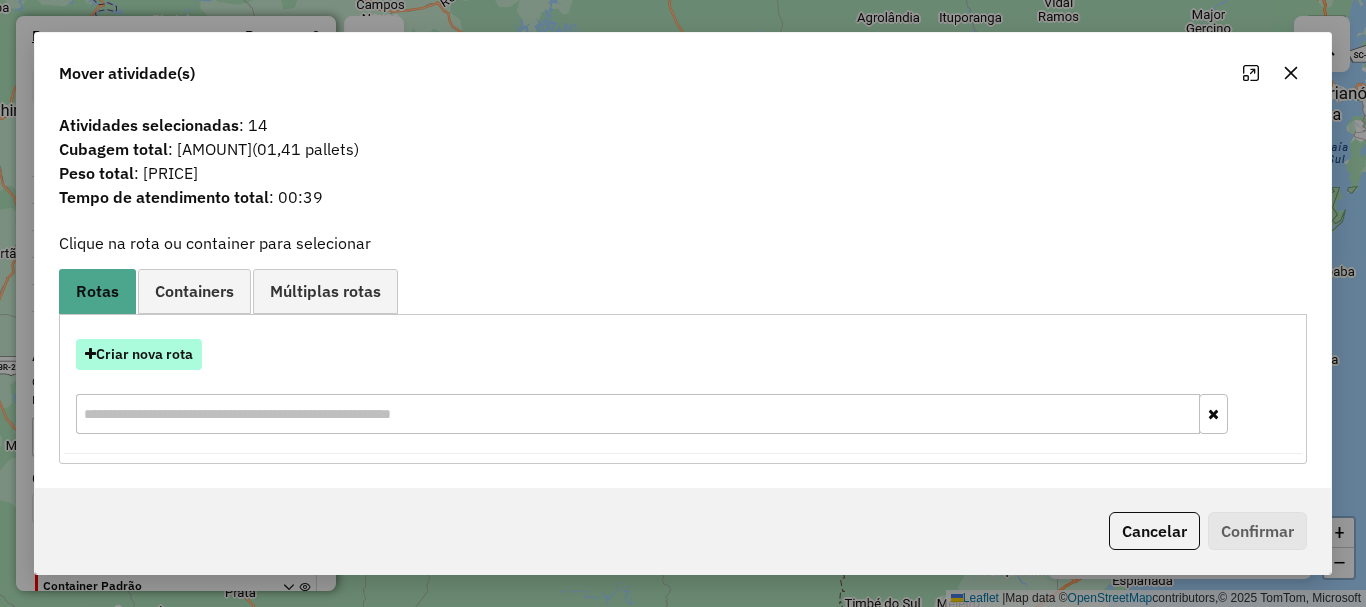 click on "Criar nova rota" at bounding box center [139, 354] 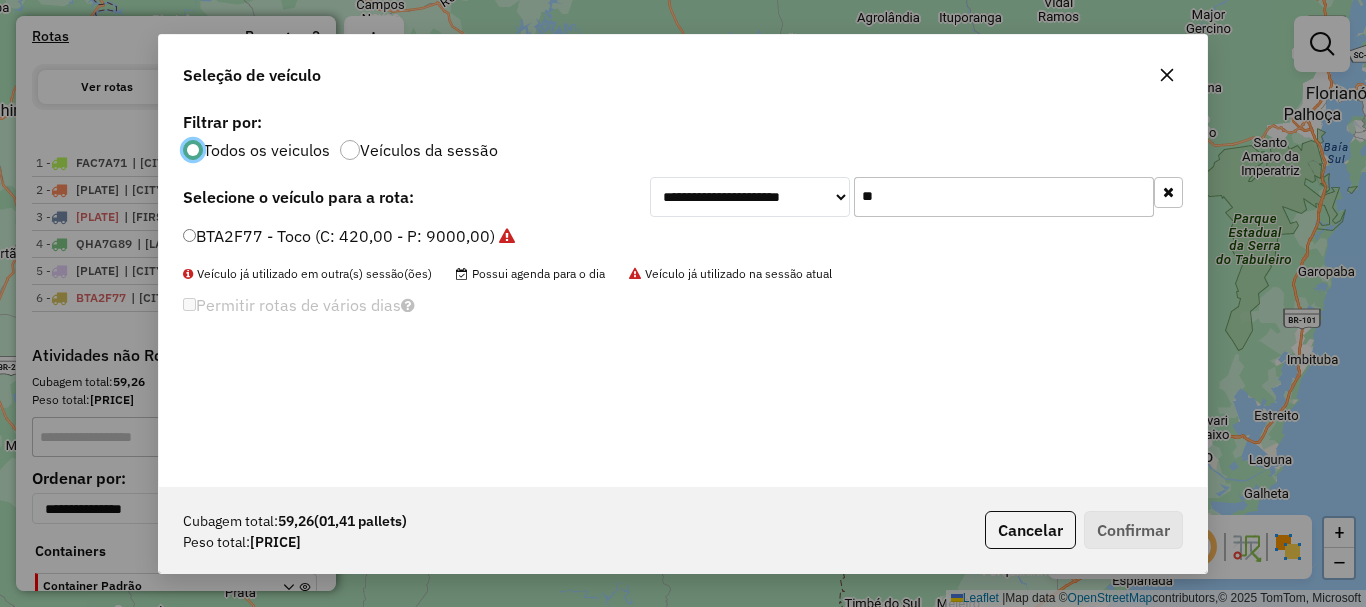 scroll, scrollTop: 11, scrollLeft: 6, axis: both 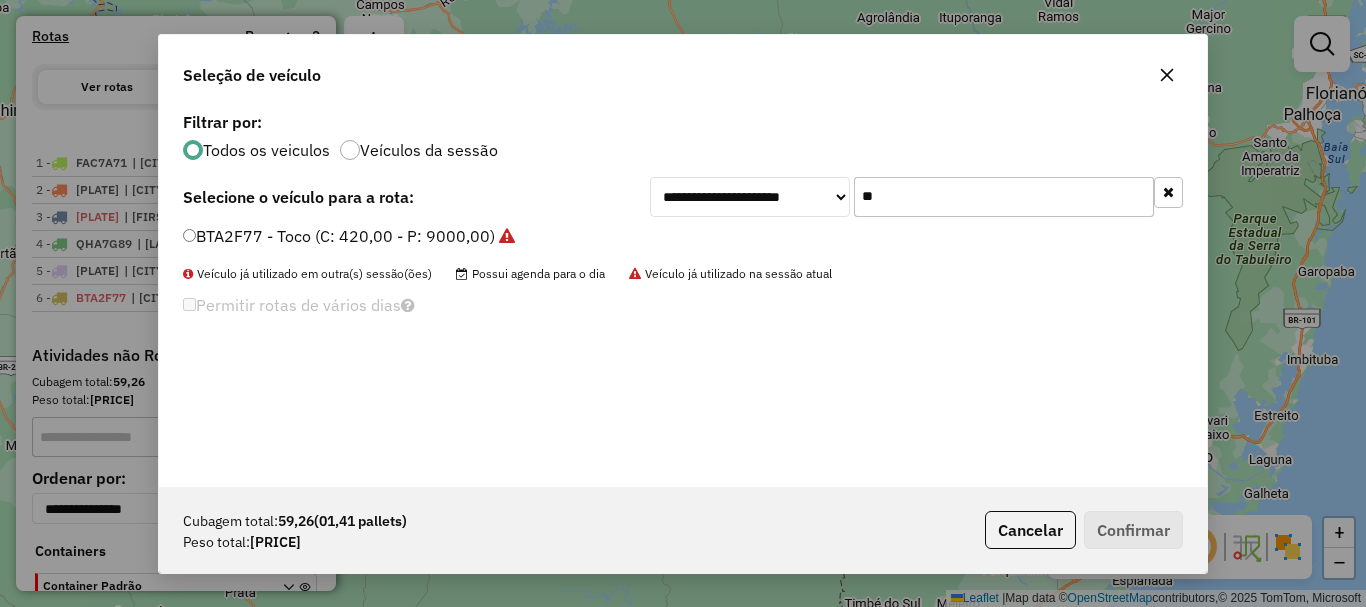 drag, startPoint x: 889, startPoint y: 199, endPoint x: 713, endPoint y: 188, distance: 176.34341 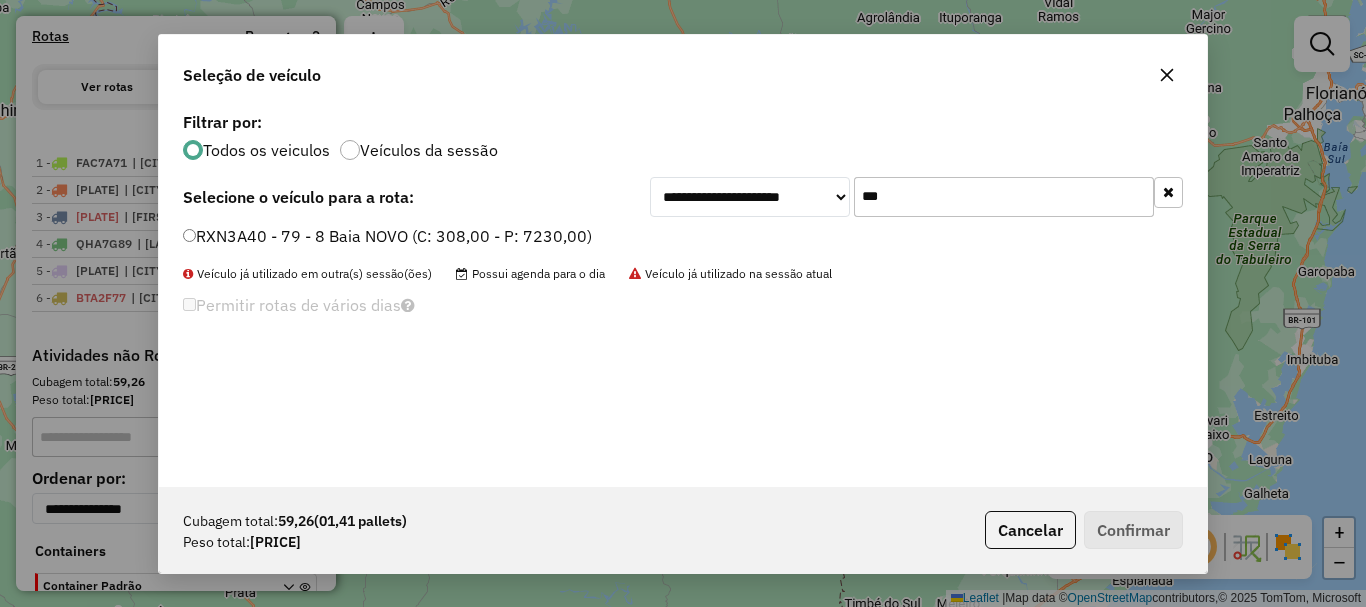 type on "***" 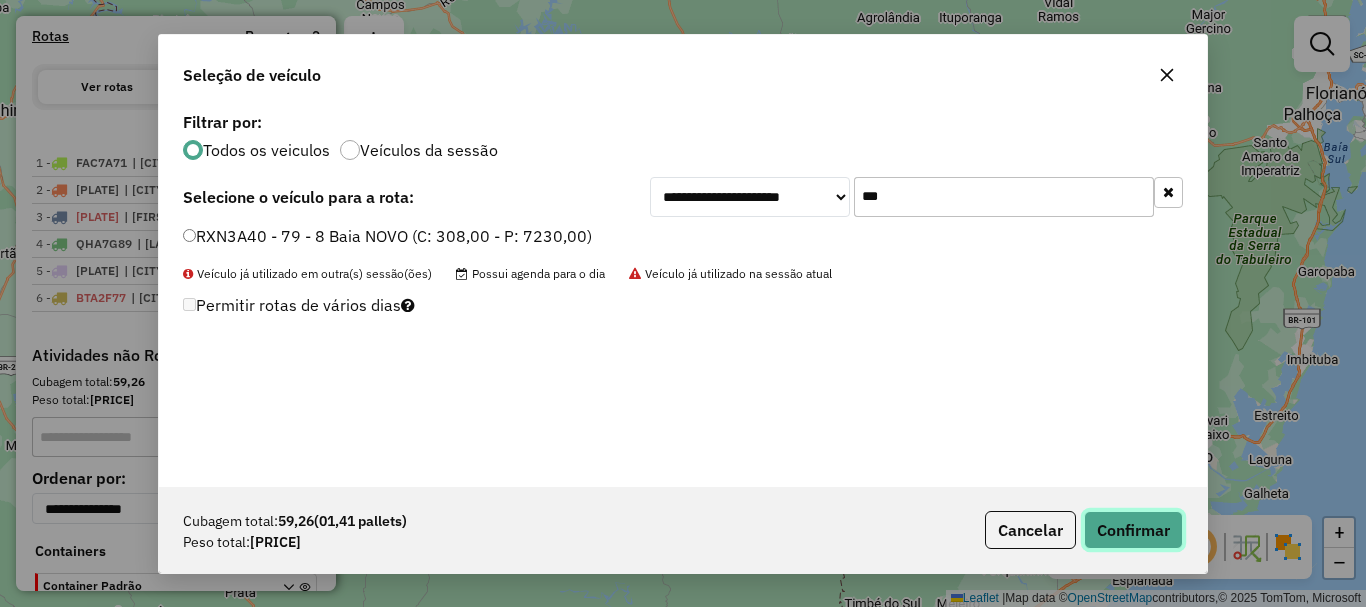 click on "Confirmar" 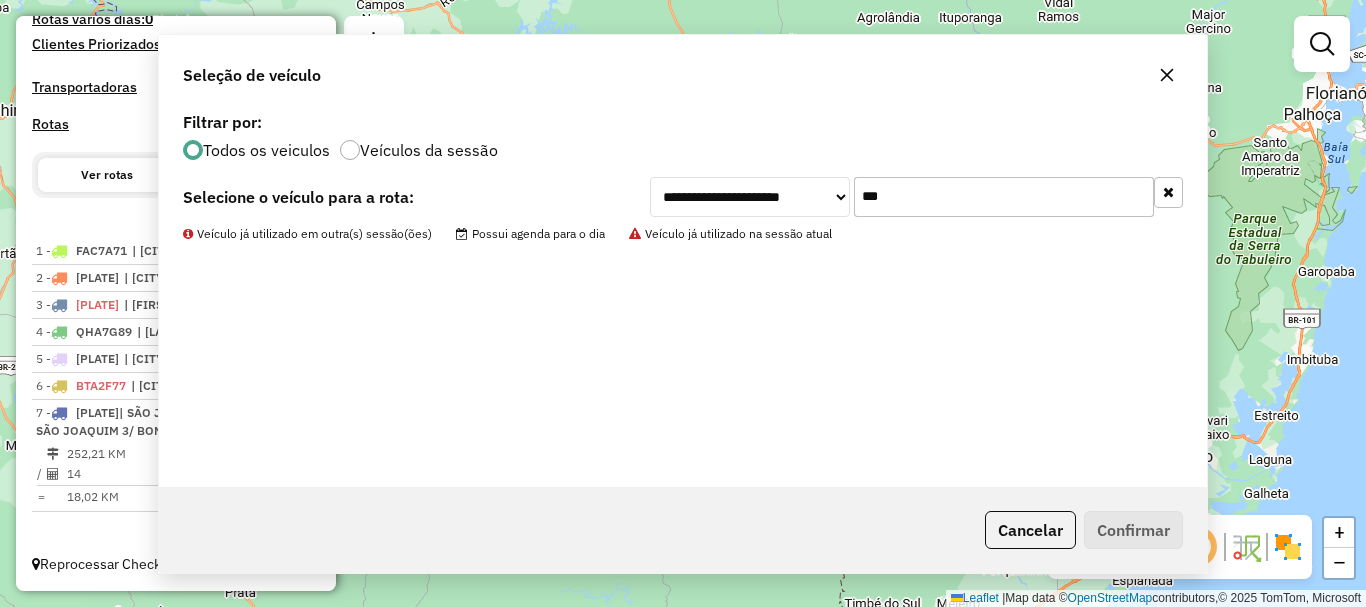 scroll, scrollTop: 577, scrollLeft: 0, axis: vertical 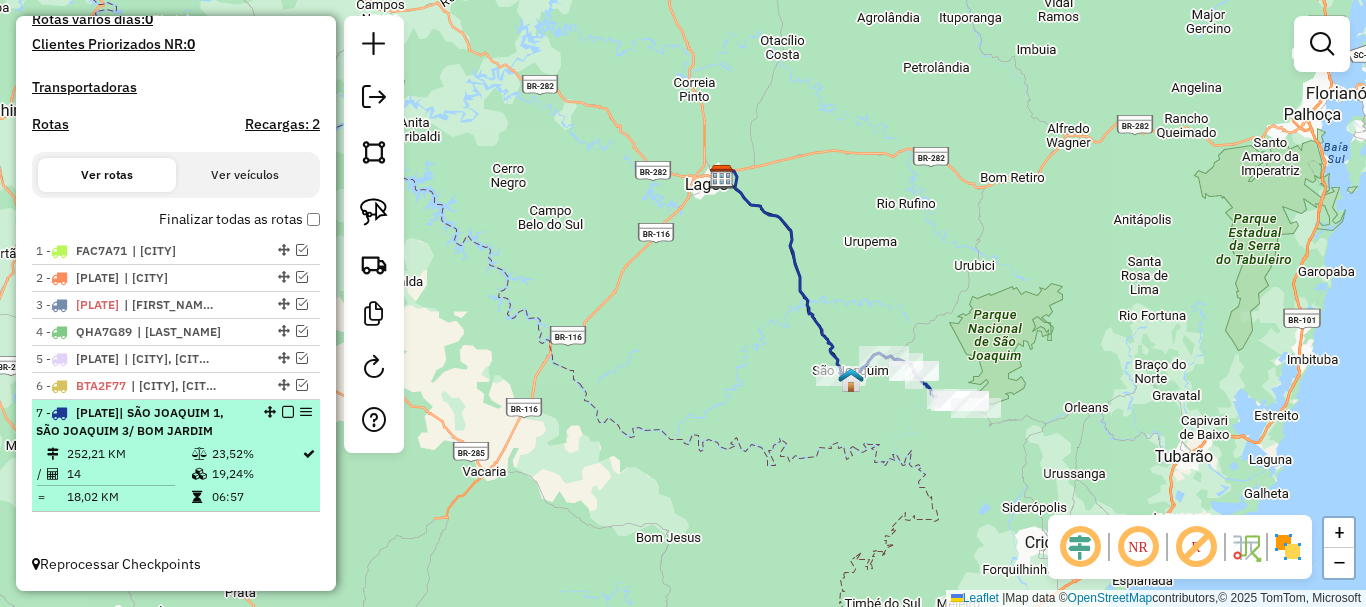 click at bounding box center [288, 412] 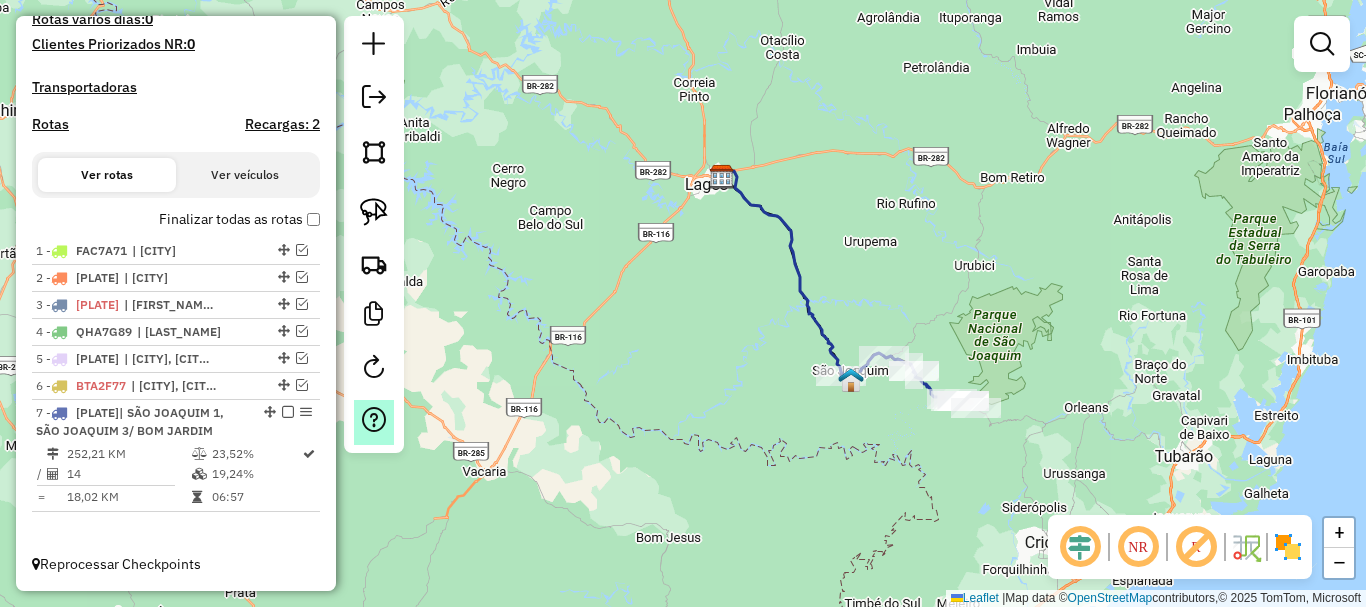 scroll, scrollTop: 492, scrollLeft: 0, axis: vertical 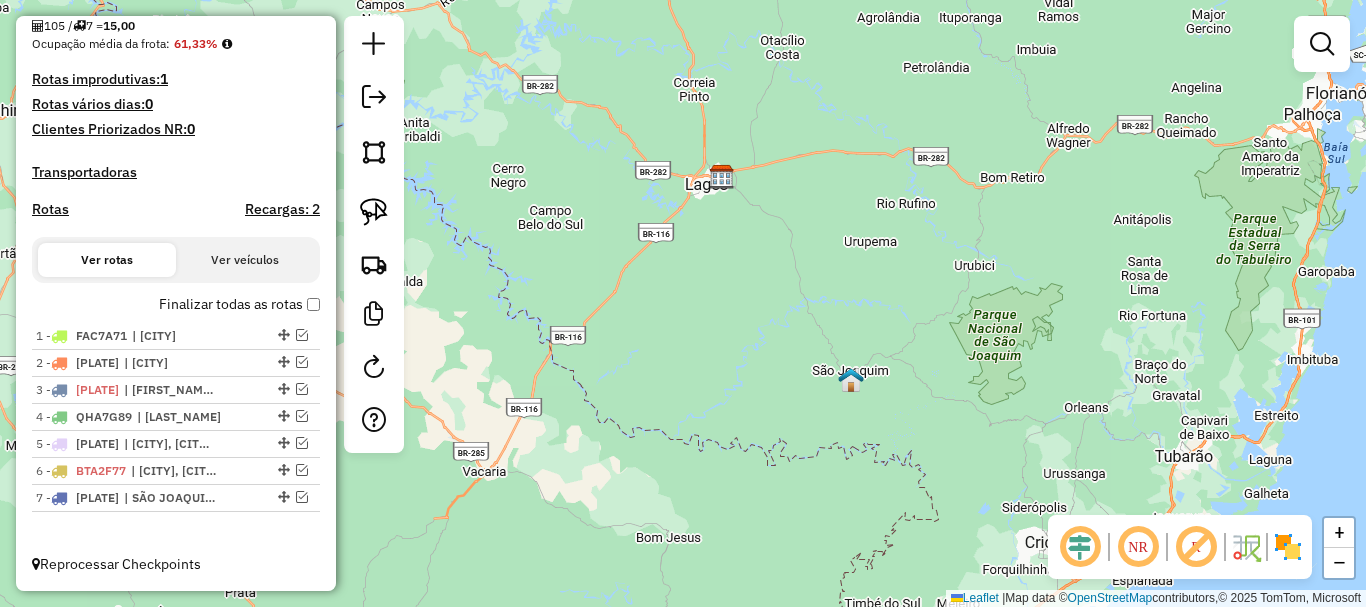 click on "Janela de atendimento Grade de atendimento Capacidade Transportadoras Veículos Cliente Pedidos  Rotas Selecione os dias de semana para filtrar as janelas de atendimento  Seg   Ter   Qua   Qui   Sex   Sáb   Dom  Informe o período da janela de atendimento: De: Até:  Filtrar exatamente a janela do cliente  Considerar janela de atendimento padrão  Selecione os dias de semana para filtrar as grades de atendimento  Seg   Ter   Qua   Qui   Sex   Sáb   Dom   Considerar clientes sem dia de atendimento cadastrado  Clientes fora do dia de atendimento selecionado Filtrar as atividades entre os valores definidos abaixo:  Peso mínimo:   Peso máximo:   Cubagem mínima:   Cubagem máxima:   De:   Até:  Filtrar as atividades entre o tempo de atendimento definido abaixo:  De:   Até:   Considerar capacidade total dos clientes não roteirizados Transportadora: Selecione um ou mais itens Tipo de veículo: Selecione um ou mais itens Veículo: Selecione um ou mais itens Motorista: Selecione um ou mais itens Nome: Rótulo:" 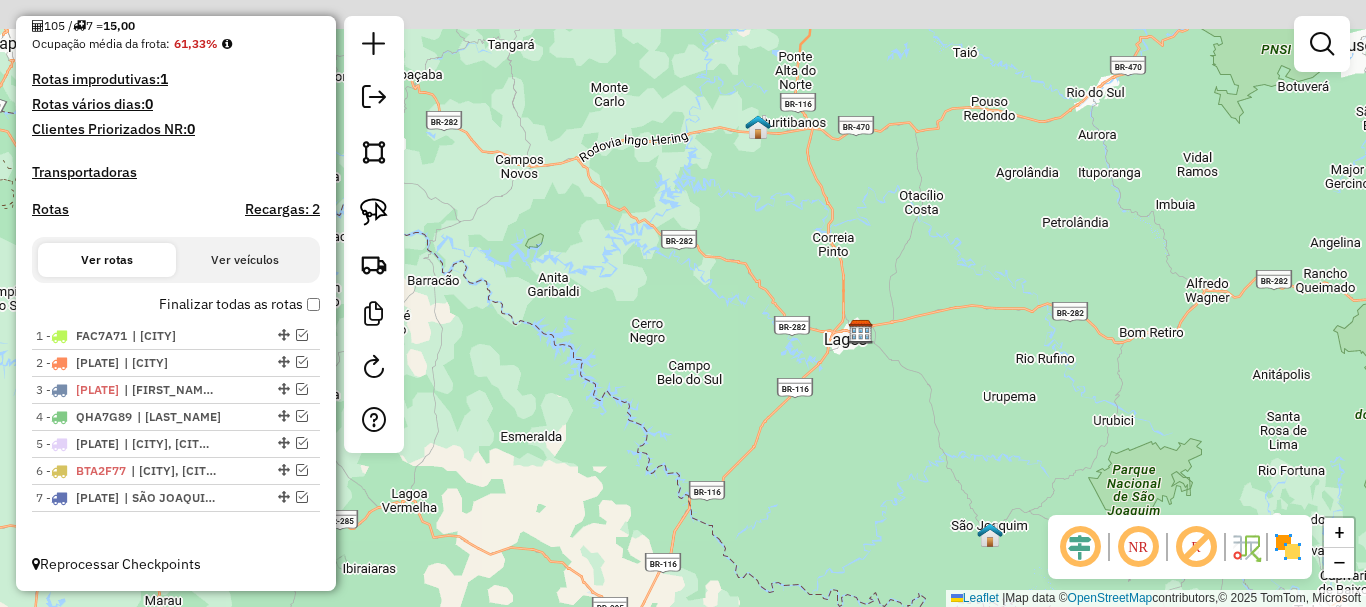 drag, startPoint x: 577, startPoint y: 209, endPoint x: 729, endPoint y: 370, distance: 221.4159 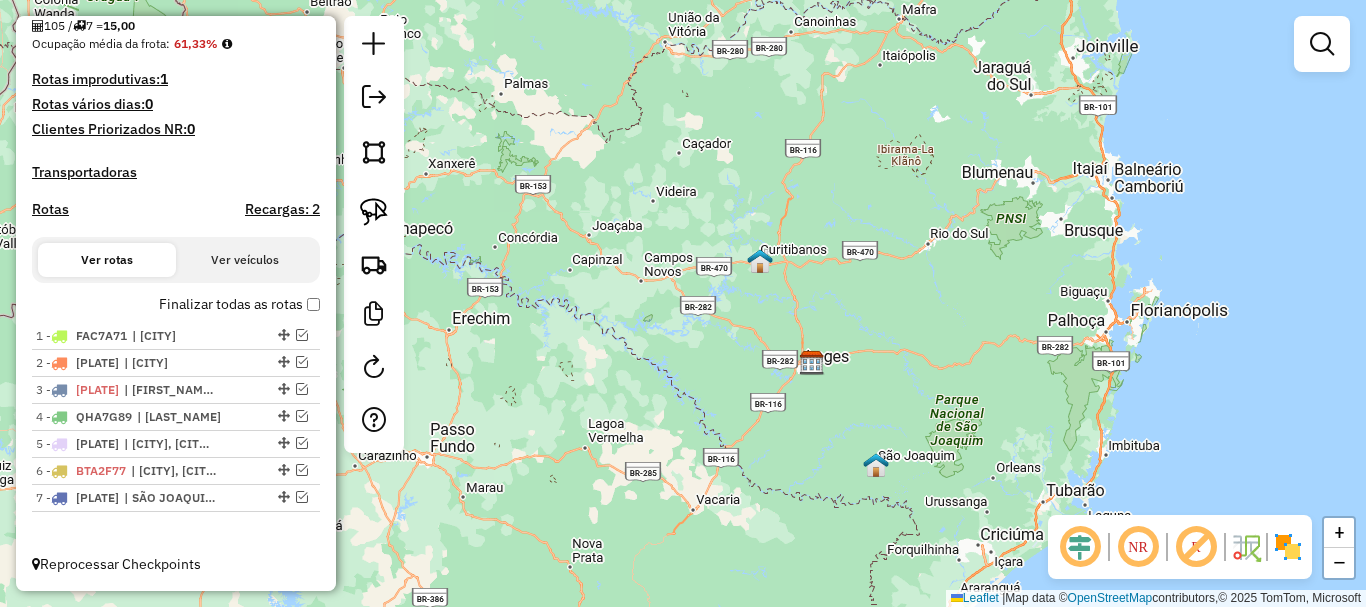 drag, startPoint x: 770, startPoint y: 357, endPoint x: 915, endPoint y: 389, distance: 148.48906 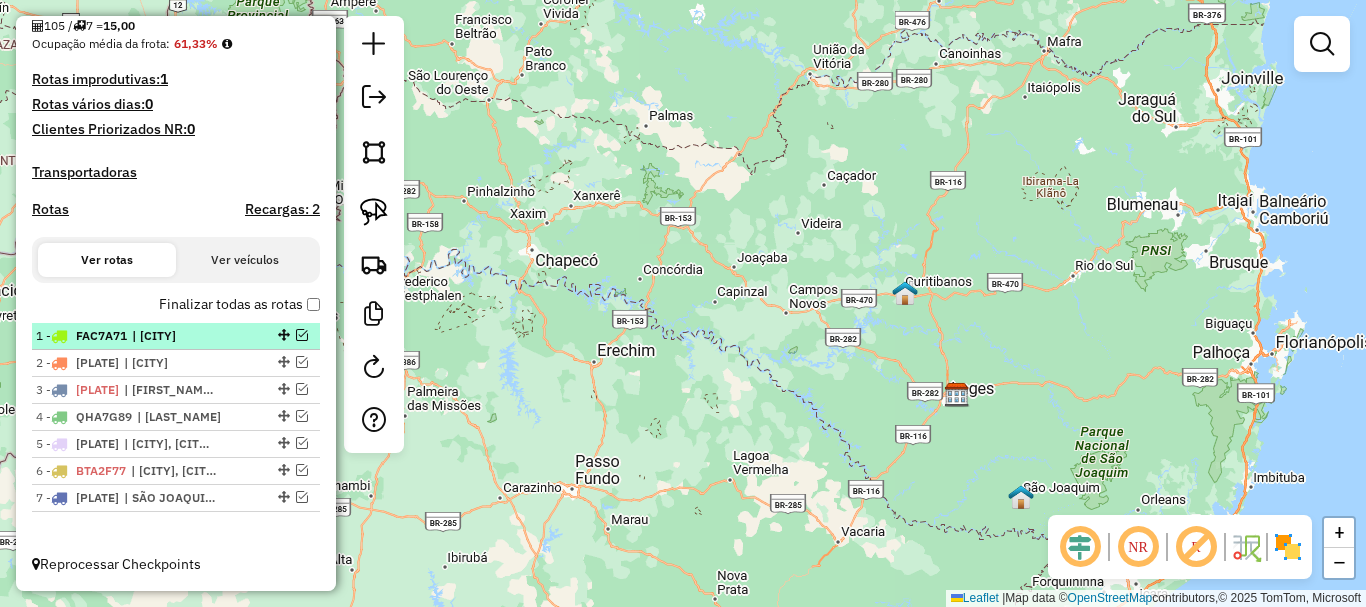 click at bounding box center [302, 335] 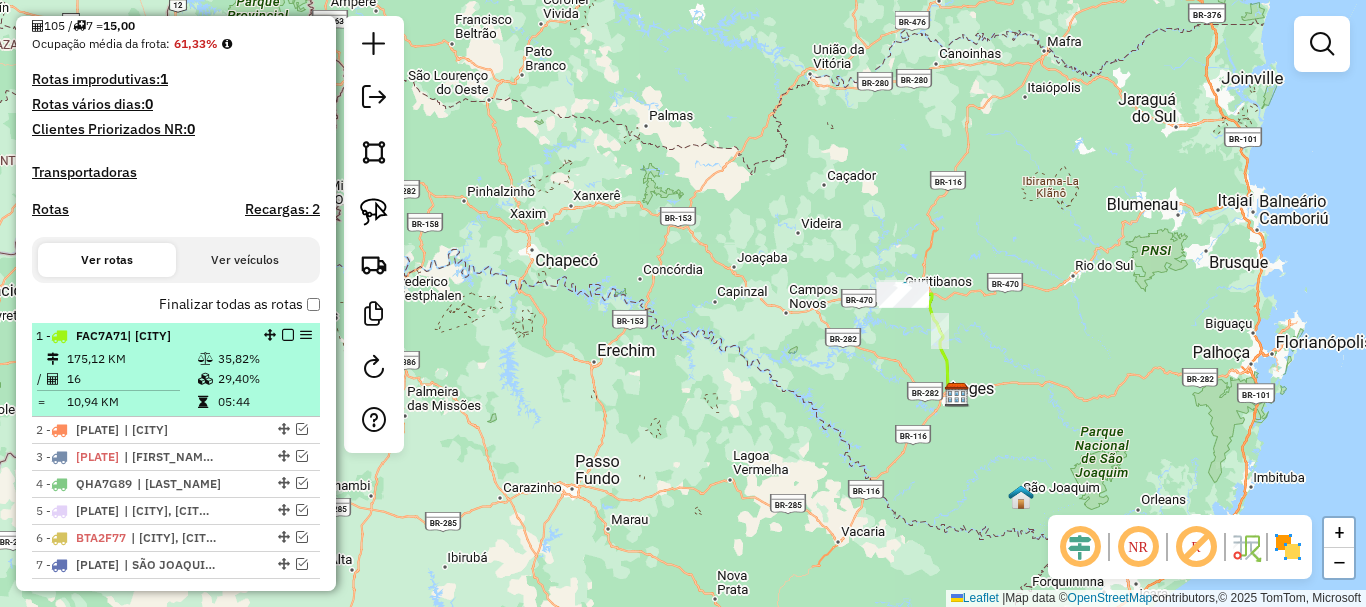 scroll, scrollTop: 559, scrollLeft: 0, axis: vertical 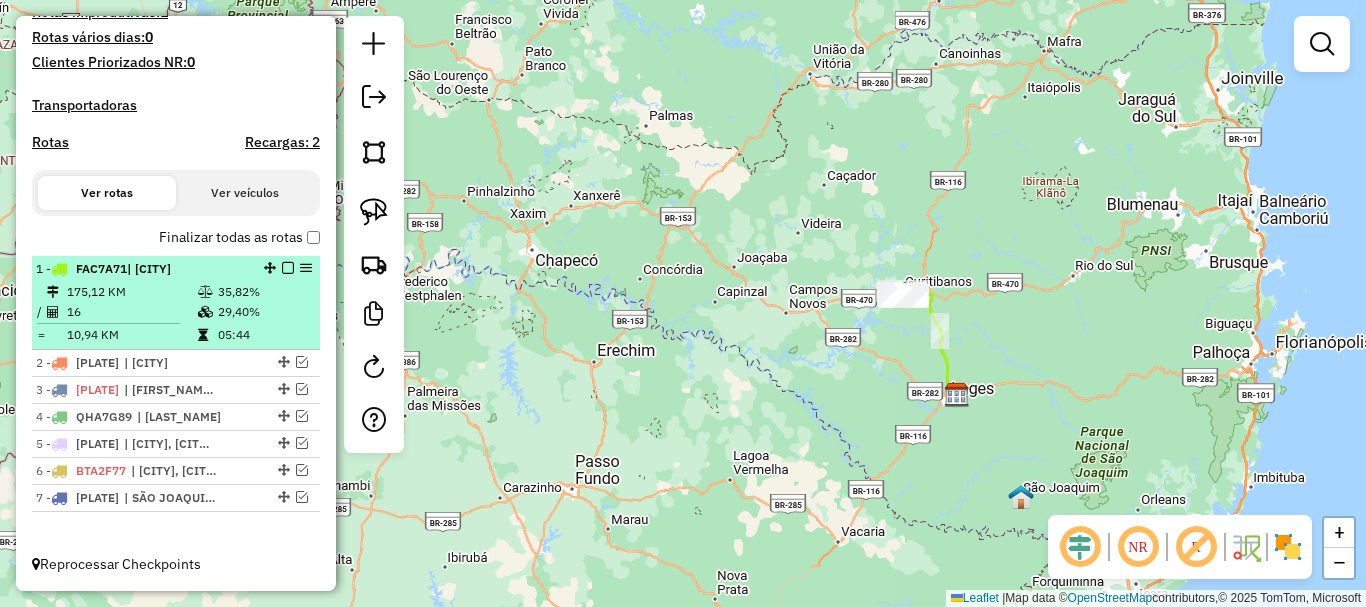 click on "175,12 KM" at bounding box center (131, 292) 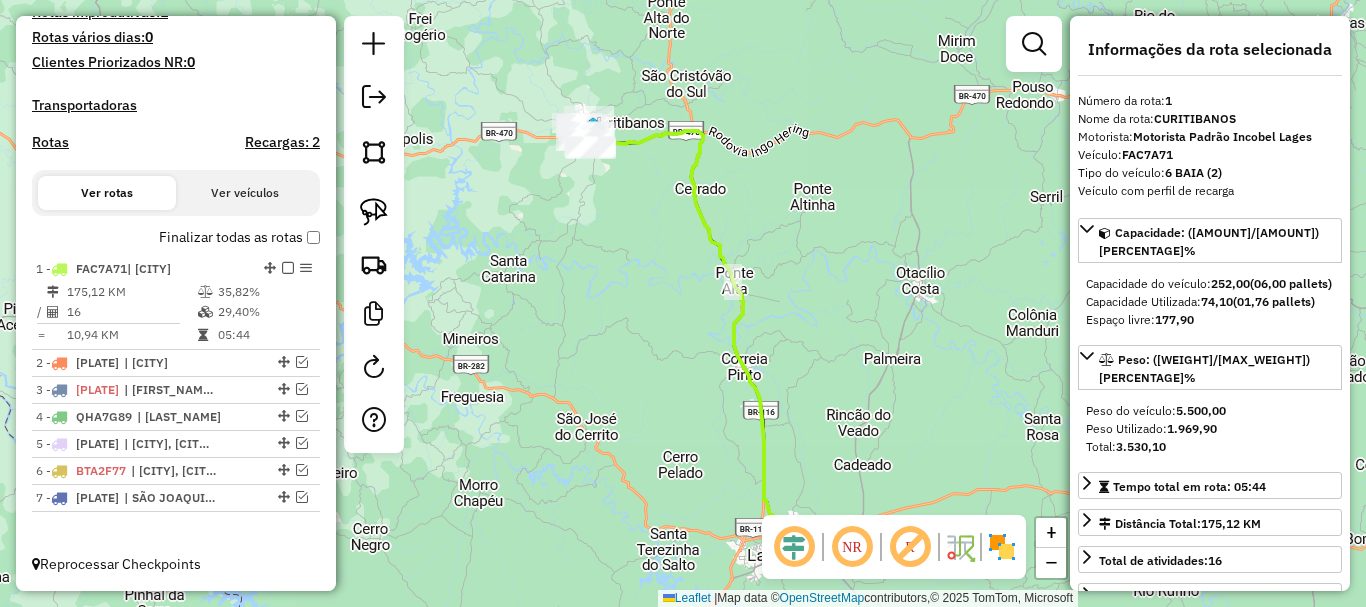 drag, startPoint x: 889, startPoint y: 193, endPoint x: 895, endPoint y: 217, distance: 24.738634 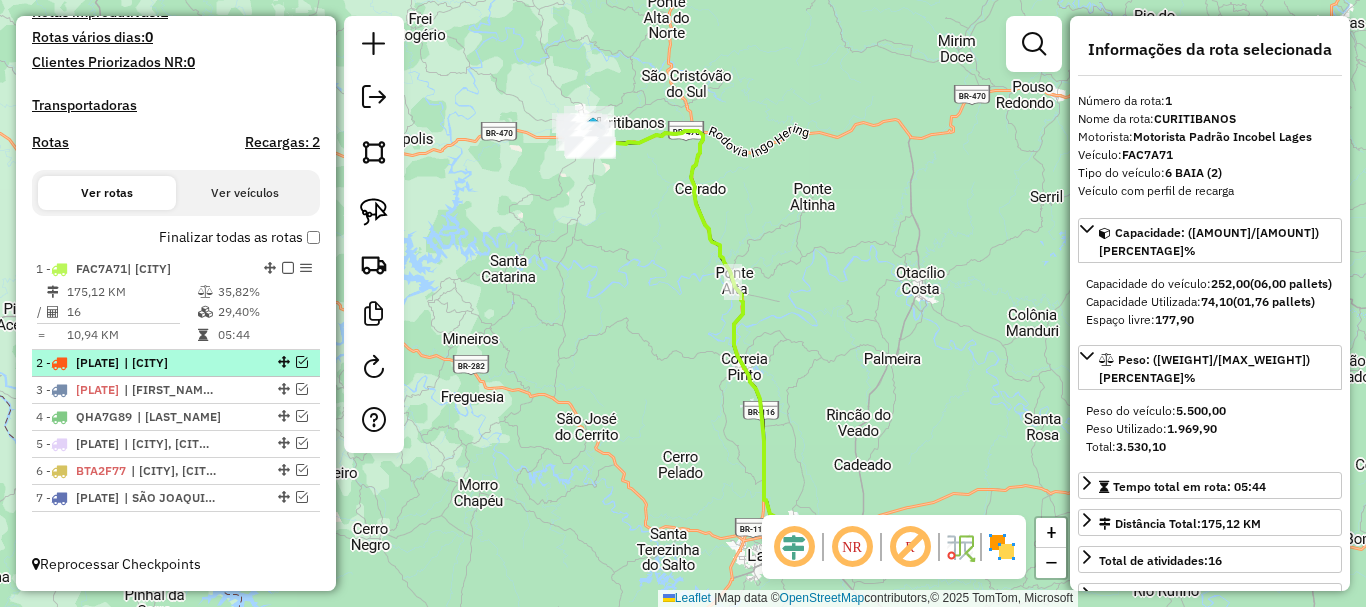 click at bounding box center (302, 362) 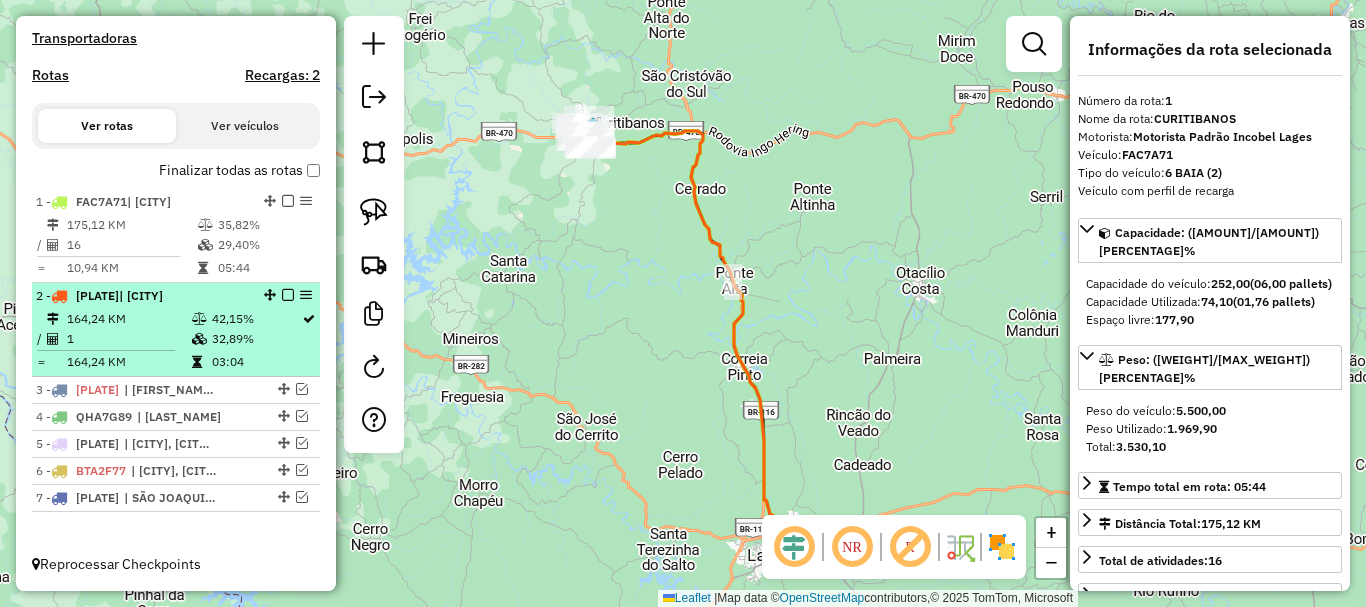 click on "164,24 KM" at bounding box center [128, 319] 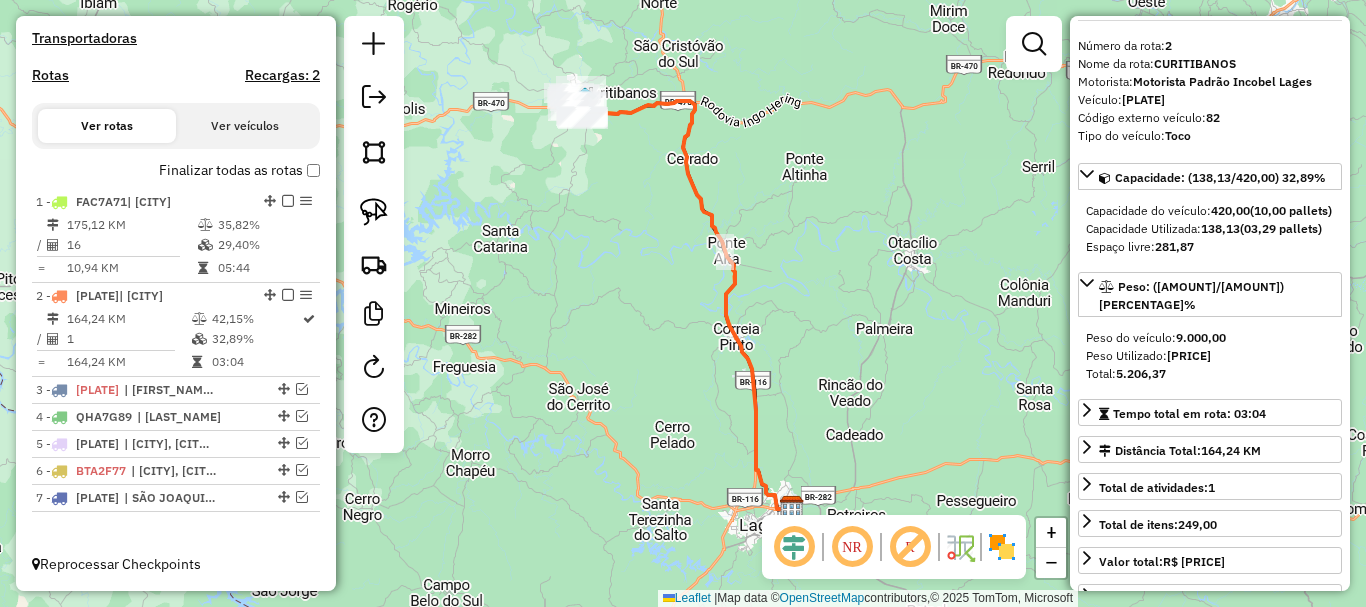 scroll, scrollTop: 100, scrollLeft: 0, axis: vertical 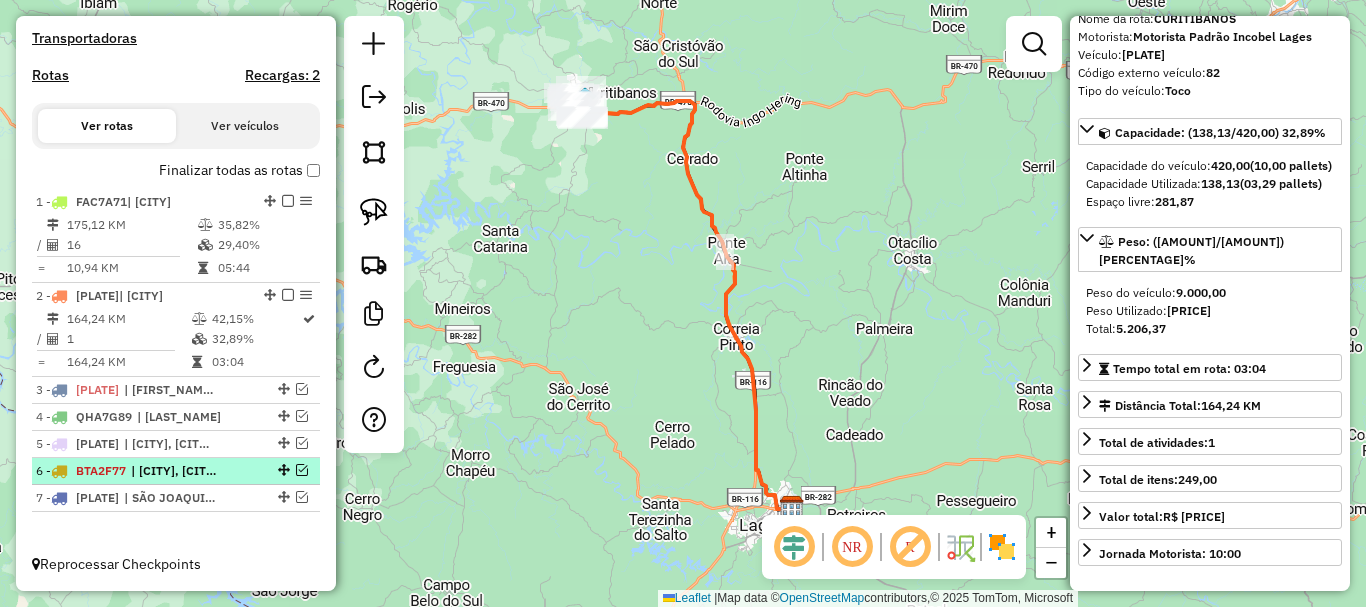 click at bounding box center [302, 470] 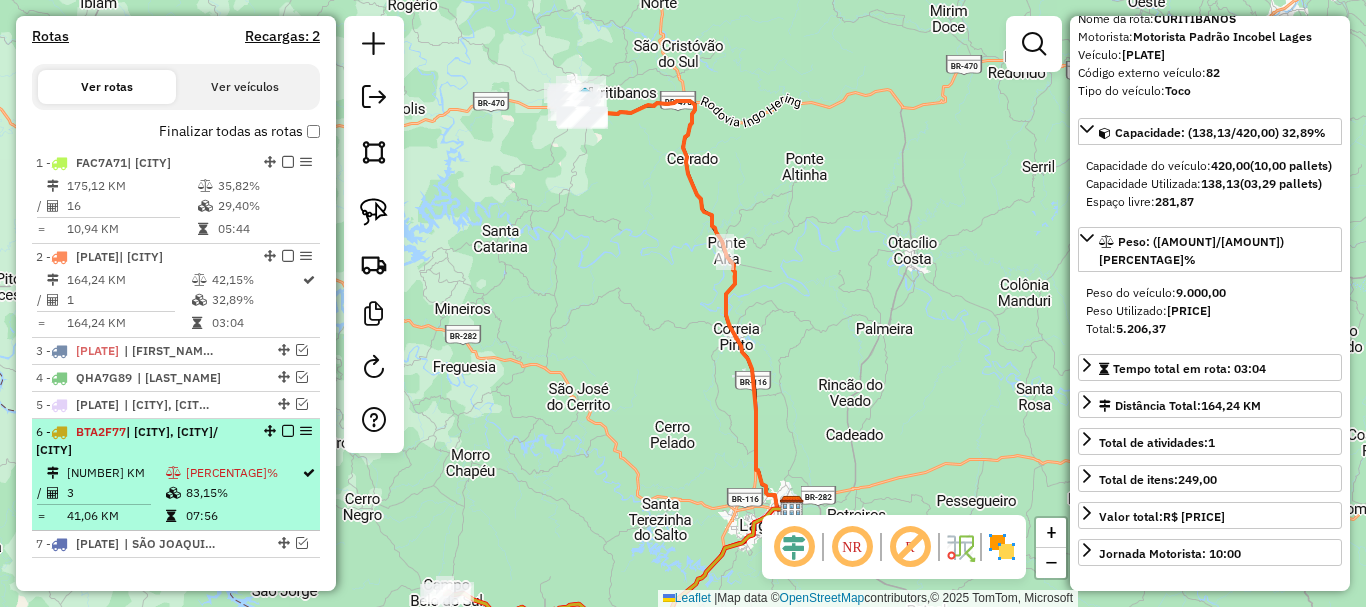 click on "[NUMBER] -       BTA2F77   | [CITY], [CITY]/ [CITY]" at bounding box center [142, 441] 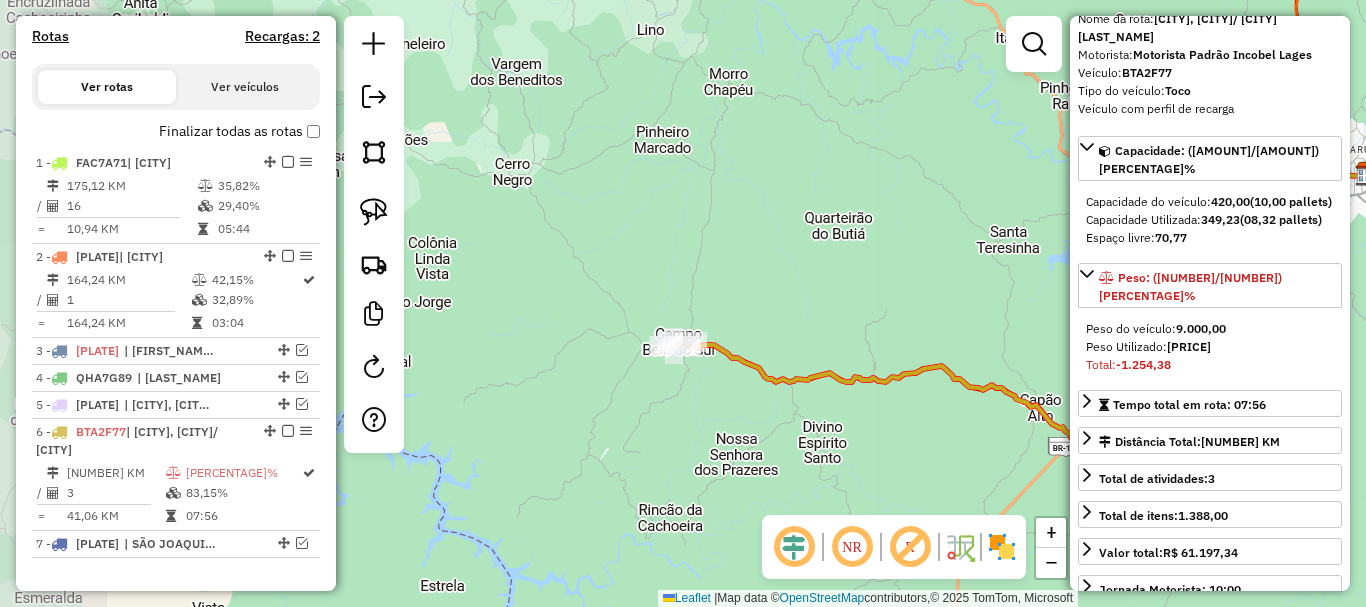 drag, startPoint x: 738, startPoint y: 244, endPoint x: 1033, endPoint y: 246, distance: 295.00677 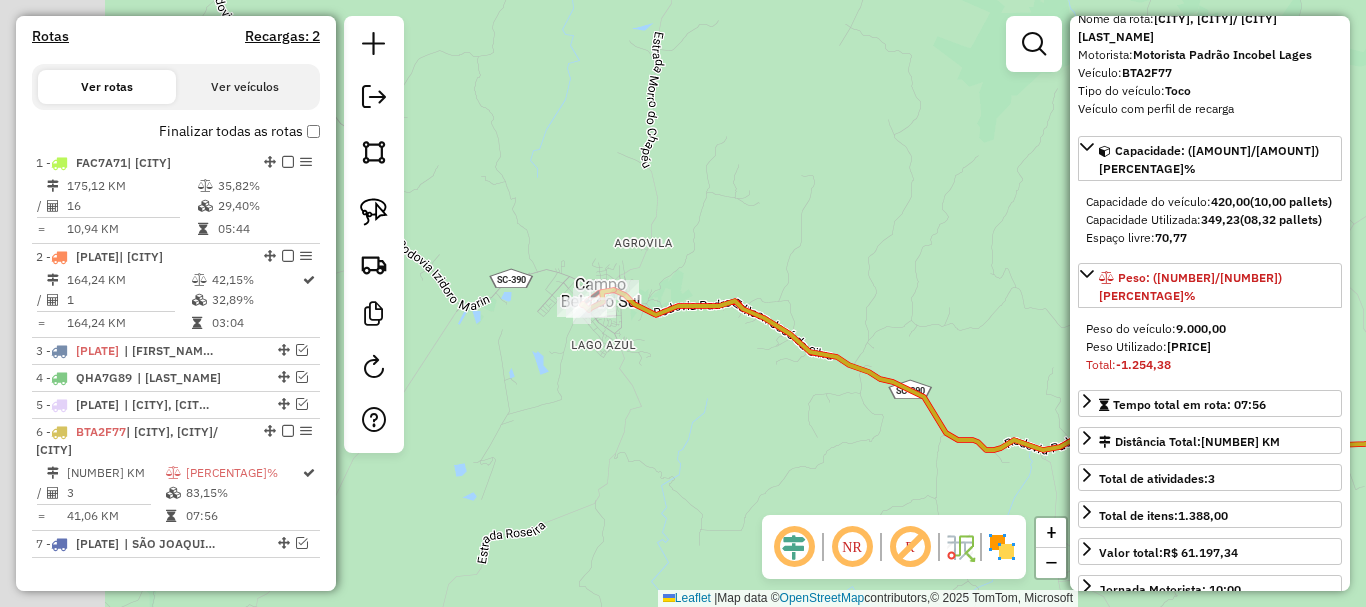 drag, startPoint x: 666, startPoint y: 266, endPoint x: 688, endPoint y: 263, distance: 22.203604 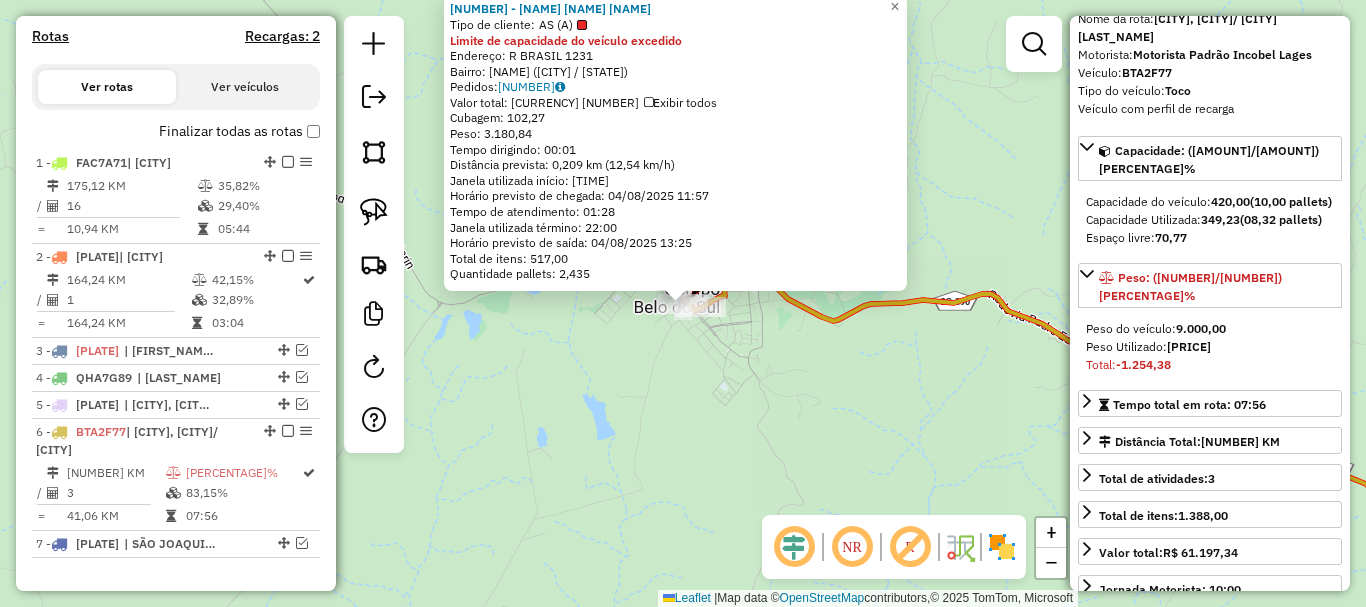 scroll, scrollTop: 711, scrollLeft: 0, axis: vertical 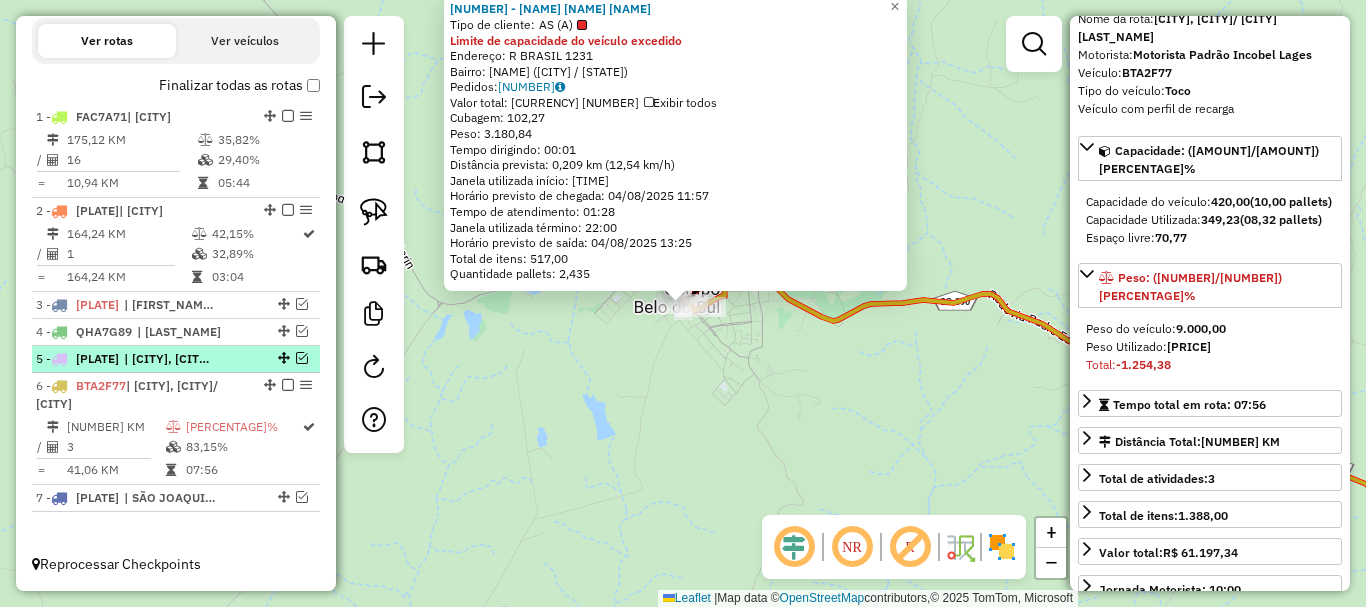 click on "| [CITY], [CITY]/ [CITY]" at bounding box center (170, 359) 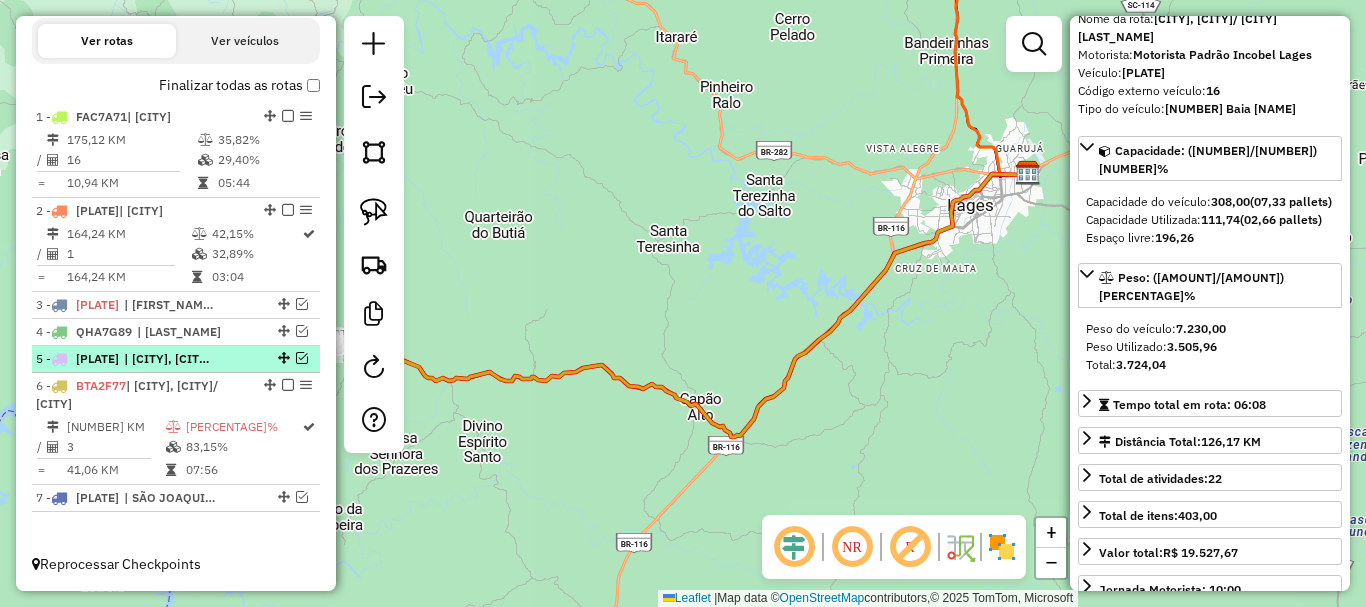 click at bounding box center [302, 358] 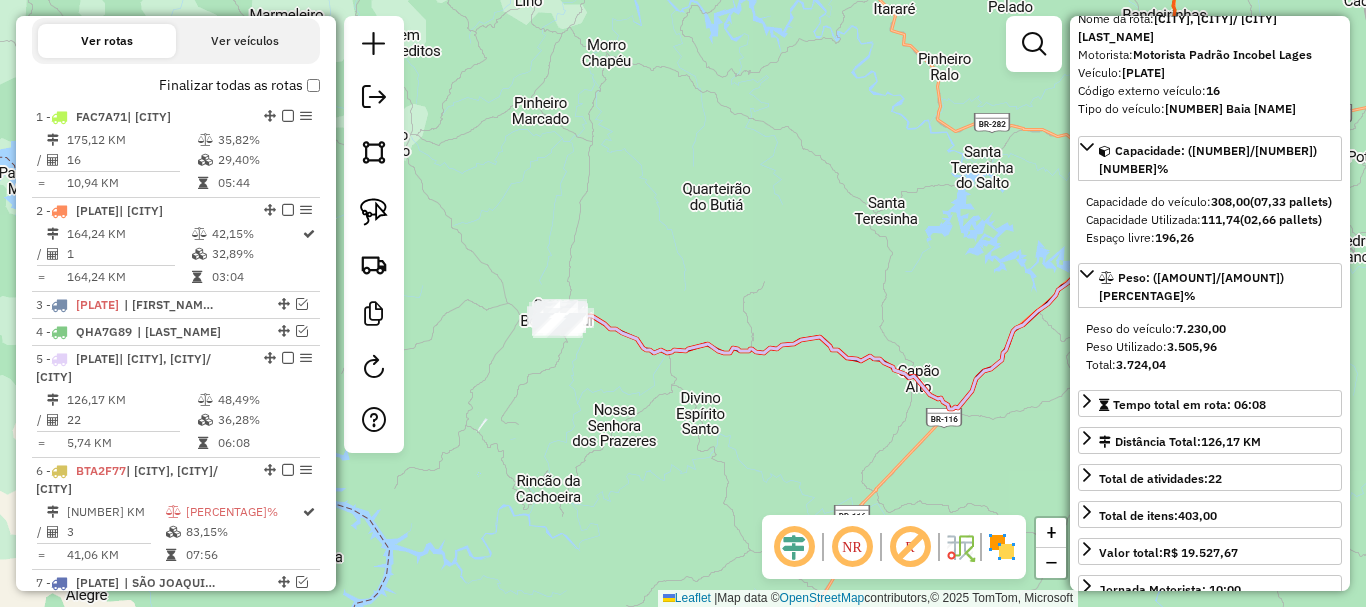 drag, startPoint x: 610, startPoint y: 238, endPoint x: 992, endPoint y: 221, distance: 382.37808 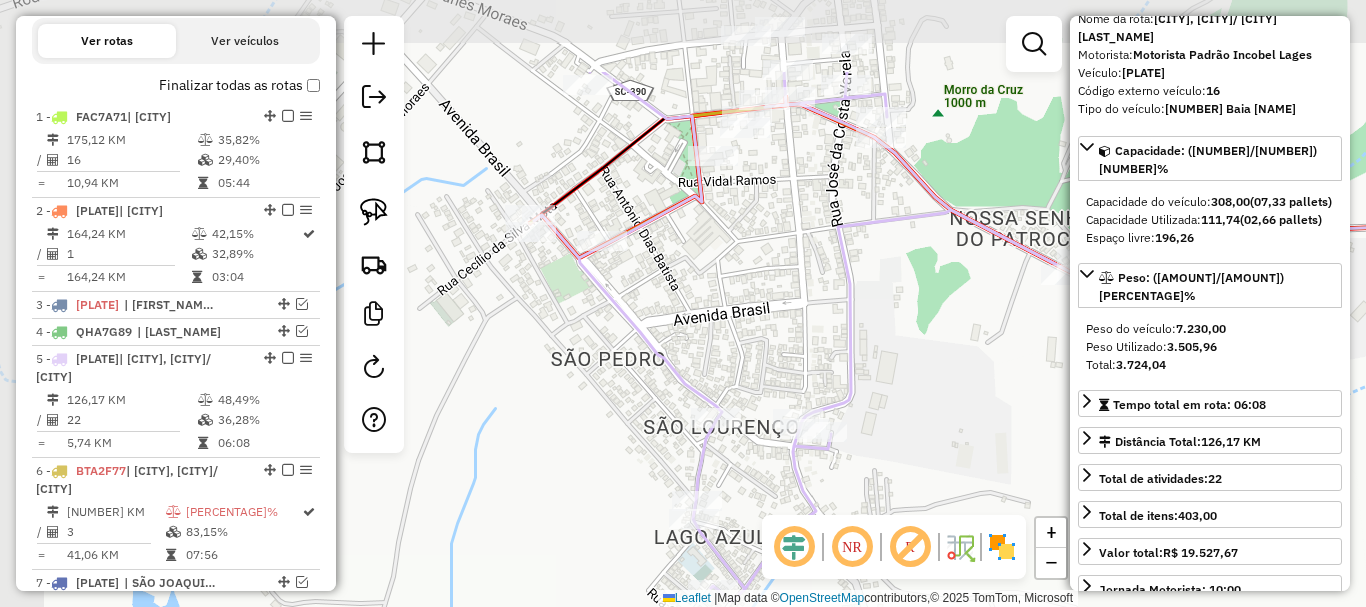 drag, startPoint x: 712, startPoint y: 179, endPoint x: 792, endPoint y: 304, distance: 148.40822 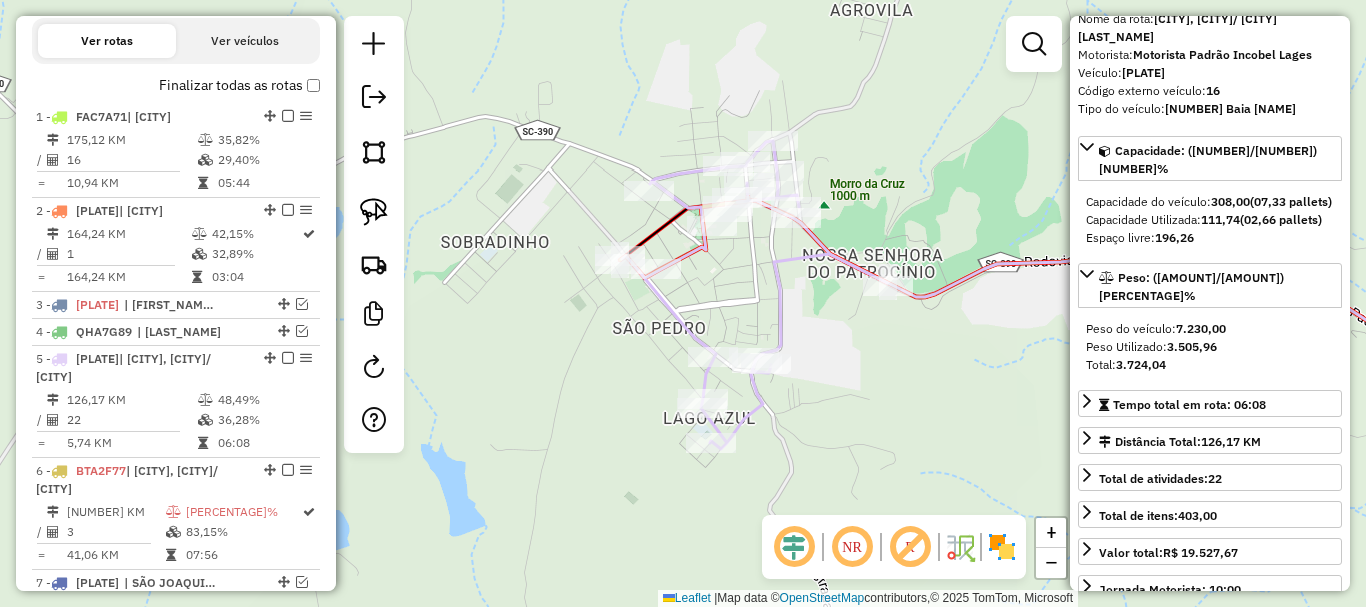 scroll, scrollTop: 492, scrollLeft: 0, axis: vertical 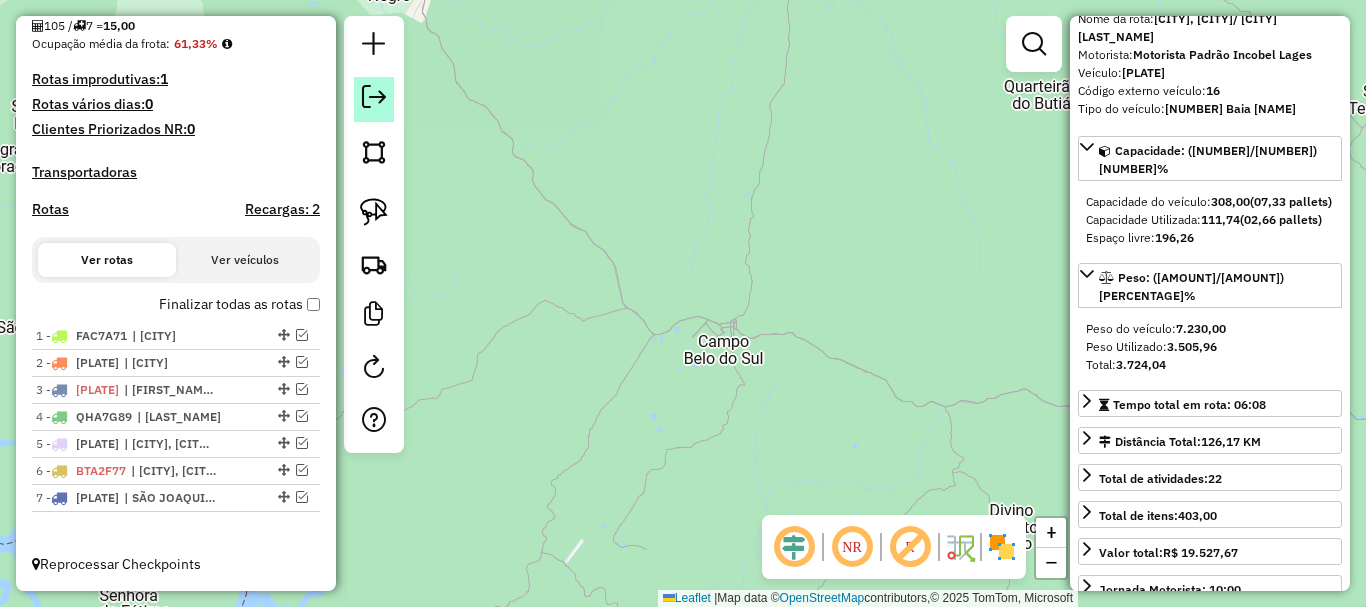 click 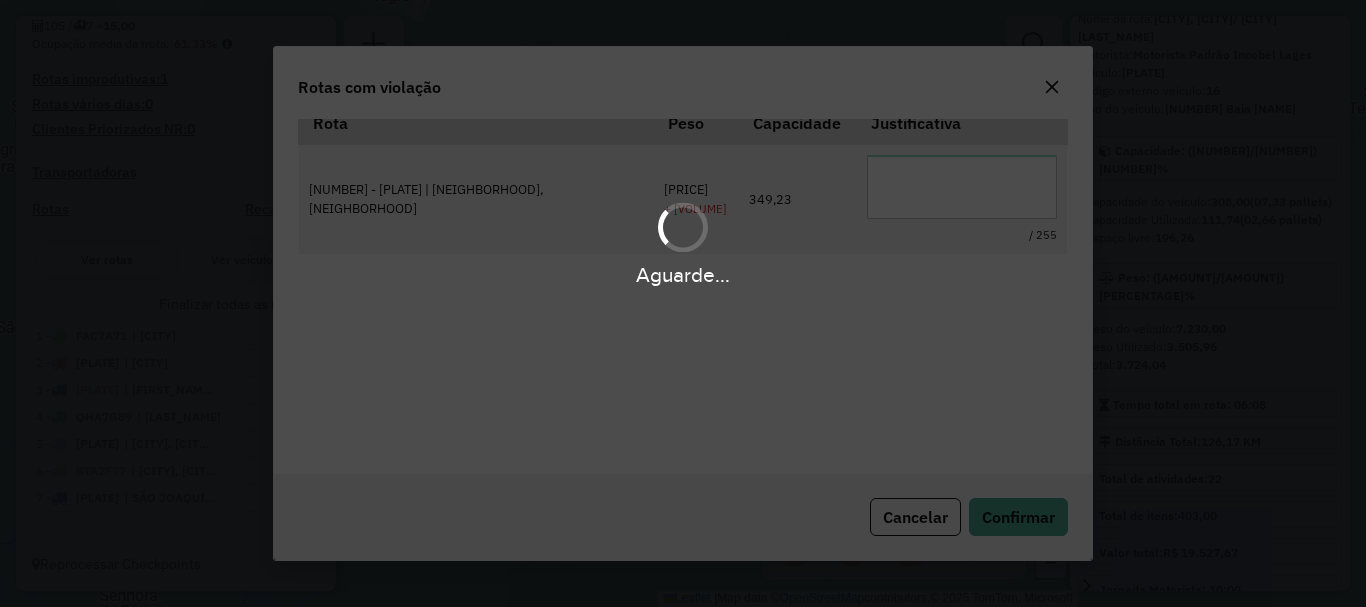 scroll, scrollTop: 66, scrollLeft: 0, axis: vertical 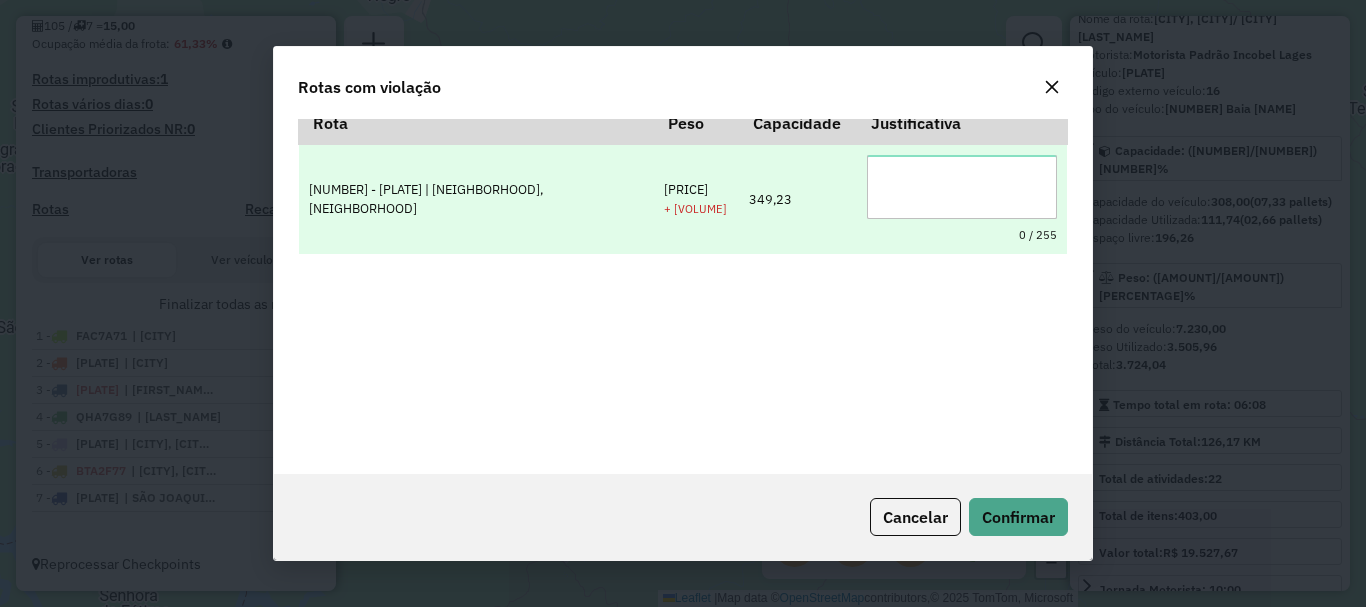 click at bounding box center (962, 187) 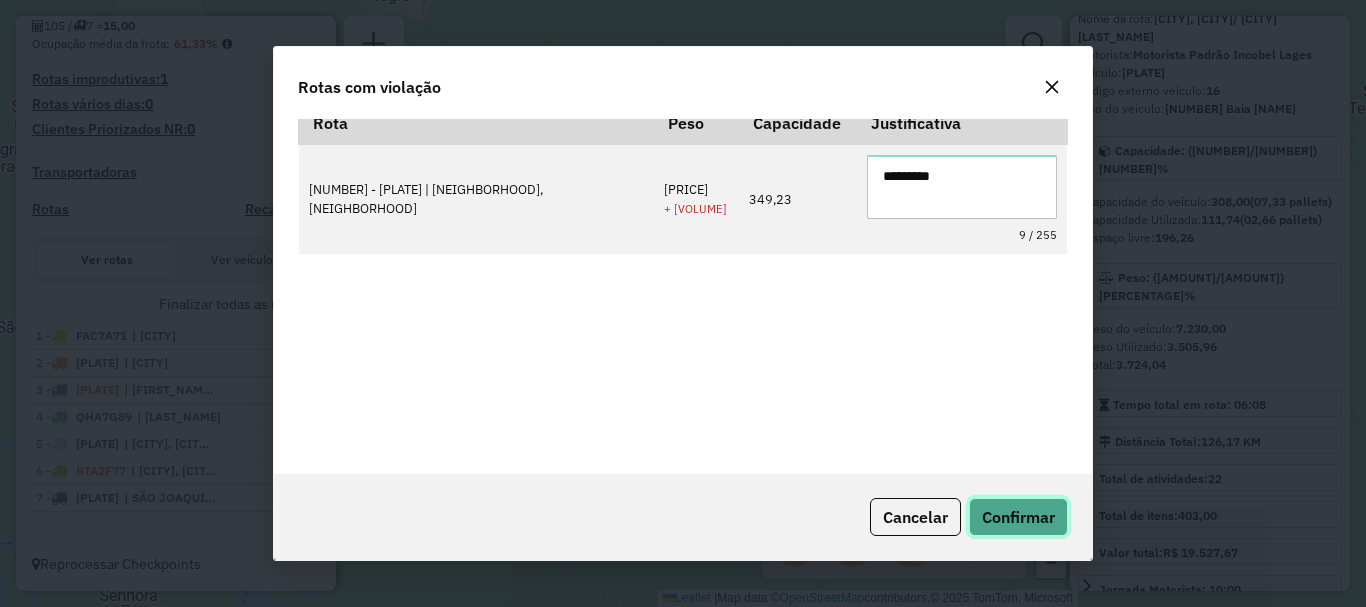 click on "Confirmar" 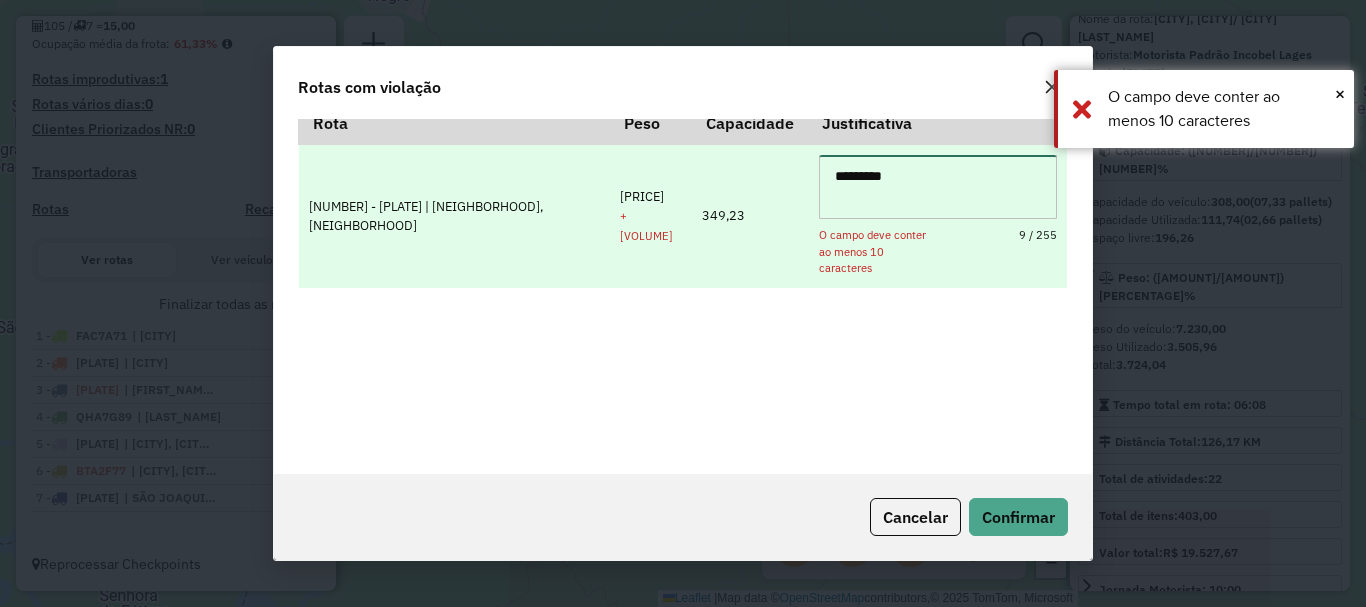 click on "*********" at bounding box center [938, 187] 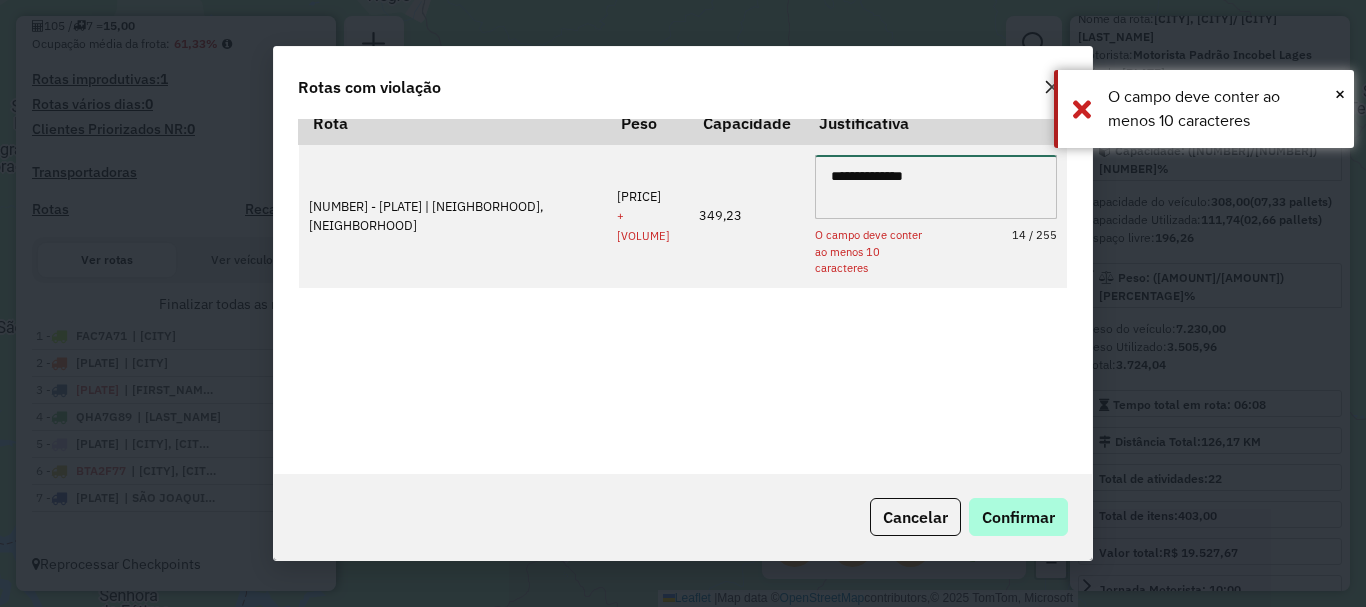 type on "**********" 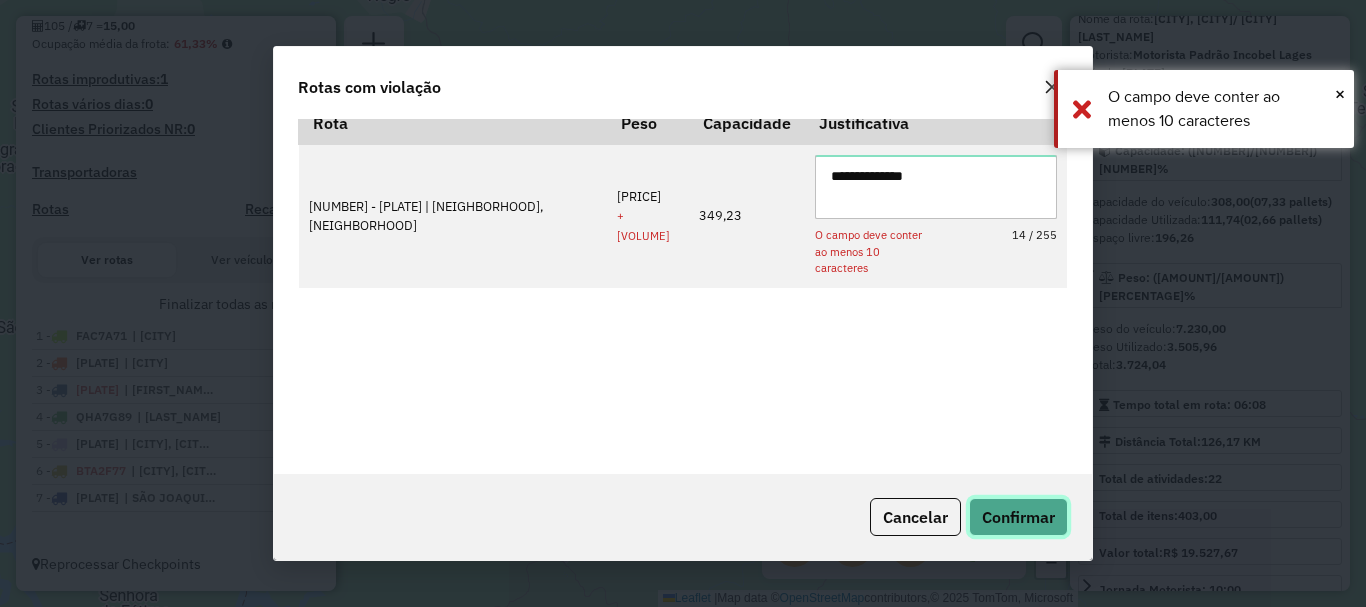 click on "Confirmar" 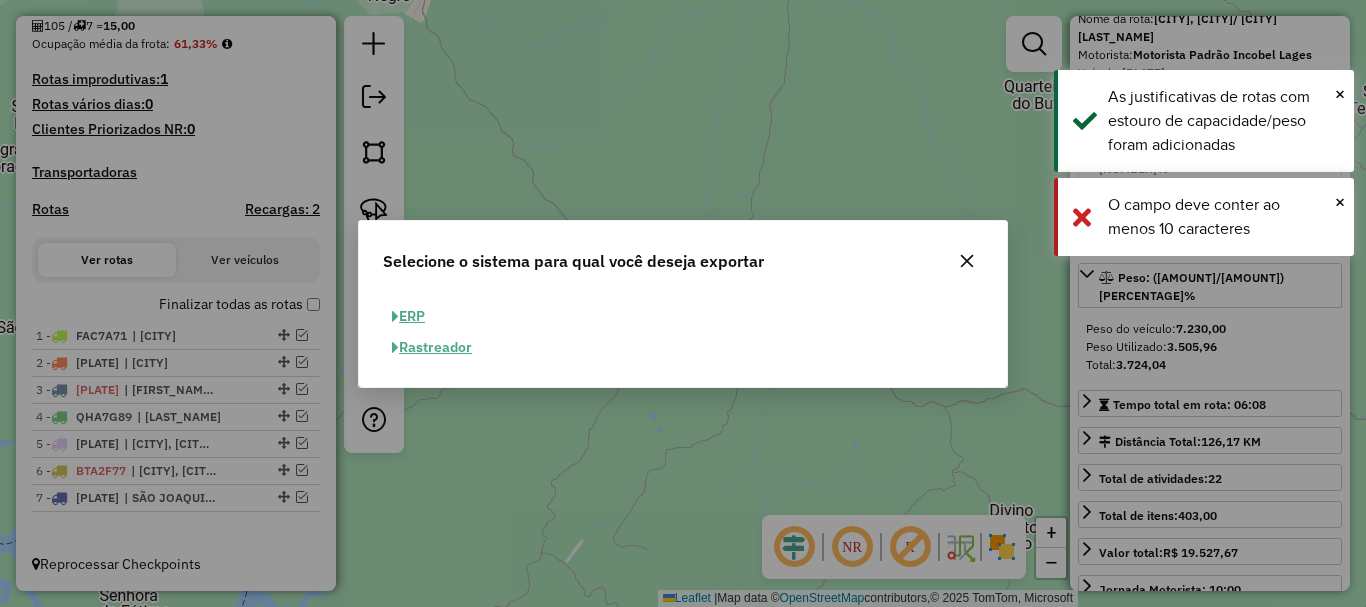 click on "ERP" 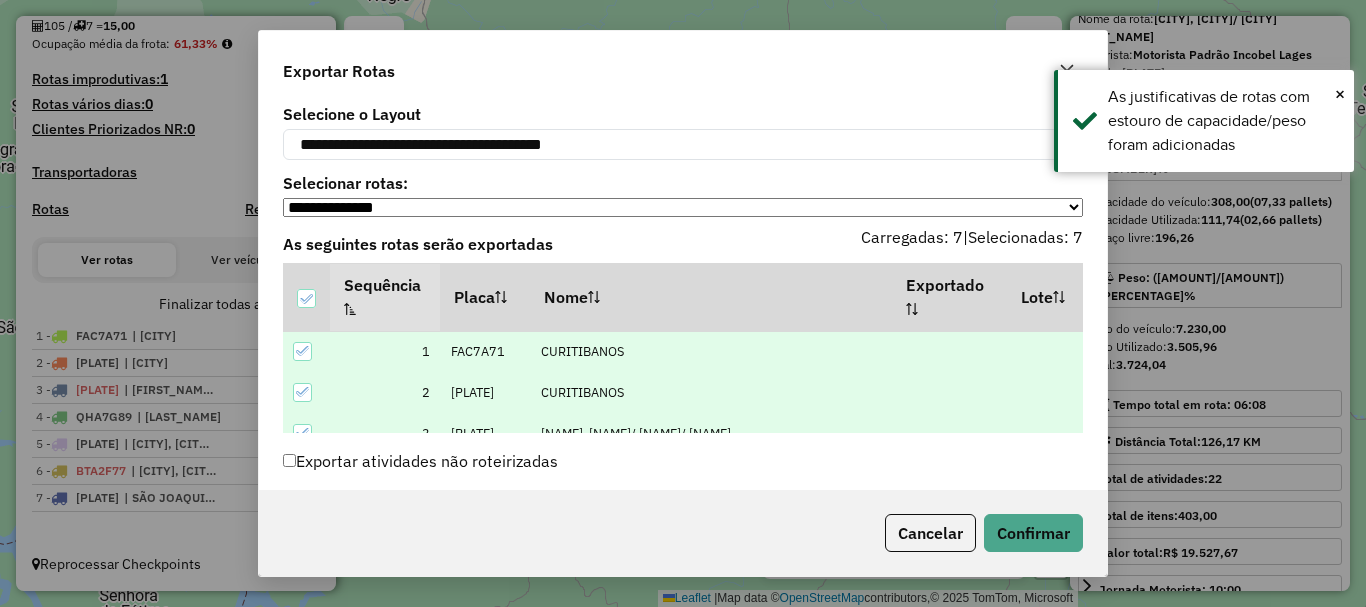 scroll, scrollTop: 96, scrollLeft: 0, axis: vertical 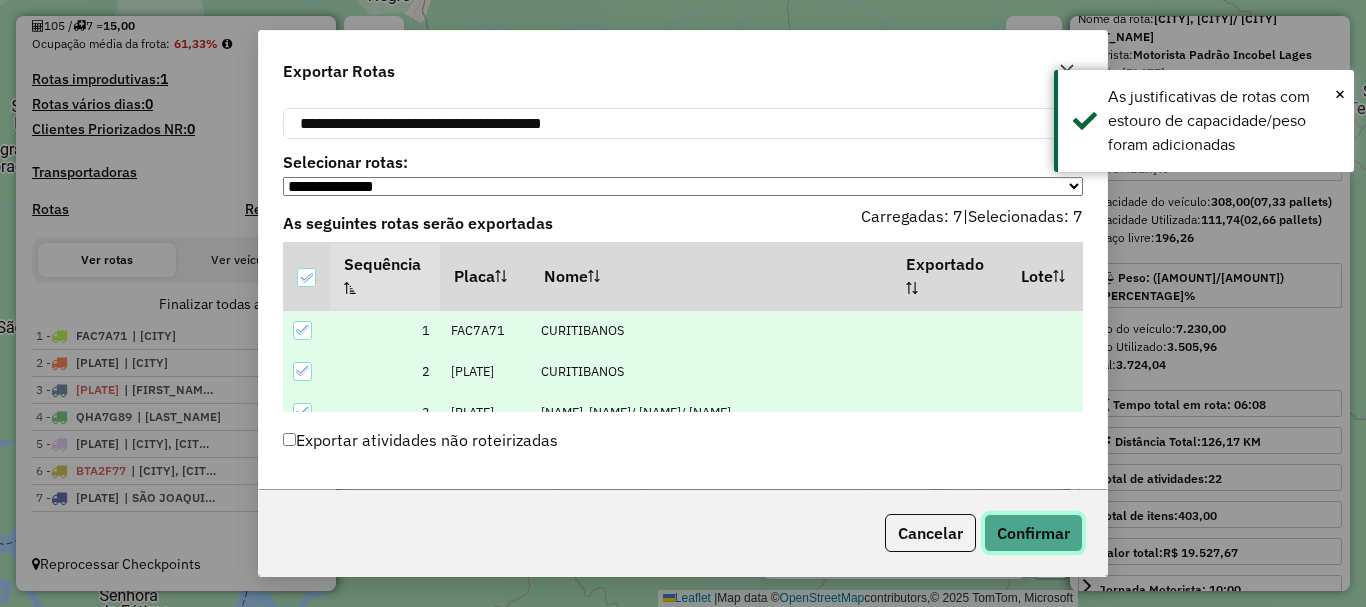 click on "Confirmar" 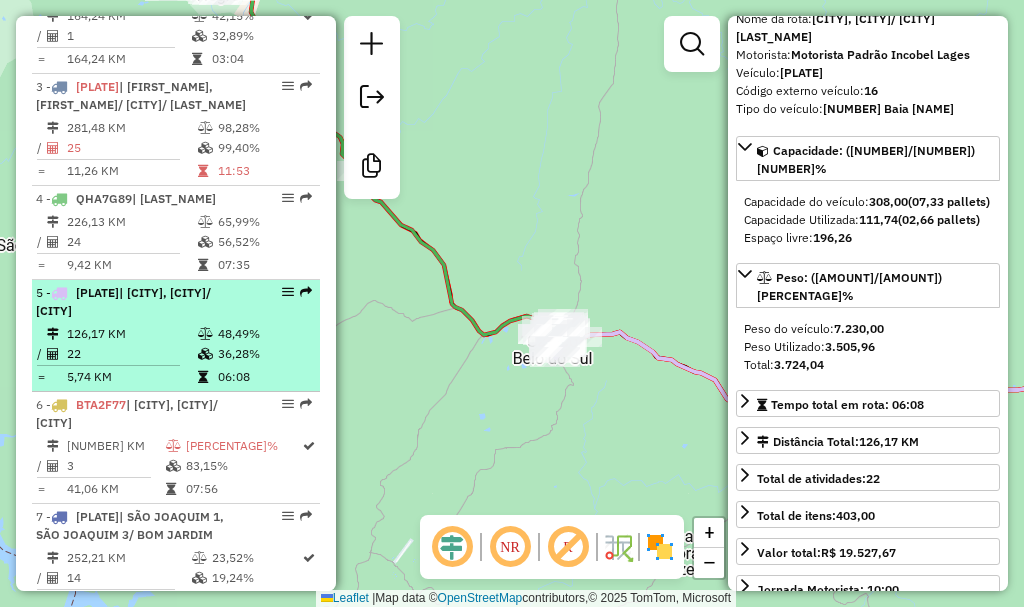 scroll, scrollTop: 1002, scrollLeft: 0, axis: vertical 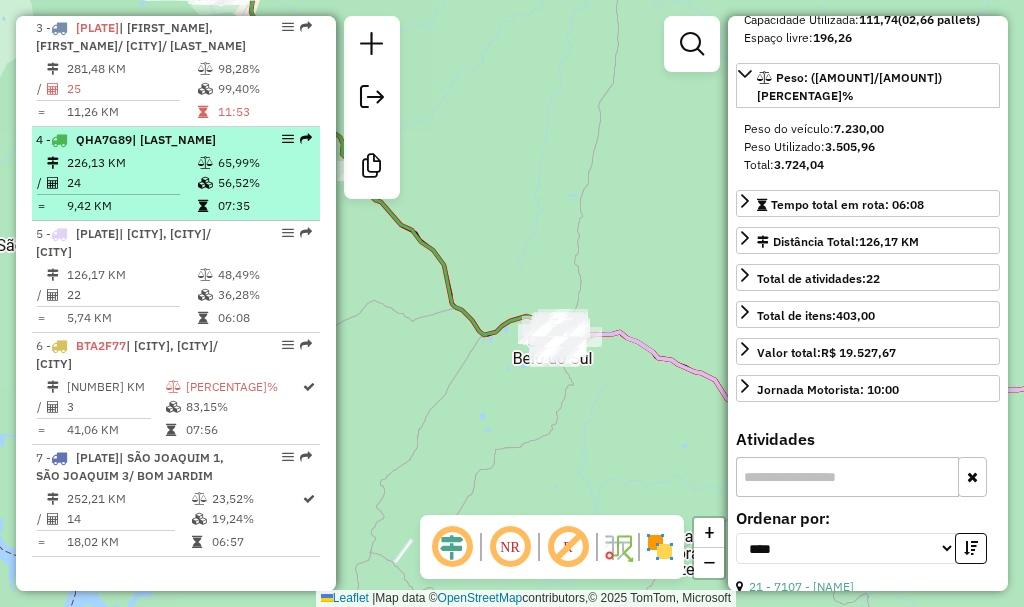 click on "24" at bounding box center [131, 183] 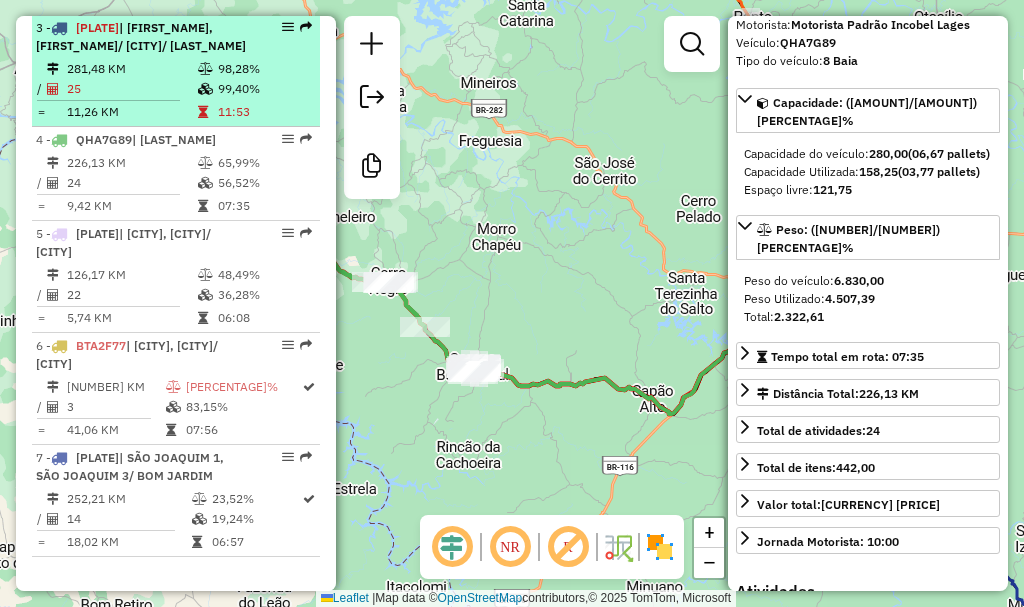 scroll, scrollTop: 64, scrollLeft: 0, axis: vertical 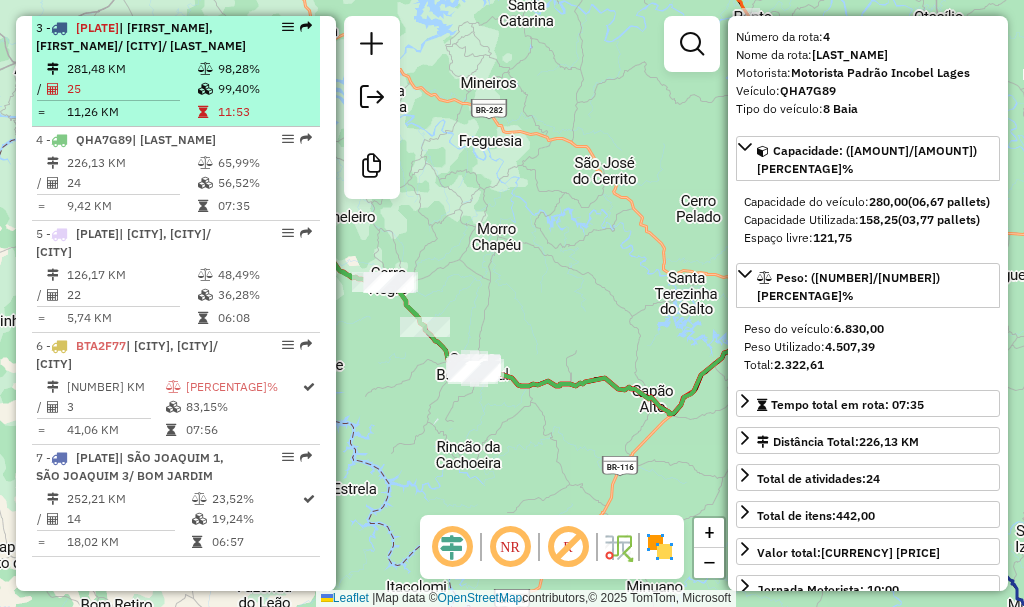 click on "25" at bounding box center [131, 89] 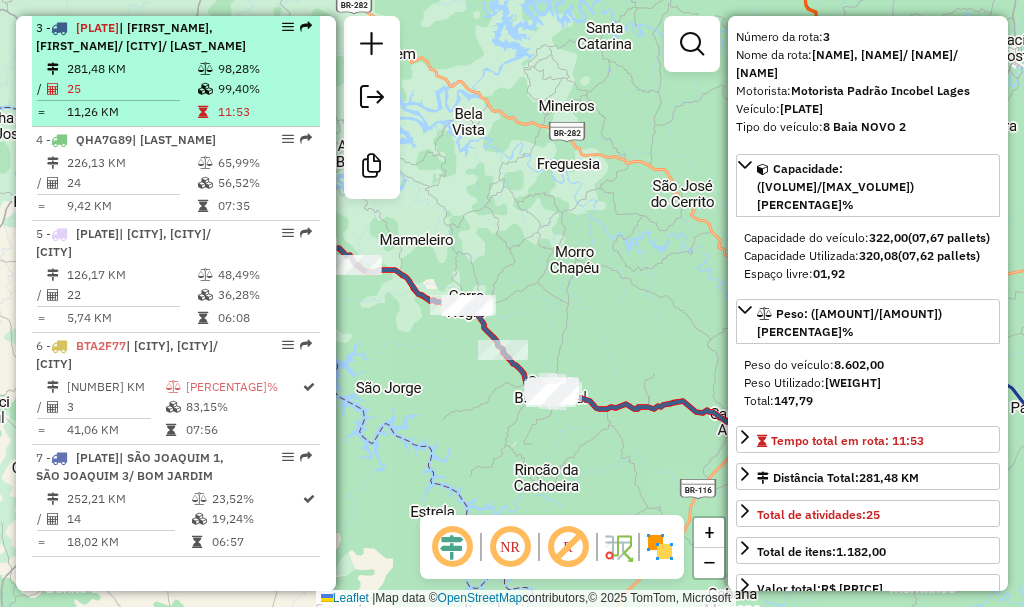 click on "11,26 KM" at bounding box center (131, 112) 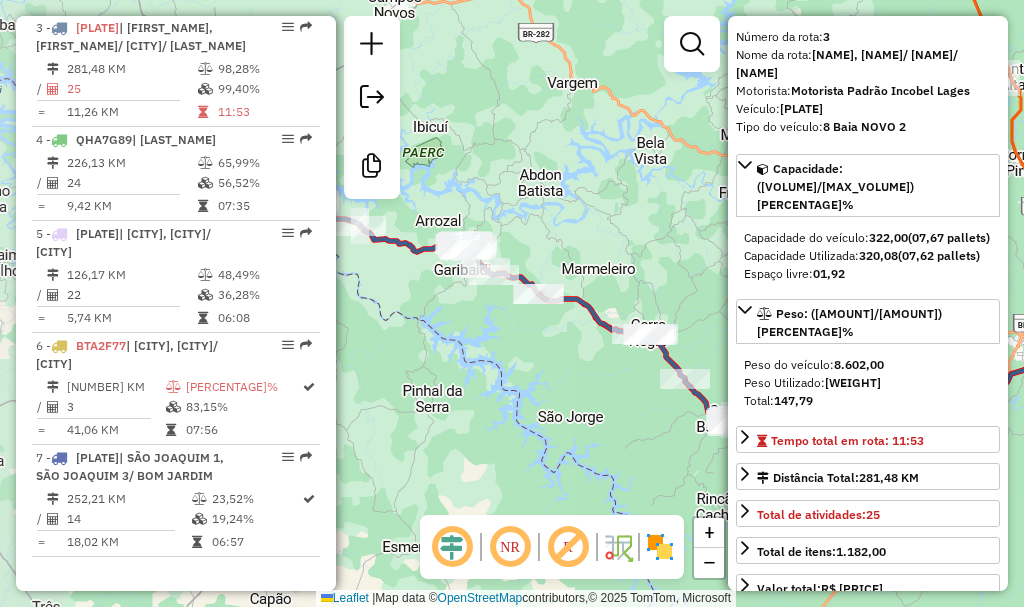 drag, startPoint x: 497, startPoint y: 243, endPoint x: 679, endPoint y: 272, distance: 184.29596 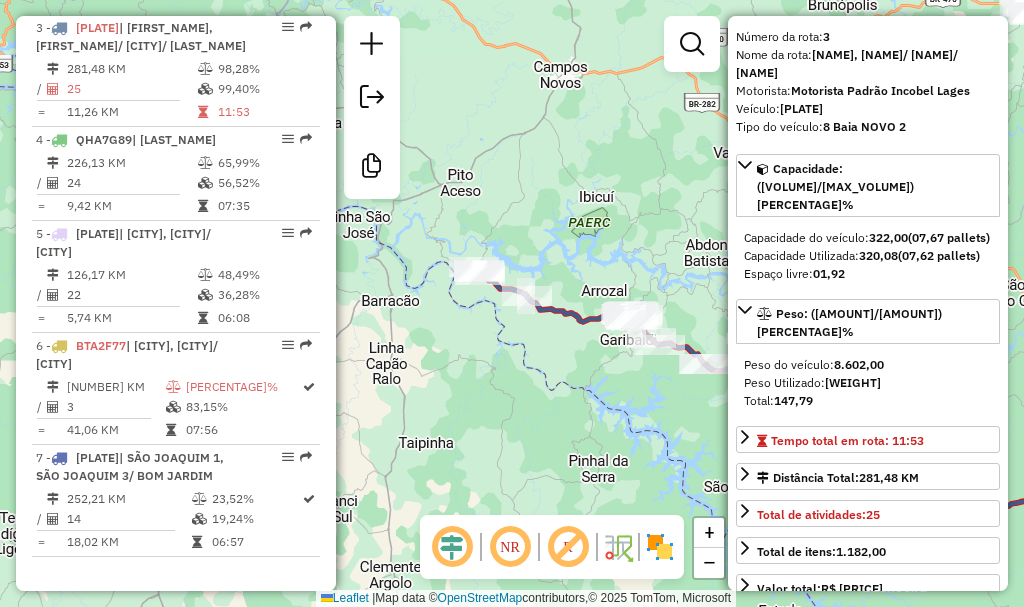 drag, startPoint x: 509, startPoint y: 213, endPoint x: 656, endPoint y: 272, distance: 158.39824 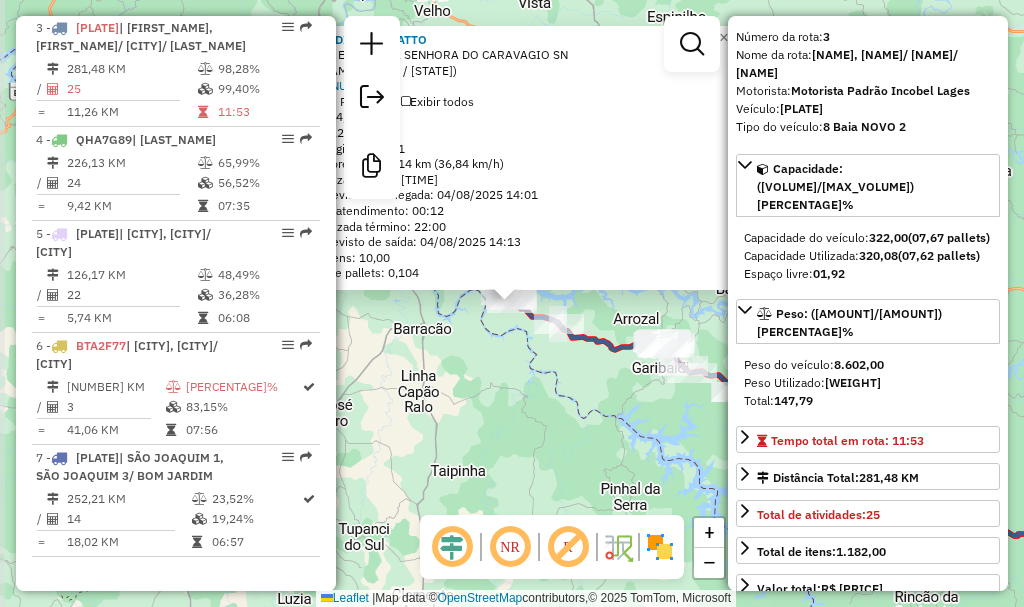 scroll, scrollTop: 1001, scrollLeft: 0, axis: vertical 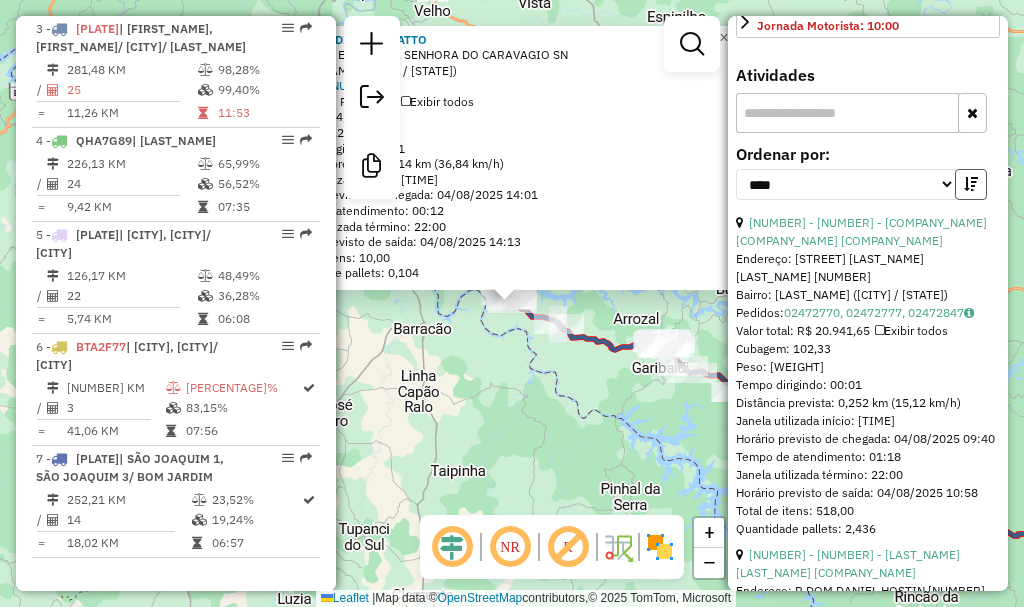 click at bounding box center (971, 184) 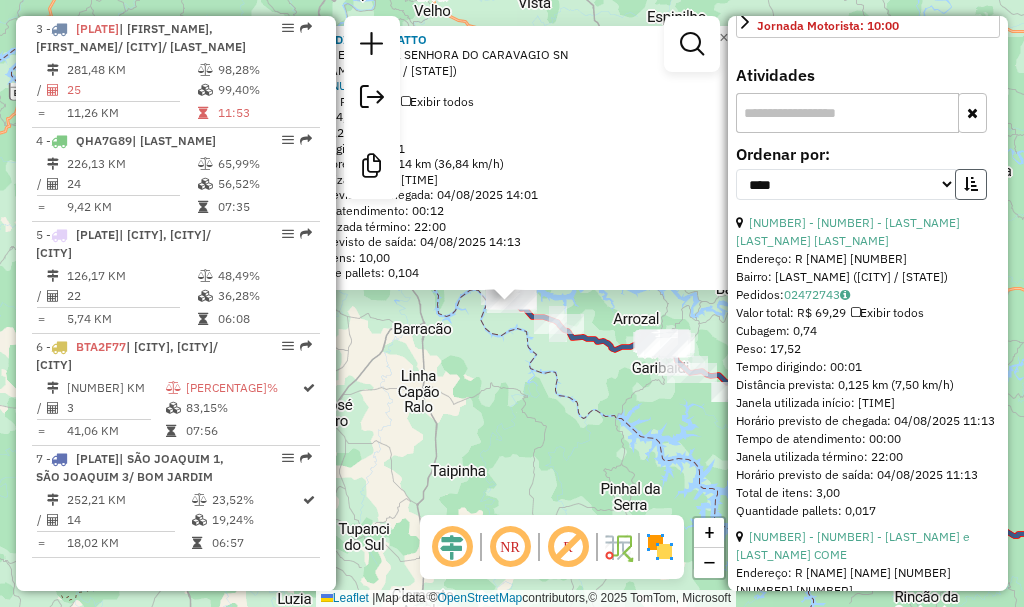 click at bounding box center (971, 184) 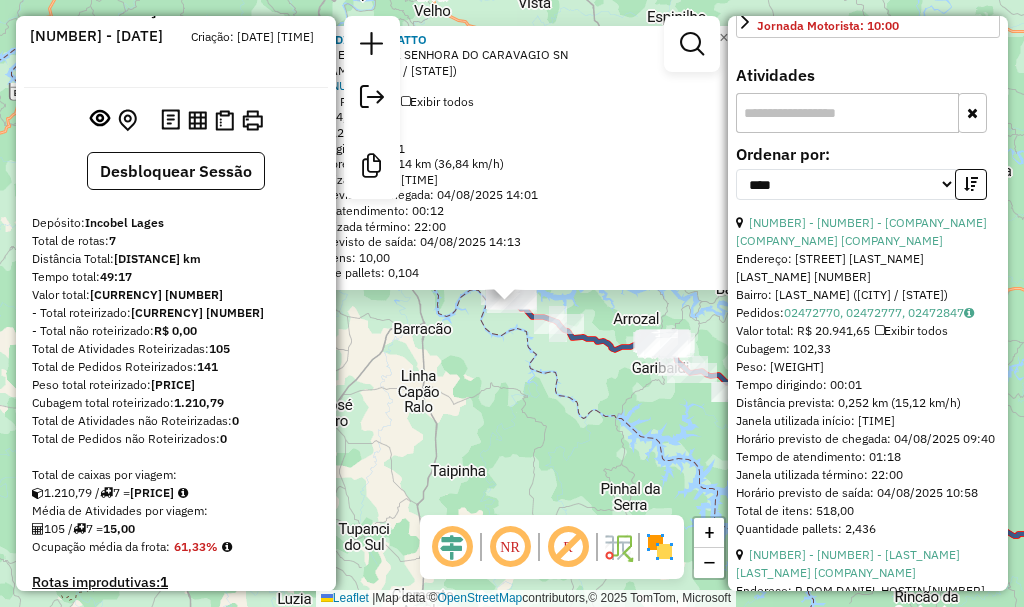 scroll, scrollTop: 0, scrollLeft: 0, axis: both 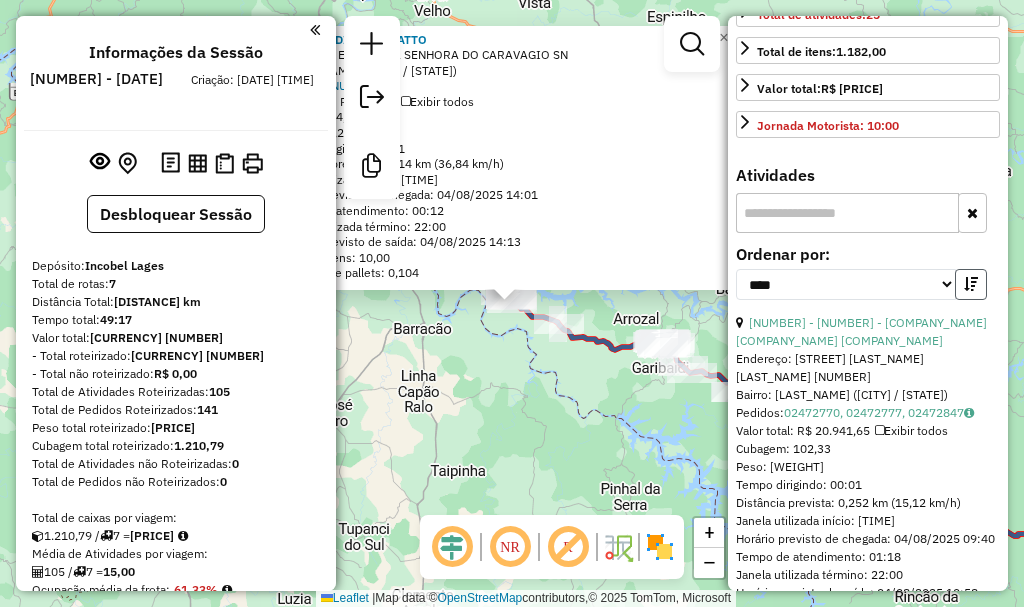 click at bounding box center (971, 284) 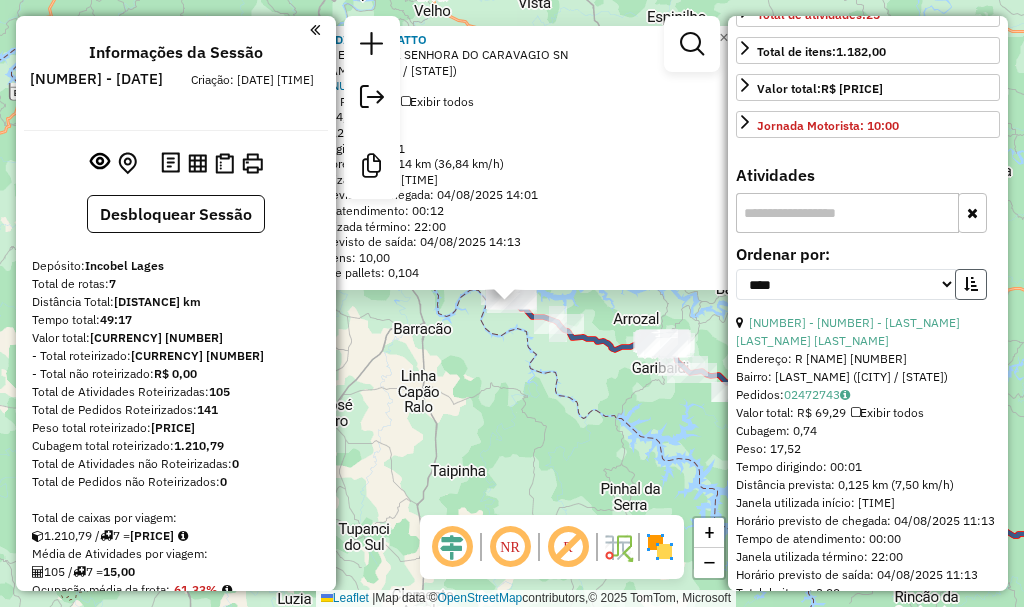 click at bounding box center (971, 284) 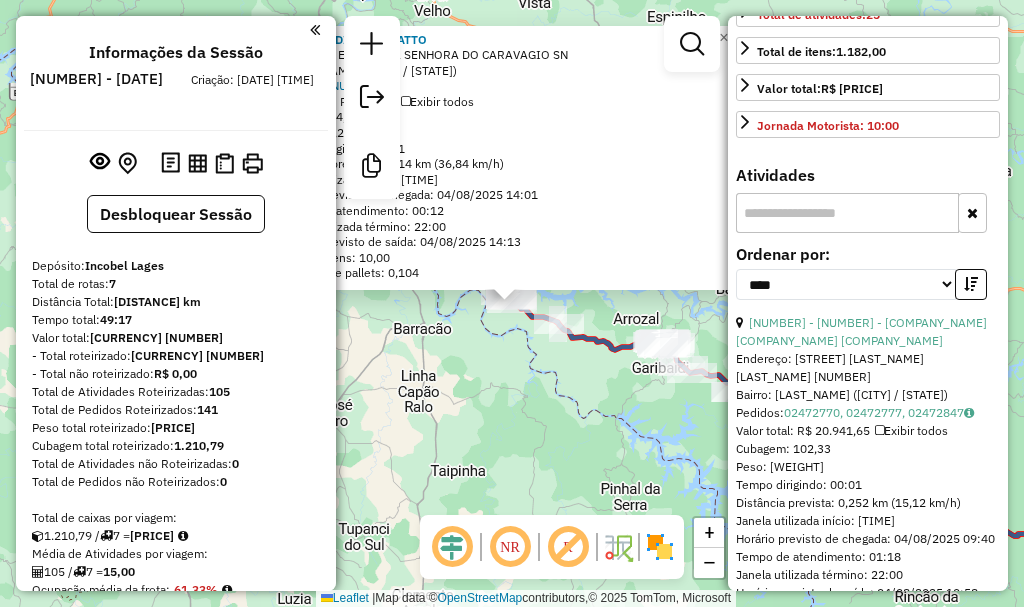 click on "[NUMBER] - [NUMBER] - [COMPANY_NAME] [COMPANY_NAME] [COMPANY_NAME]" at bounding box center [868, 332] 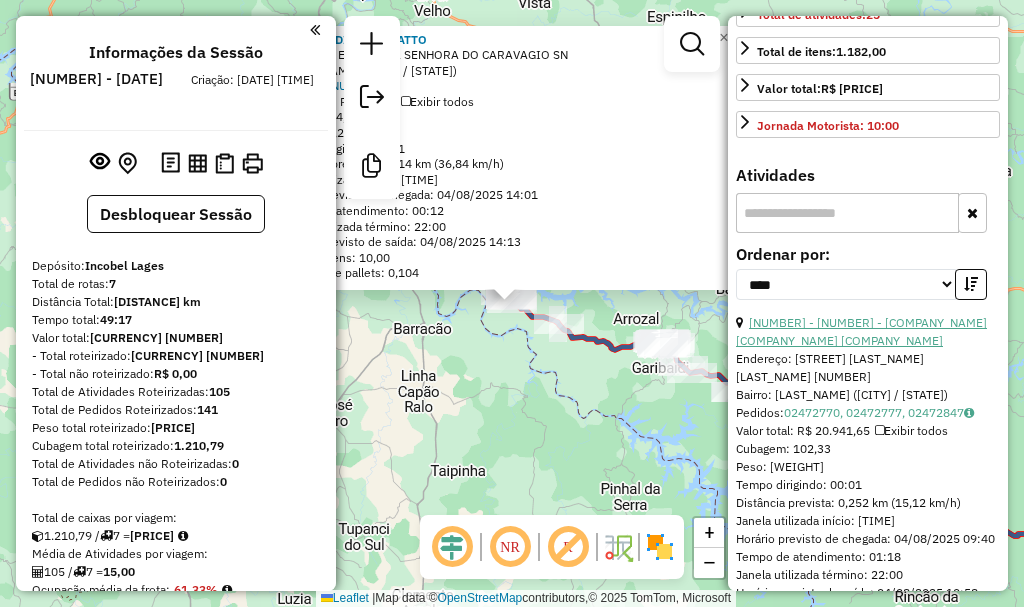 click on "[NUMBER] - [NUMBER] - [COMPANY_NAME] [COMPANY_NAME] [COMPANY_NAME]" at bounding box center [861, 331] 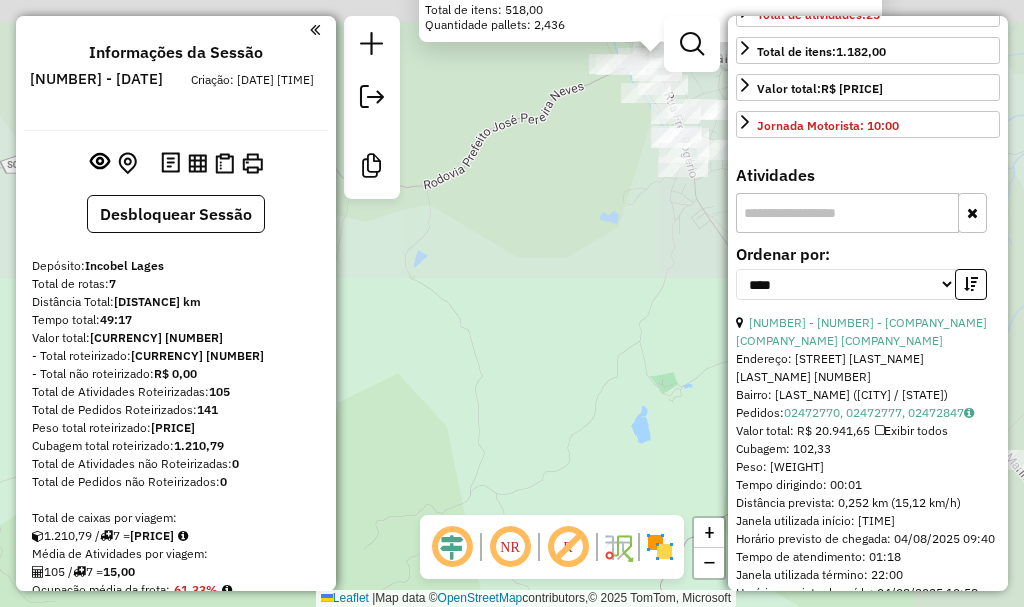 drag, startPoint x: 595, startPoint y: 103, endPoint x: 498, endPoint y: 384, distance: 297.27094 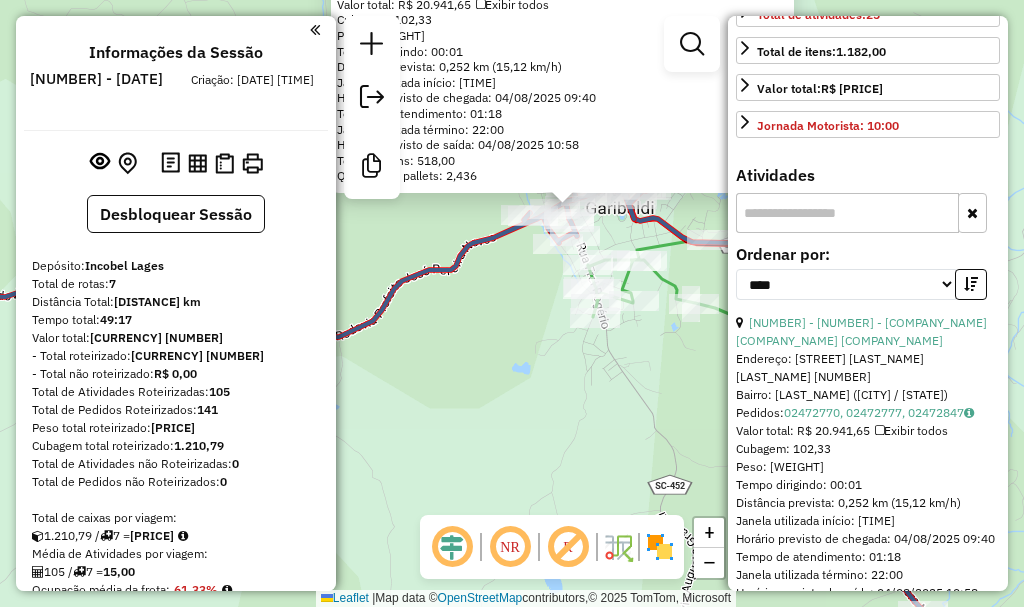 drag, startPoint x: 608, startPoint y: 166, endPoint x: 474, endPoint y: 372, distance: 245.74783 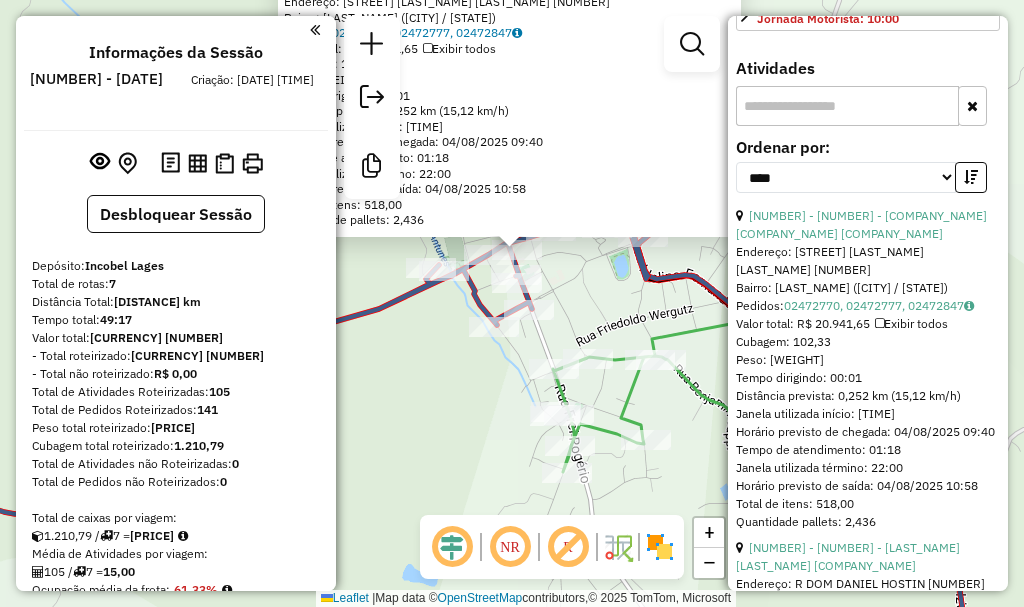 scroll, scrollTop: 664, scrollLeft: 0, axis: vertical 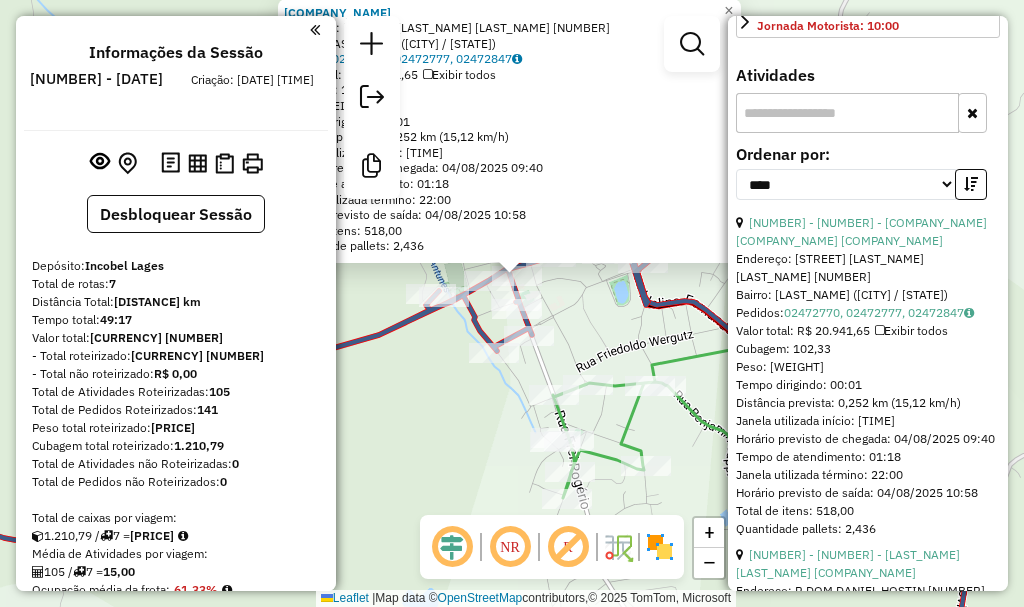 drag, startPoint x: 600, startPoint y: 272, endPoint x: 600, endPoint y: 298, distance: 26 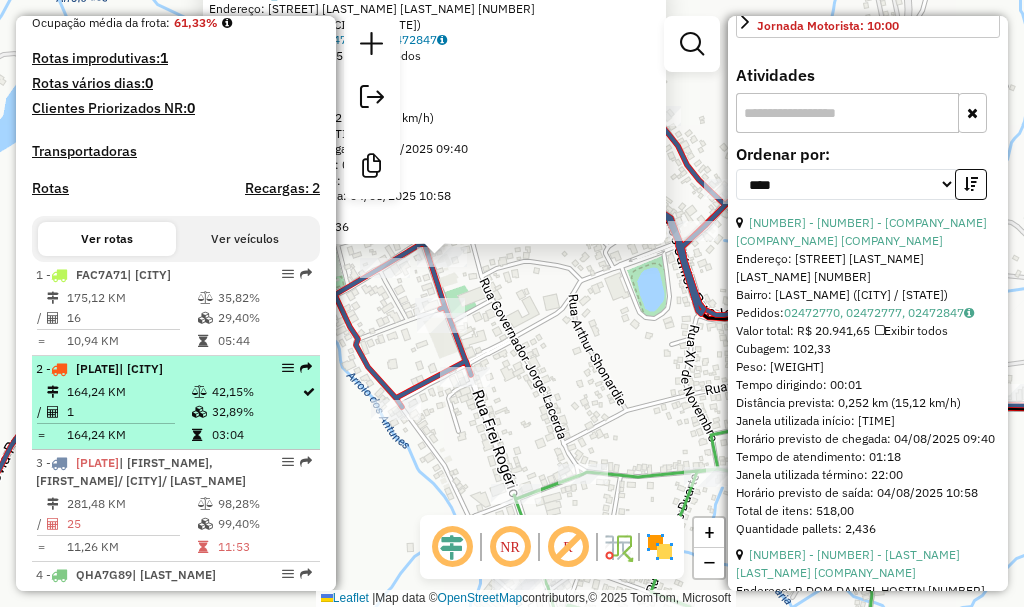 scroll, scrollTop: 600, scrollLeft: 0, axis: vertical 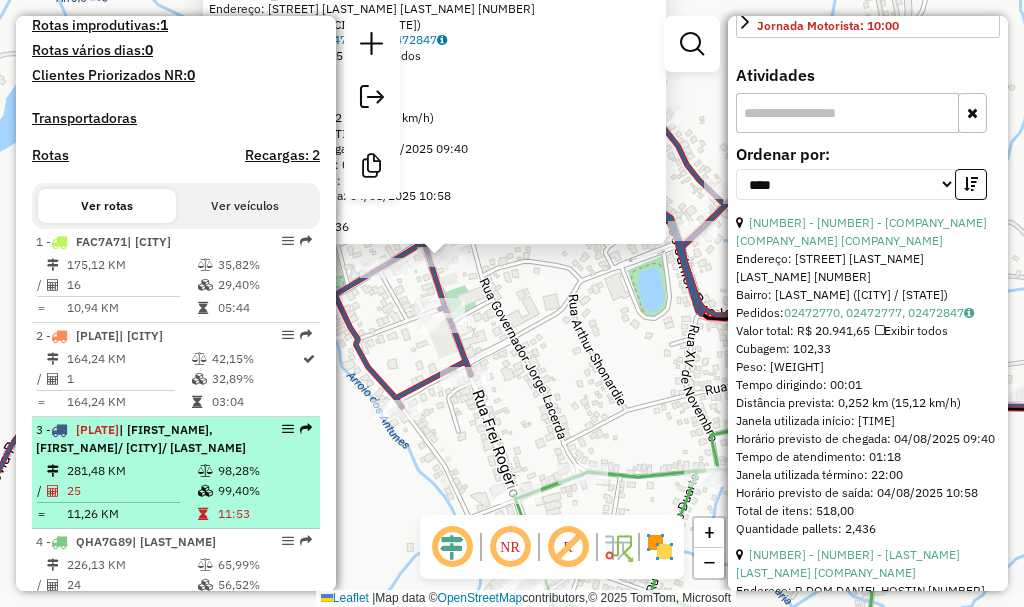 click on "[NUMBER] - [PLATE] | [LAST_NAME], [LAST_NAME]/ [LAST_NAME]/ [LAST_NAME]" at bounding box center (176, 439) 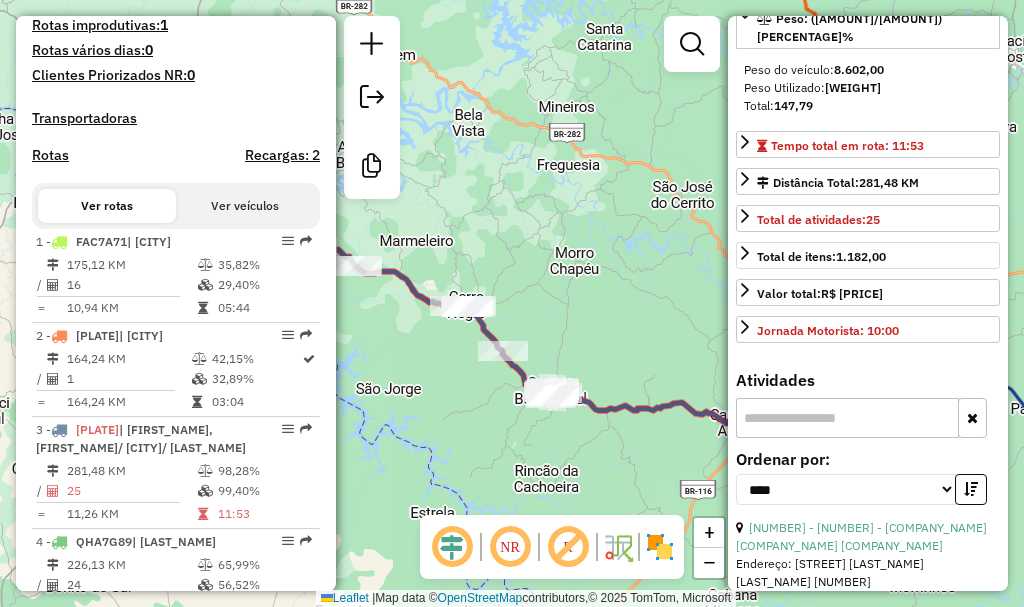 scroll, scrollTop: 400, scrollLeft: 0, axis: vertical 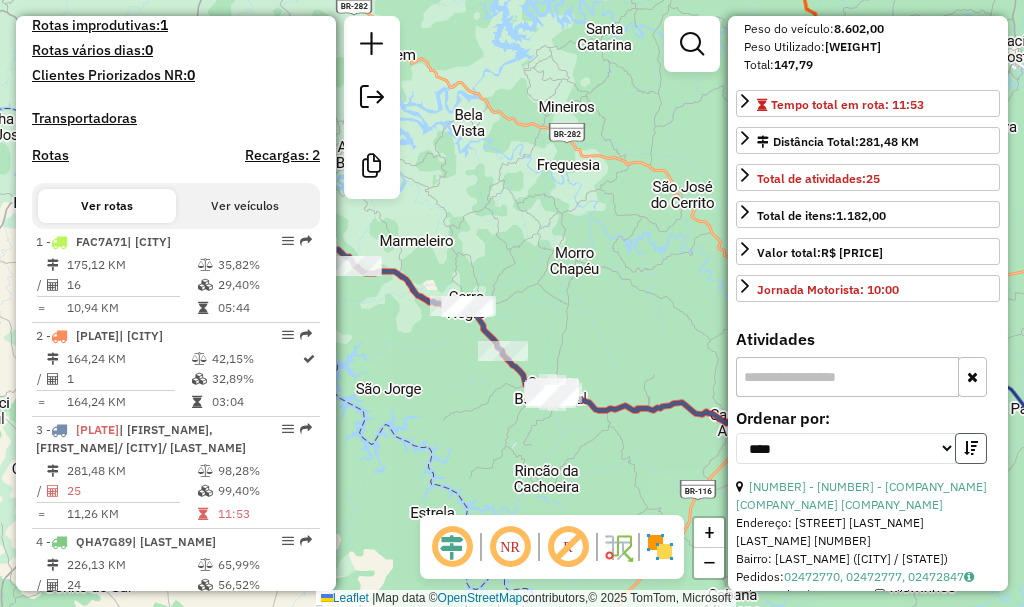 click at bounding box center [971, 448] 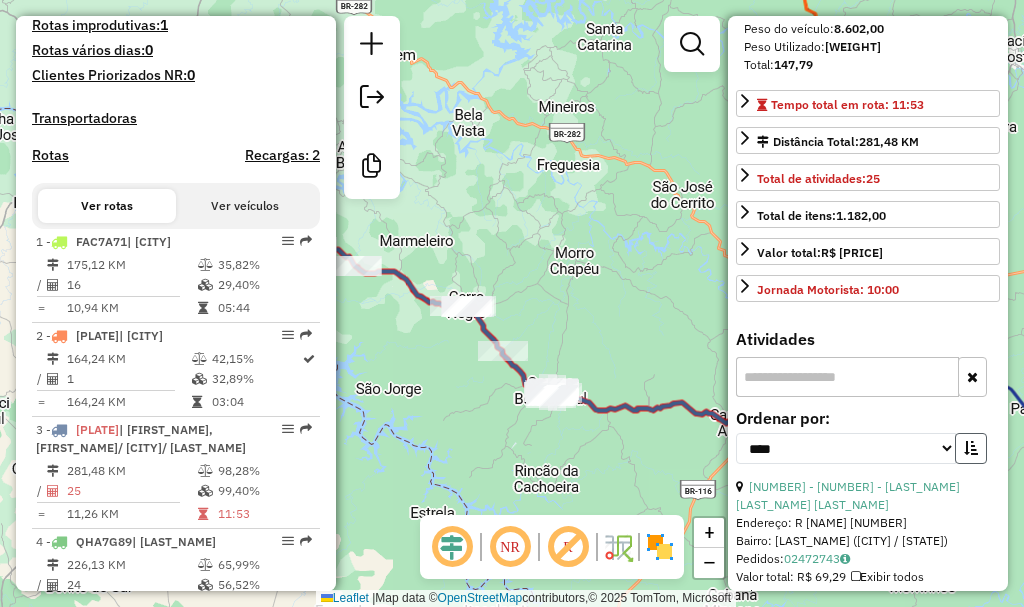 click at bounding box center [971, 448] 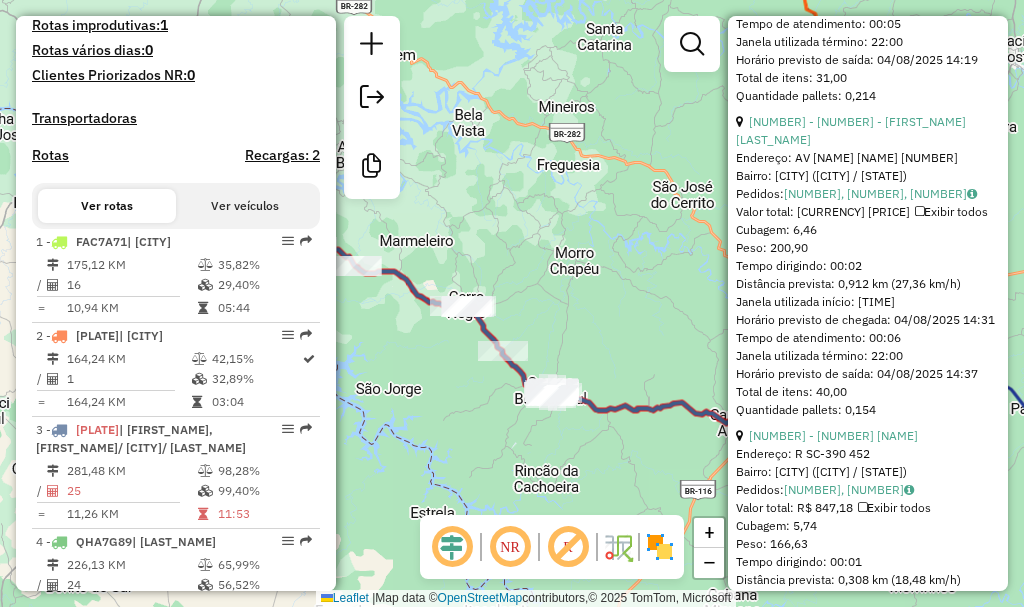 scroll, scrollTop: 3400, scrollLeft: 0, axis: vertical 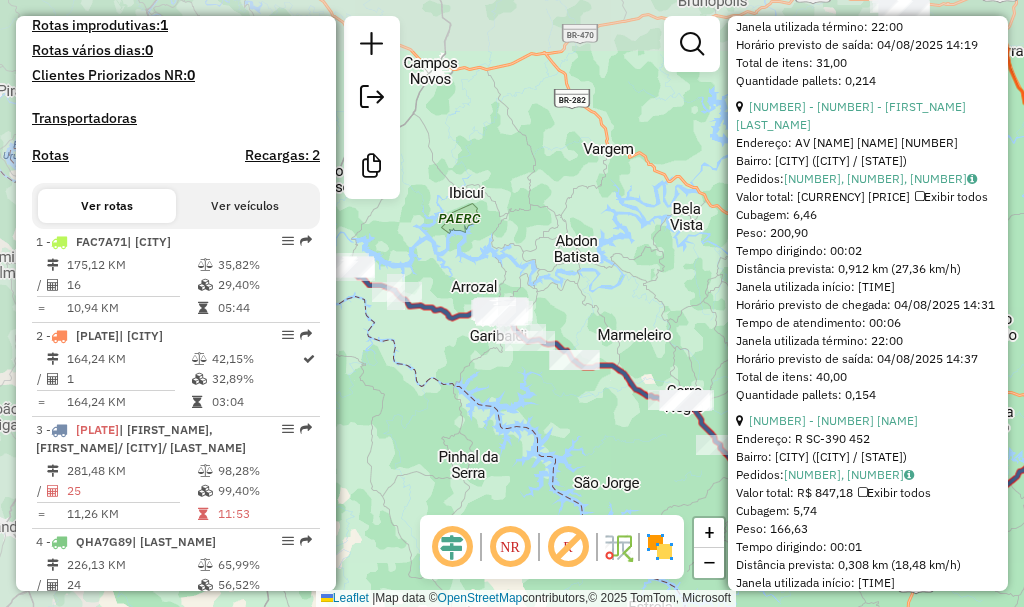 drag, startPoint x: 433, startPoint y: 294, endPoint x: 649, endPoint y: 388, distance: 235.5674 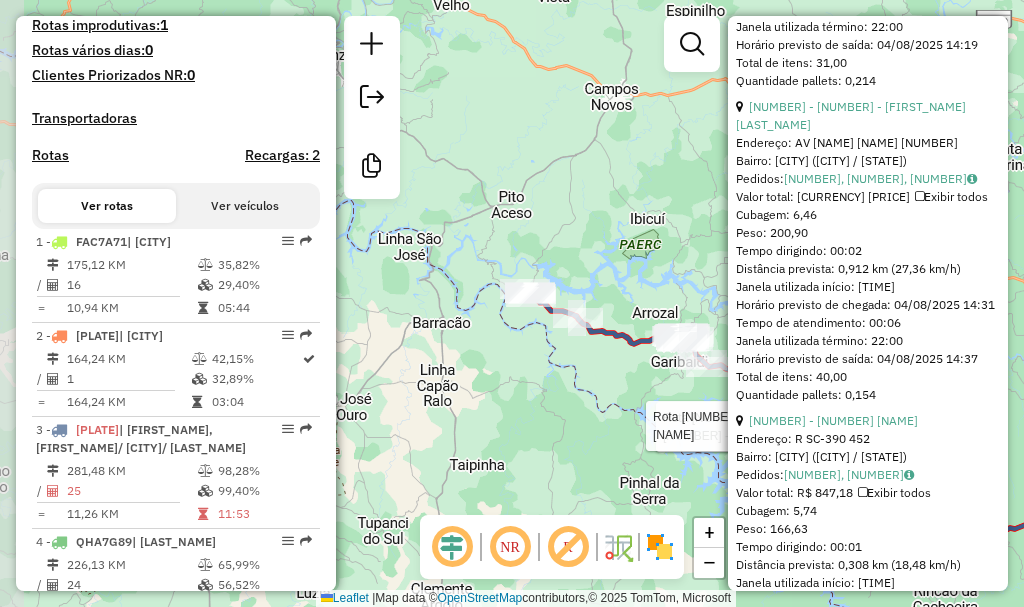 drag, startPoint x: 450, startPoint y: 281, endPoint x: 599, endPoint y: 304, distance: 150.76472 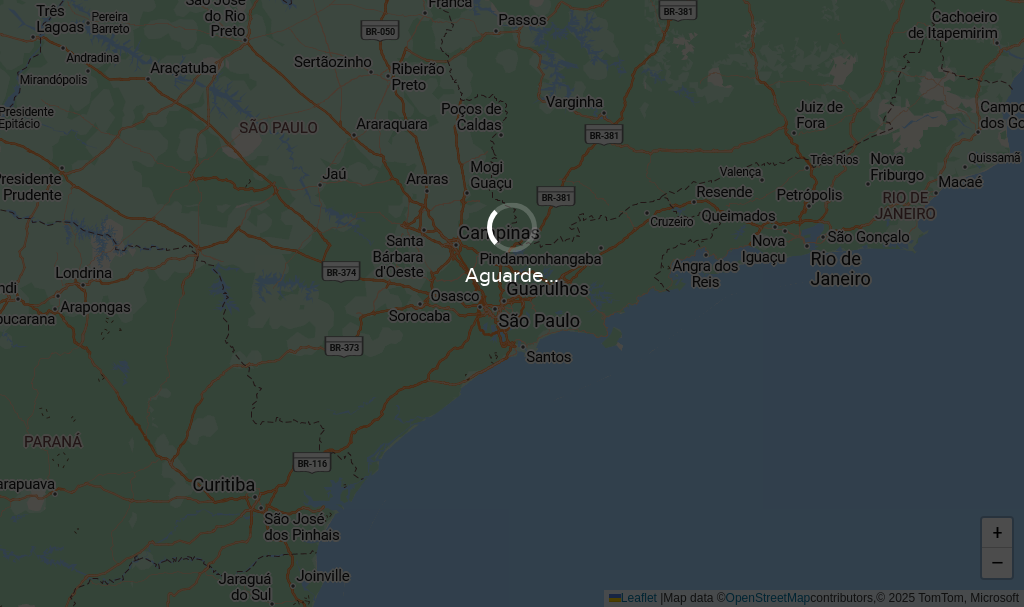 scroll, scrollTop: 0, scrollLeft: 0, axis: both 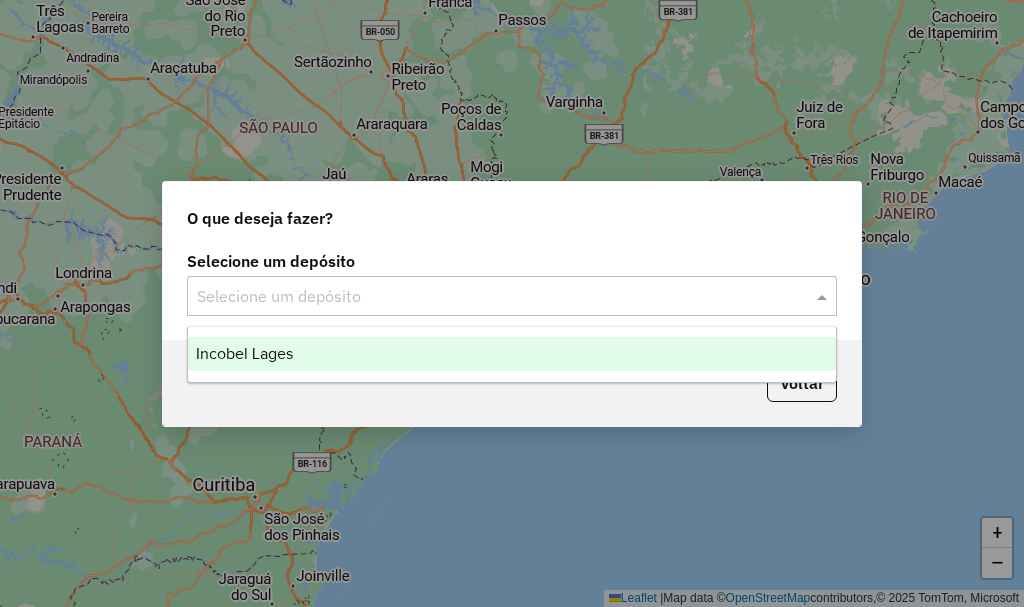 click 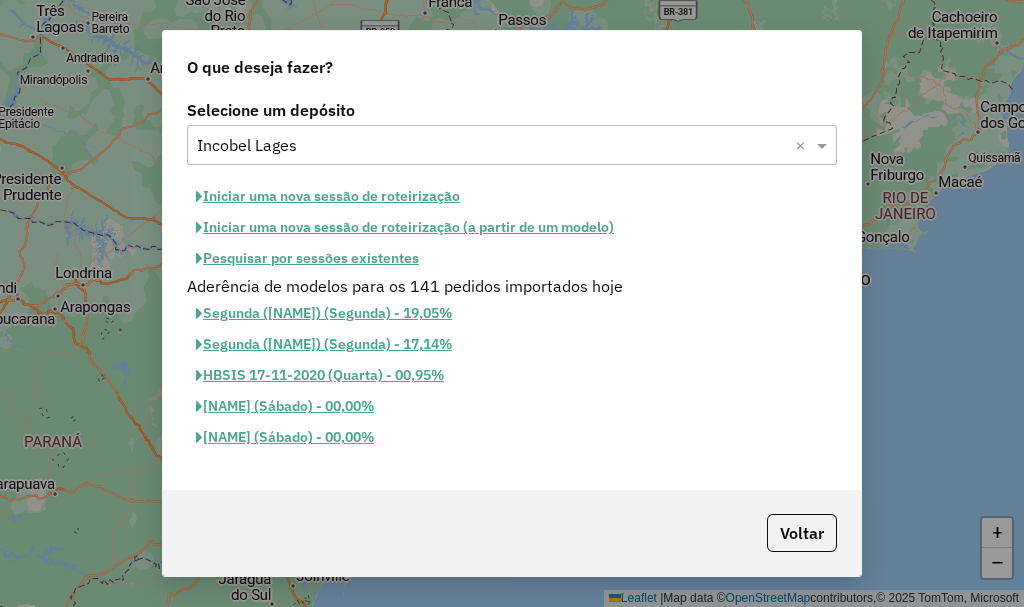 click on "Pesquisar por sessões existentes" 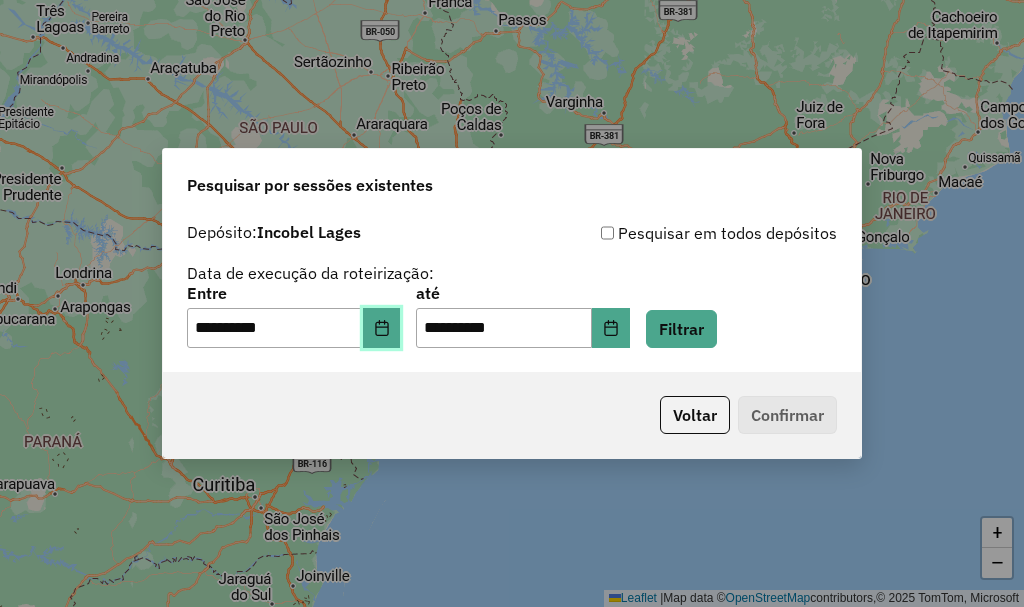 click 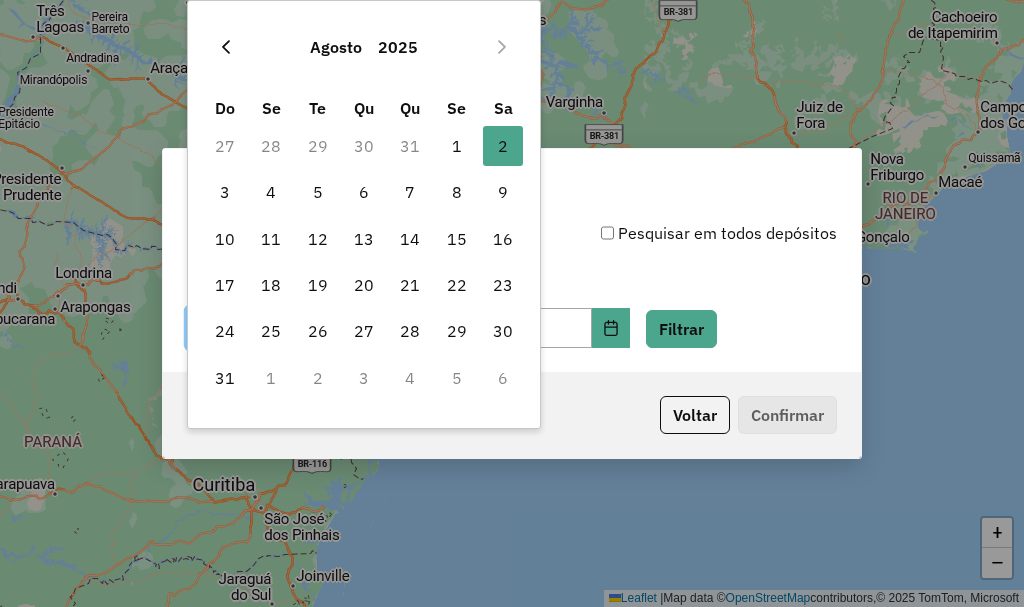 click 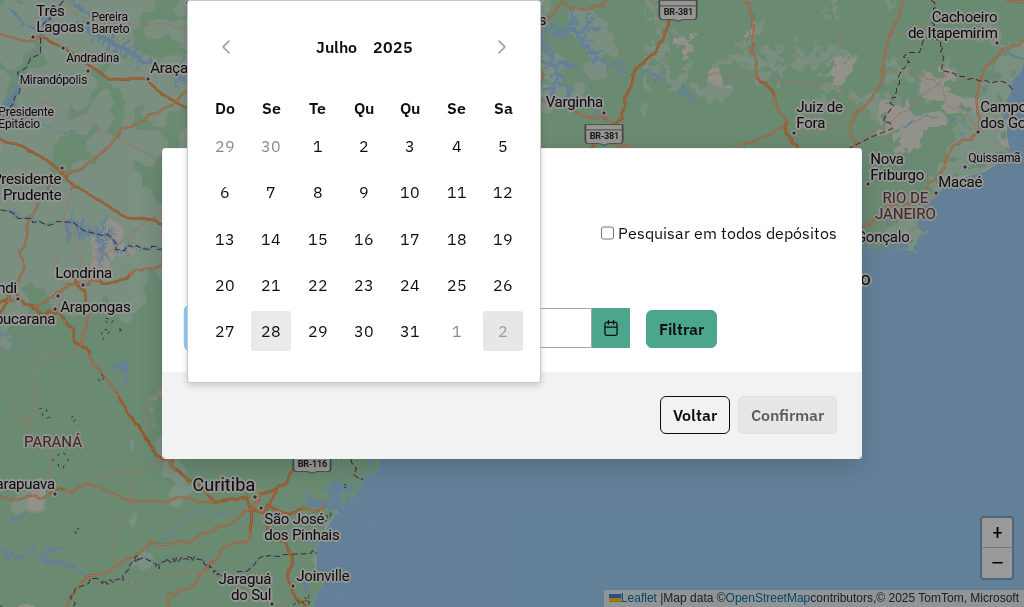 click on "28" at bounding box center (271, 331) 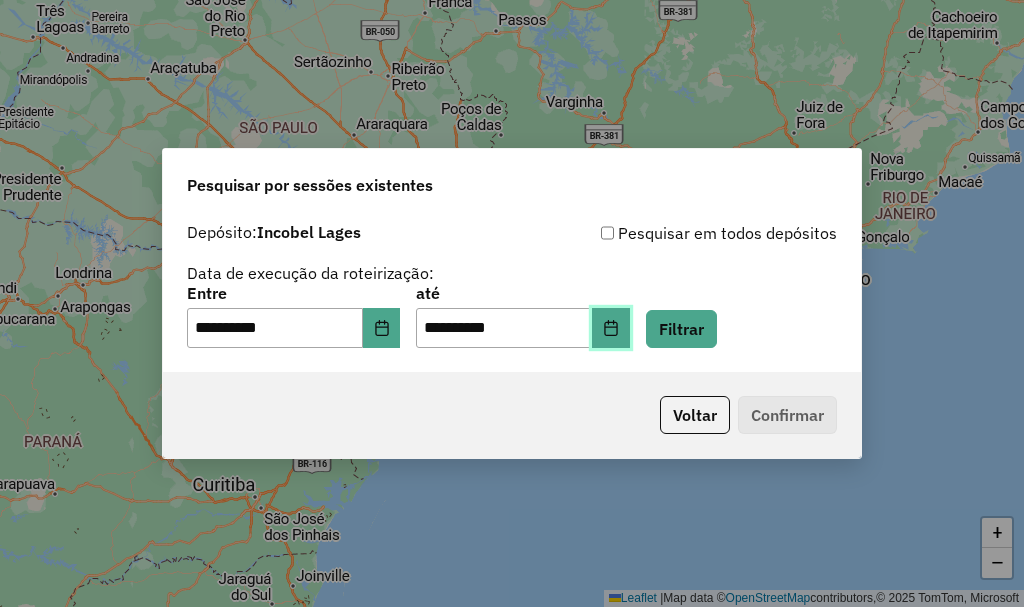 click 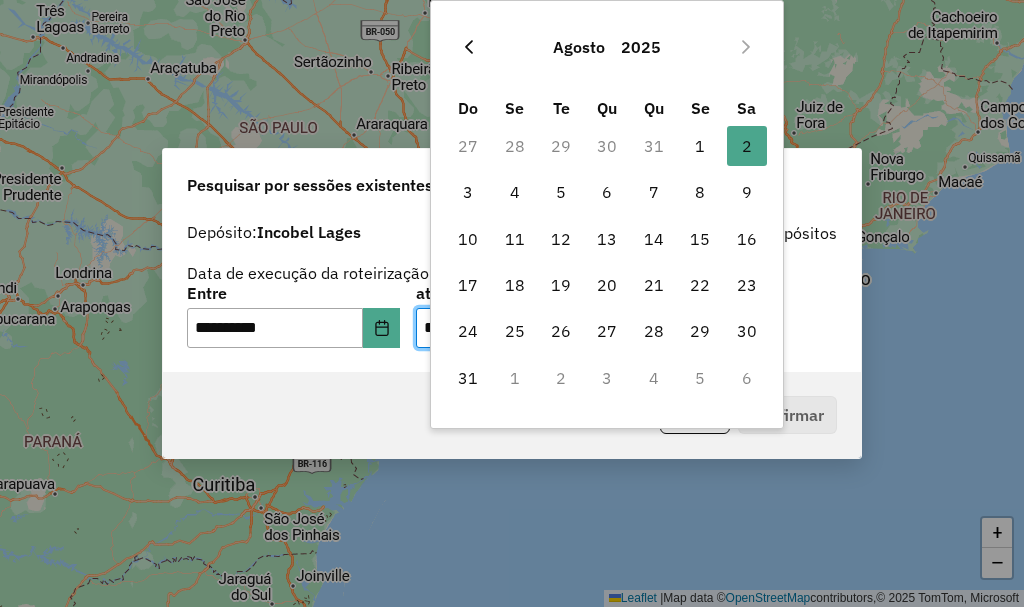 click 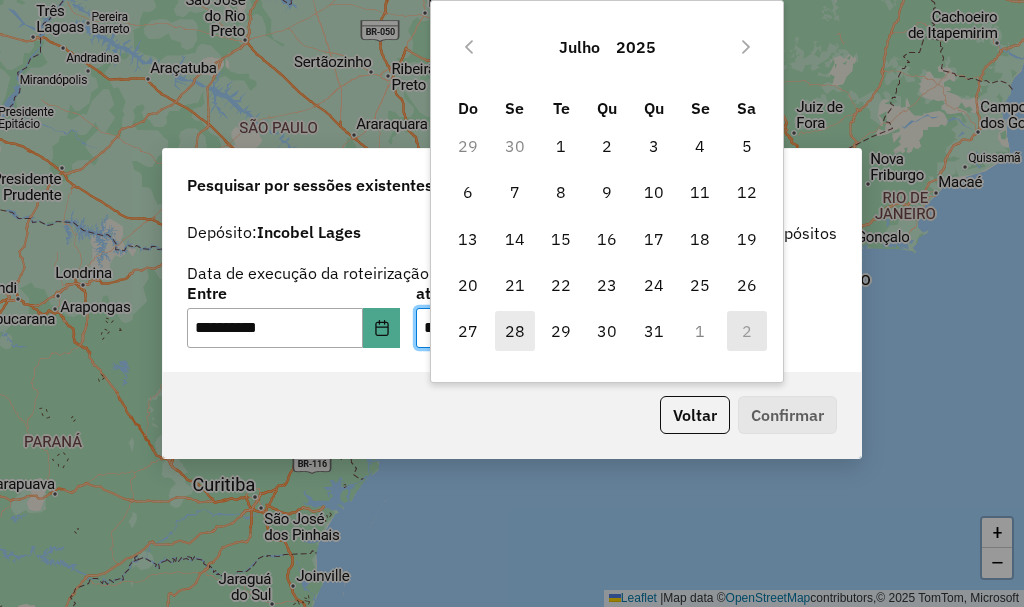 click on "28" at bounding box center (515, 331) 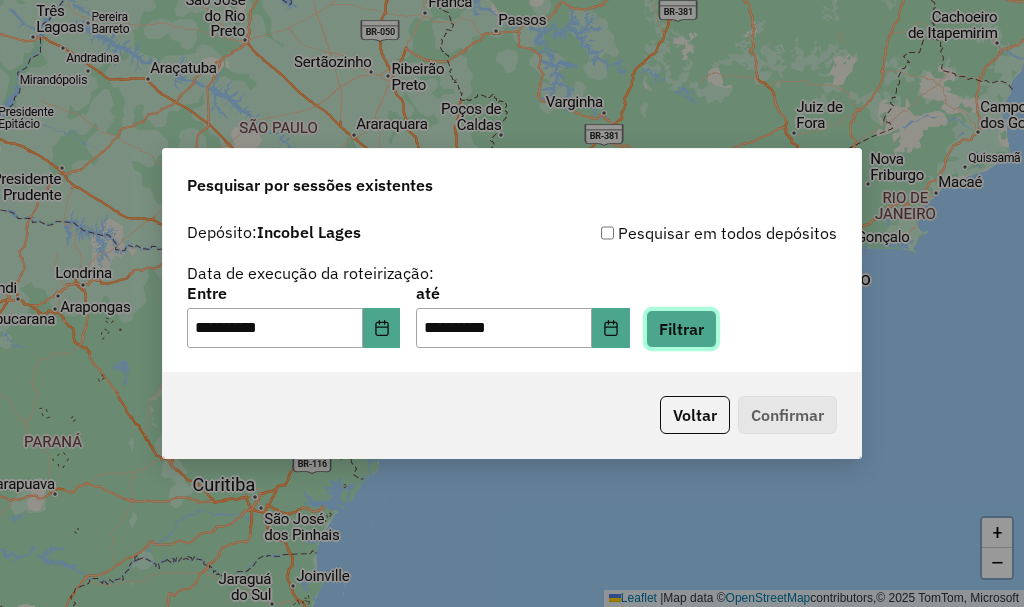 click on "Filtrar" 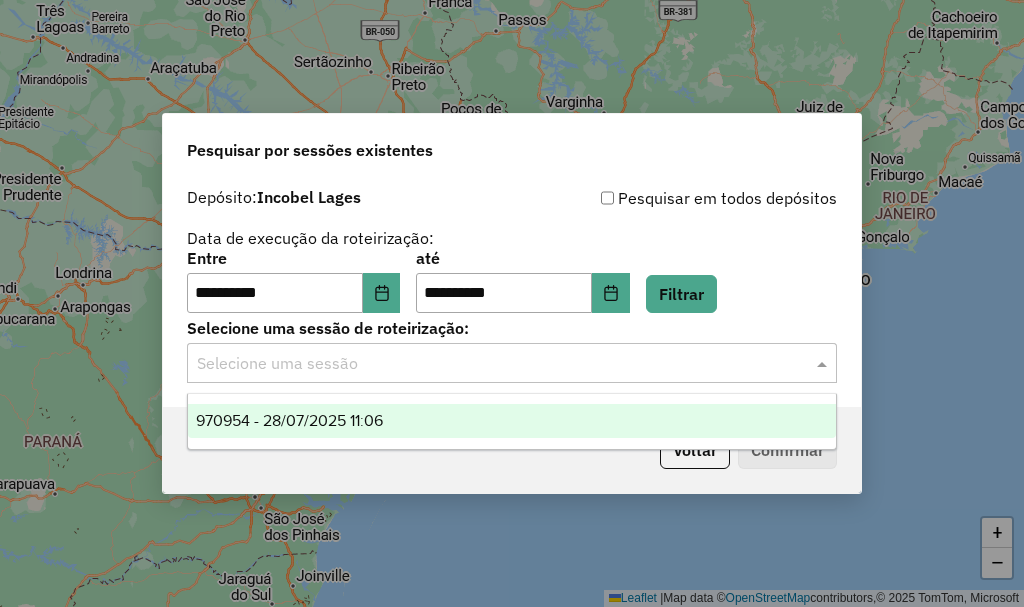 drag, startPoint x: 525, startPoint y: 369, endPoint x: 515, endPoint y: 363, distance: 11.661903 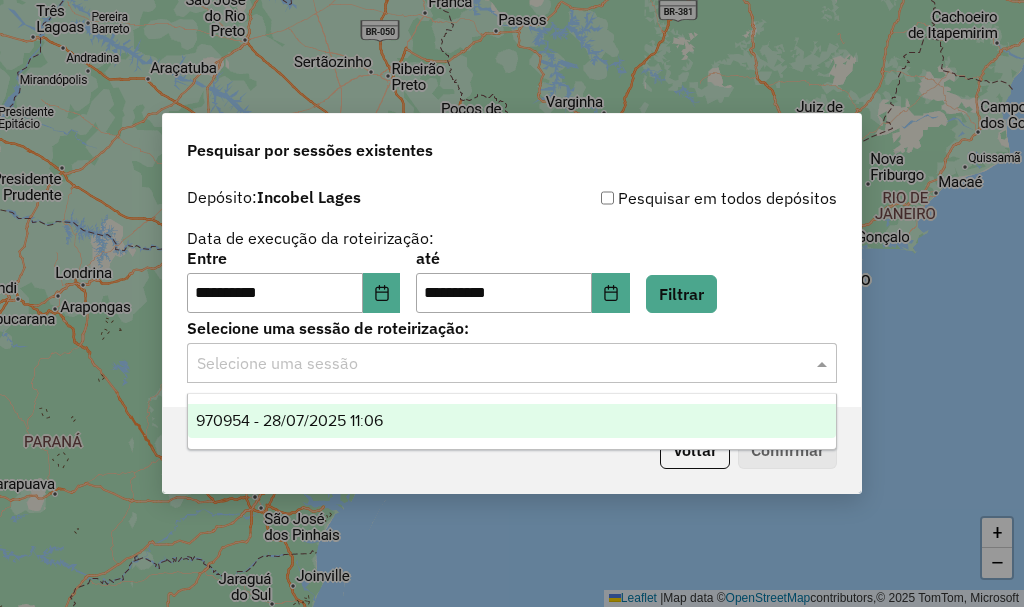 click 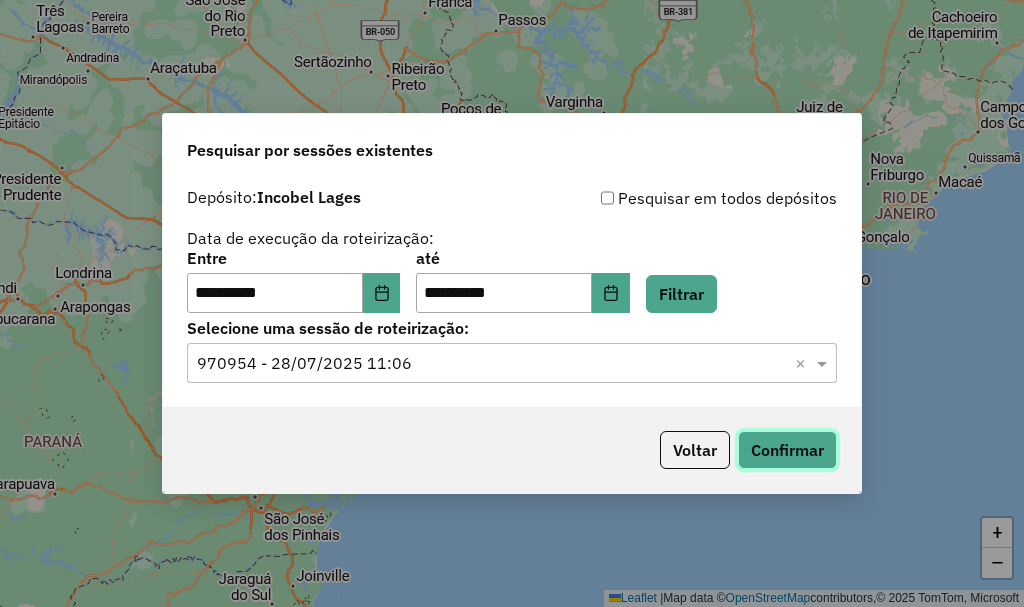 click on "Confirmar" 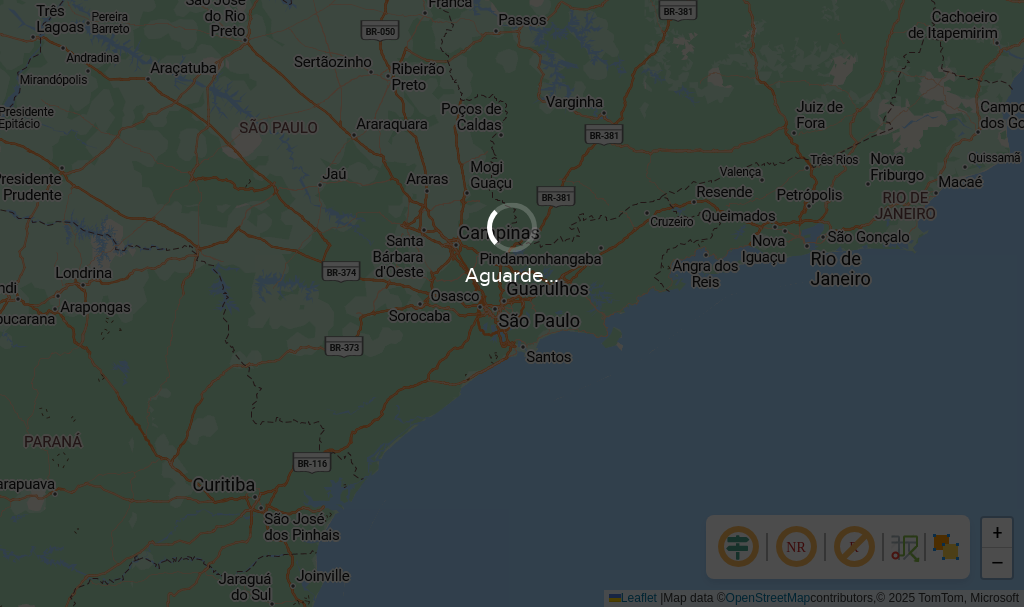 scroll, scrollTop: 0, scrollLeft: 0, axis: both 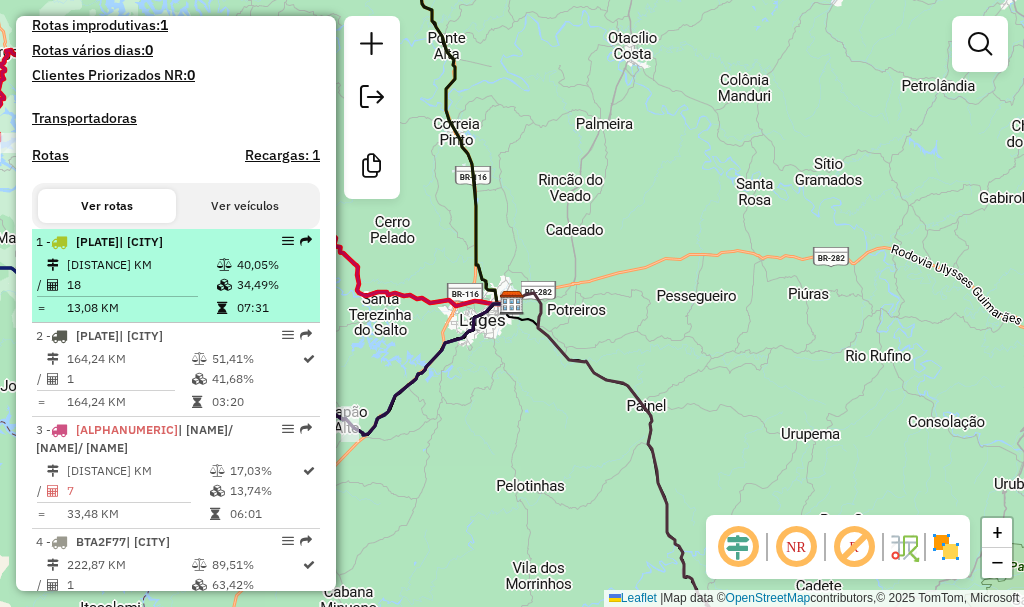 drag, startPoint x: 169, startPoint y: 279, endPoint x: 180, endPoint y: 279, distance: 11 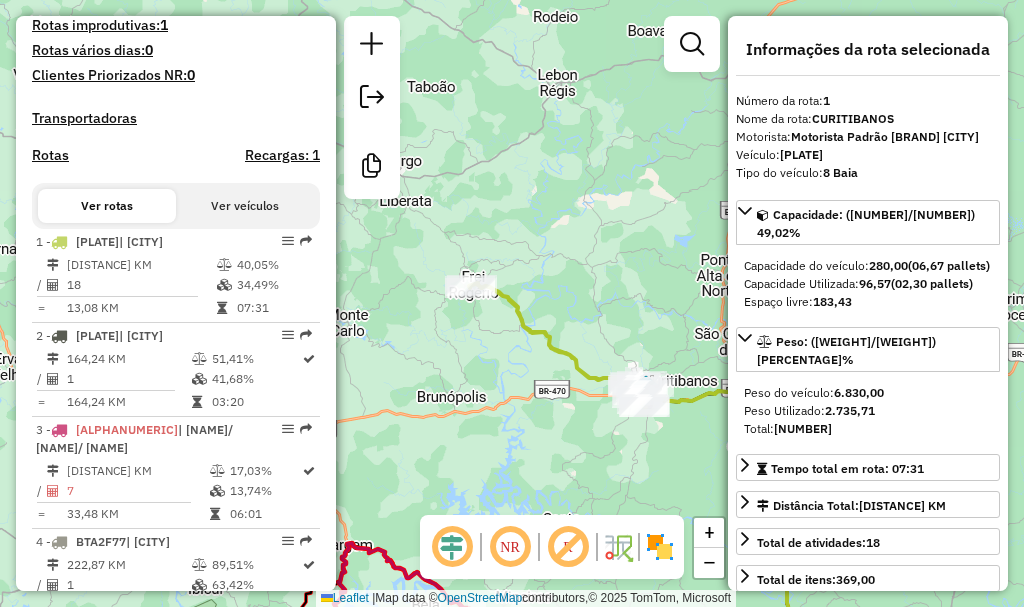 drag, startPoint x: 516, startPoint y: 225, endPoint x: 666, endPoint y: 462, distance: 280.47995 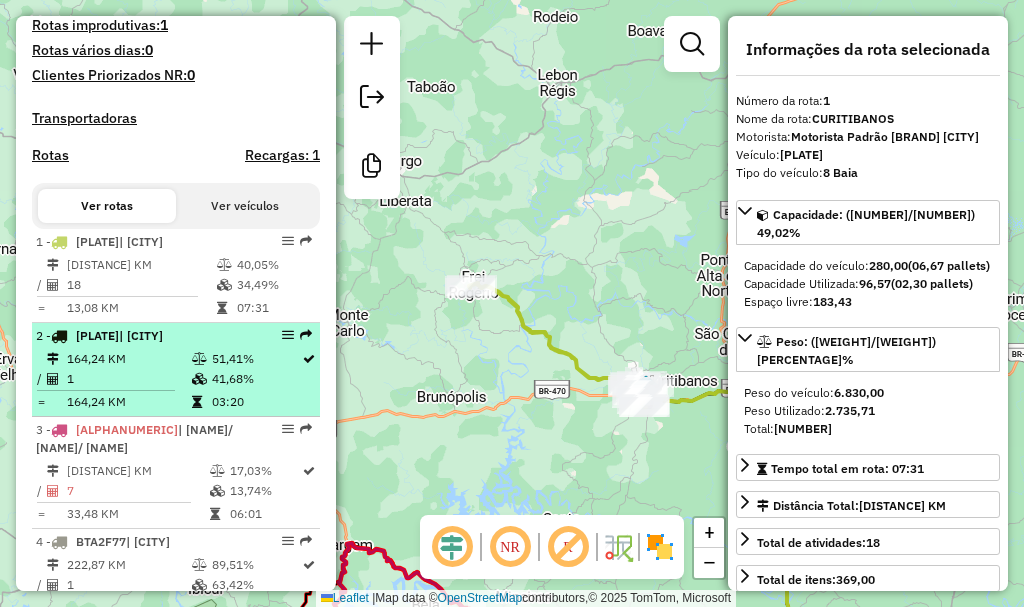 click on "2 -       RYK8I24   | CURITIBANOS" at bounding box center [142, 336] 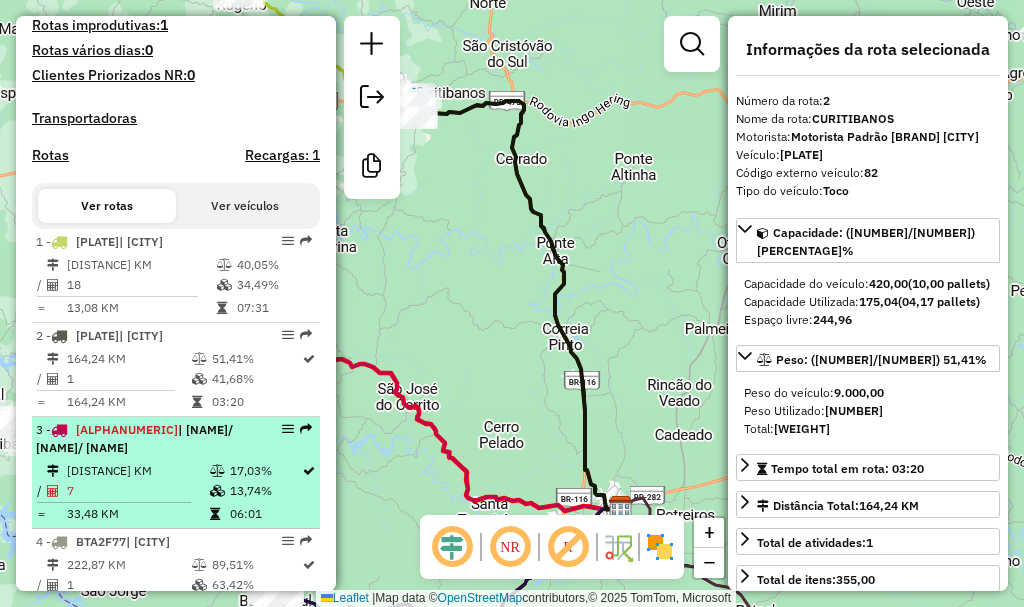 click on "3 -       FVZ2764   | ANITA/ CELSO/ ABDON" at bounding box center [142, 439] 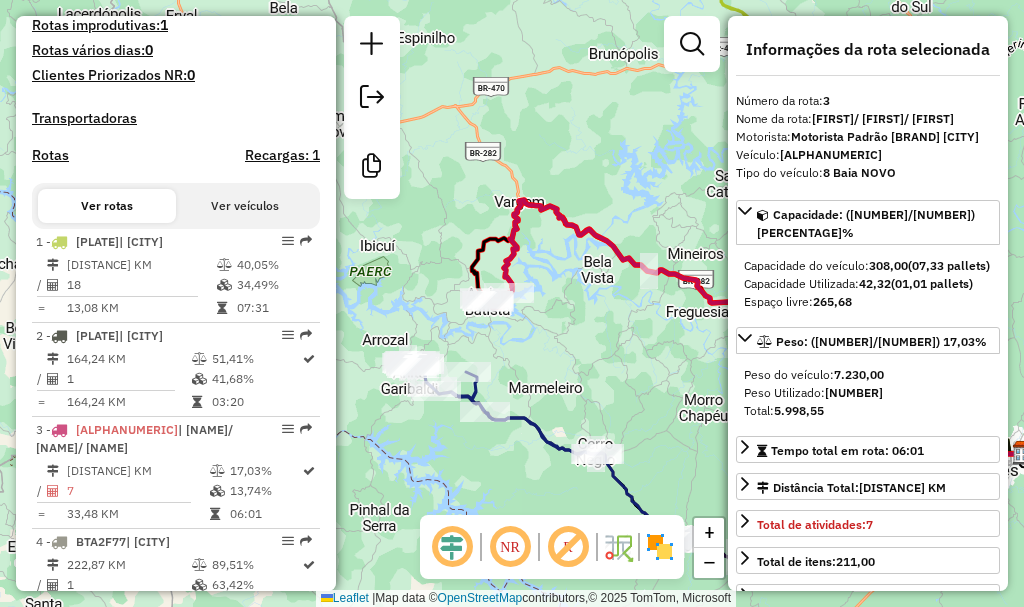 drag, startPoint x: 433, startPoint y: 305, endPoint x: 667, endPoint y: 327, distance: 235.0319 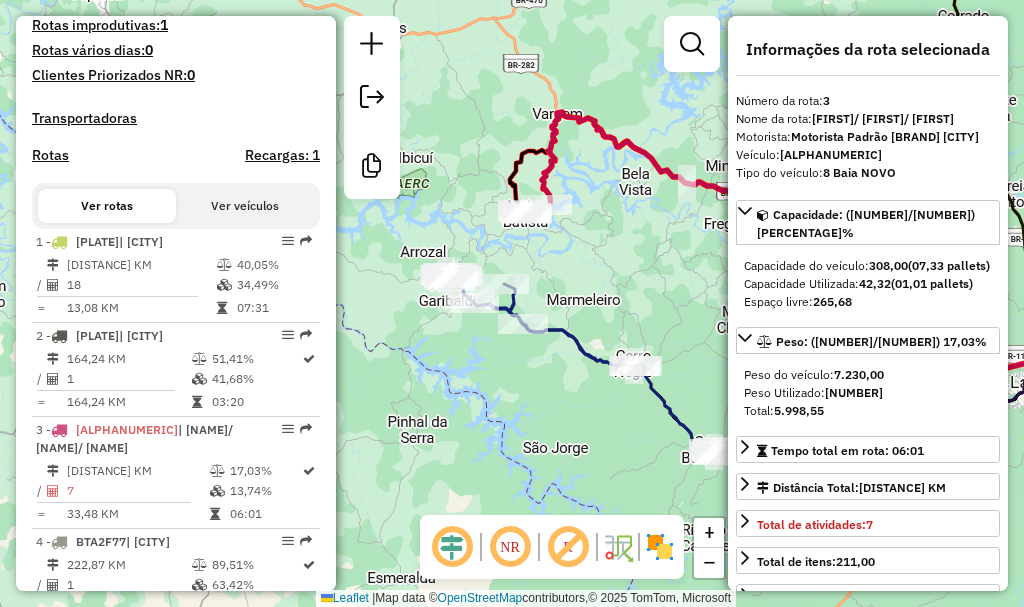 drag, startPoint x: 592, startPoint y: 315, endPoint x: 613, endPoint y: 263, distance: 56.0803 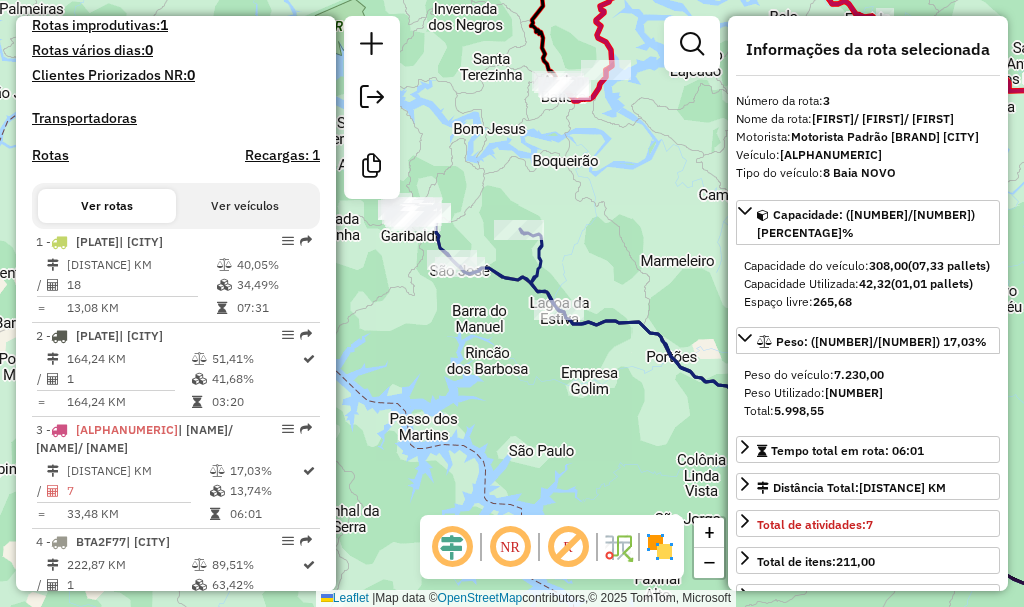 click on "Janela de atendimento Grade de atendimento Capacidade Transportadoras Veículos Cliente Pedidos  Rotas Selecione os dias de semana para filtrar as janelas de atendimento  Seg   Ter   Qua   Qui   Sex   Sáb   Dom  Informe o período da janela de atendimento: De: Até:  Filtrar exatamente a janela do cliente  Considerar janela de atendimento padrão  Selecione os dias de semana para filtrar as grades de atendimento  Seg   Ter   Qua   Qui   Sex   Sáb   Dom   Considerar clientes sem dia de atendimento cadastrado  Clientes fora do dia de atendimento selecionado Filtrar as atividades entre os valores definidos abaixo:  Peso mínimo:   Peso máximo:   Cubagem mínima:   Cubagem máxima:   De:   Até:  Filtrar as atividades entre o tempo de atendimento definido abaixo:  De:   Até:   Considerar capacidade total dos clientes não roteirizados Transportadora: Selecione um ou mais itens Tipo de veículo: Selecione um ou mais itens Veículo: Selecione um ou mais itens Motorista: Selecione um ou mais itens Nome: Rótulo:" 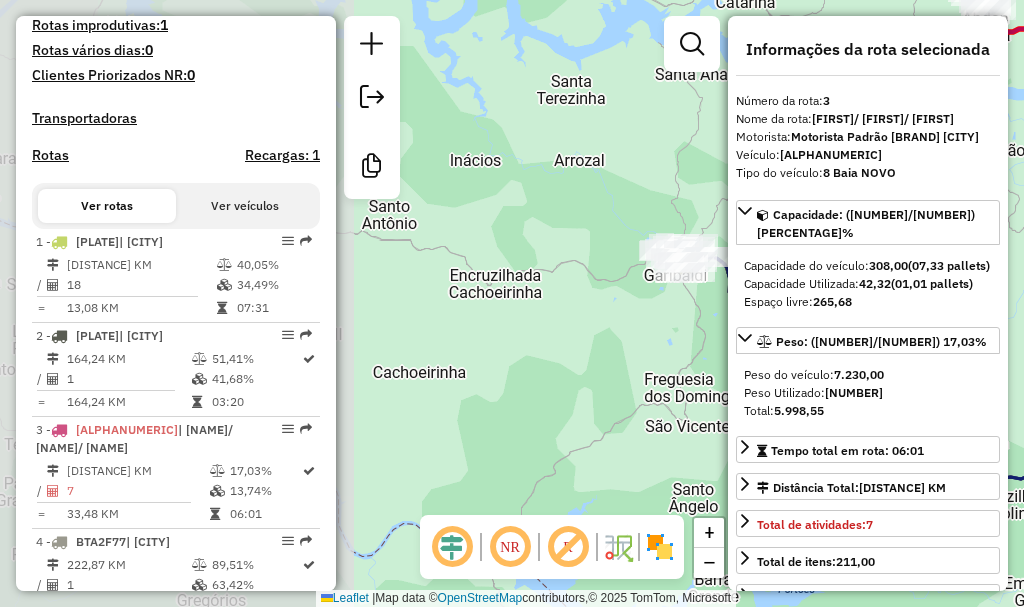 drag, startPoint x: 453, startPoint y: 230, endPoint x: 812, endPoint y: 316, distance: 369.15714 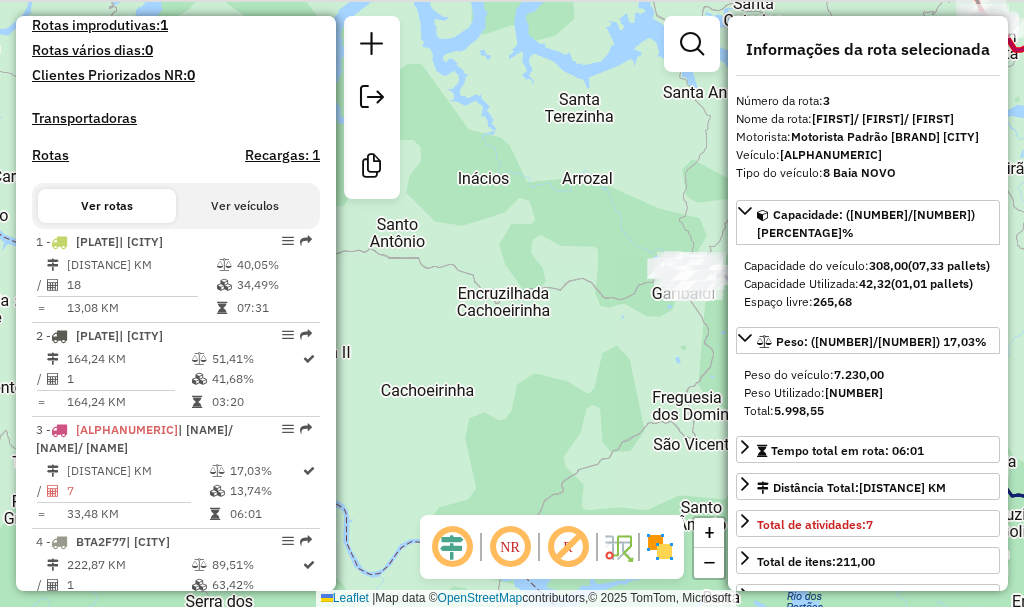 drag, startPoint x: 572, startPoint y: 260, endPoint x: 576, endPoint y: 270, distance: 10.770329 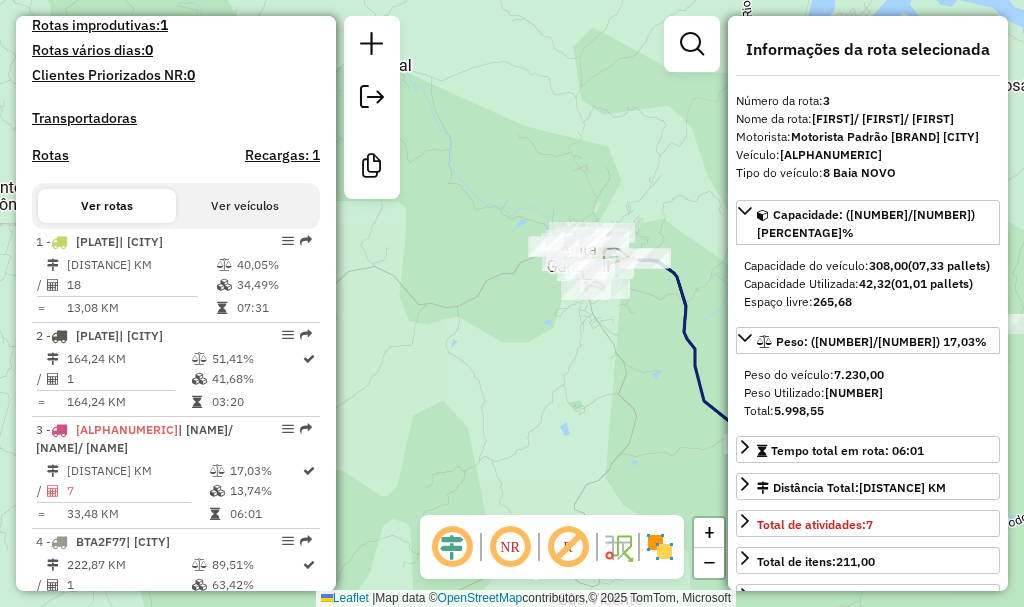 drag, startPoint x: 569, startPoint y: 276, endPoint x: 433, endPoint y: 267, distance: 136.29747 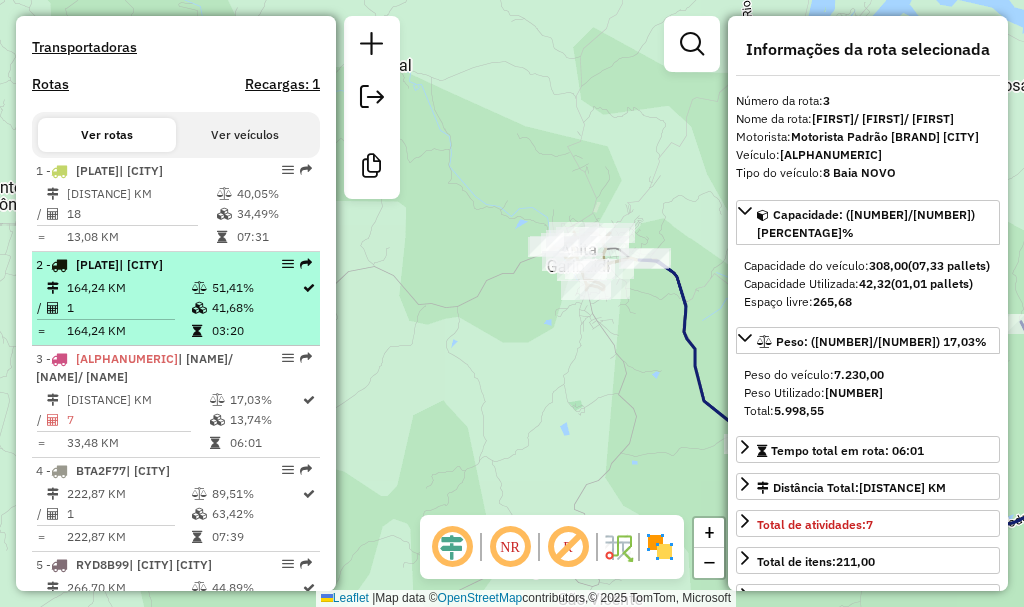 scroll, scrollTop: 700, scrollLeft: 0, axis: vertical 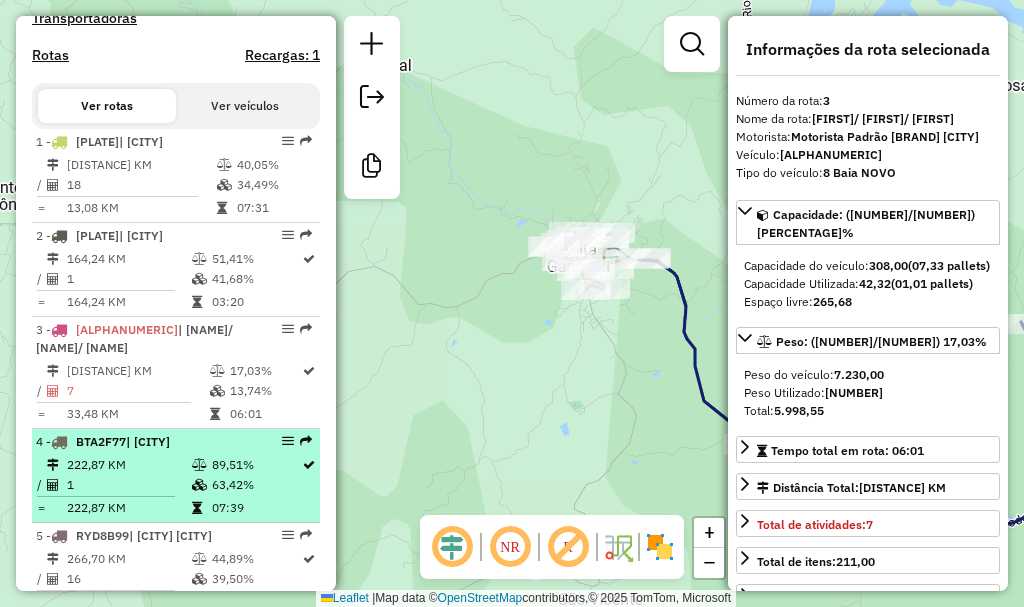 click on "BTA2F77" at bounding box center [101, 441] 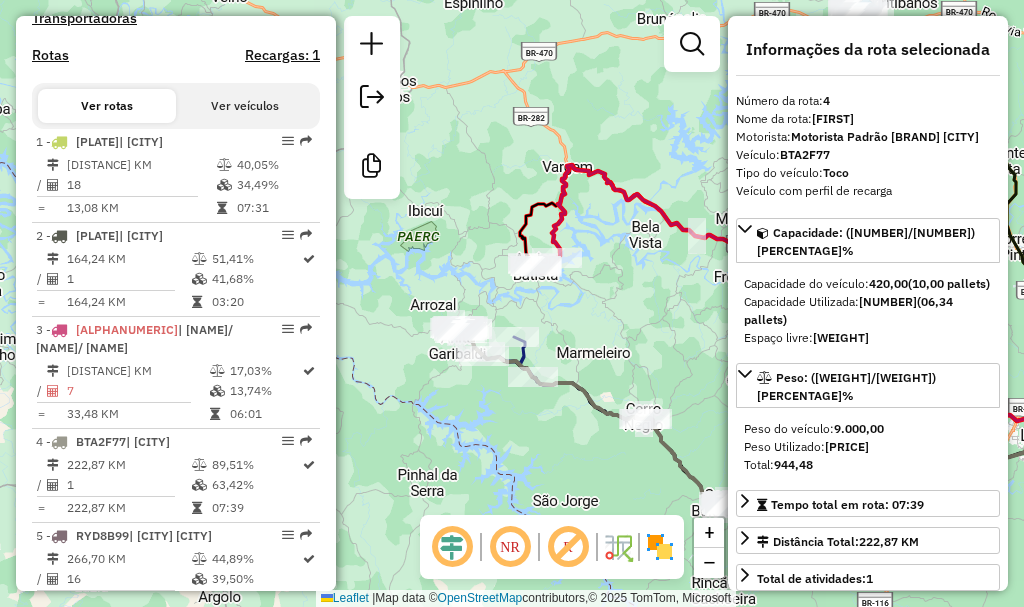 drag, startPoint x: 513, startPoint y: 235, endPoint x: 759, endPoint y: 367, distance: 279.17737 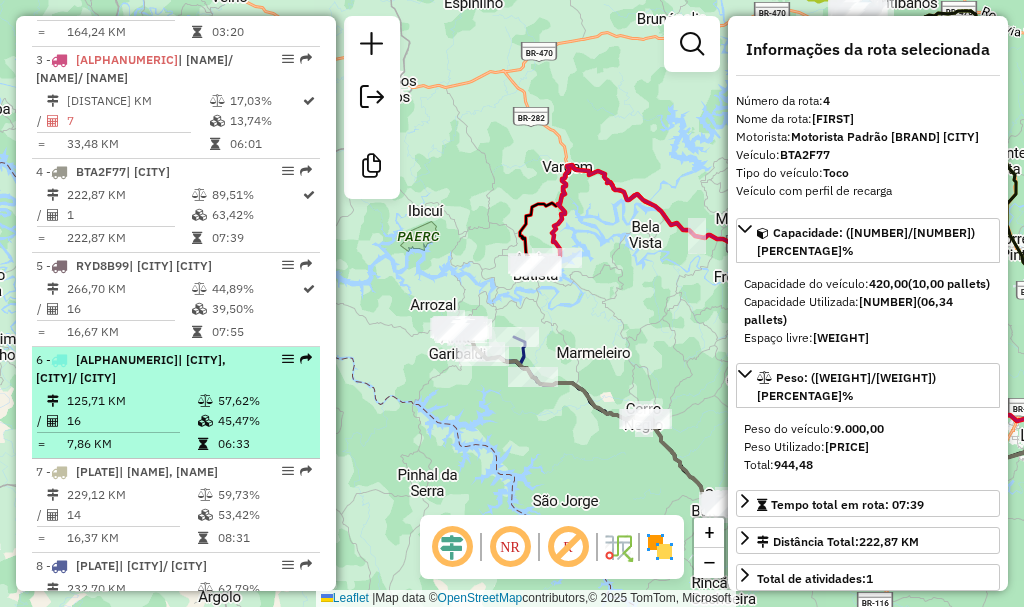 scroll, scrollTop: 1000, scrollLeft: 0, axis: vertical 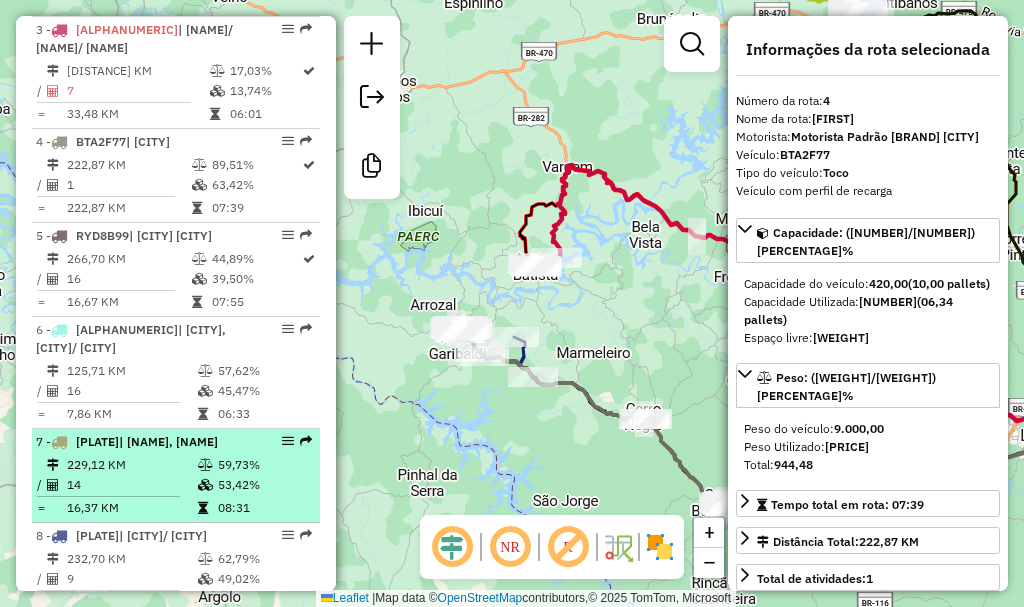 click on "7 -       QHA7G89   | ANITA, ANITA/ CELSO/ ABDON" at bounding box center (142, 442) 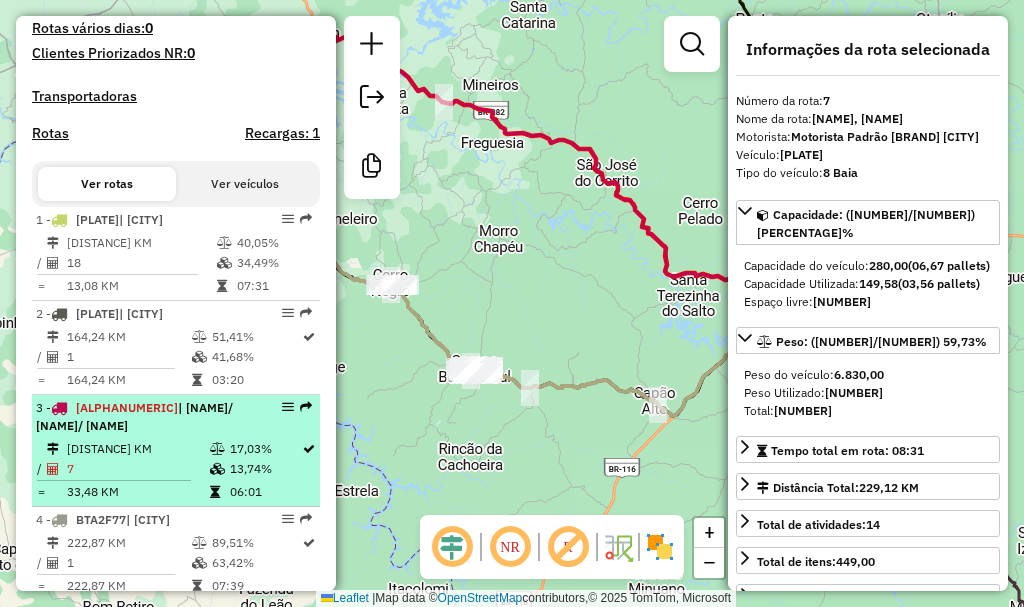scroll, scrollTop: 526, scrollLeft: 0, axis: vertical 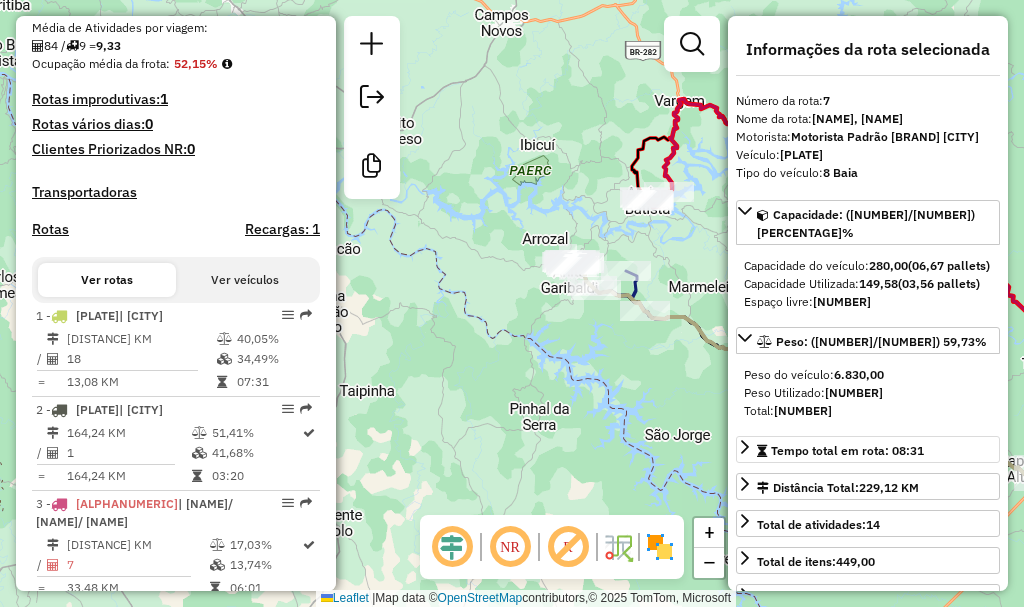 drag, startPoint x: 423, startPoint y: 387, endPoint x: 804, endPoint y: 457, distance: 387.37708 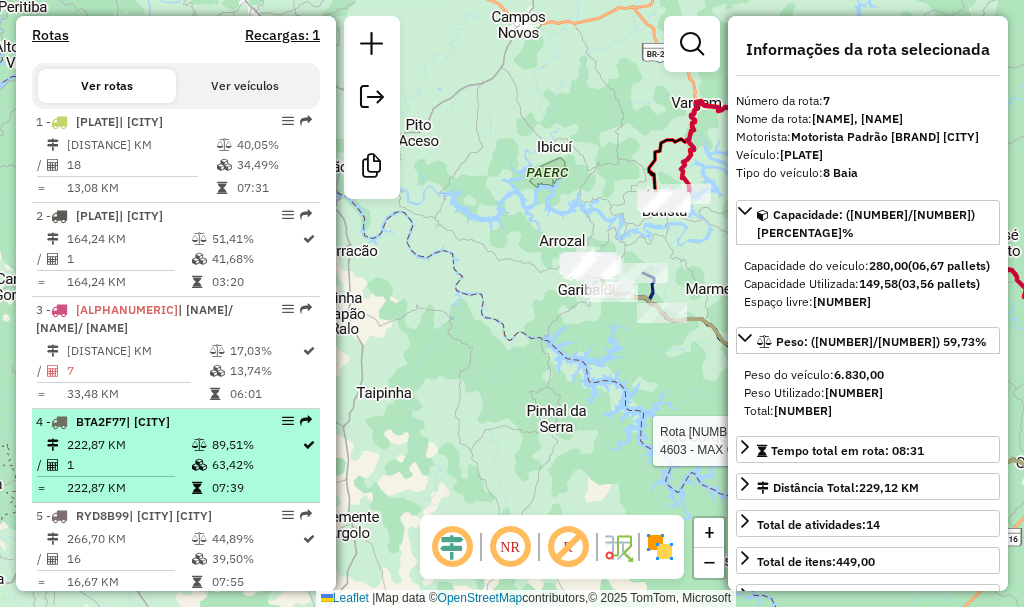 scroll, scrollTop: 726, scrollLeft: 0, axis: vertical 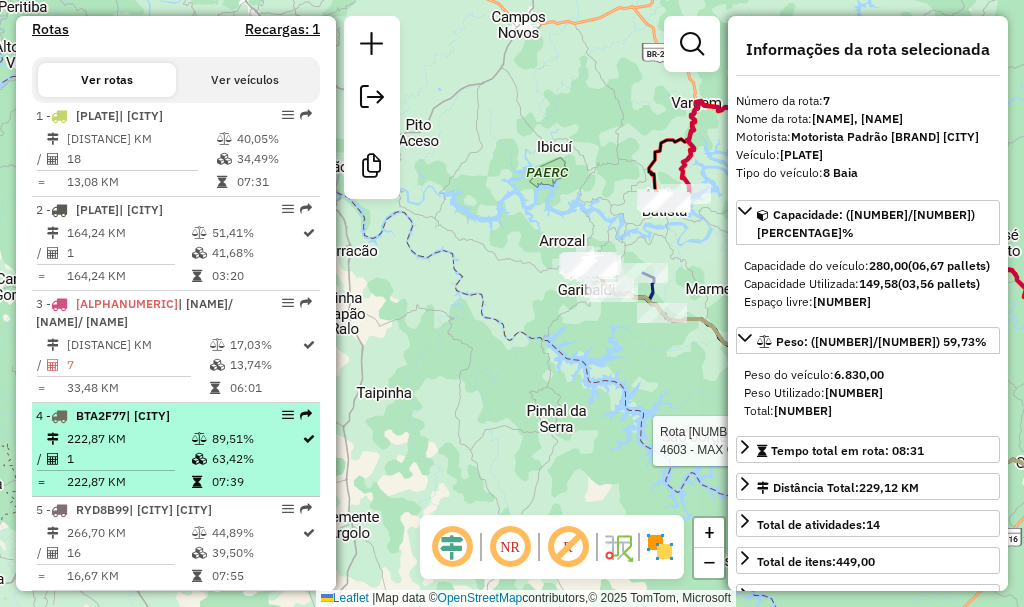 click on "222,87 KM" at bounding box center [128, 439] 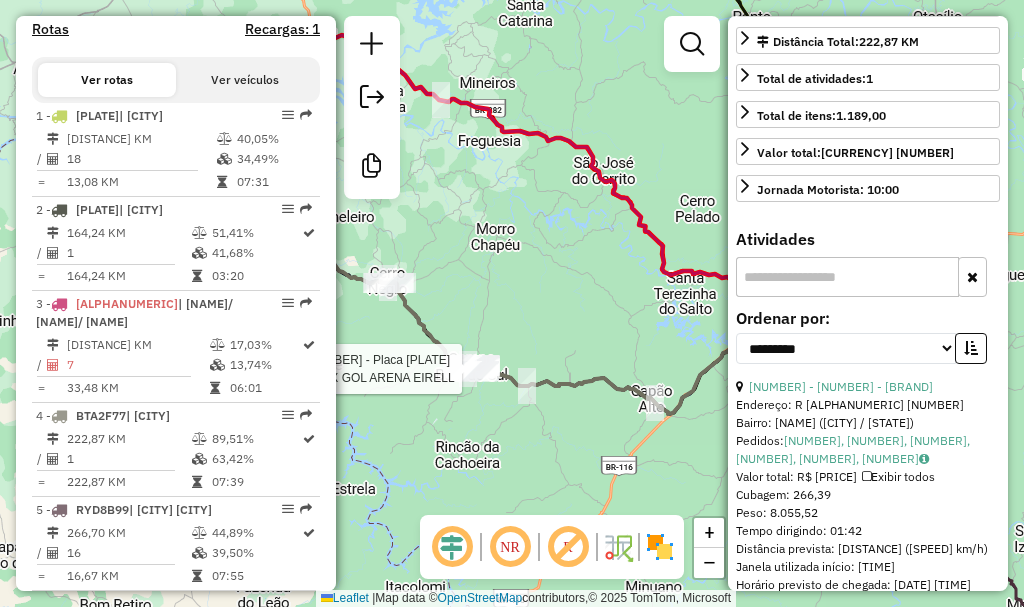 scroll, scrollTop: 600, scrollLeft: 0, axis: vertical 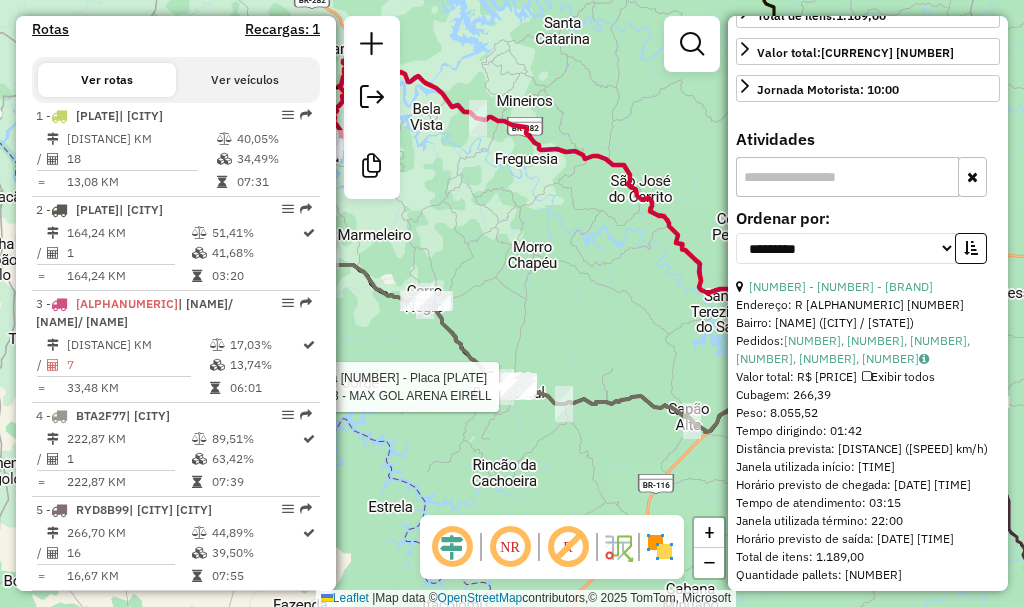 drag, startPoint x: 481, startPoint y: 243, endPoint x: 653, endPoint y: 297, distance: 180.27756 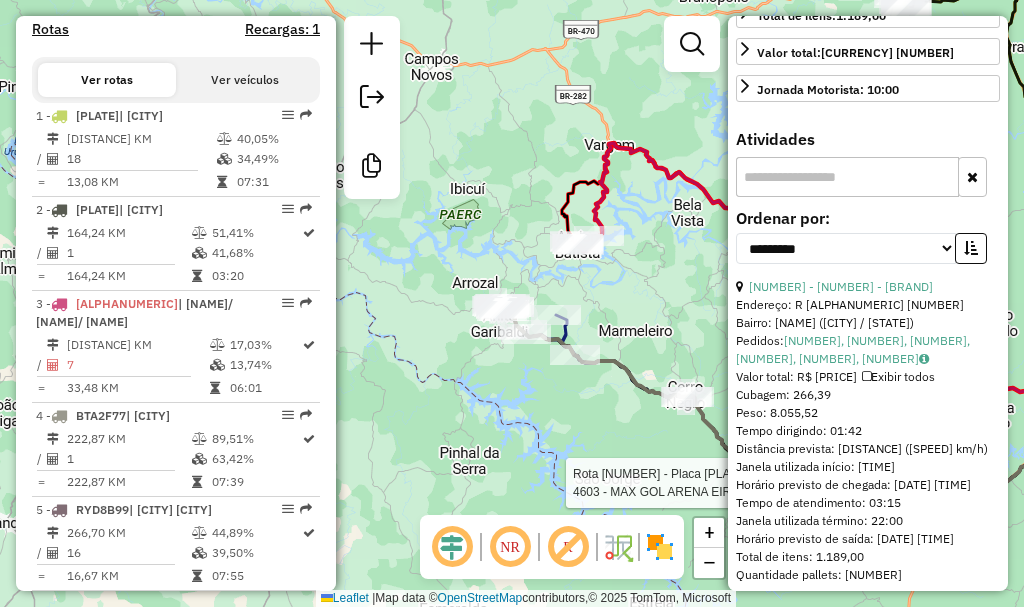 drag, startPoint x: 497, startPoint y: 259, endPoint x: 585, endPoint y: 298, distance: 96.25487 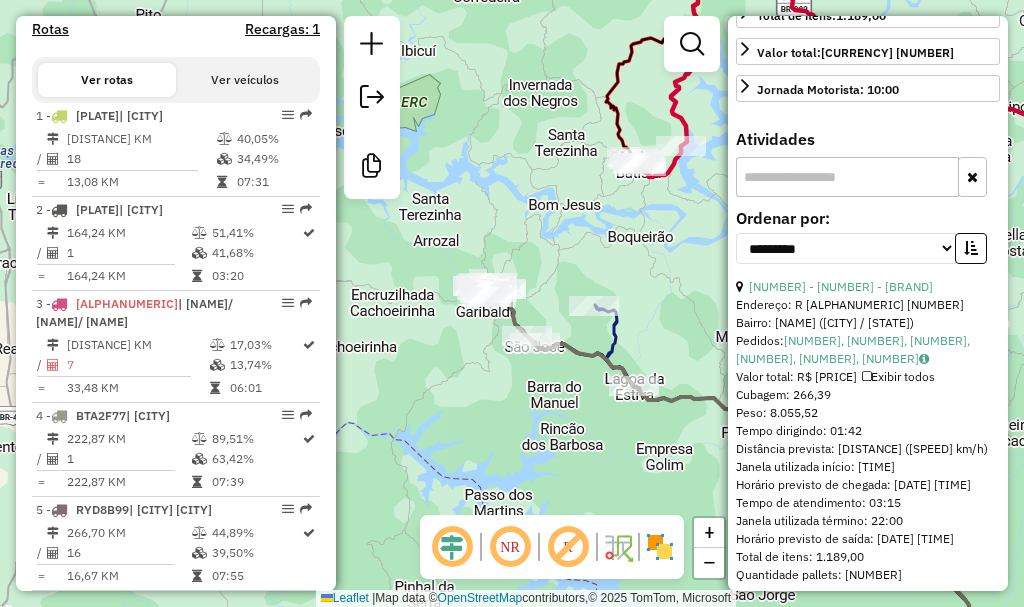 drag, startPoint x: 523, startPoint y: 257, endPoint x: 545, endPoint y: 244, distance: 25.553865 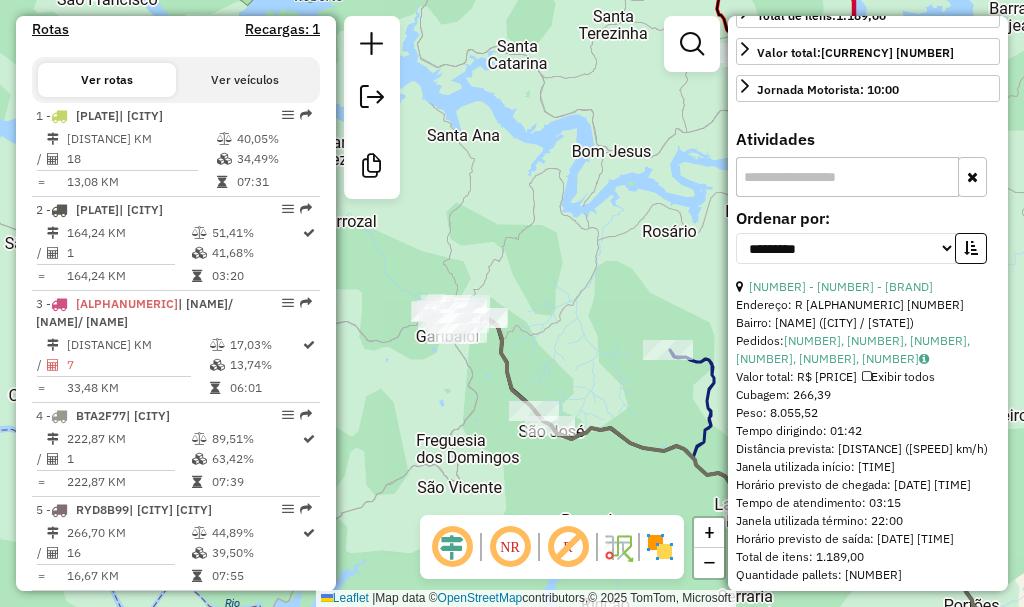 drag, startPoint x: 515, startPoint y: 293, endPoint x: 530, endPoint y: 233, distance: 61.846584 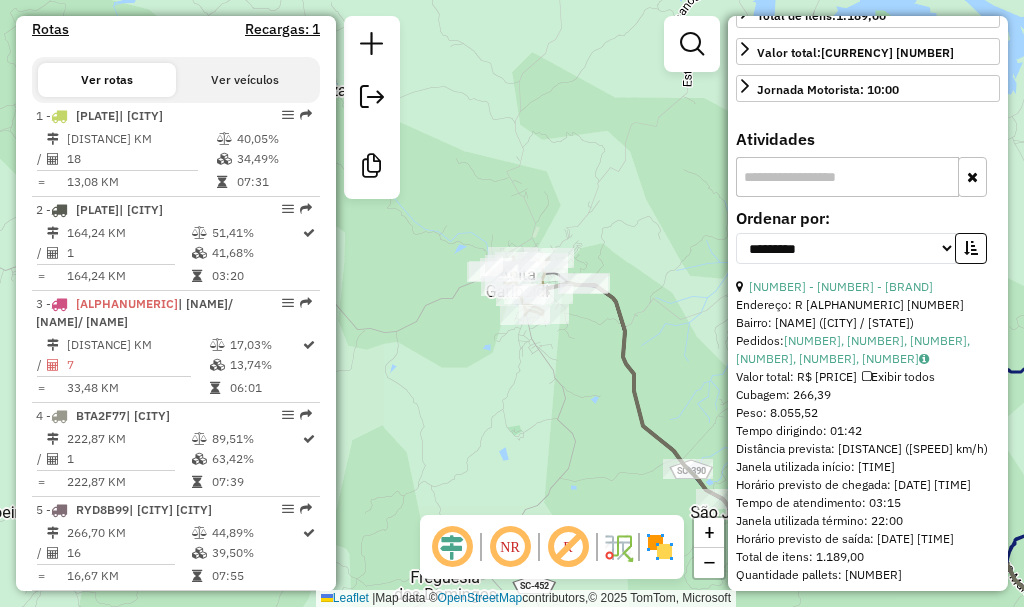 drag, startPoint x: 502, startPoint y: 250, endPoint x: 610, endPoint y: 250, distance: 108 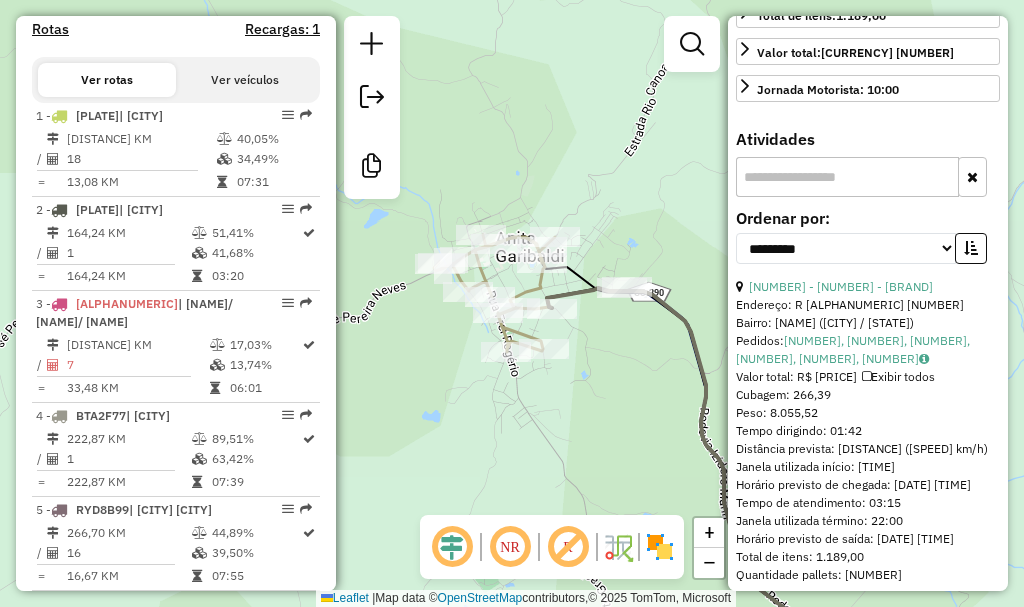 drag, startPoint x: 575, startPoint y: 262, endPoint x: 613, endPoint y: 231, distance: 49.0408 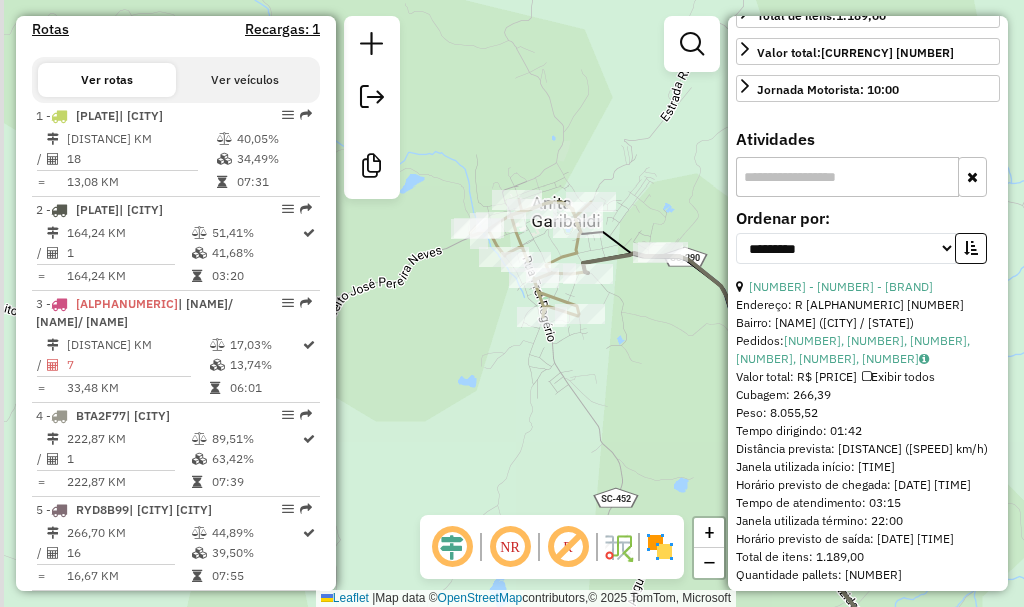 drag, startPoint x: 684, startPoint y: 236, endPoint x: 716, endPoint y: 204, distance: 45.254833 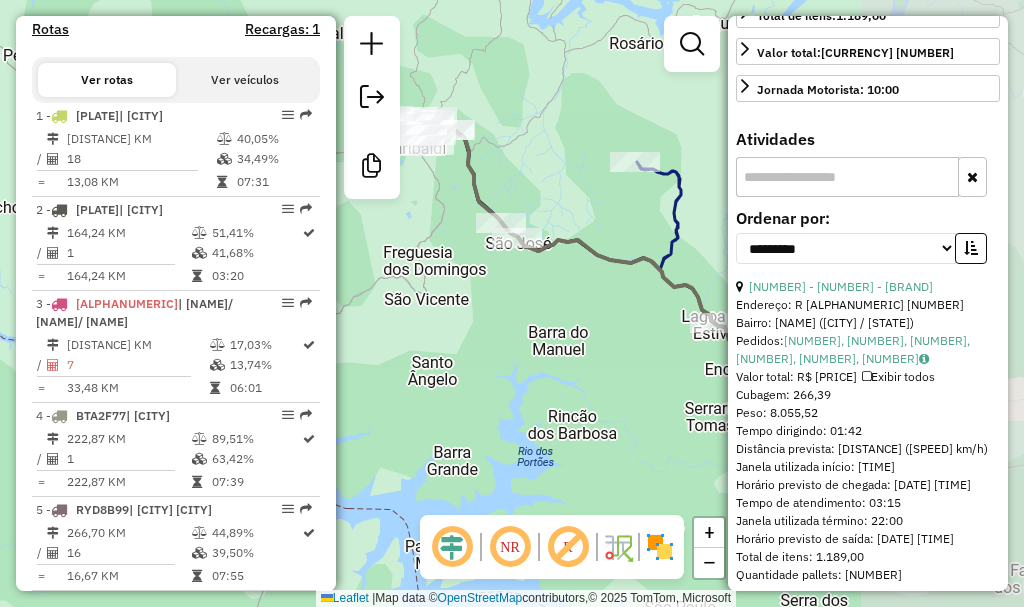 drag, startPoint x: 564, startPoint y: 308, endPoint x: 436, endPoint y: 260, distance: 136.70406 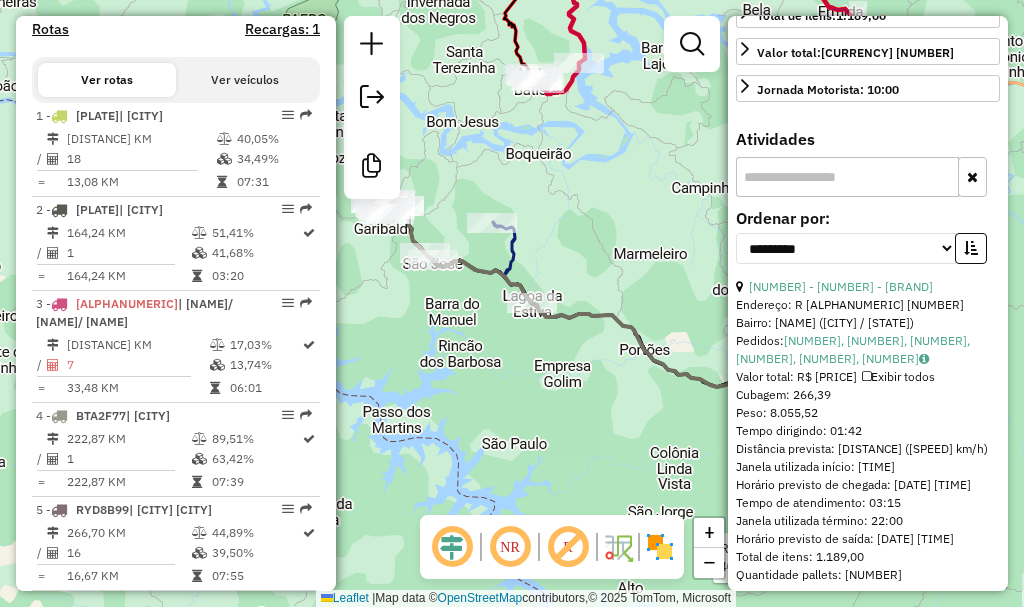drag, startPoint x: 569, startPoint y: 335, endPoint x: 467, endPoint y: 327, distance: 102.31325 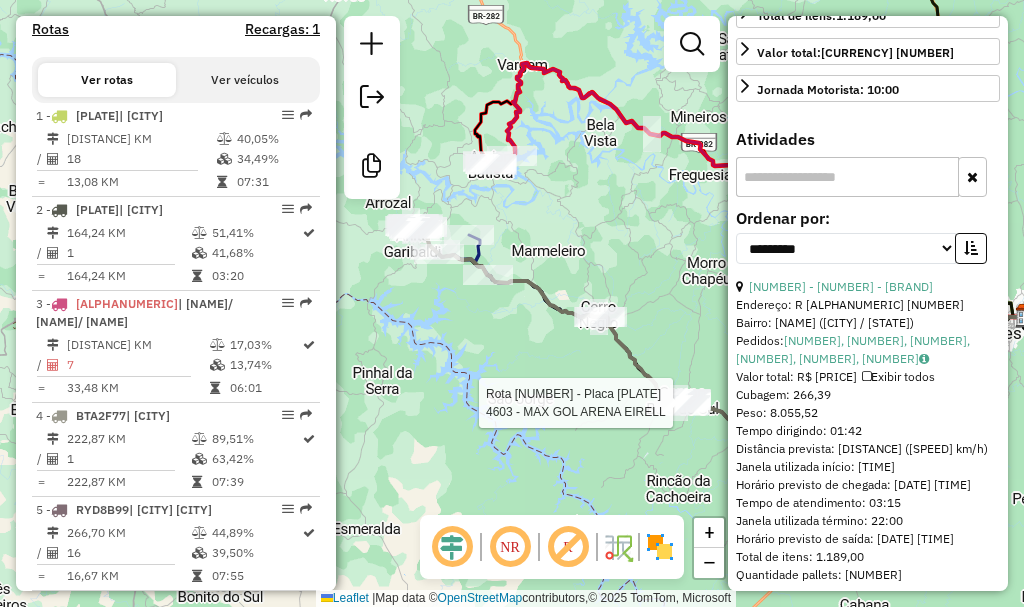 drag, startPoint x: 480, startPoint y: 332, endPoint x: 460, endPoint y: 293, distance: 43.829212 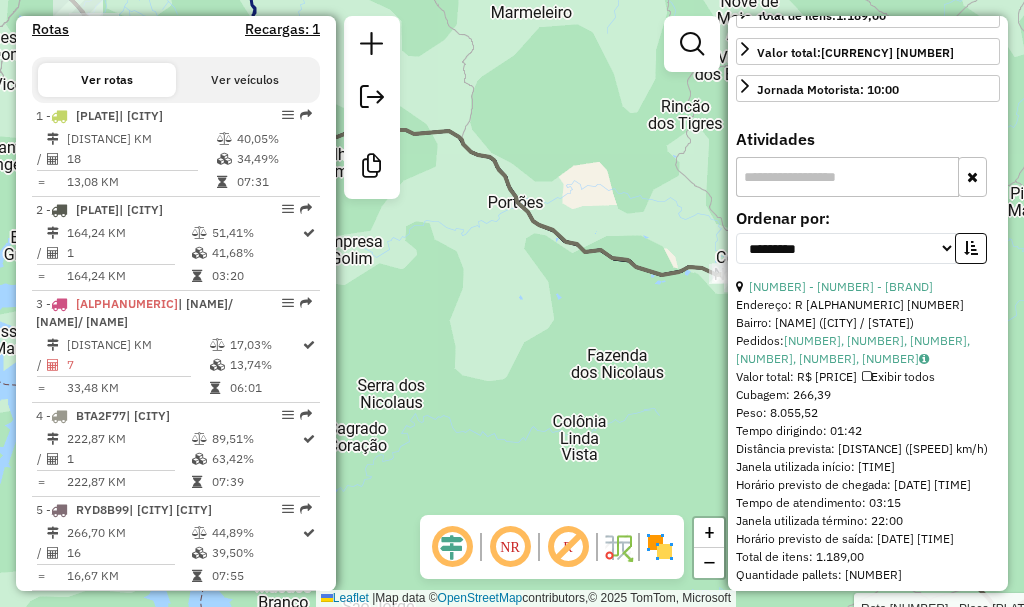 drag, startPoint x: 423, startPoint y: 381, endPoint x: 531, endPoint y: 410, distance: 111.82576 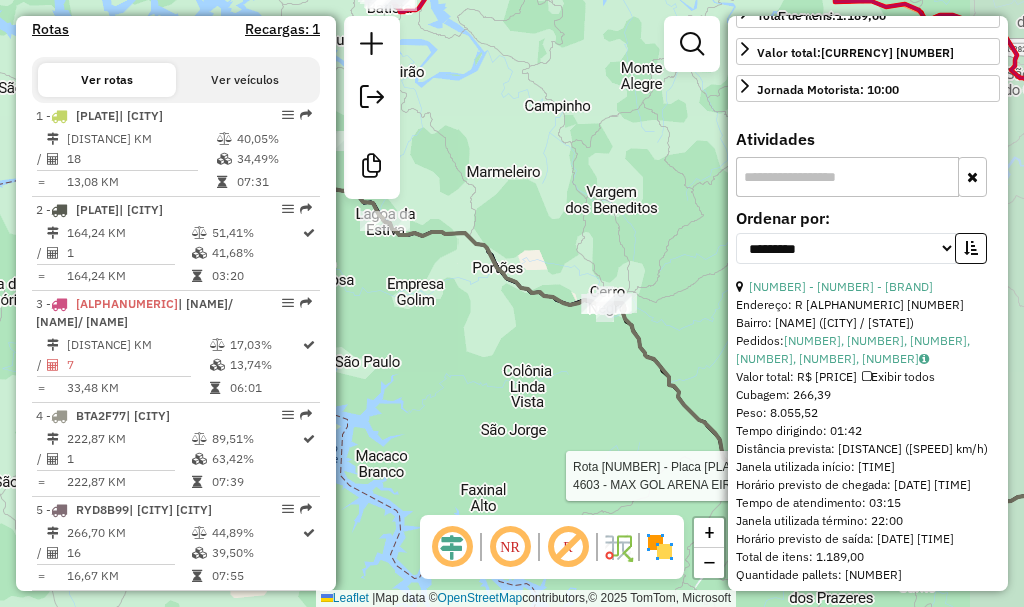 drag, startPoint x: 567, startPoint y: 342, endPoint x: 530, endPoint y: 342, distance: 37 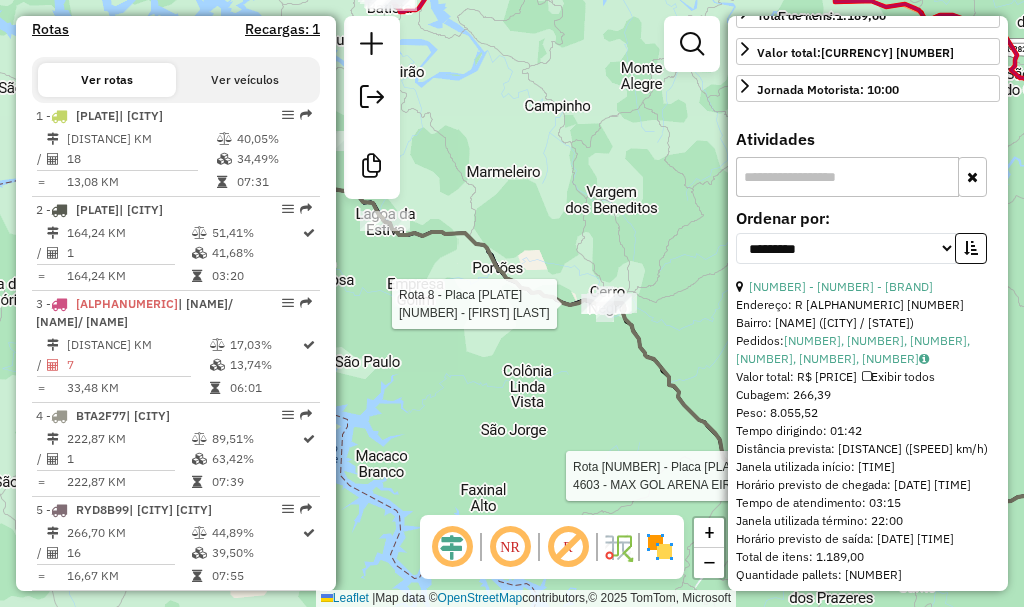 scroll, scrollTop: 582, scrollLeft: 0, axis: vertical 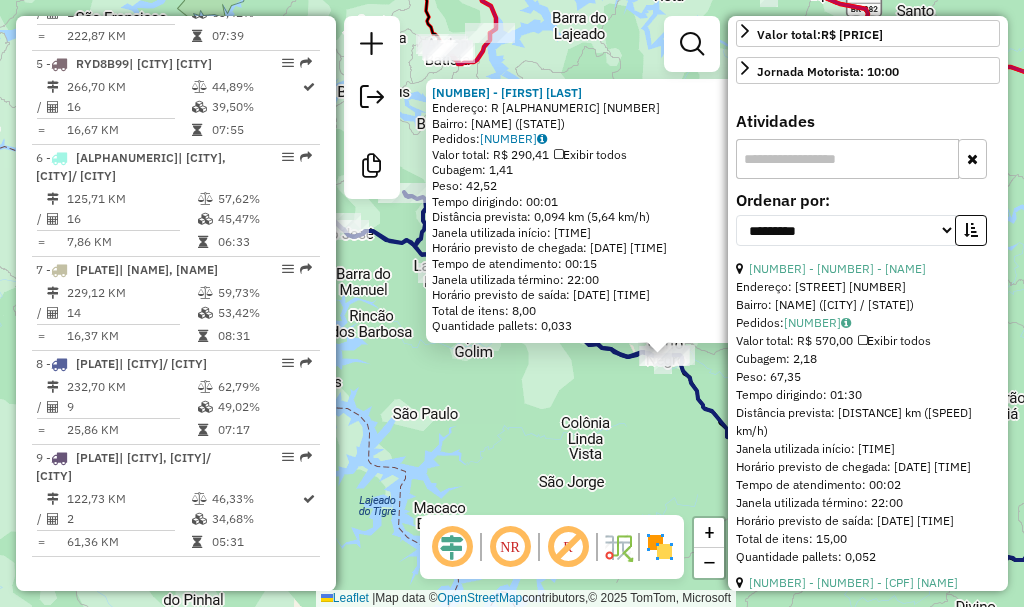 drag, startPoint x: 497, startPoint y: 382, endPoint x: 782, endPoint y: 501, distance: 308.84625 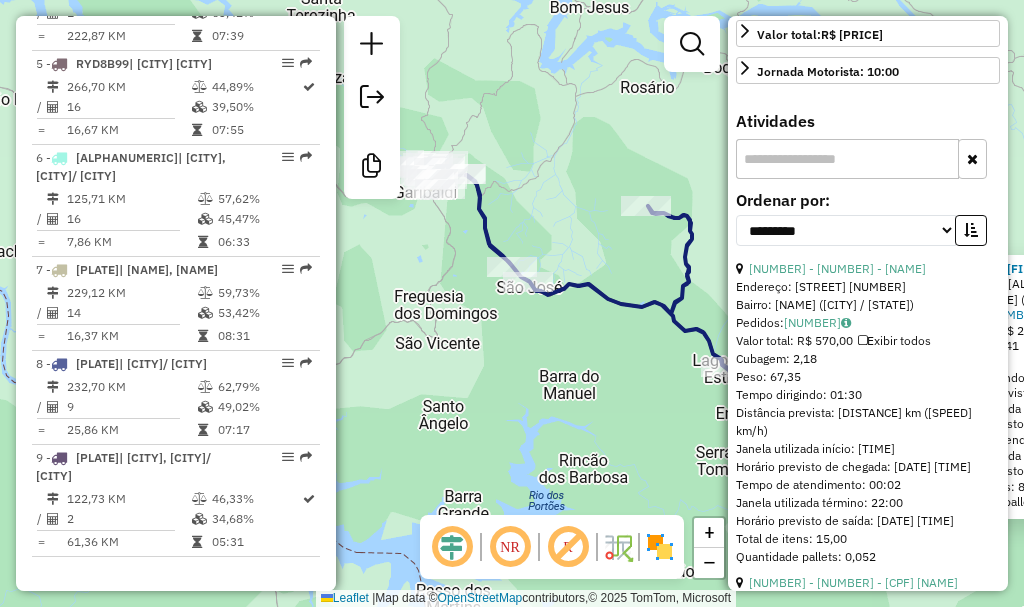 drag, startPoint x: 533, startPoint y: 408, endPoint x: 652, endPoint y: 395, distance: 119.70798 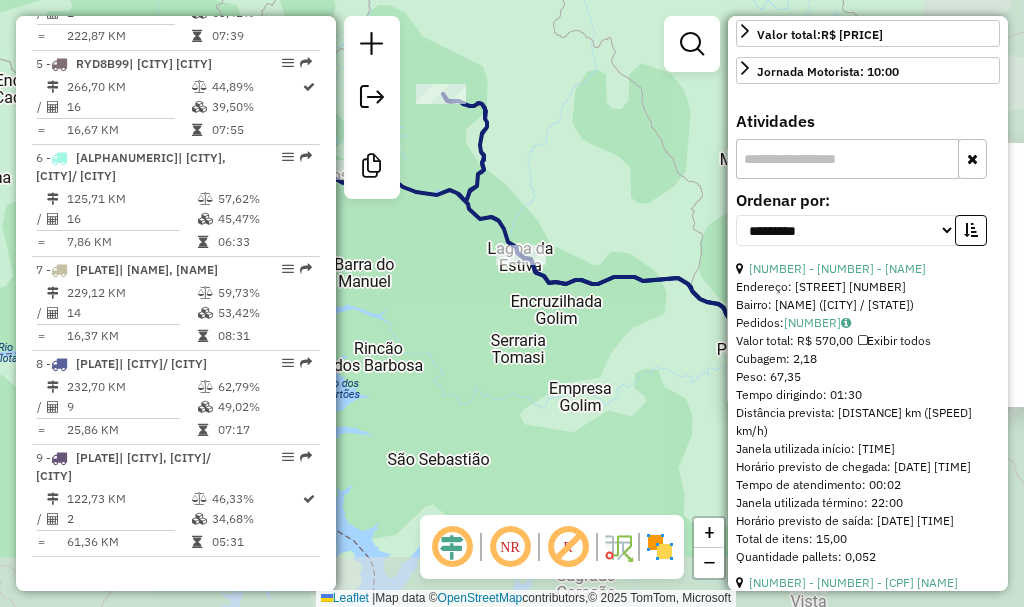 drag, startPoint x: 536, startPoint y: 395, endPoint x: 345, endPoint y: 321, distance: 204.83408 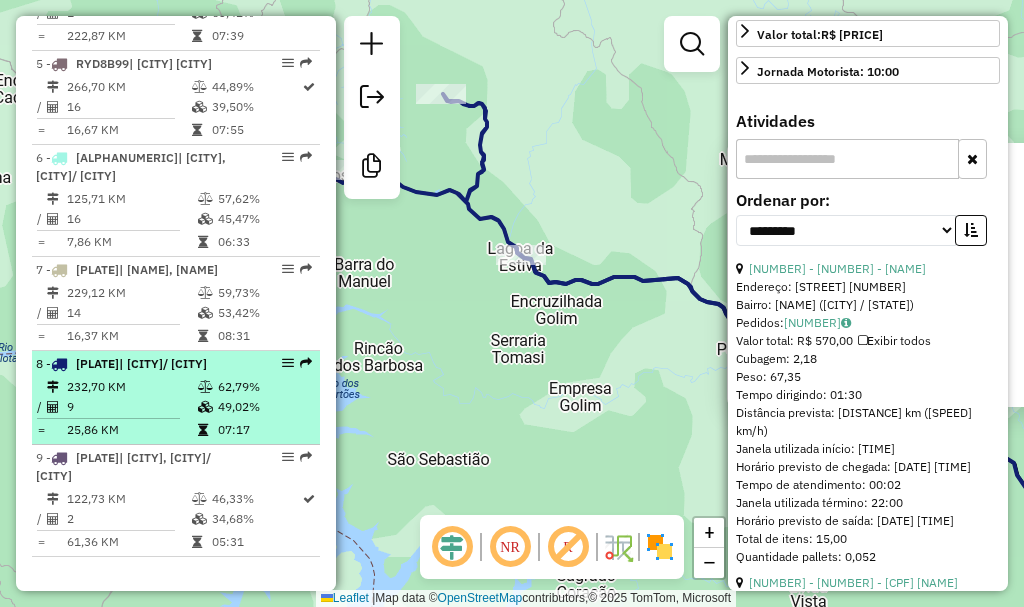 click on "| CAMPO BELO/ CERRO NEGRO" at bounding box center [163, 363] 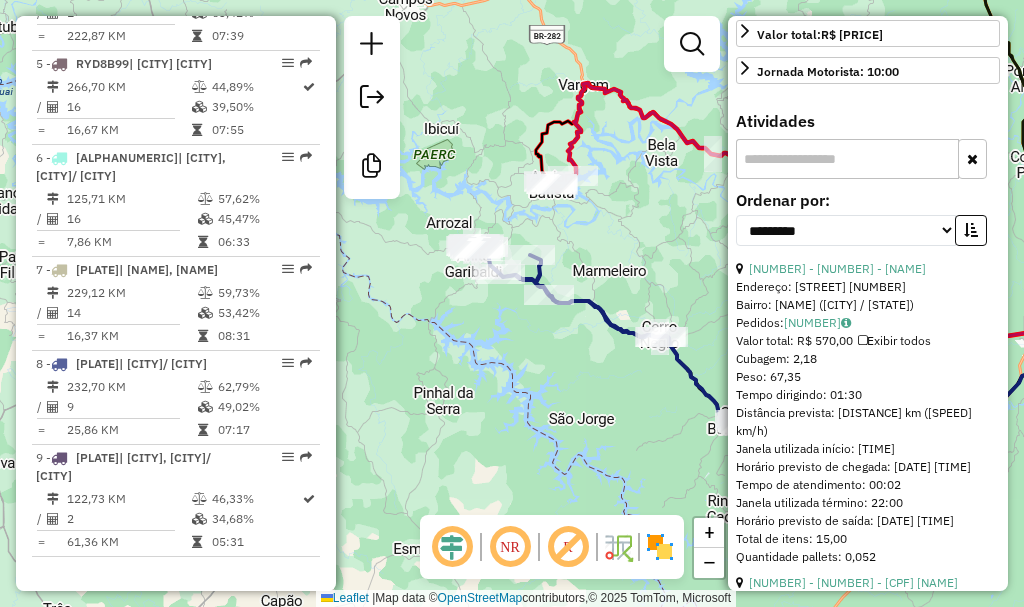 drag, startPoint x: 630, startPoint y: 451, endPoint x: 1023, endPoint y: 505, distance: 396.69257 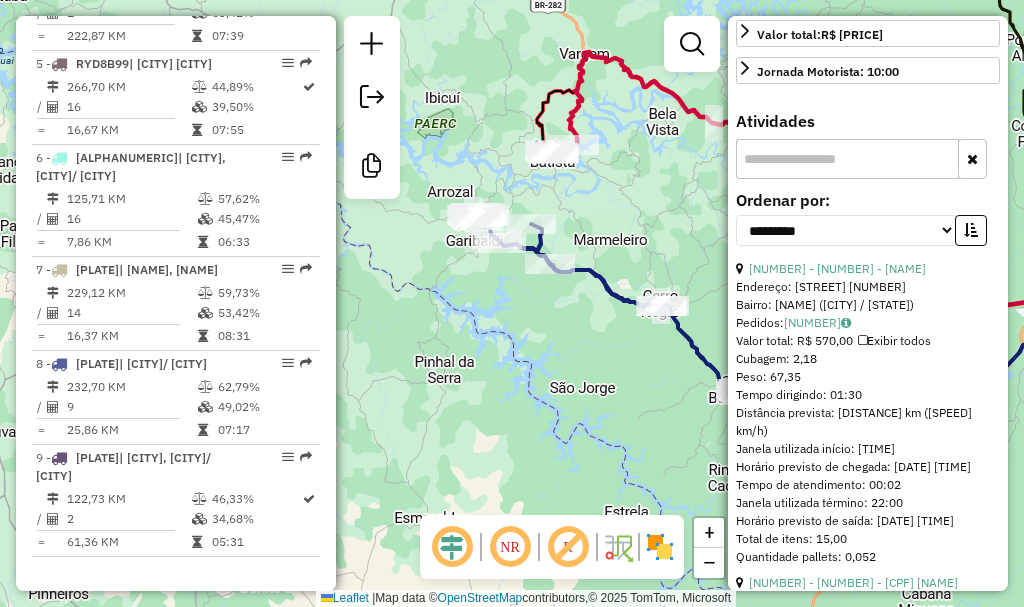 drag, startPoint x: 597, startPoint y: 347, endPoint x: 403, endPoint y: 223, distance: 230.24335 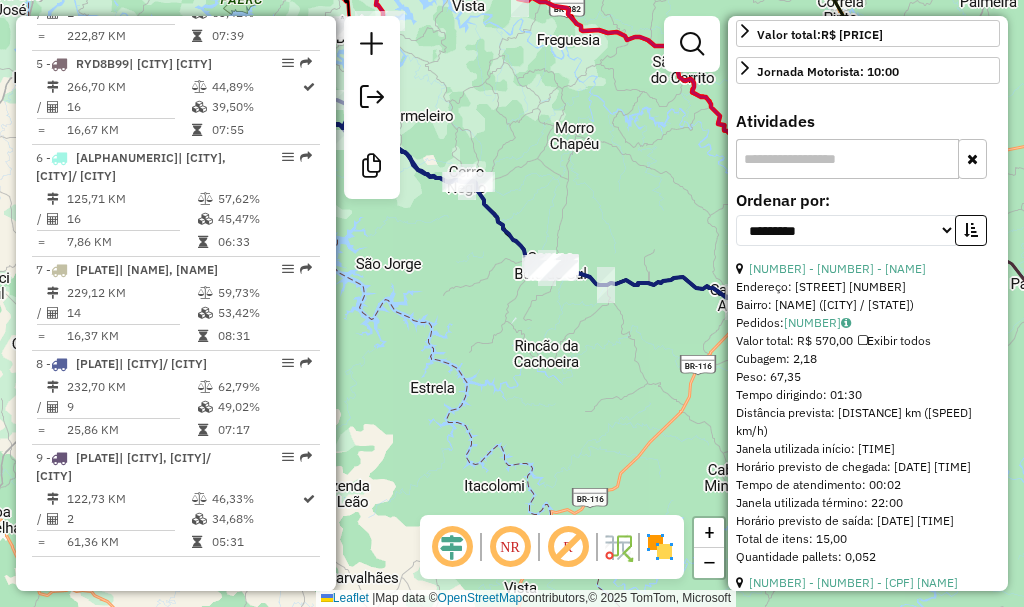 drag, startPoint x: 630, startPoint y: 335, endPoint x: 405, endPoint y: 255, distance: 238.79907 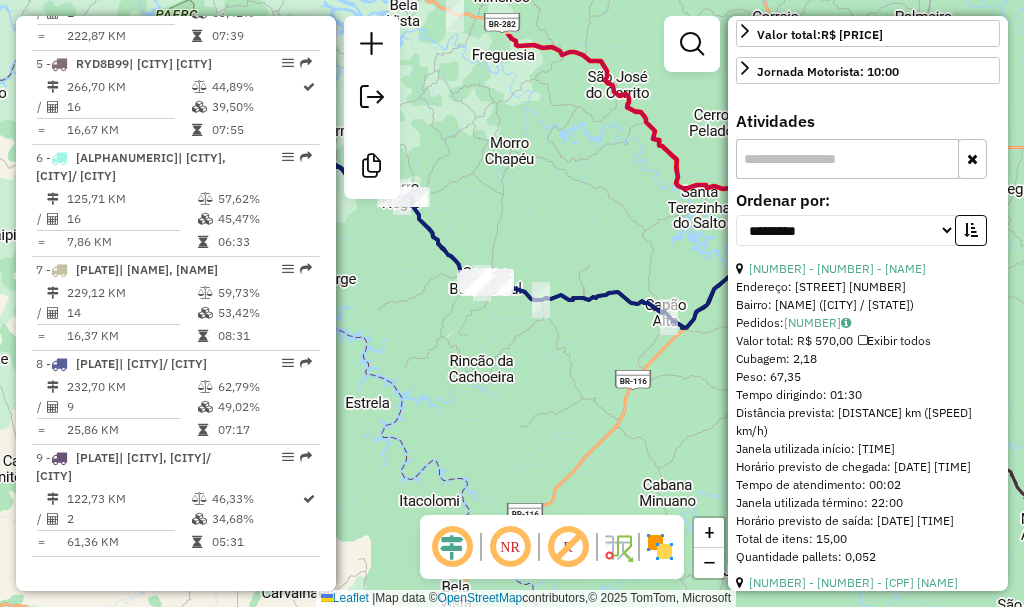 drag, startPoint x: 414, startPoint y: 254, endPoint x: 575, endPoint y: 335, distance: 180.22763 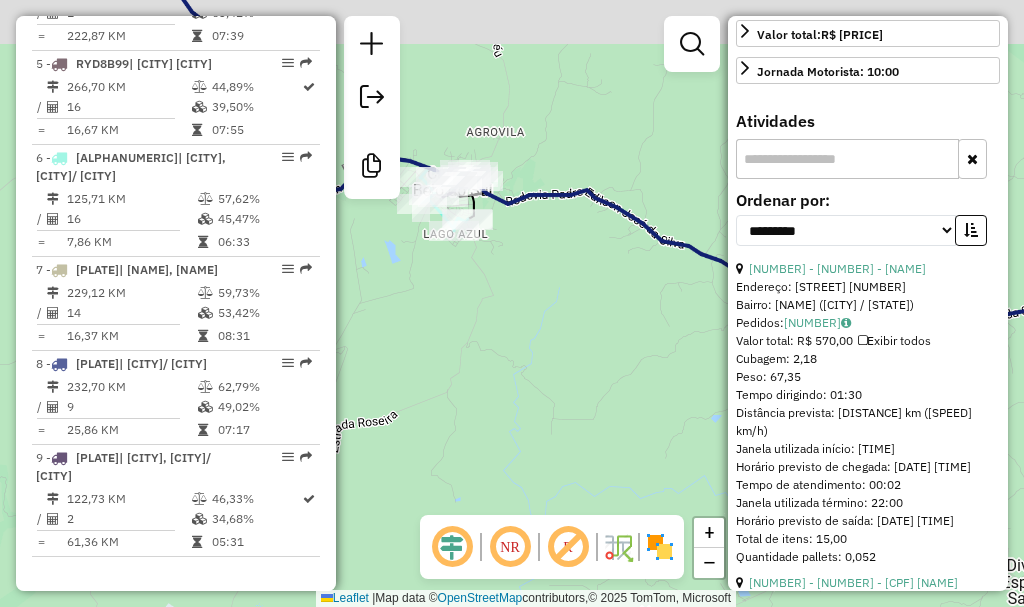 drag, startPoint x: 464, startPoint y: 289, endPoint x: 667, endPoint y: 378, distance: 221.65288 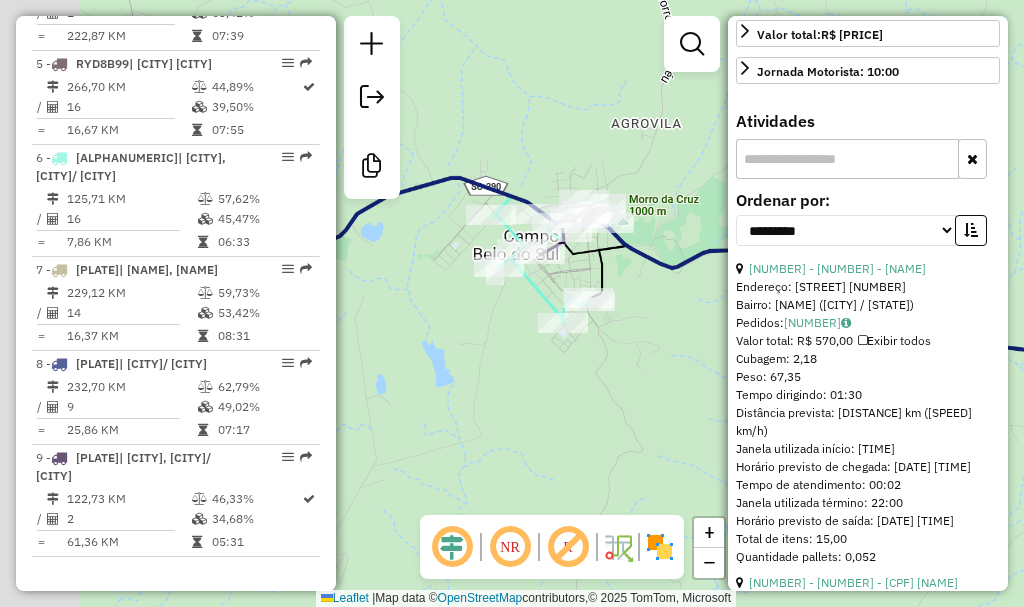 drag, startPoint x: 612, startPoint y: 323, endPoint x: 660, endPoint y: 415, distance: 103.768974 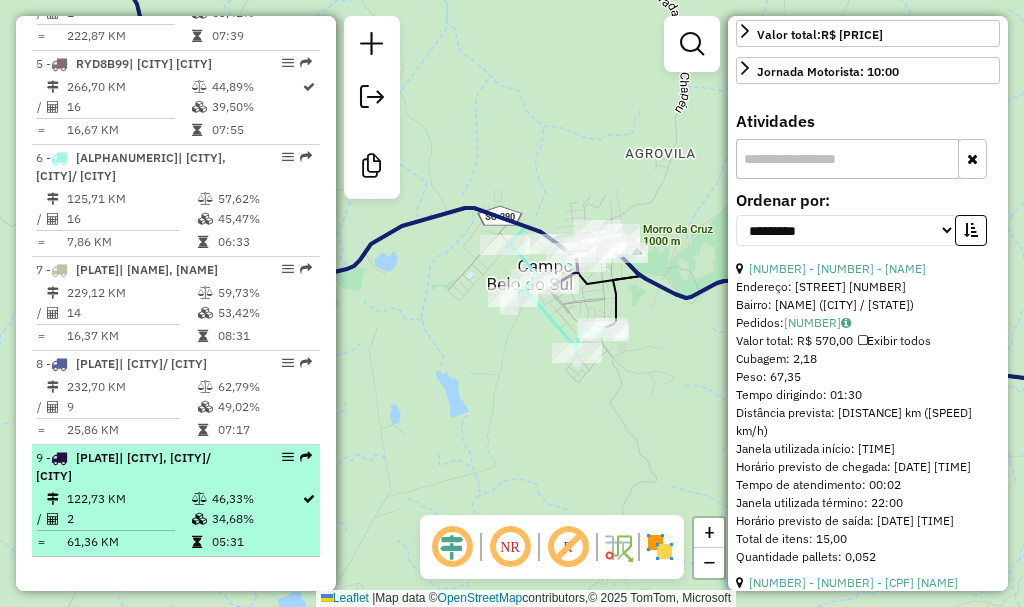 scroll, scrollTop: 1126, scrollLeft: 0, axis: vertical 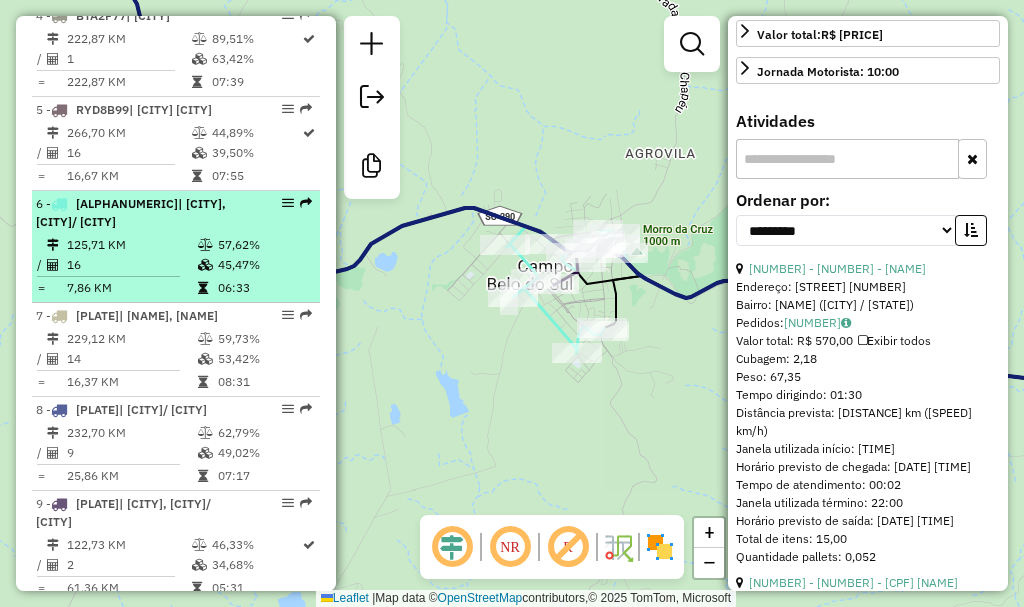 click on "125,71 KM" at bounding box center (131, 245) 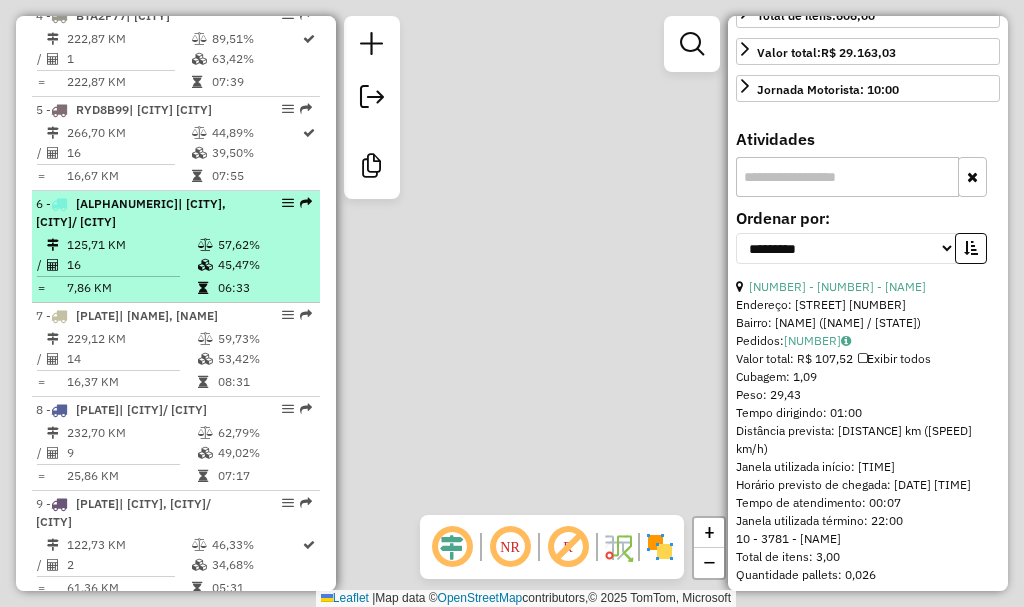 scroll, scrollTop: 618, scrollLeft: 0, axis: vertical 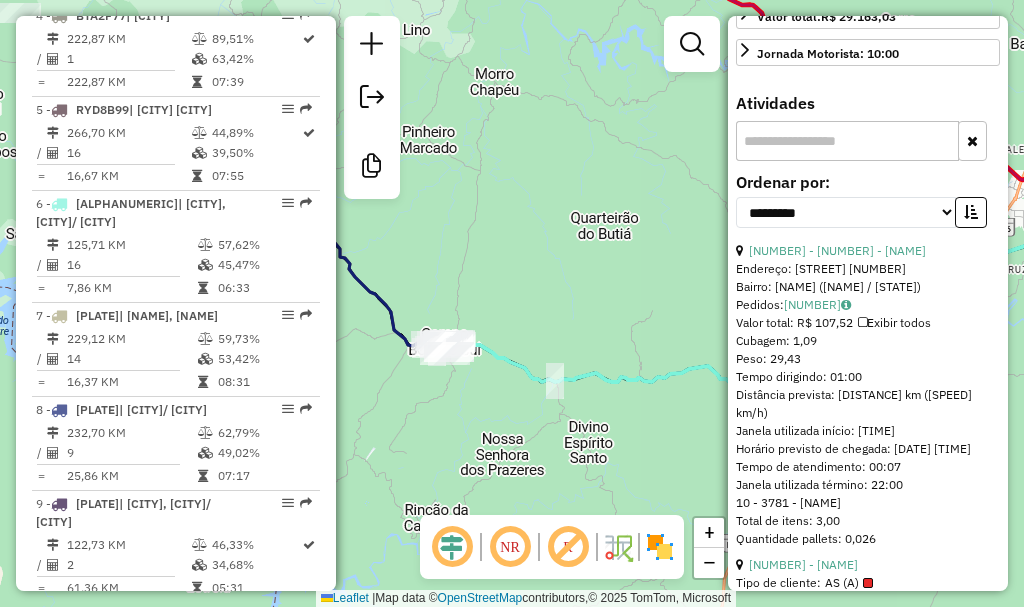 drag, startPoint x: 403, startPoint y: 372, endPoint x: 703, endPoint y: 376, distance: 300.02667 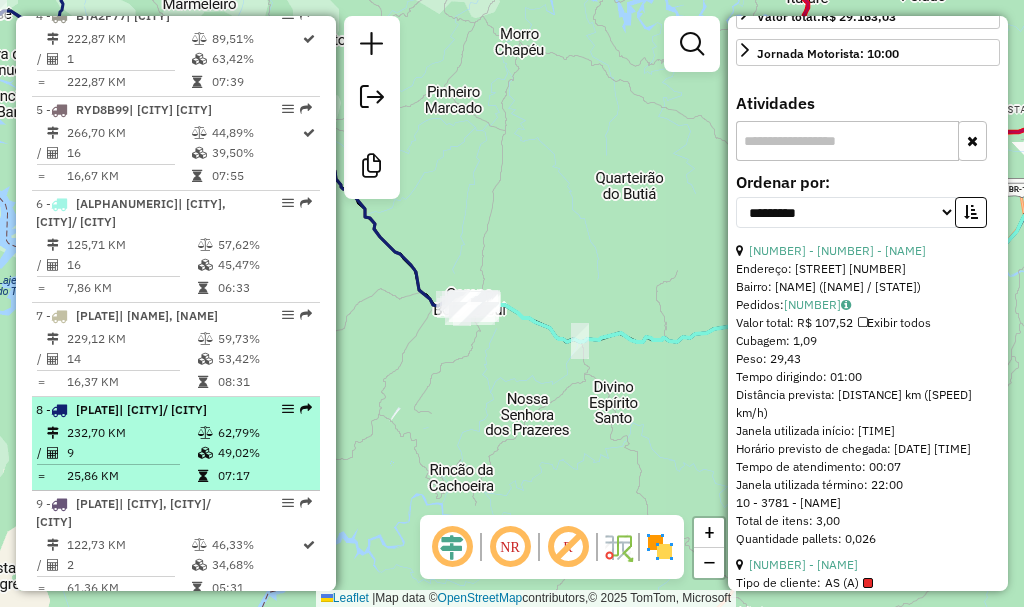 click on "8 -       RYW9F50   | CAMPO BELO/ CERRO NEGRO" at bounding box center [142, 410] 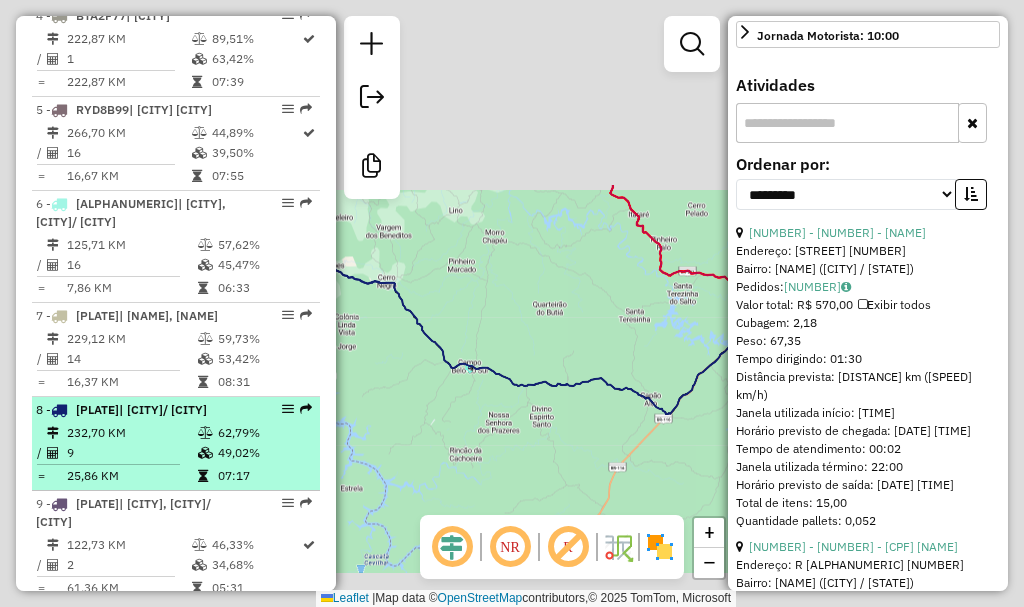 scroll, scrollTop: 582, scrollLeft: 0, axis: vertical 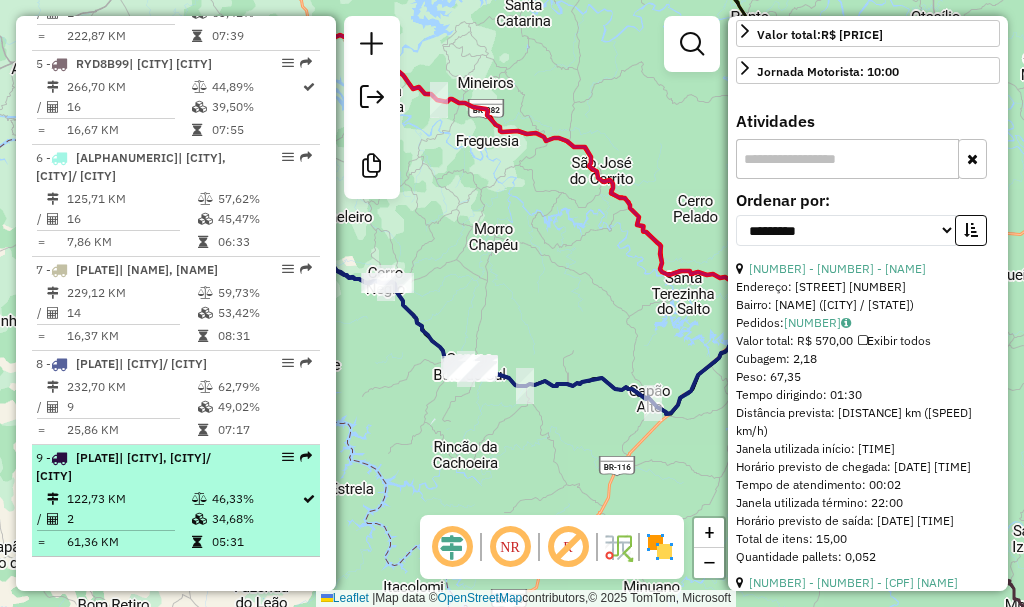 click on "9 -       MLK0571   | CAMPO BELO, CAMPO BELO/ CERRO NEGRO" at bounding box center [142, 467] 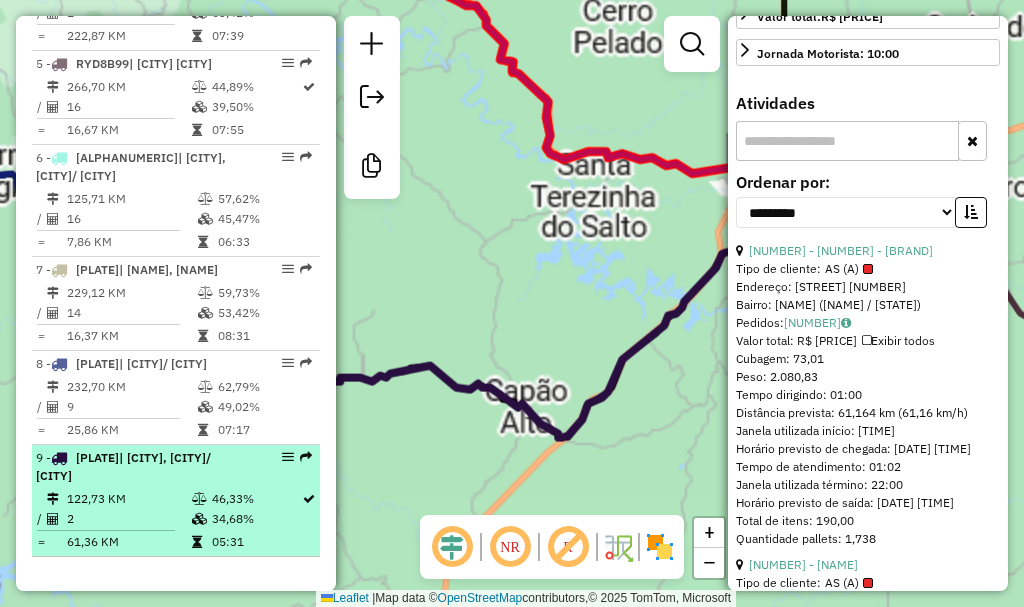 scroll, scrollTop: 600, scrollLeft: 0, axis: vertical 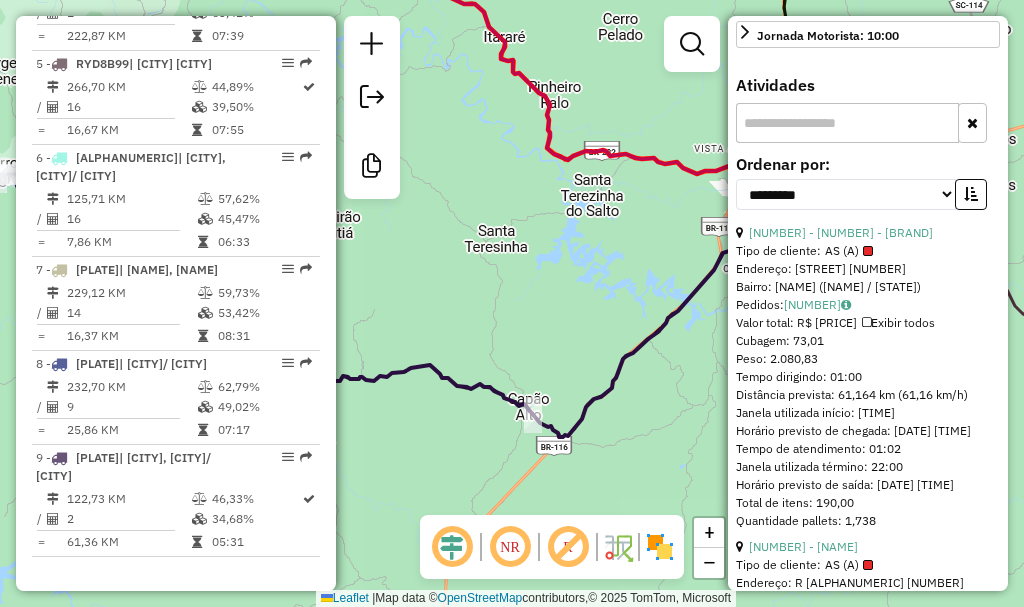 drag, startPoint x: 581, startPoint y: 311, endPoint x: 444, endPoint y: 283, distance: 139.83205 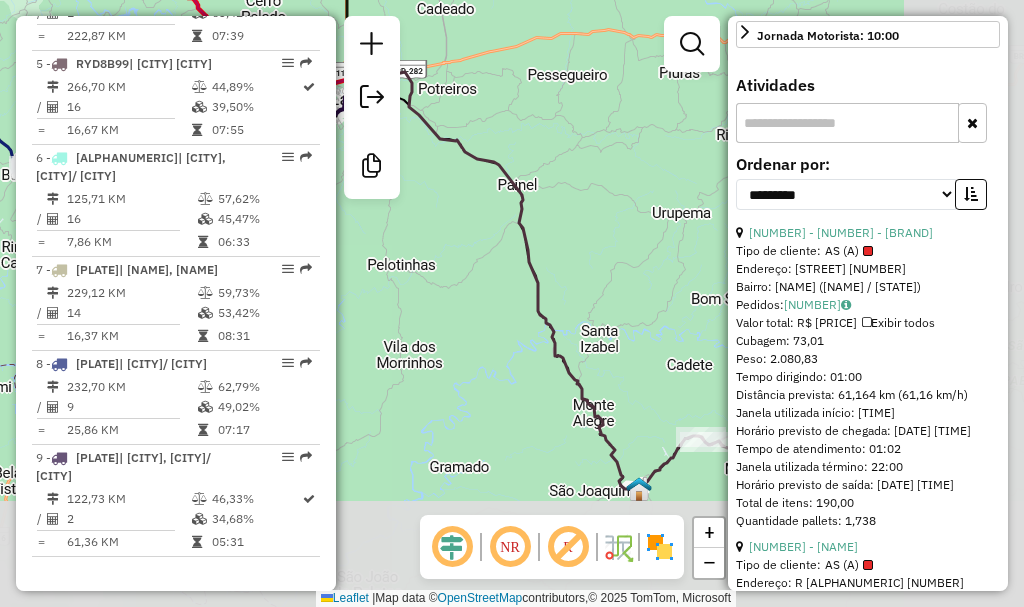 drag, startPoint x: 580, startPoint y: 369, endPoint x: 380, endPoint y: 237, distance: 239.63306 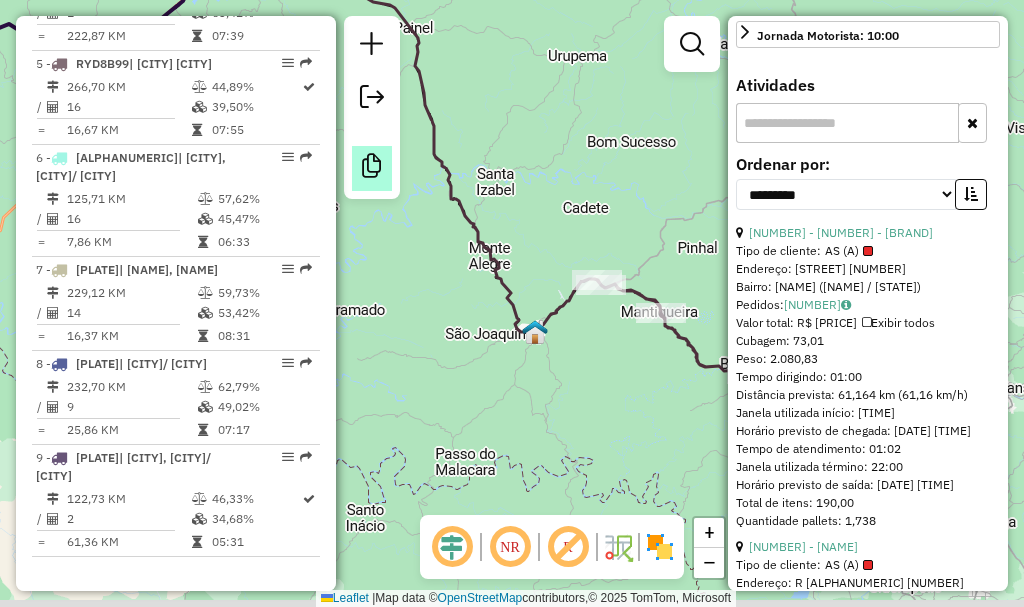 drag, startPoint x: 475, startPoint y: 325, endPoint x: 377, endPoint y: 181, distance: 174.1838 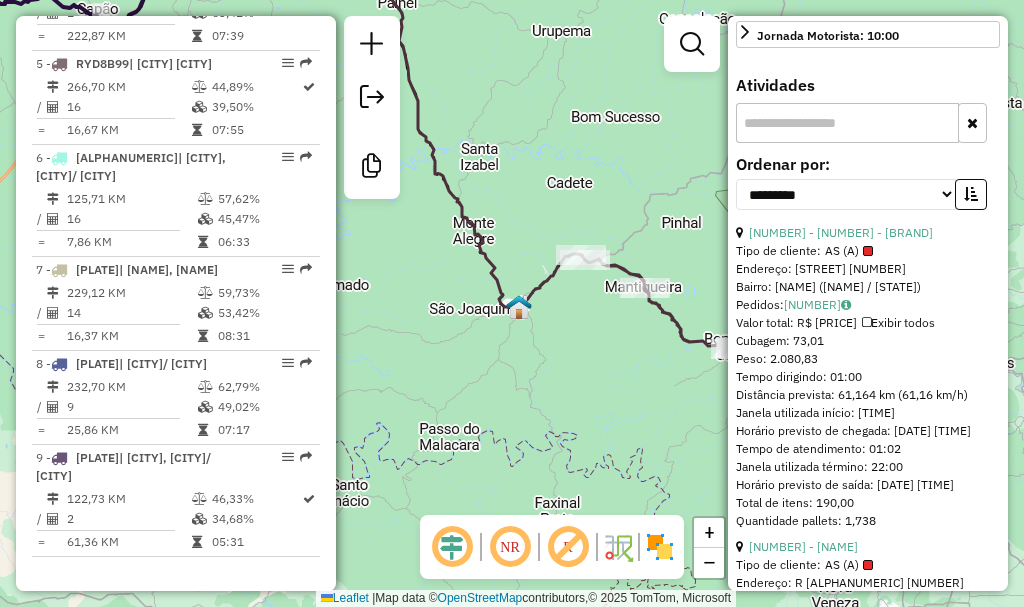drag, startPoint x: 605, startPoint y: 374, endPoint x: 436, endPoint y: 319, distance: 177.7245 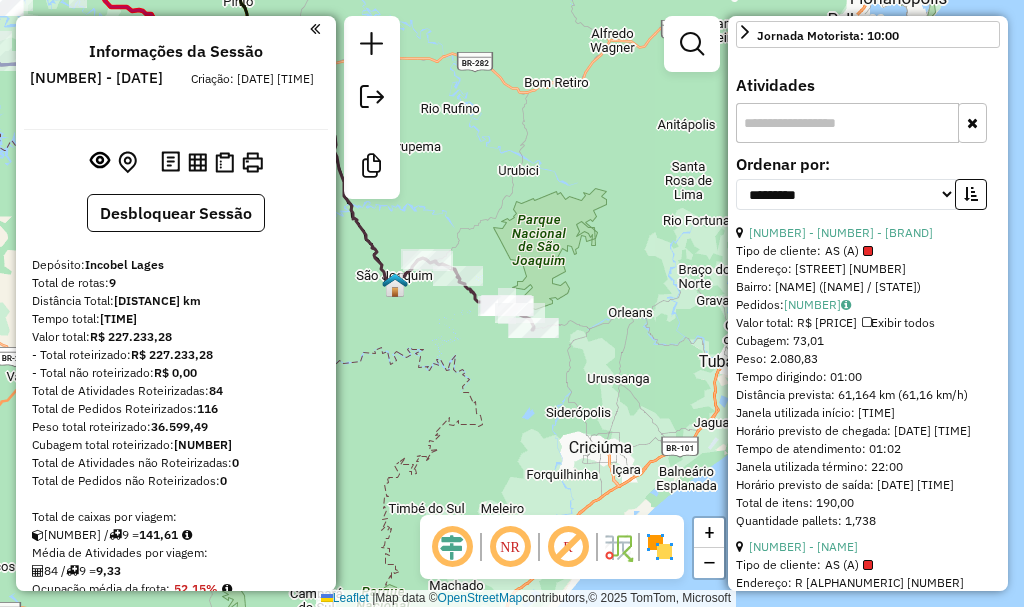 scroll, scrollTop: 0, scrollLeft: 0, axis: both 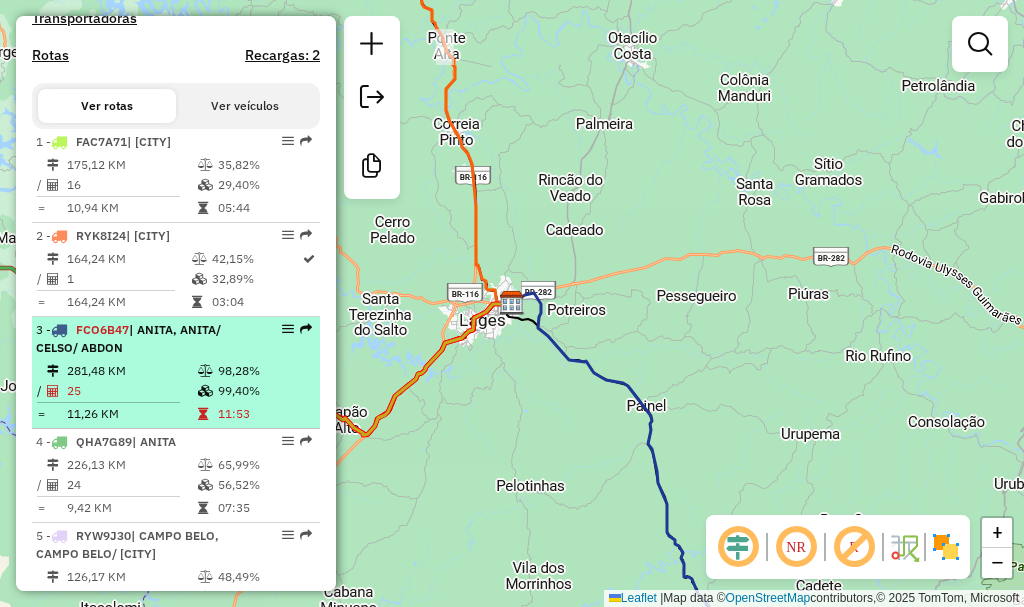 click on "[NUMBER] - [PLATE] | [LAST_NAME], [LAST_NAME]/ [LAST_NAME]/ [LAST_NAME]" at bounding box center (142, 339) 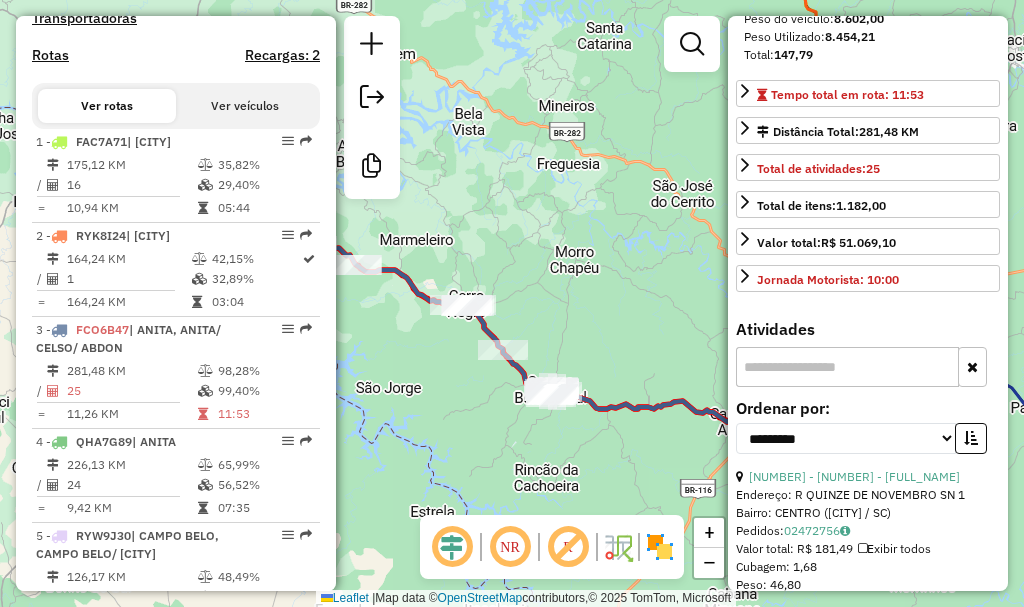 scroll, scrollTop: 600, scrollLeft: 0, axis: vertical 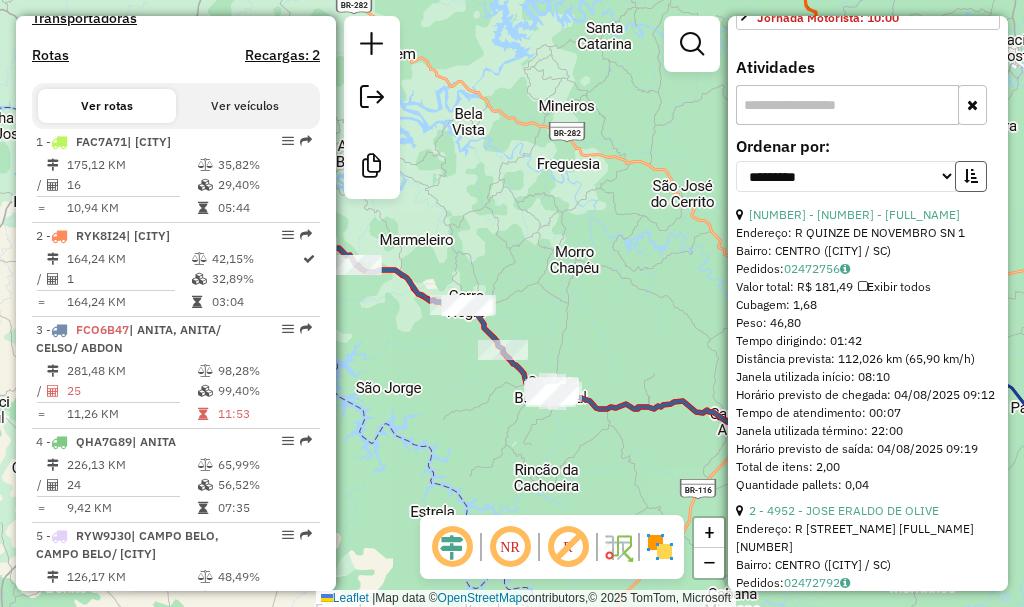 click at bounding box center [971, 176] 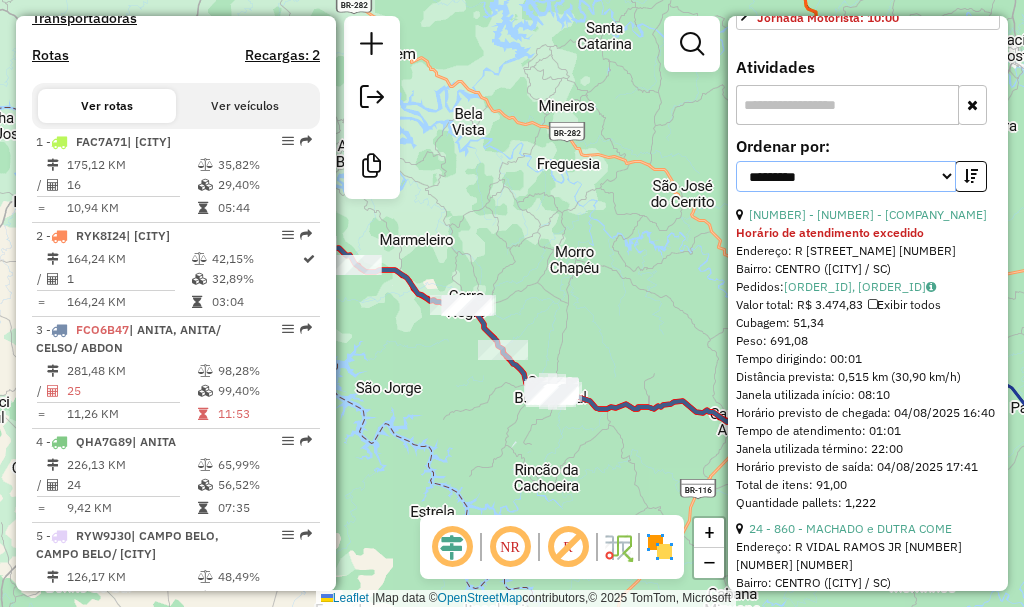 click on "**********" at bounding box center [846, 176] 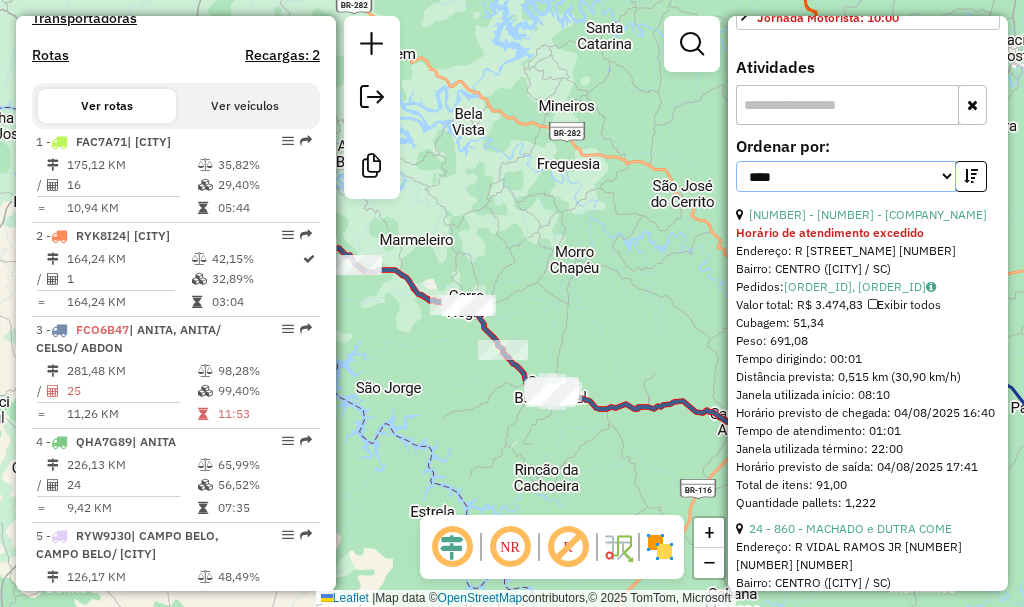click on "**********" at bounding box center [846, 176] 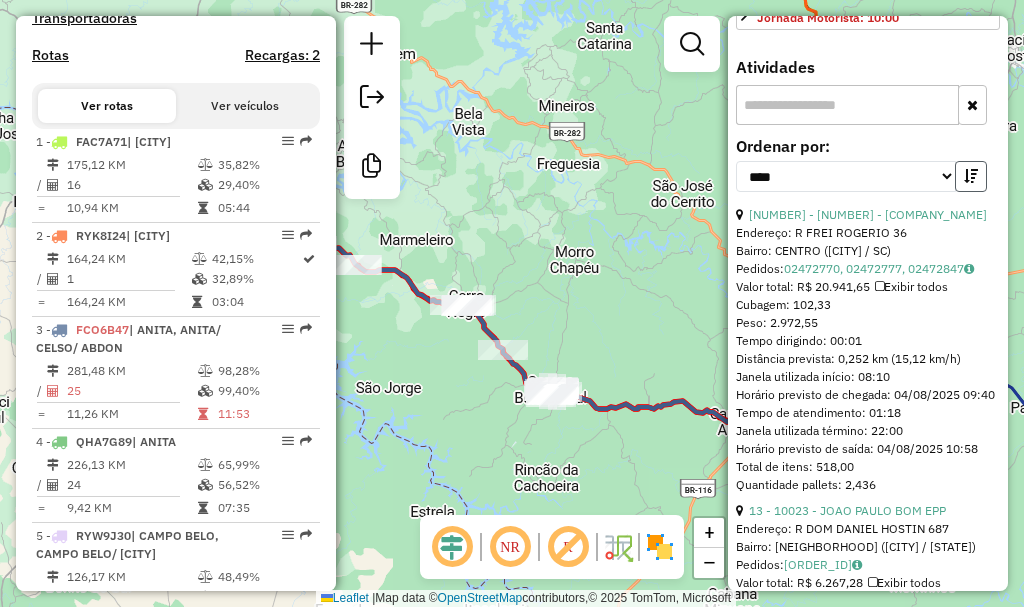 click at bounding box center [971, 176] 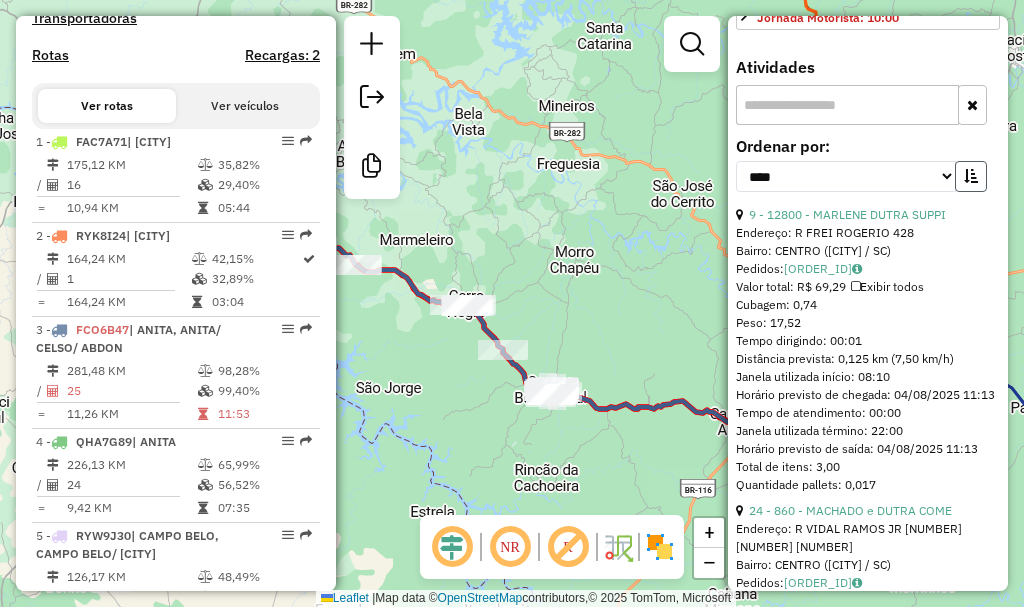 click at bounding box center (971, 176) 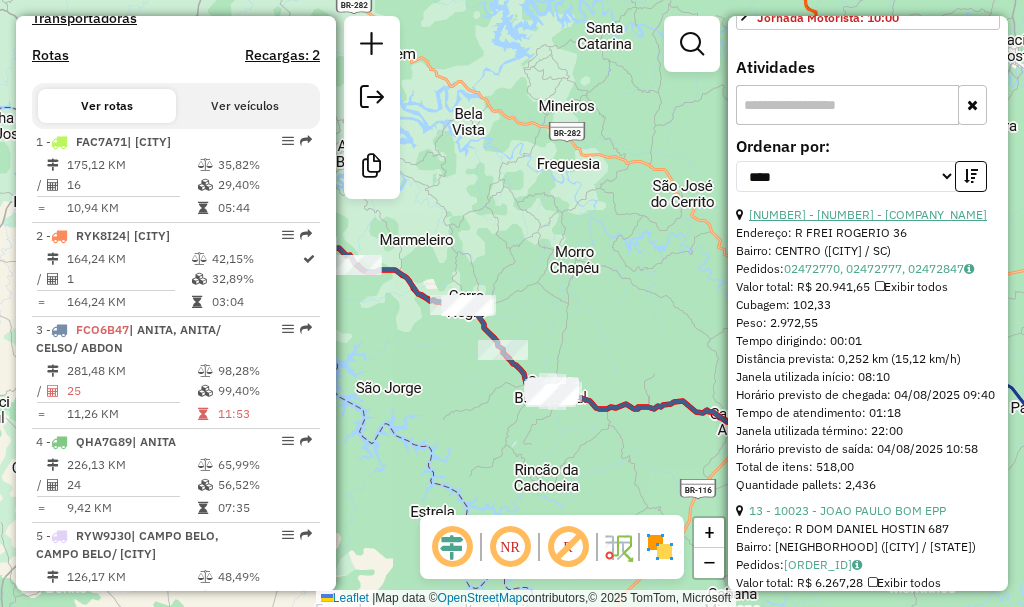click on "[NUMBER] - [NUMBER] - [COMPANY_NAME] [COMPANY_NAME] [COMPANY_NAME]" at bounding box center (868, 214) 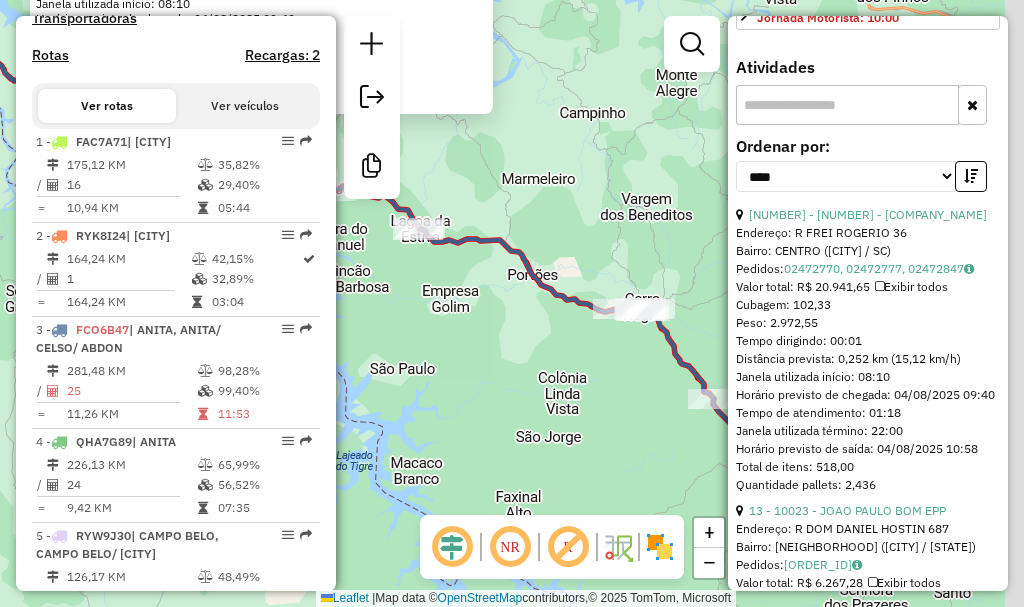 drag, startPoint x: 658, startPoint y: 379, endPoint x: 413, endPoint y: 264, distance: 270.64737 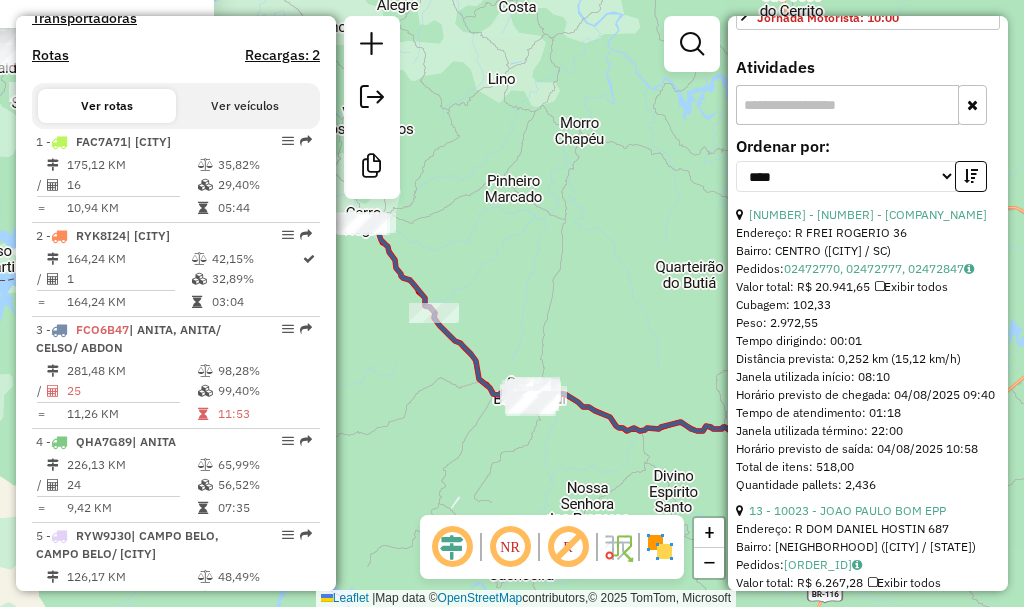 drag, startPoint x: 441, startPoint y: 322, endPoint x: 341, endPoint y: 263, distance: 116.10771 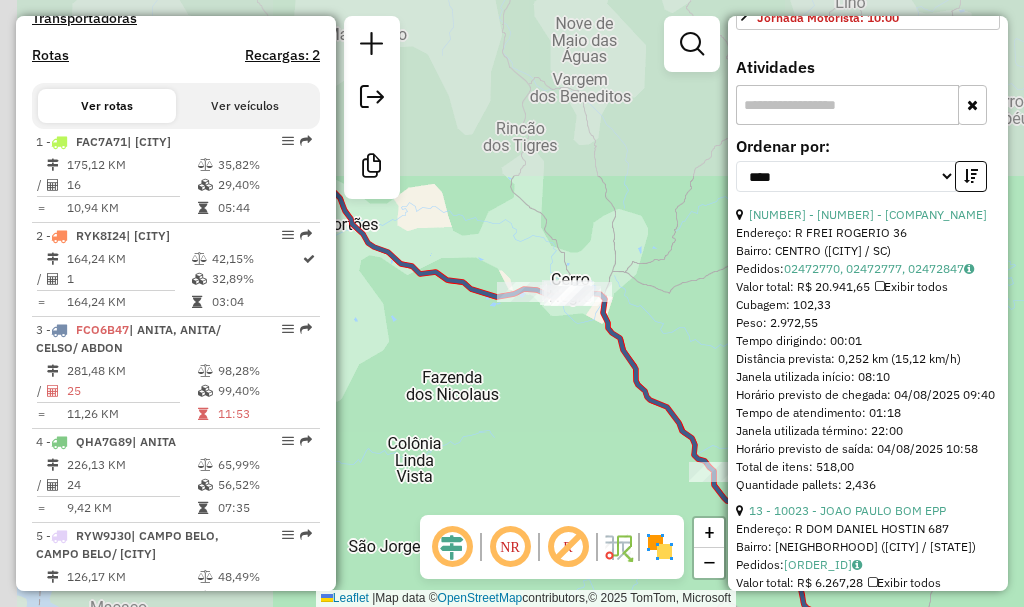drag, startPoint x: 506, startPoint y: 263, endPoint x: 777, endPoint y: 456, distance: 332.70108 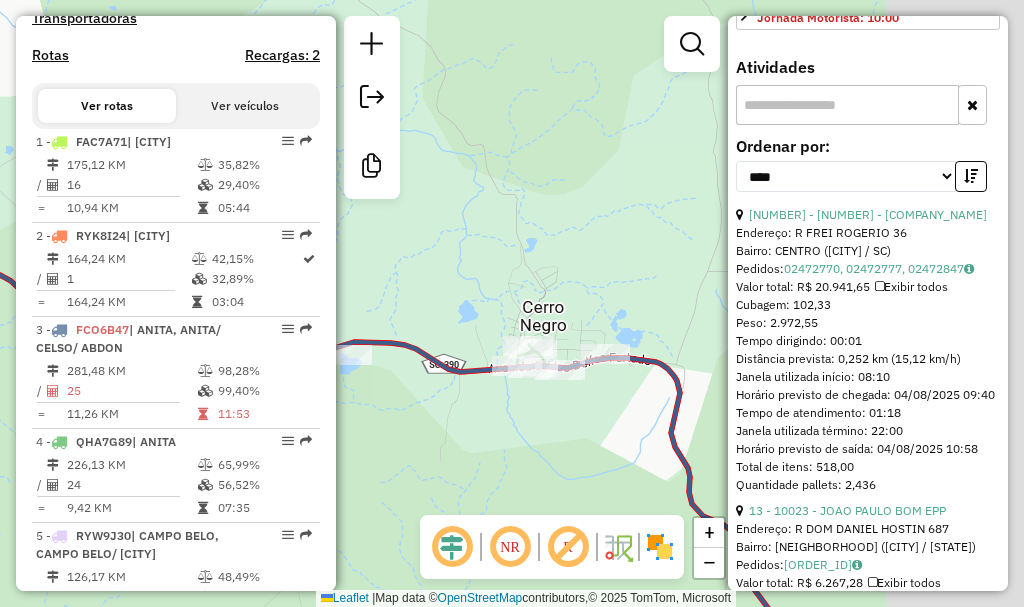 drag, startPoint x: 676, startPoint y: 335, endPoint x: 519, endPoint y: 378, distance: 162.78206 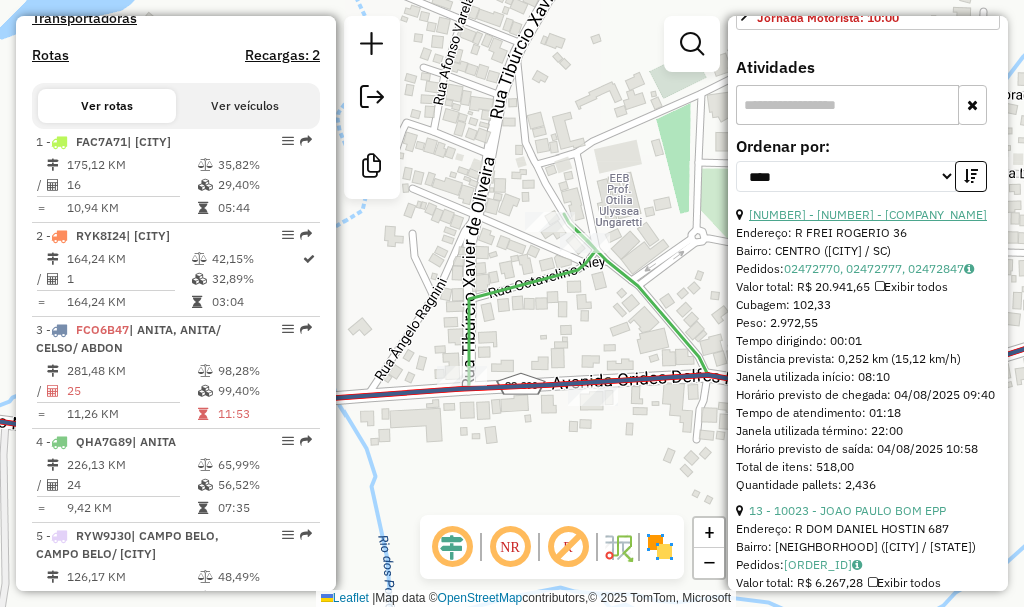 click on "[NUMBER] - [NUMBER] - [COMPANY_NAME] [COMPANY_NAME] [COMPANY_NAME]" at bounding box center (868, 214) 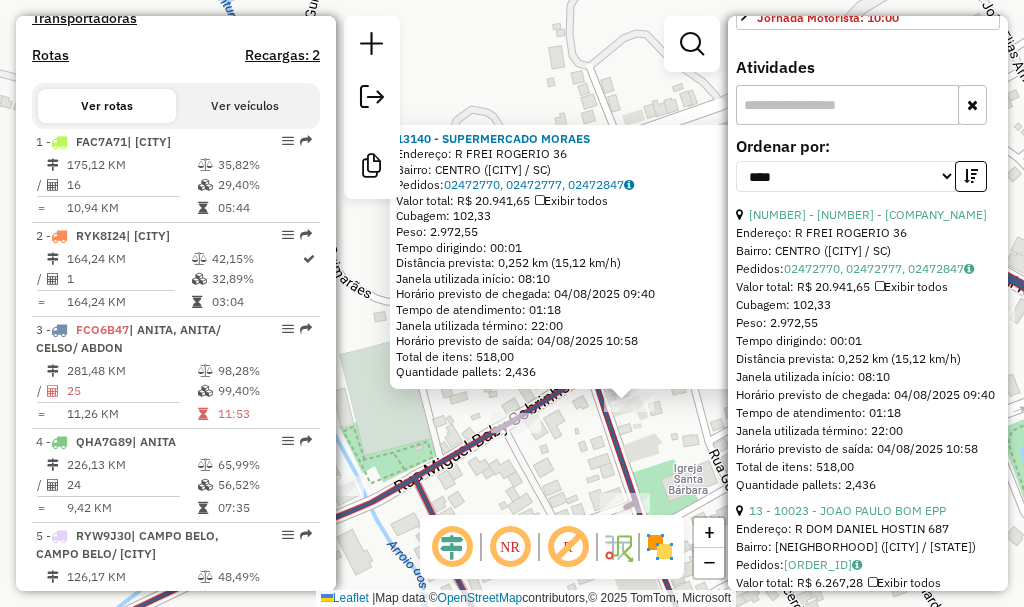 drag, startPoint x: 518, startPoint y: 330, endPoint x: 634, endPoint y: 429, distance: 152.50246 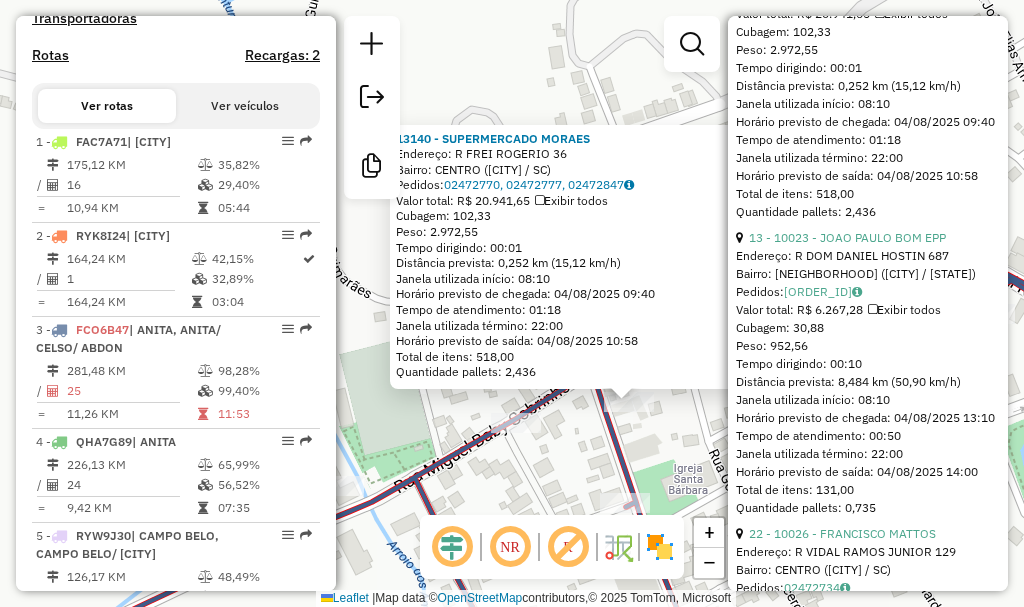 scroll, scrollTop: 1000, scrollLeft: 0, axis: vertical 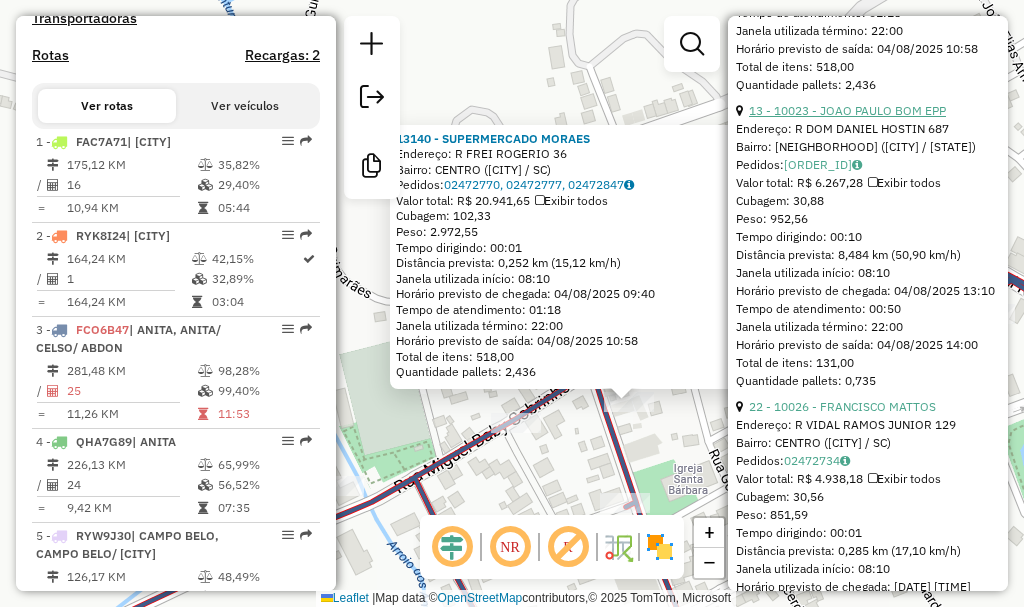 click on "[NUMBER] - [NUMBER] - [LAST_NAME] [LAST_NAME] [COMPANY_NAME]" at bounding box center [847, 110] 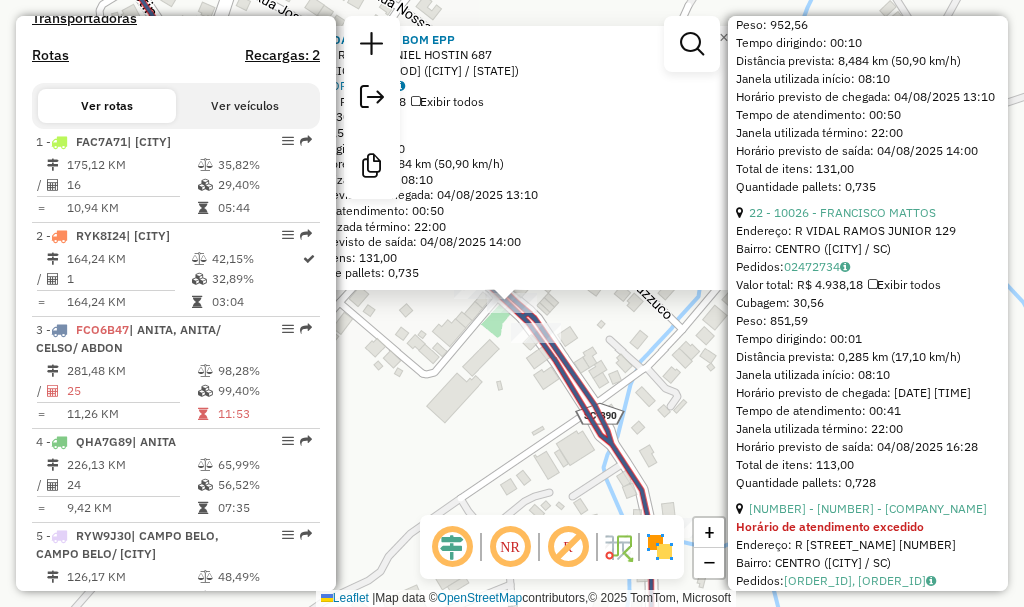 scroll, scrollTop: 1200, scrollLeft: 0, axis: vertical 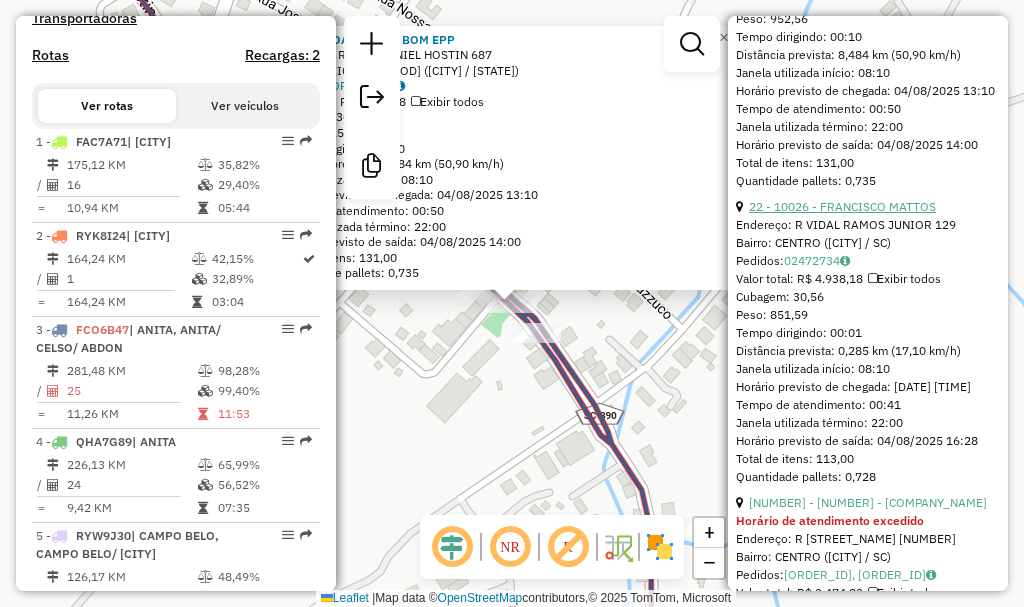 click on "[NUMBER] - [NUMBER] - [NAME]" at bounding box center (842, 206) 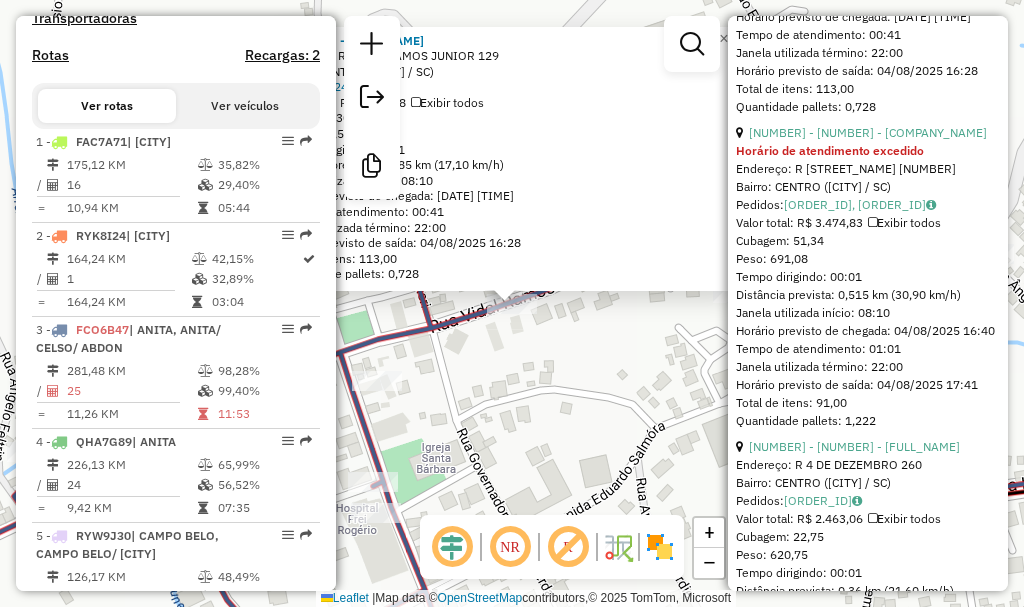 scroll, scrollTop: 1600, scrollLeft: 0, axis: vertical 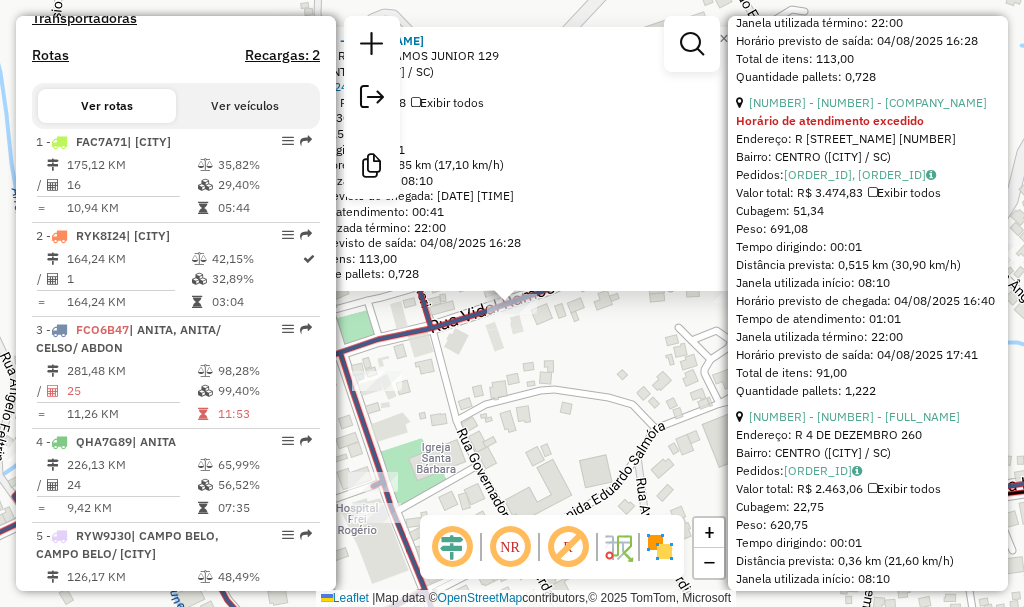 click on "6 - 13140 - SUPERMERCADO MORAES  Endereço: R   FREI ROGERIO                  36   Bairro: CENTRO (ANITA GARIBALDI / SC)   Pedidos:  02472770, 02472777, 02472847   Valor total: R$ 20.941,65   Exibir todos   Cubagem: 102,33  Peso: 2.972,55  Tempo dirigindo: 00:01   Distância prevista: 0,252 km (15,12 km/h)   Janela utilizada início: 08:10   Horário previsto de chegada: 04/08/2025 09:40   Tempo de atendimento: 01:18   Janela utilizada término: 22:00   Horário previsto de saída: 04/08/2025 10:58   Total de itens: 518,00   Quantidade pallets: 2,436     13 - 10023 - JOAO PAULO BOM EPP  Endereço: R   DOM DANIEL HOSTIN             687   Bairro: CENTRO (CELSO RAMOS / SC)   Pedidos:  02472815   Valor total: R$ 6.267,28   Exibir todos   Cubagem: 30,88  Peso: 952,56  Tempo dirigindo: 00:10   Distância prevista: 8,484 km (50,90 km/h)   Janela utilizada início: 08:10   Horário previsto de chegada: 04/08/2025 13:10   Tempo de atendimento: 00:50   Janela utilizada término: 22:00   Total de itens: 131,00" at bounding box center [868, 2982] 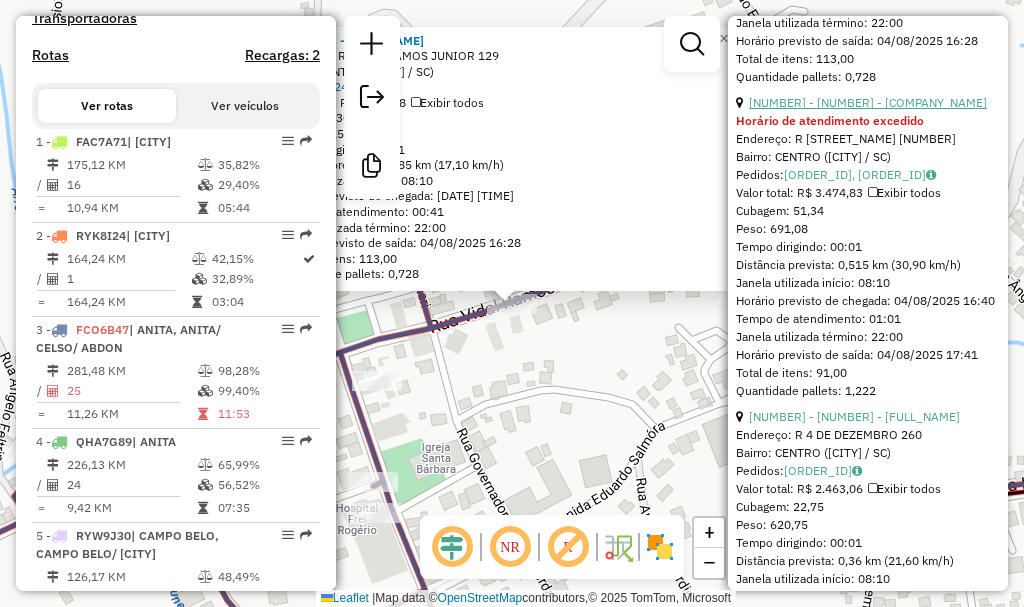 click on "[NUMBER] - [NUMBER] - [COMPANY_NAME] [COMPANY_NAME]" at bounding box center [868, 102] 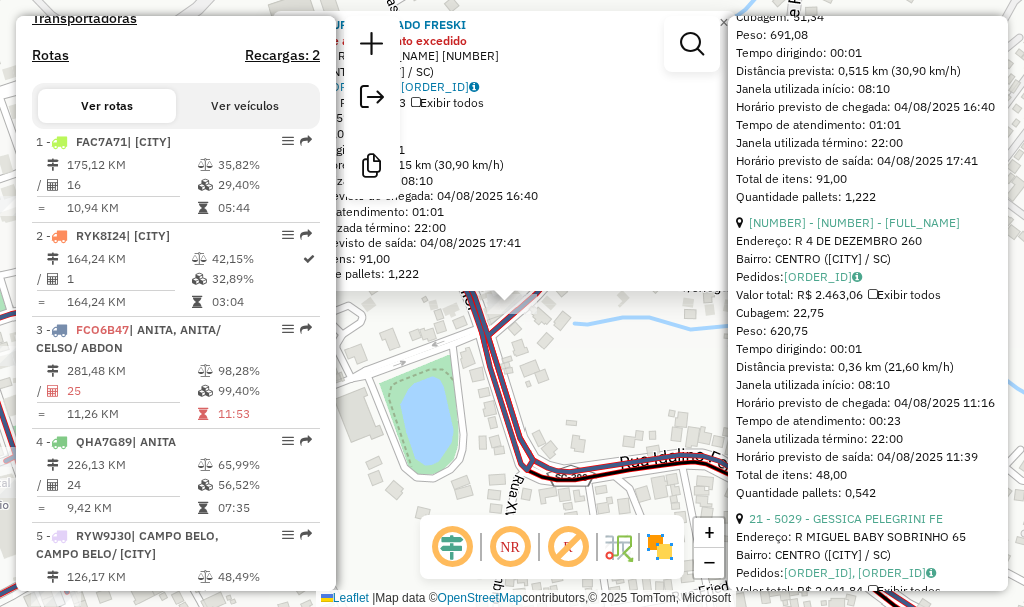 scroll, scrollTop: 1800, scrollLeft: 0, axis: vertical 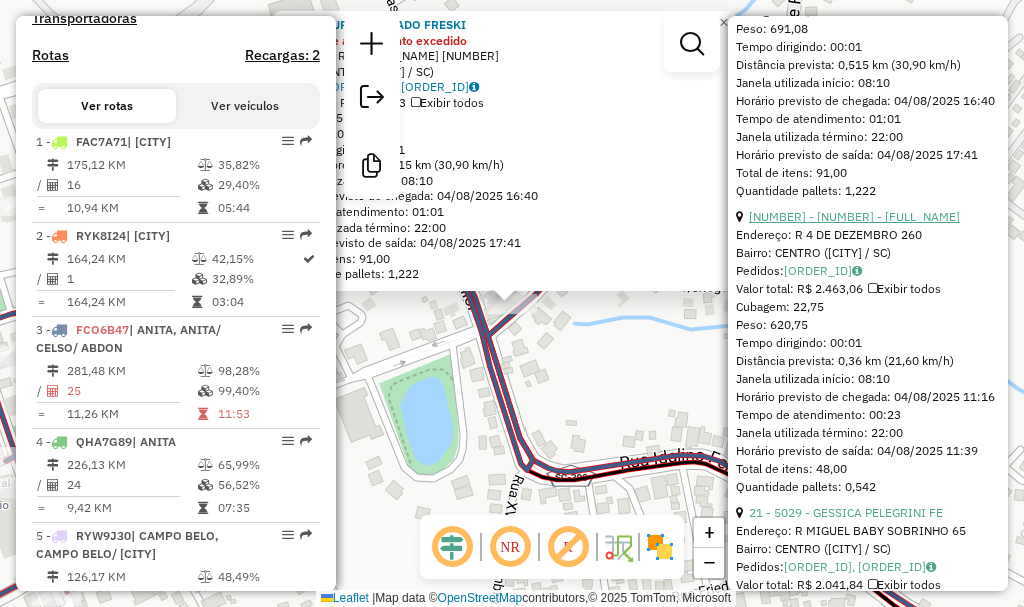 click on "[NUMBER] - [NUMBER] - [BUSINESS_NAME] BARBARA" at bounding box center [854, 216] 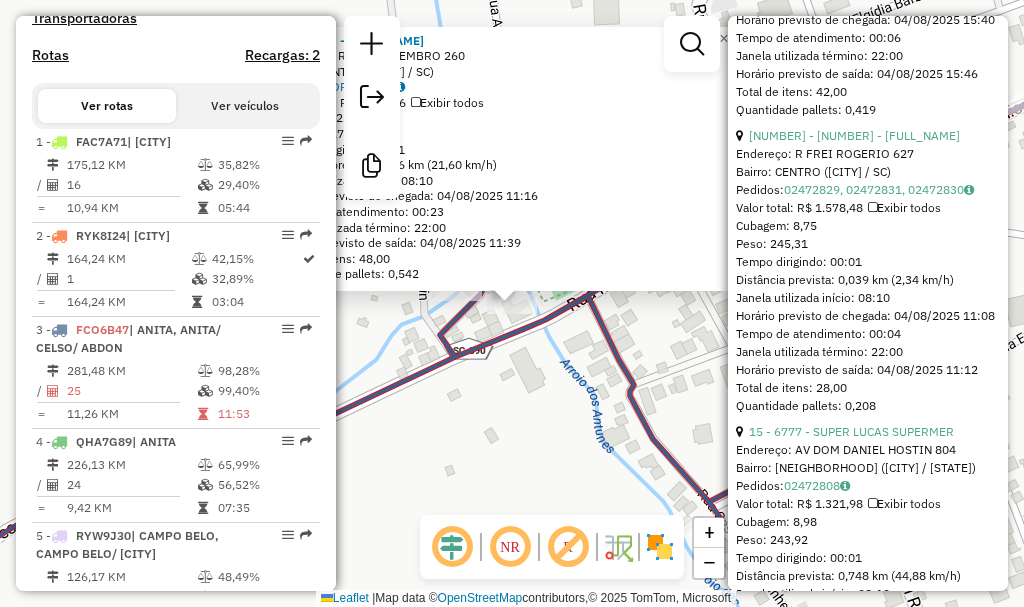 scroll, scrollTop: 2600, scrollLeft: 0, axis: vertical 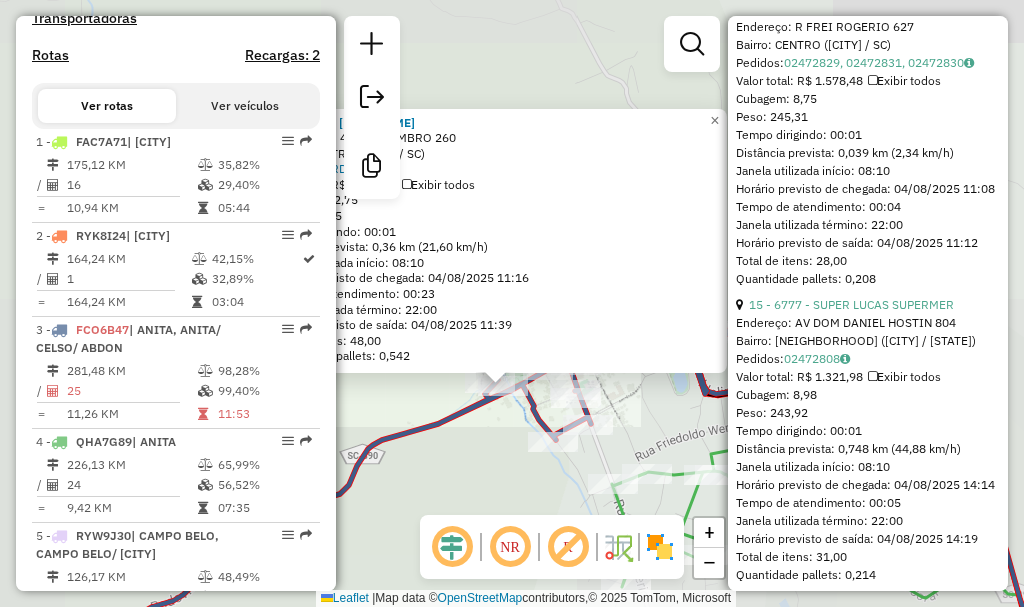 click 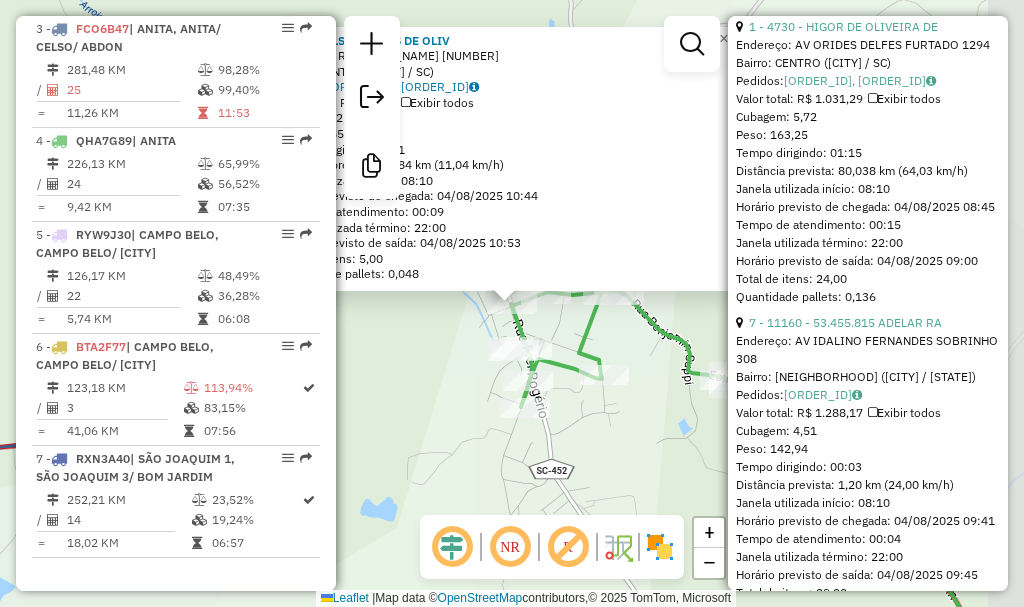 scroll, scrollTop: 1002, scrollLeft: 0, axis: vertical 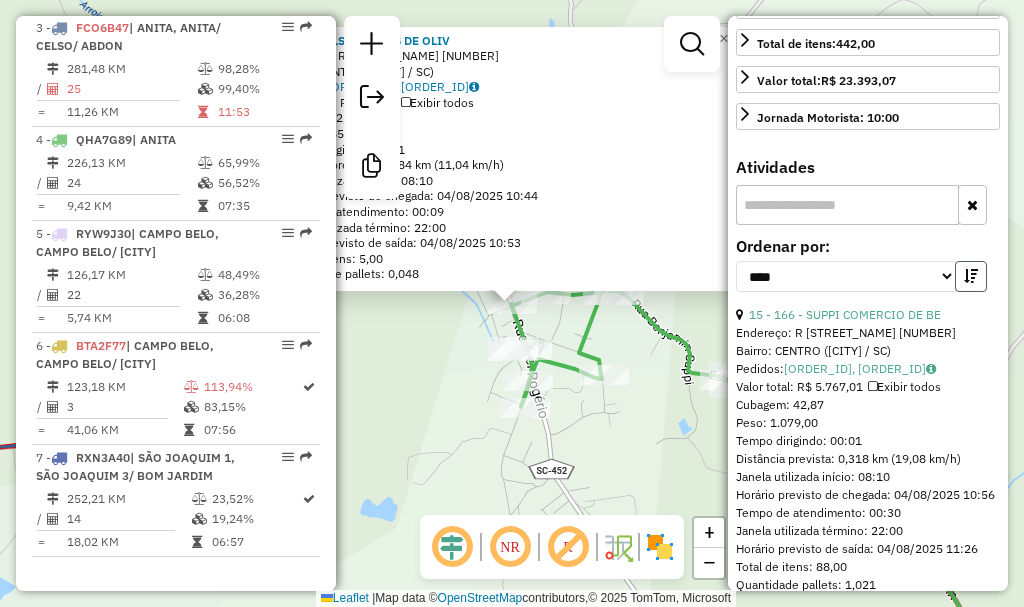 click at bounding box center [971, 276] 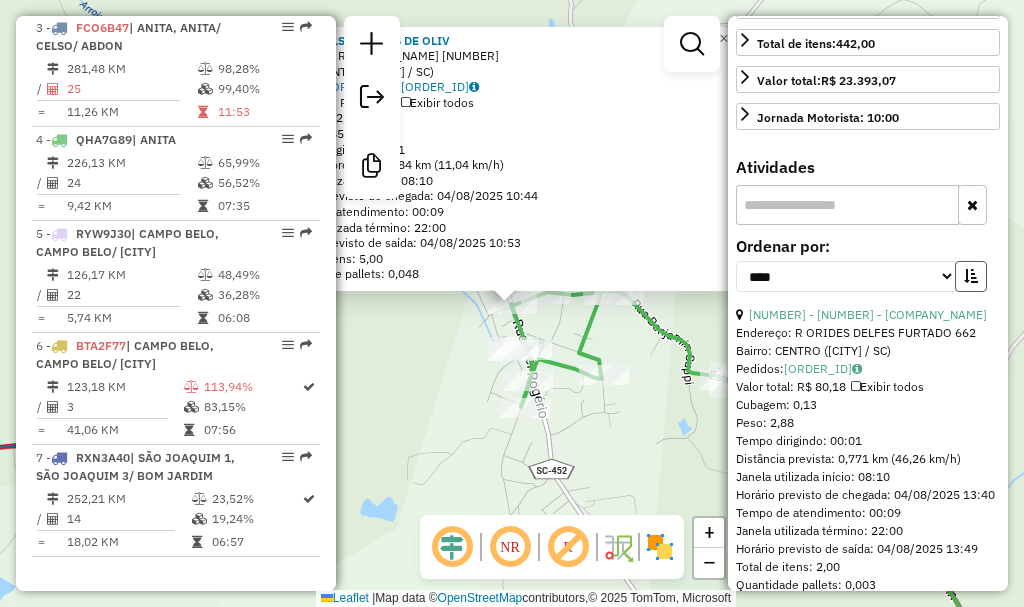 click at bounding box center [971, 276] 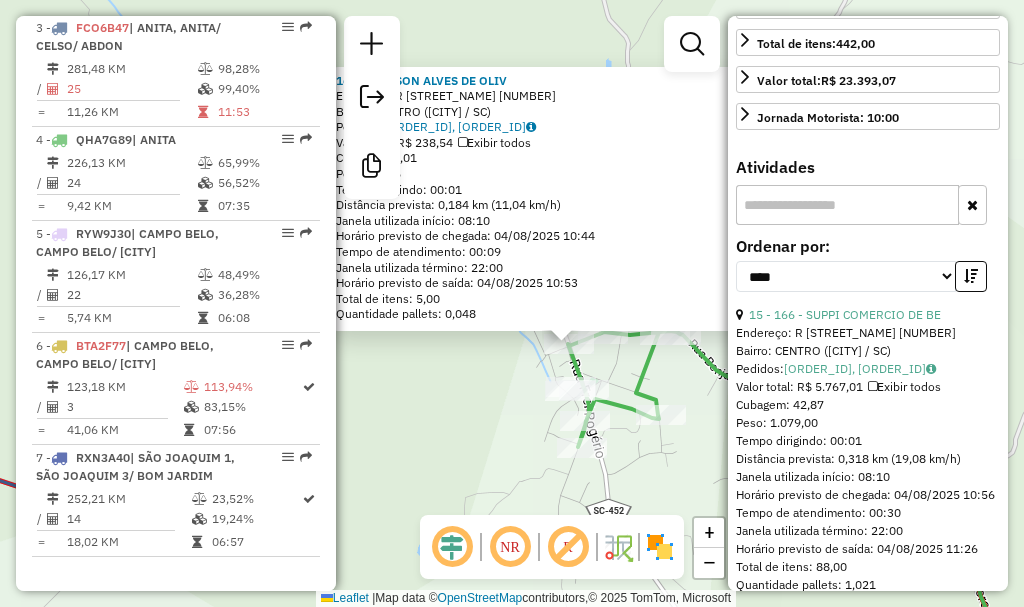 drag, startPoint x: 436, startPoint y: 420, endPoint x: 489, endPoint y: 457, distance: 64.63745 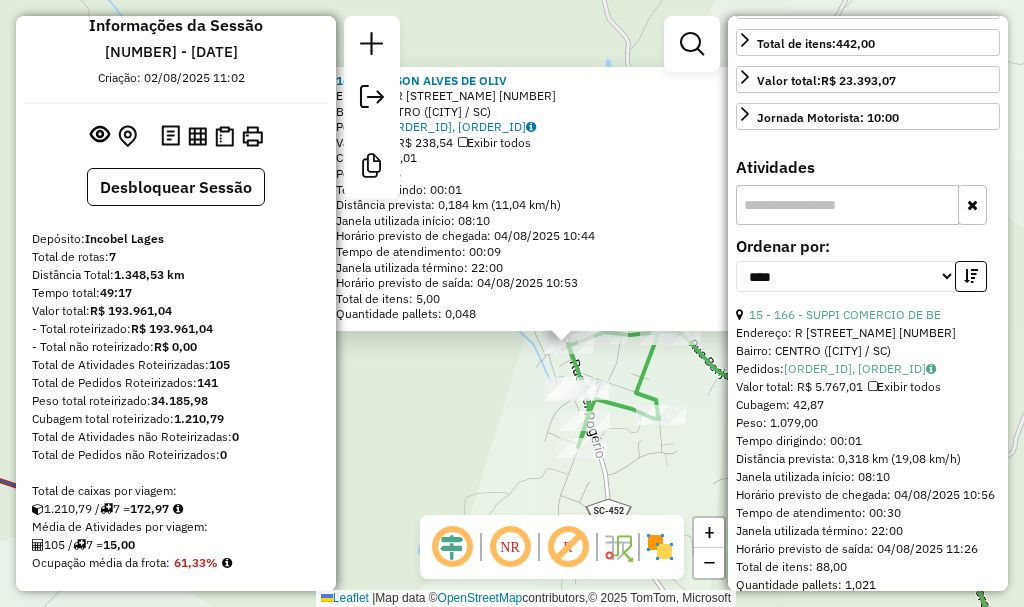 scroll, scrollTop: 2, scrollLeft: 0, axis: vertical 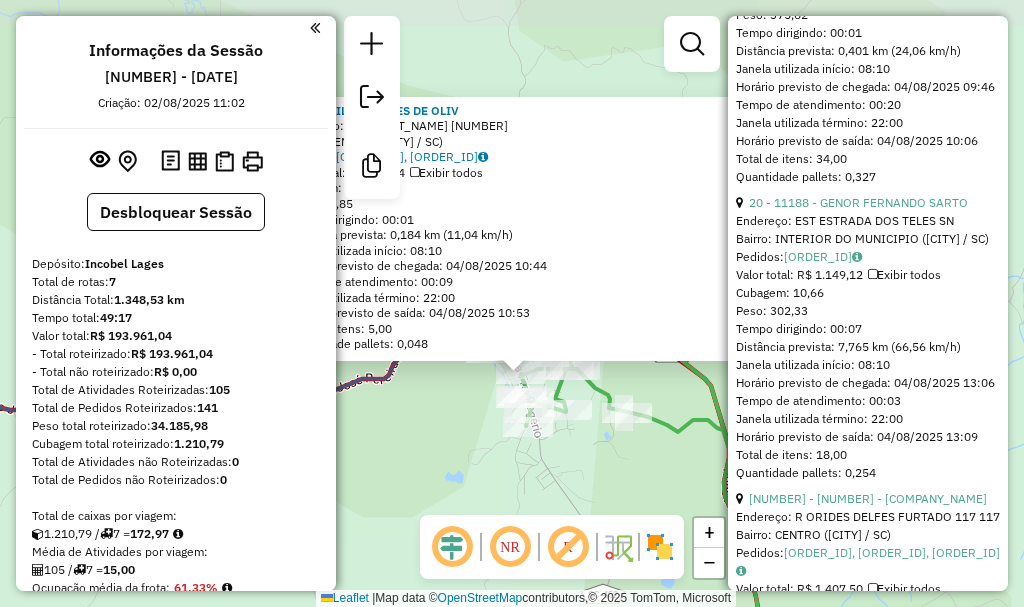 click on "1688 - NILSON ALVES DE OLIV  Endereço: R   VICENTE FERNANDES             716   Bairro: CENTRO (ANITA GARIBALDI / SC)   Pedidos:  02472718, 02472719   Valor total: R$ 238,54   Exibir todos   Cubagem: 2,01  Peso: 58,85  Tempo dirigindo: 00:01   Distância prevista: 0,184 km (11,04 km/h)   Janela utilizada início: 08:10   Horário previsto de chegada: 04/08/2025 10:44   Tempo de atendimento: 00:09   Janela utilizada término: 22:00   Horário previsto de saída: 04/08/2025 10:53   Total de itens: 5,00   Quantidade pallets: 0,048  × Janela de atendimento Grade de atendimento Capacidade Transportadoras Veículos Cliente Pedidos  Rotas Selecione os dias de semana para filtrar as janelas de atendimento  Seg   Ter   Qua   Qui   Sex   Sáb   Dom  Informe o período da janela de atendimento: De: Até:  Filtrar exatamente a janela do cliente  Considerar janela de atendimento padrão  Selecione os dias de semana para filtrar as grades de atendimento  Seg   Ter   Qua   Qui   Sex   Sáb   Dom   Peso mínimo:   De:  De:" 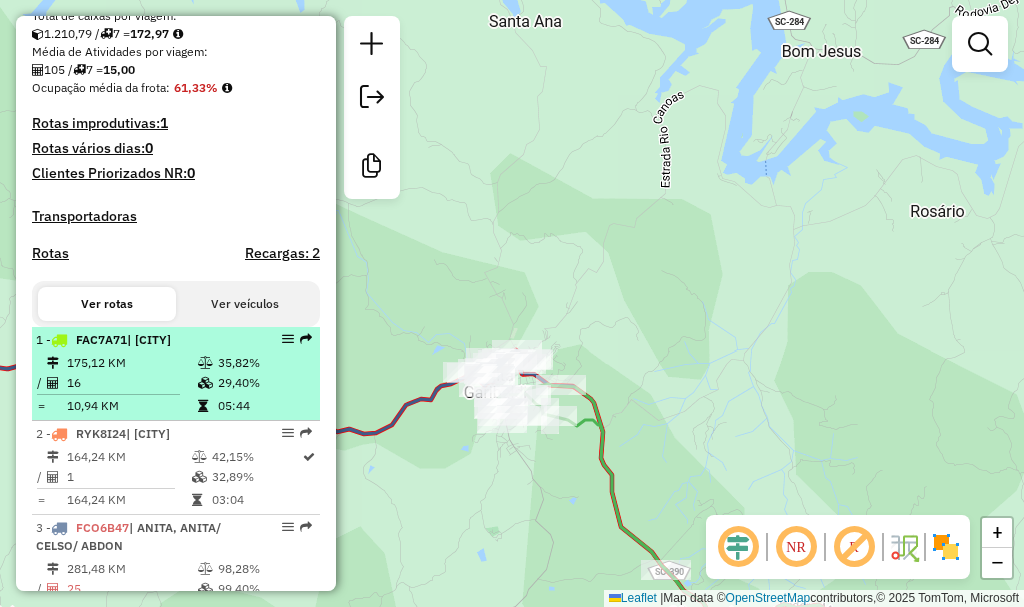 scroll, scrollTop: 602, scrollLeft: 0, axis: vertical 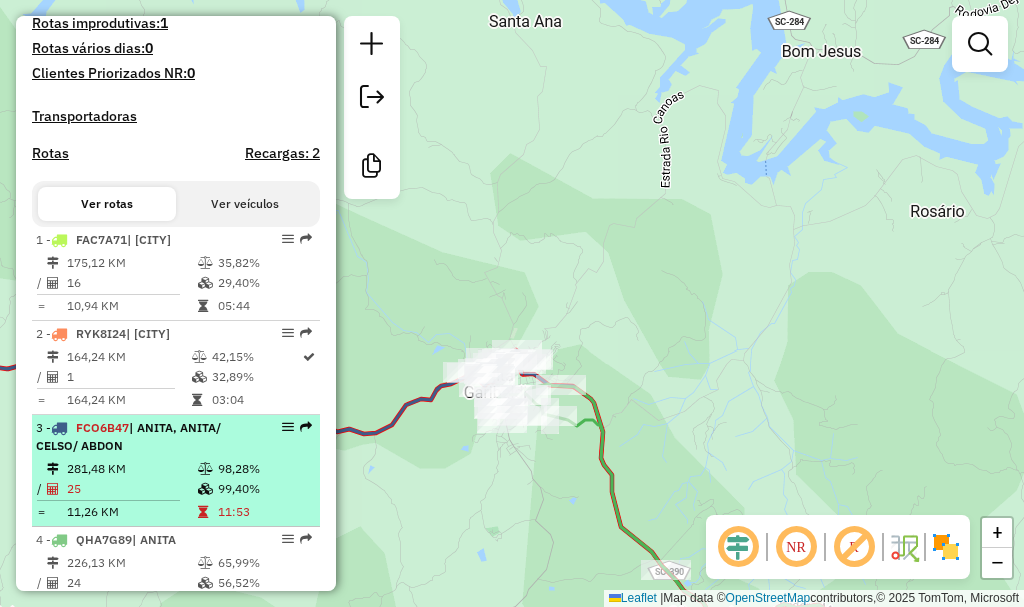 click on "98,28%" at bounding box center [264, 469] 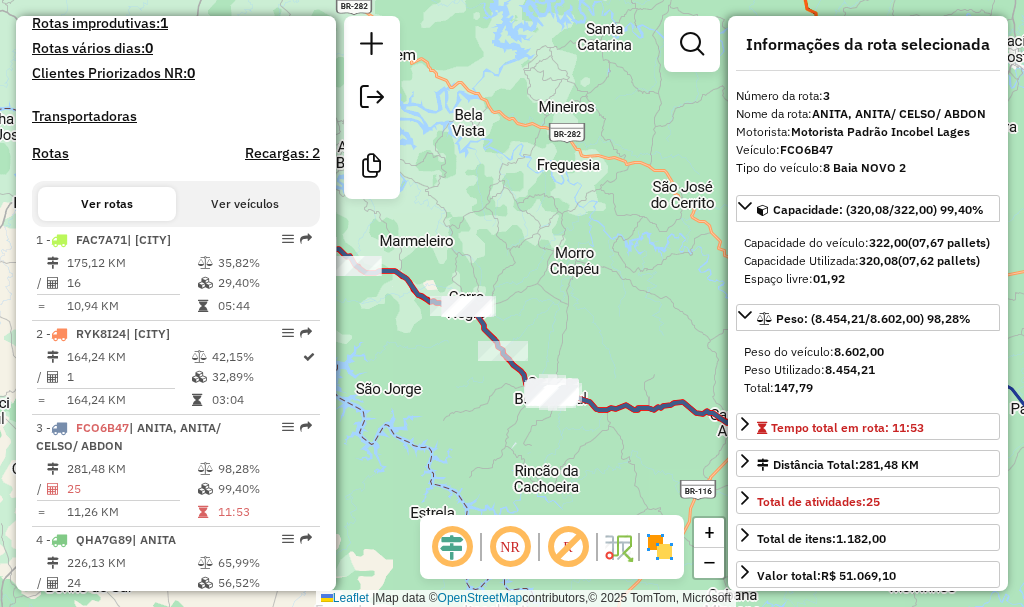 scroll, scrollTop: 0, scrollLeft: 0, axis: both 